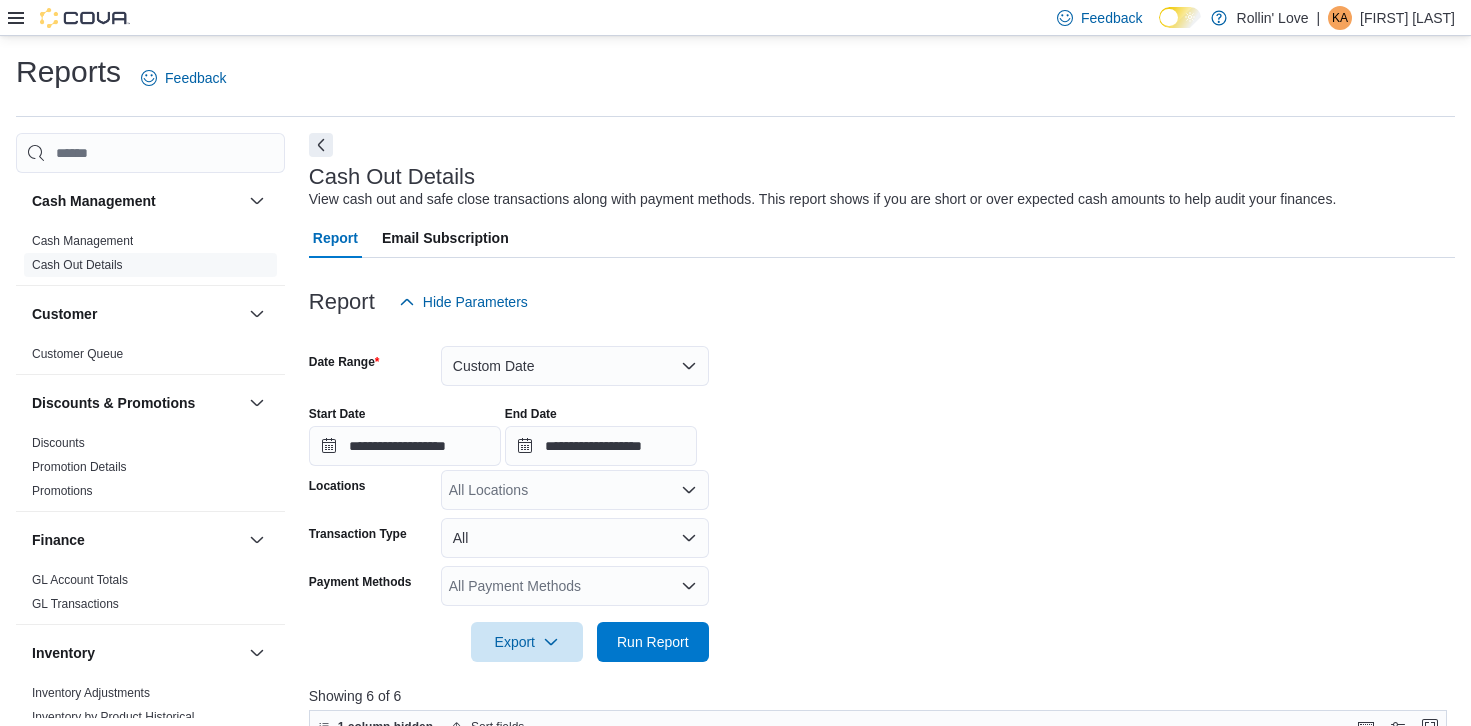 scroll, scrollTop: 481, scrollLeft: 0, axis: vertical 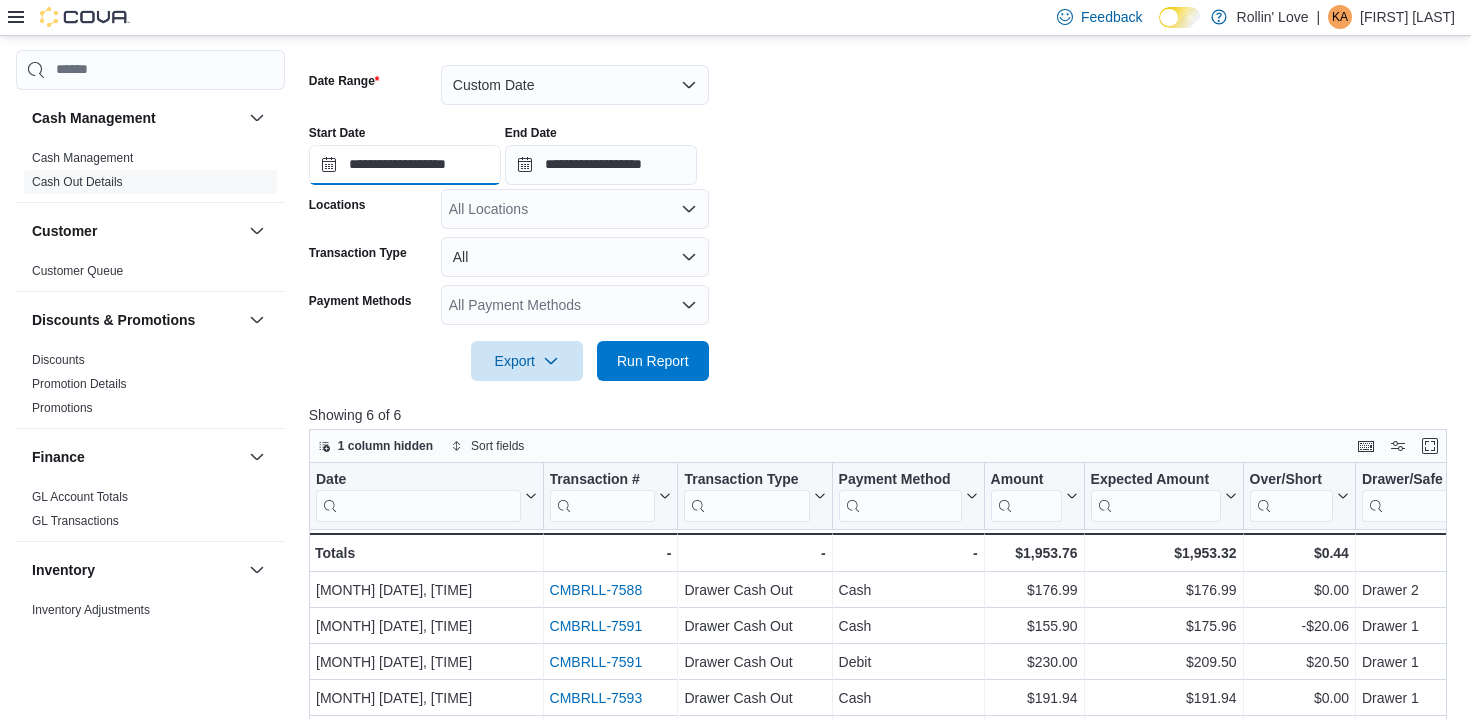 click on "**********" at bounding box center (405, 165) 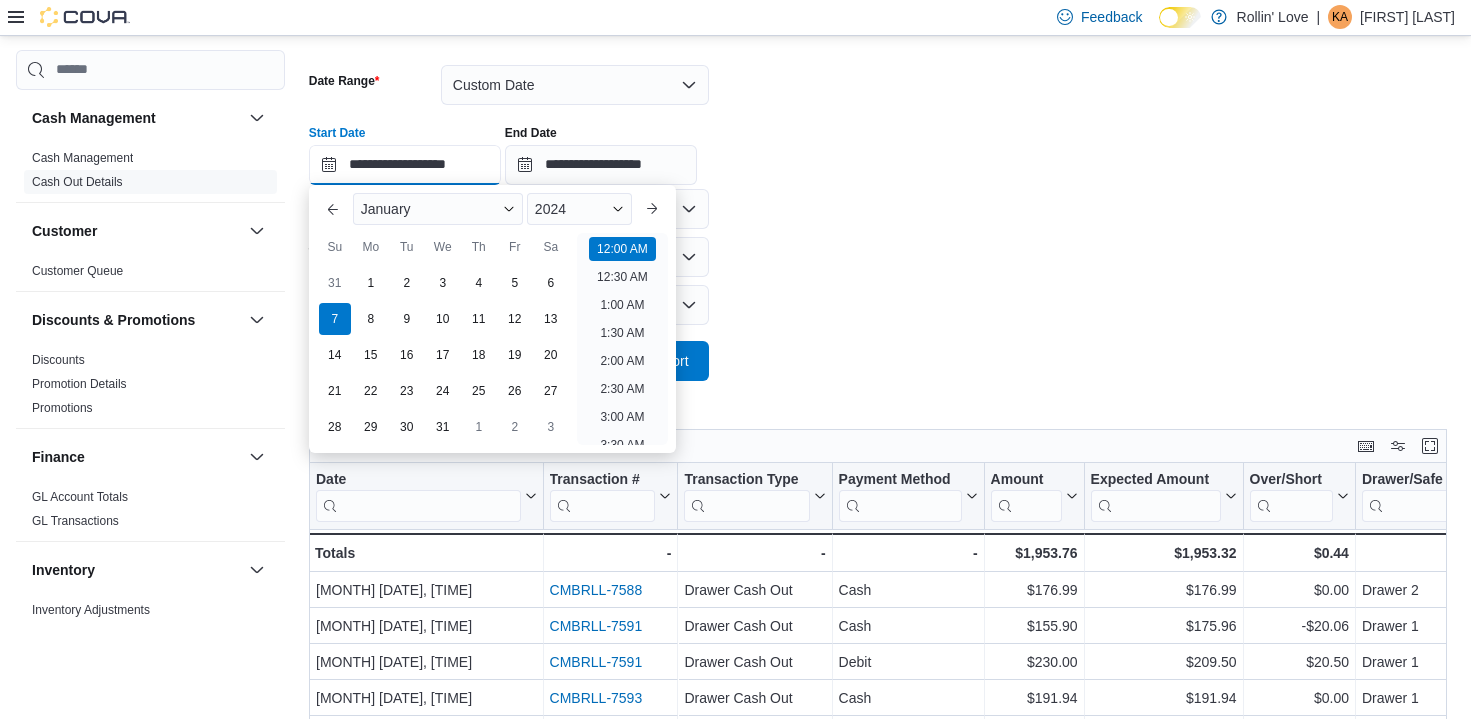 scroll, scrollTop: 62, scrollLeft: 0, axis: vertical 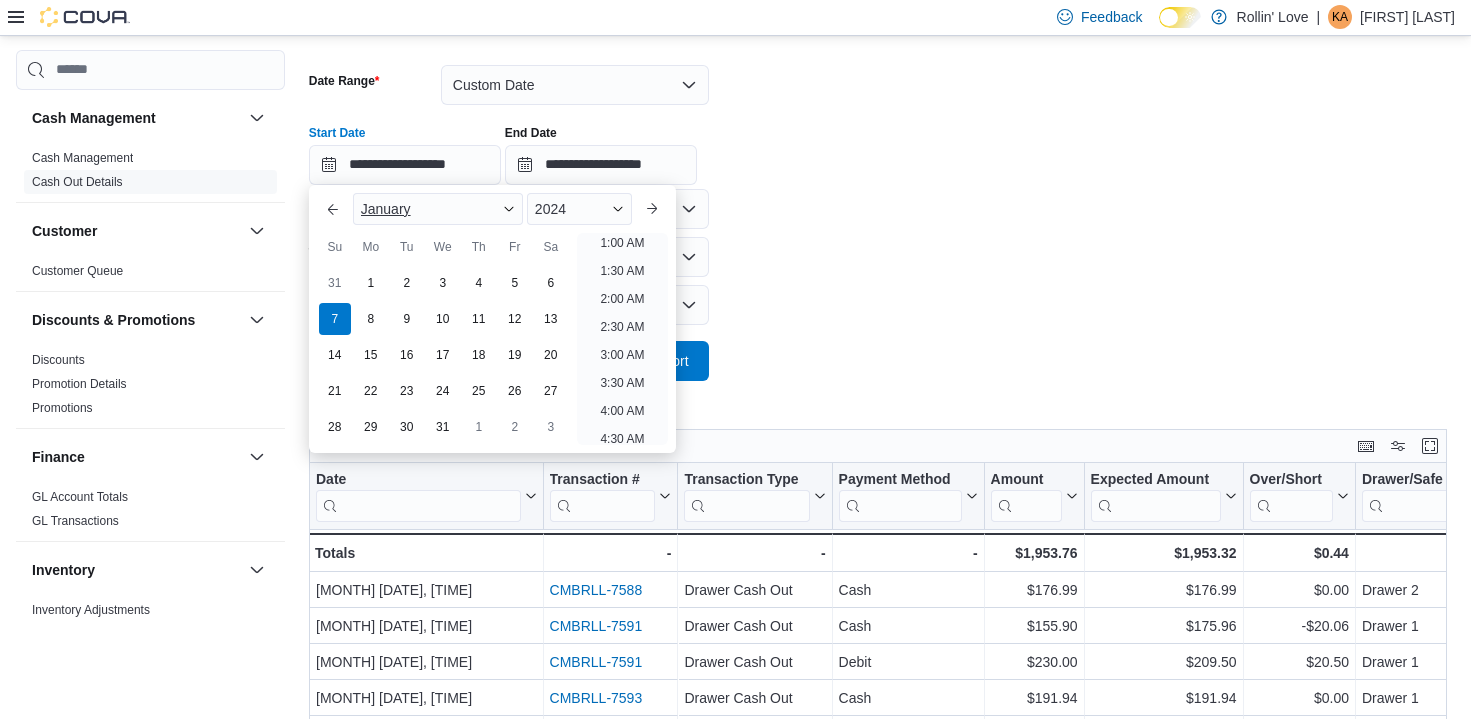 click on "January" at bounding box center [386, 209] 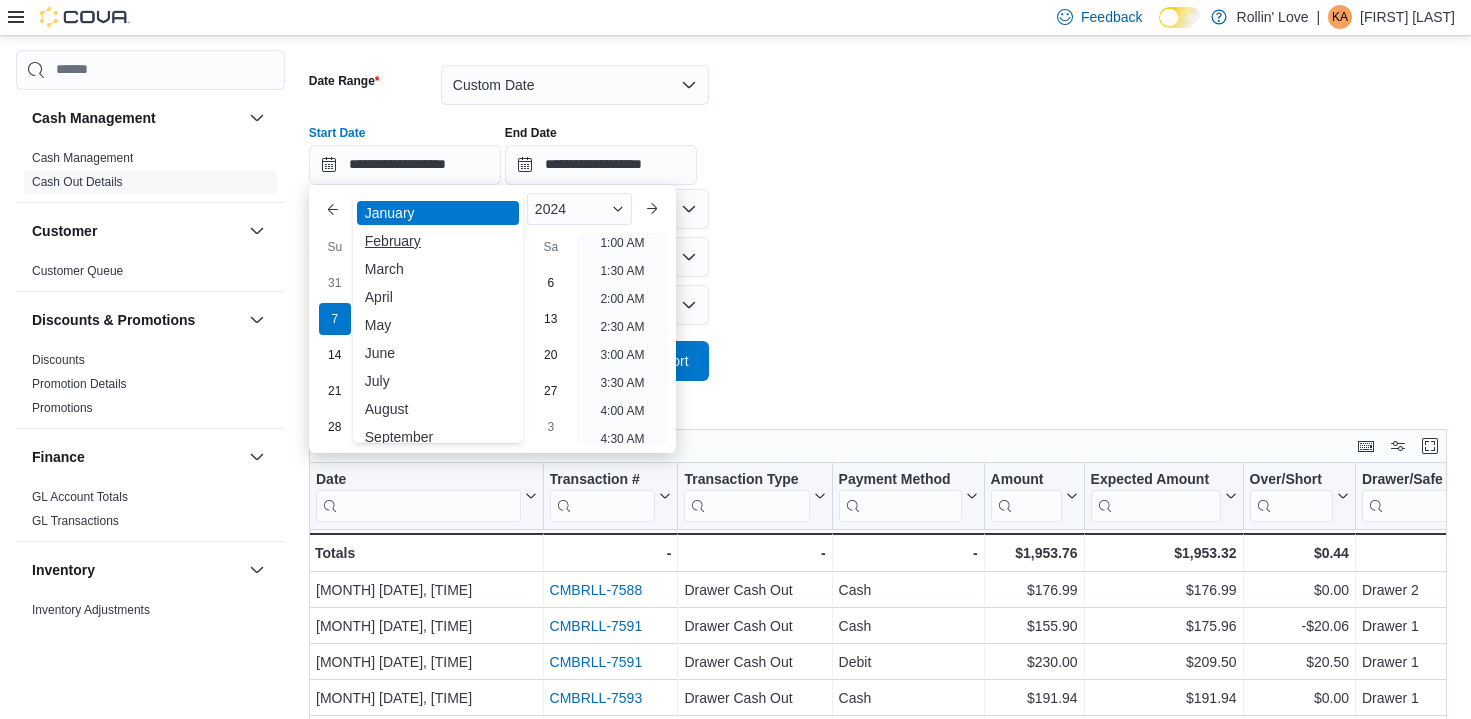 click on "February" at bounding box center (438, 241) 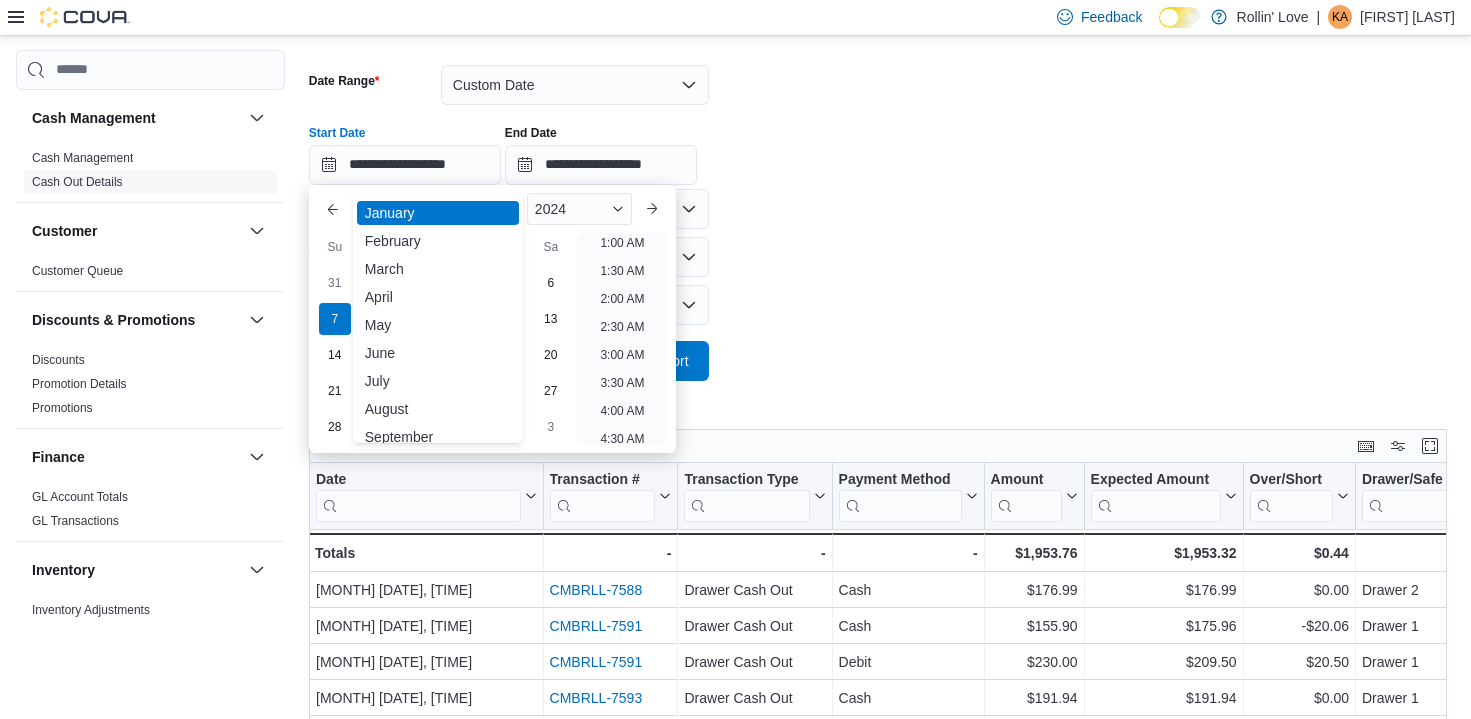 scroll, scrollTop: 4, scrollLeft: 0, axis: vertical 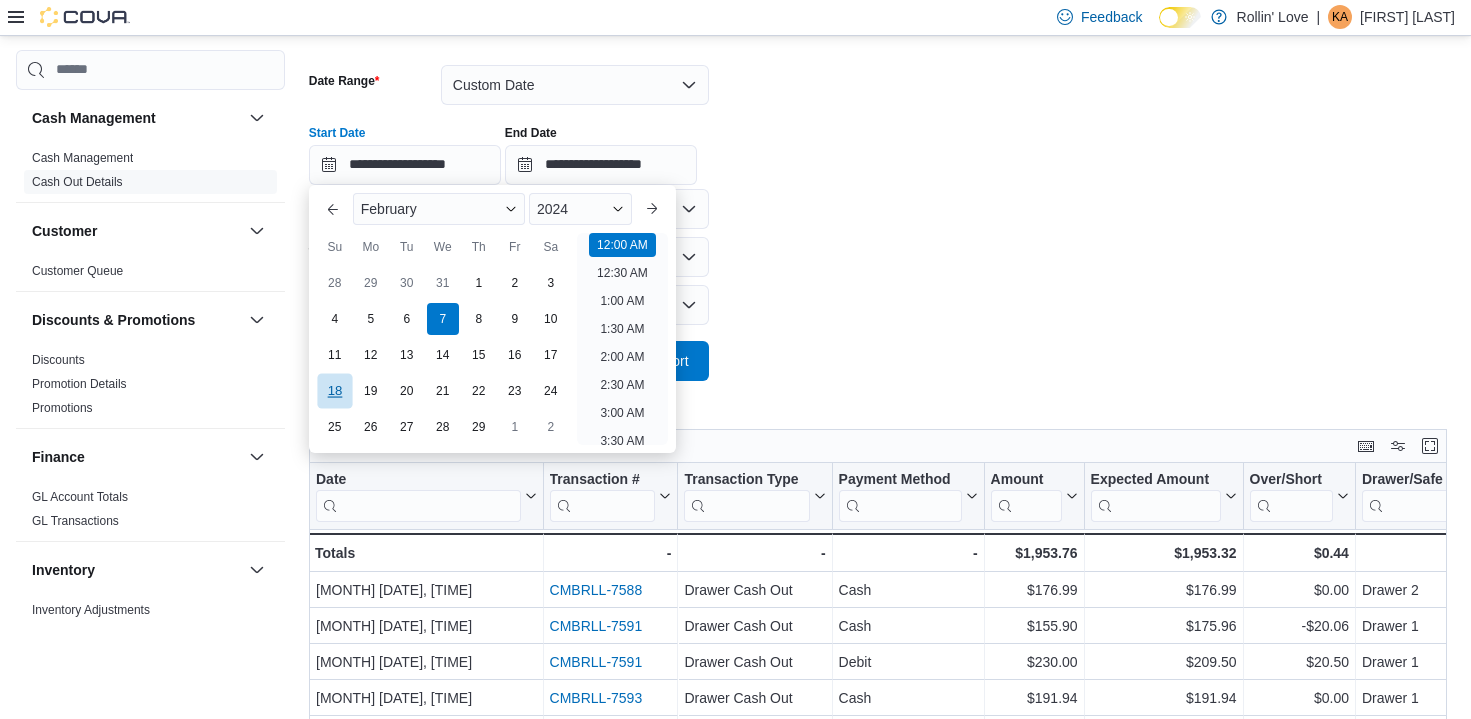 click on "18" at bounding box center [334, 390] 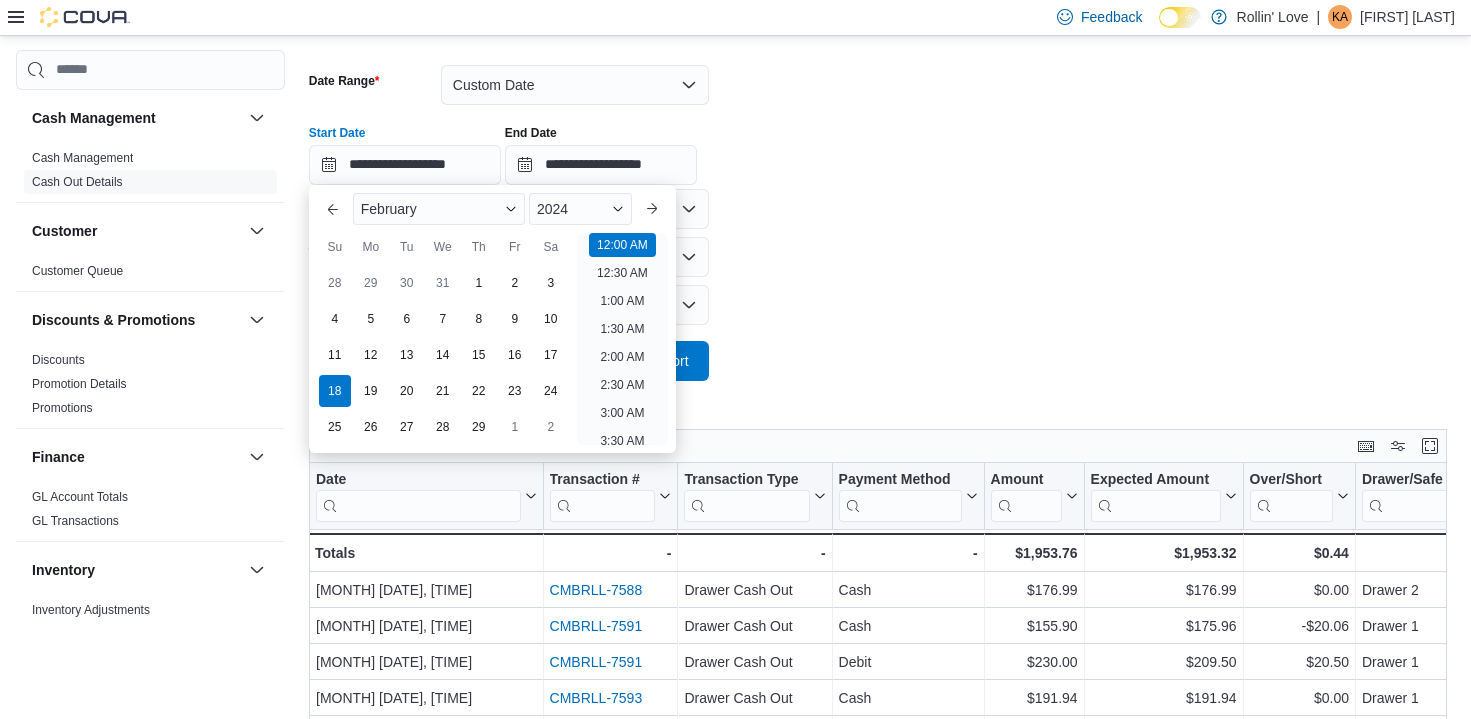 click on "**********" at bounding box center [882, 211] 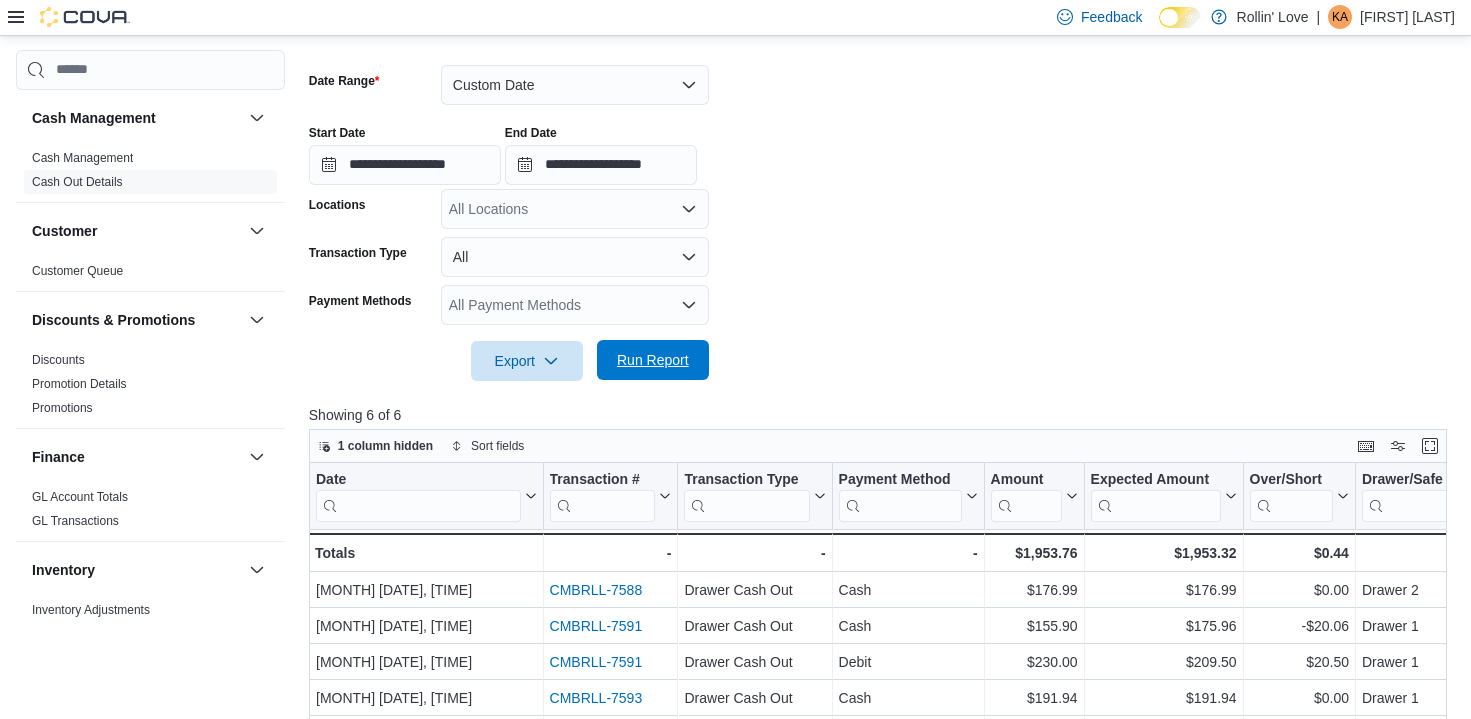click on "Run Report" at bounding box center (653, 360) 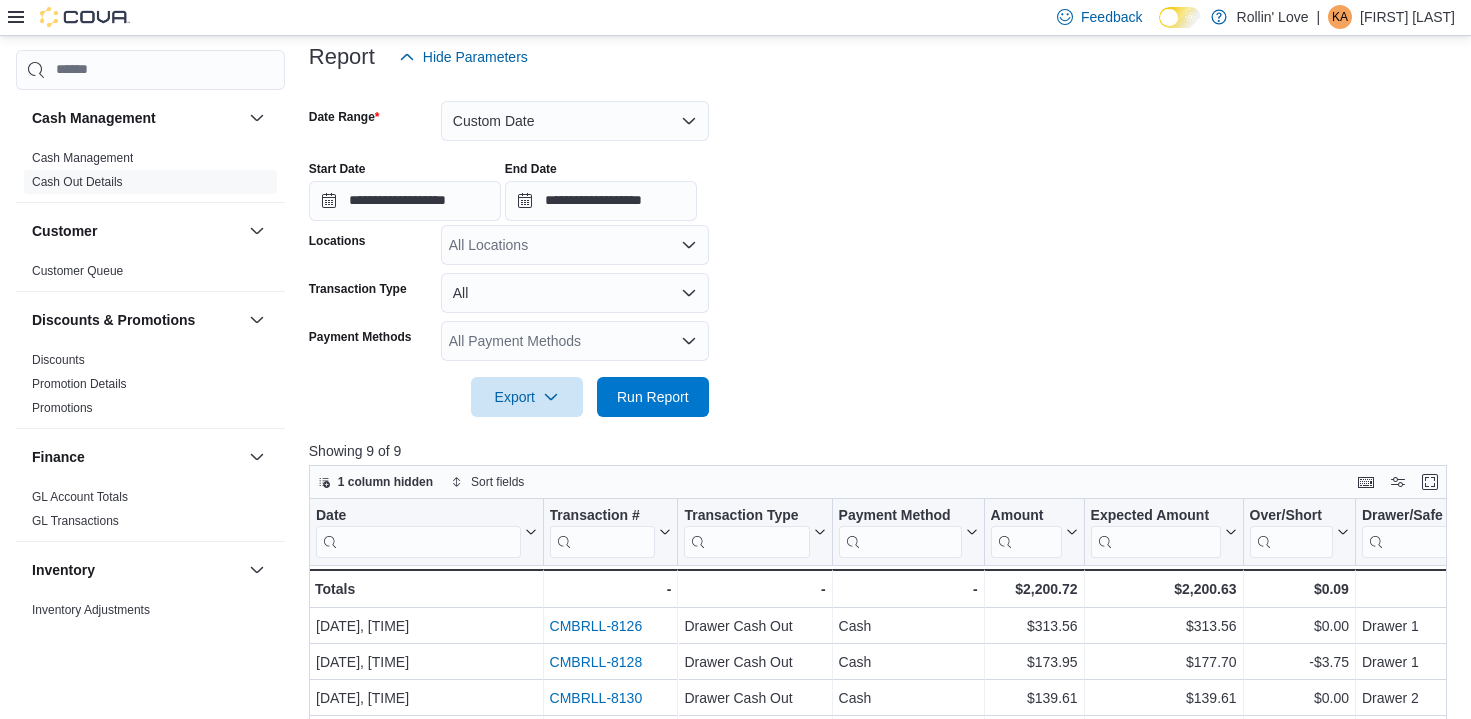 scroll, scrollTop: 182, scrollLeft: 0, axis: vertical 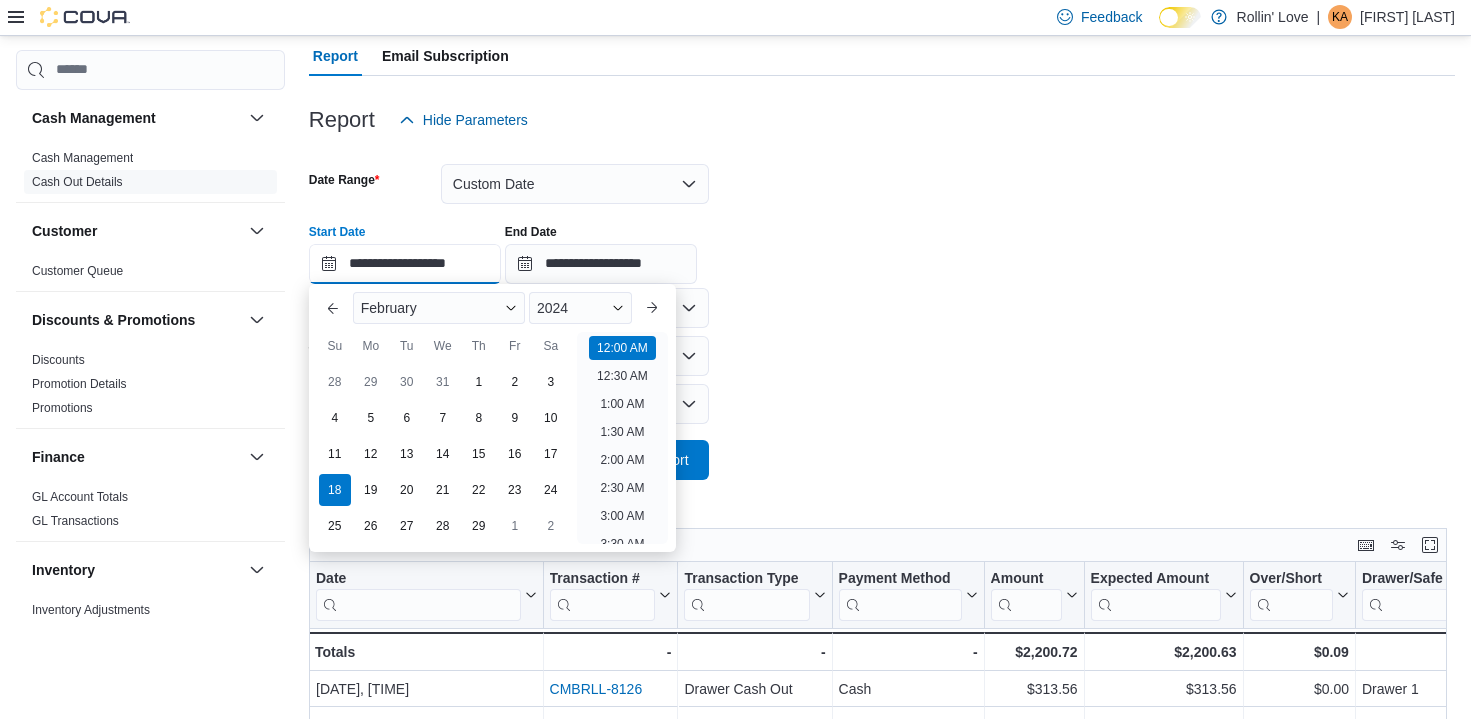 drag, startPoint x: 389, startPoint y: 245, endPoint x: 397, endPoint y: 279, distance: 34.928497 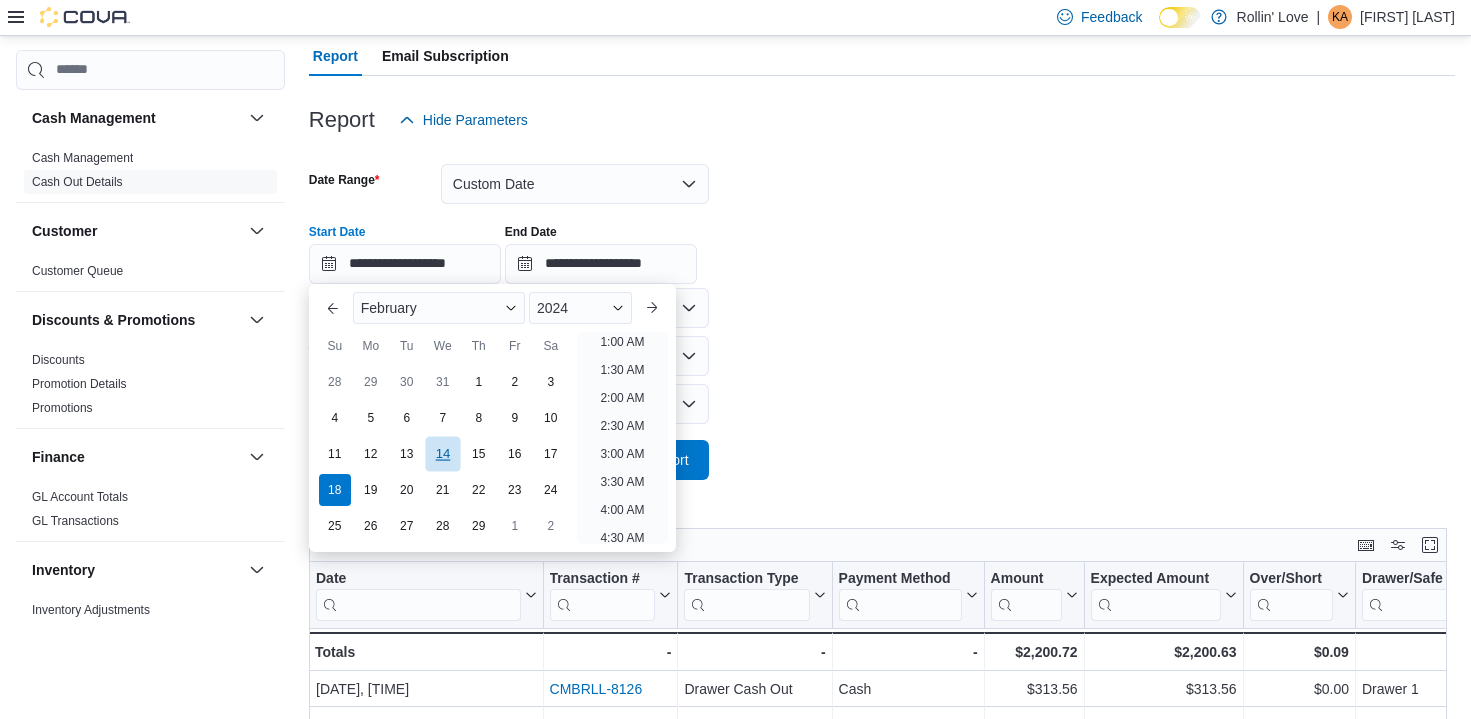 click on "14" at bounding box center [442, 453] 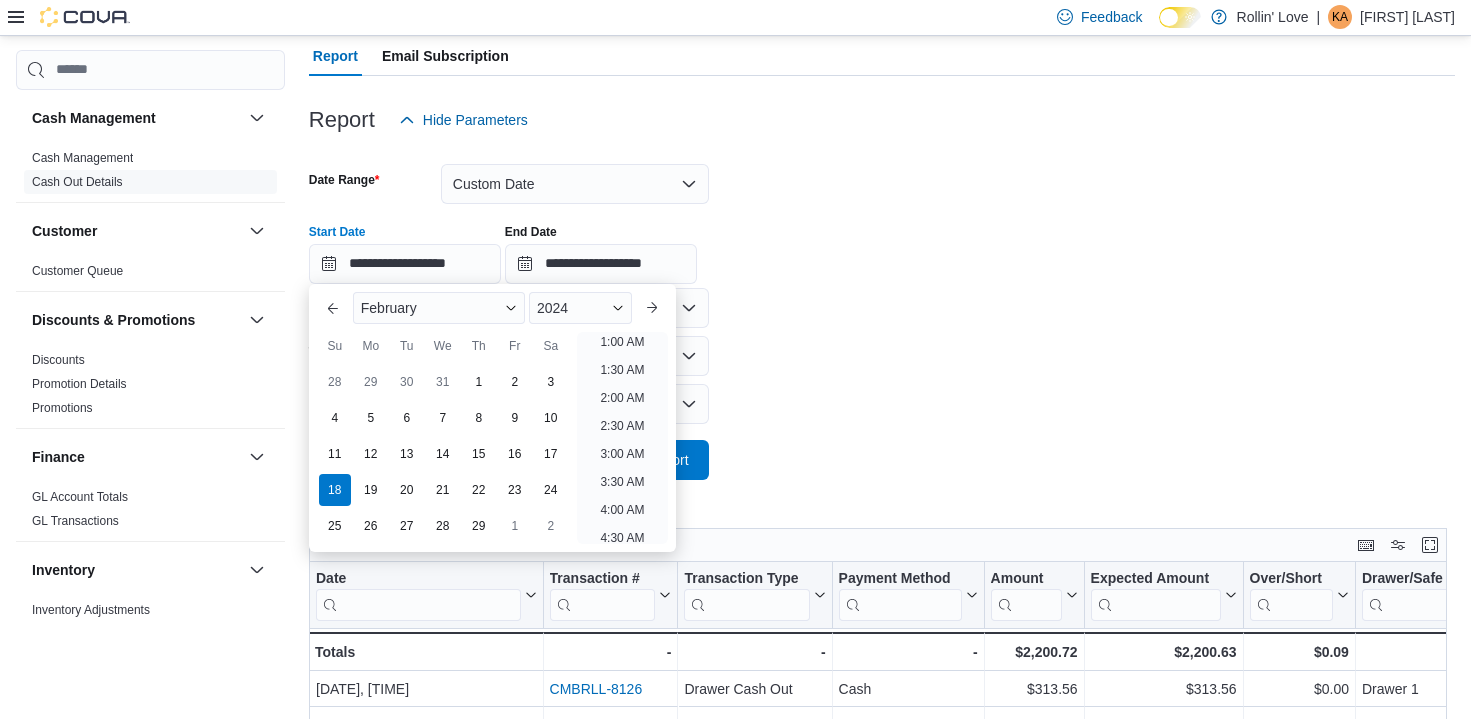 type on "**********" 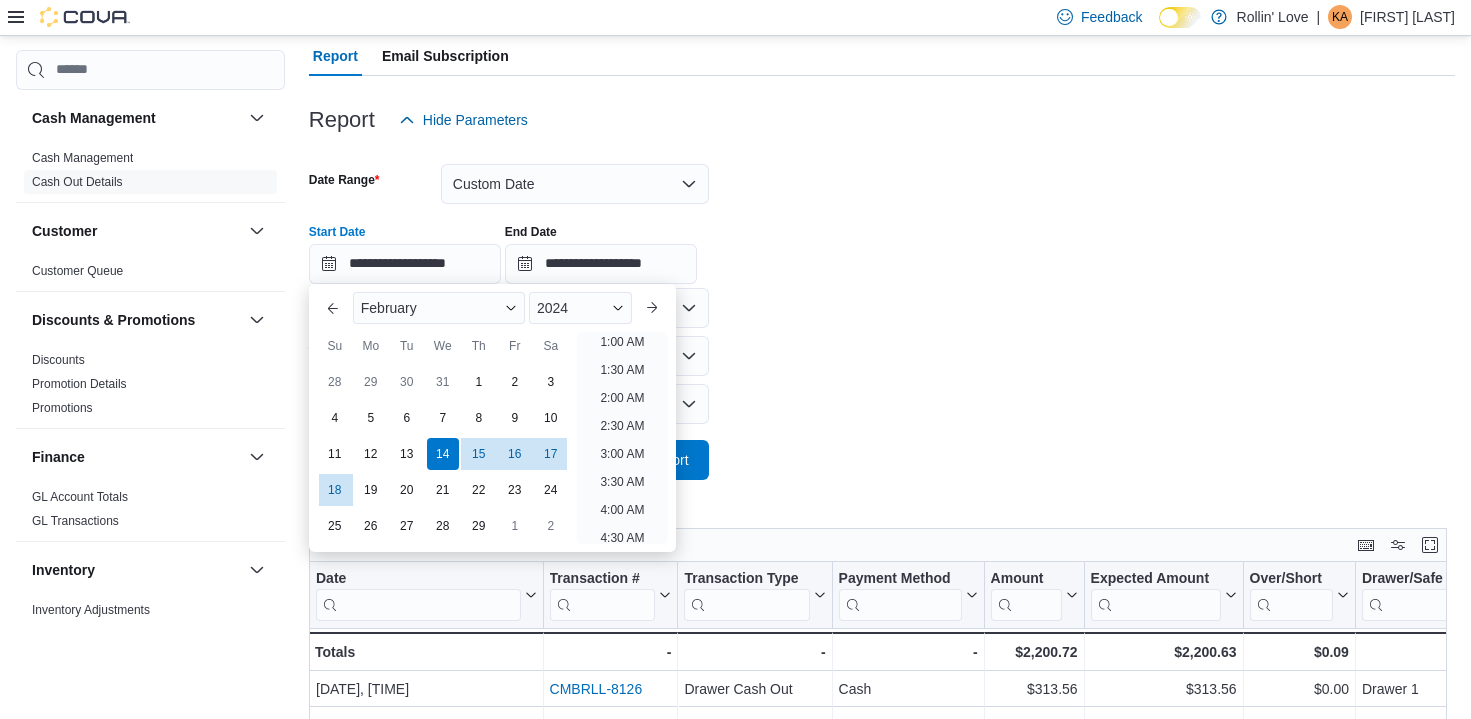 scroll, scrollTop: 4, scrollLeft: 0, axis: vertical 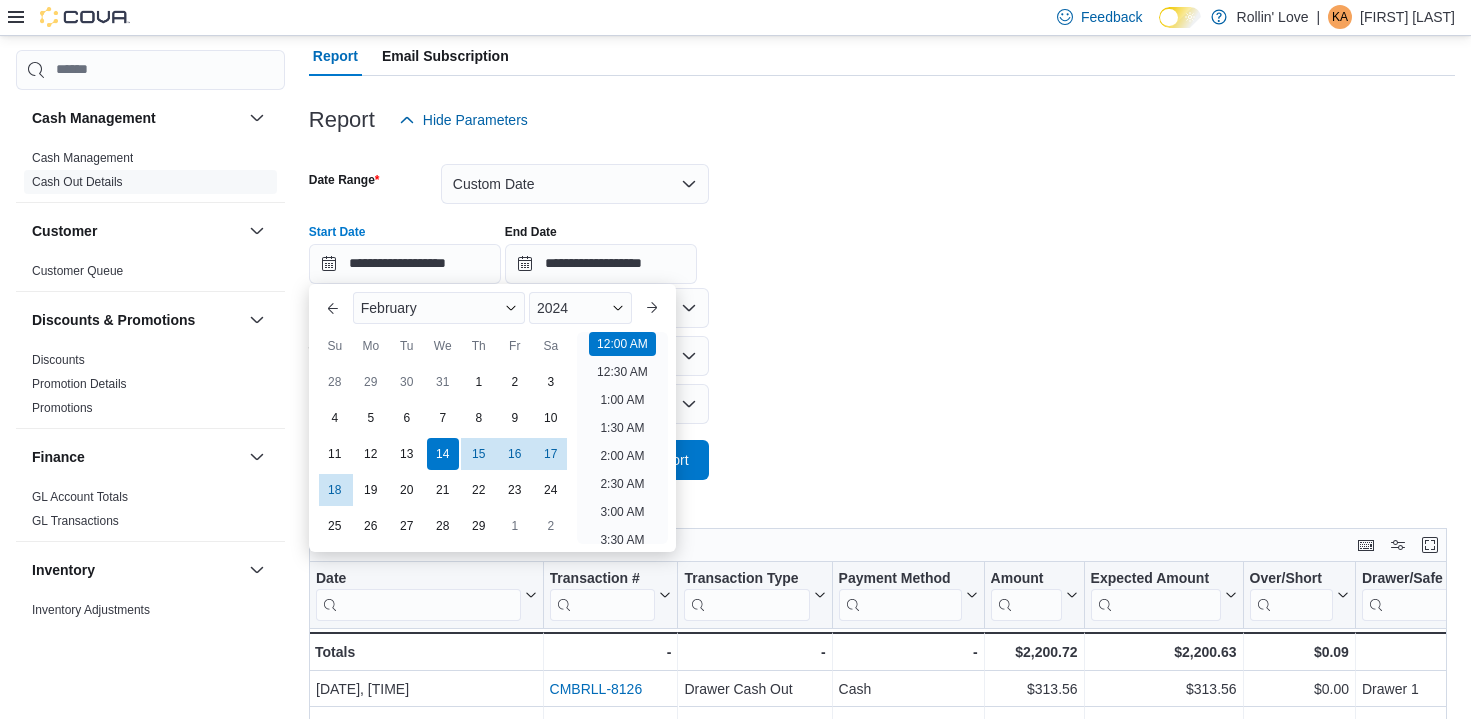 click on "**********" at bounding box center (882, 310) 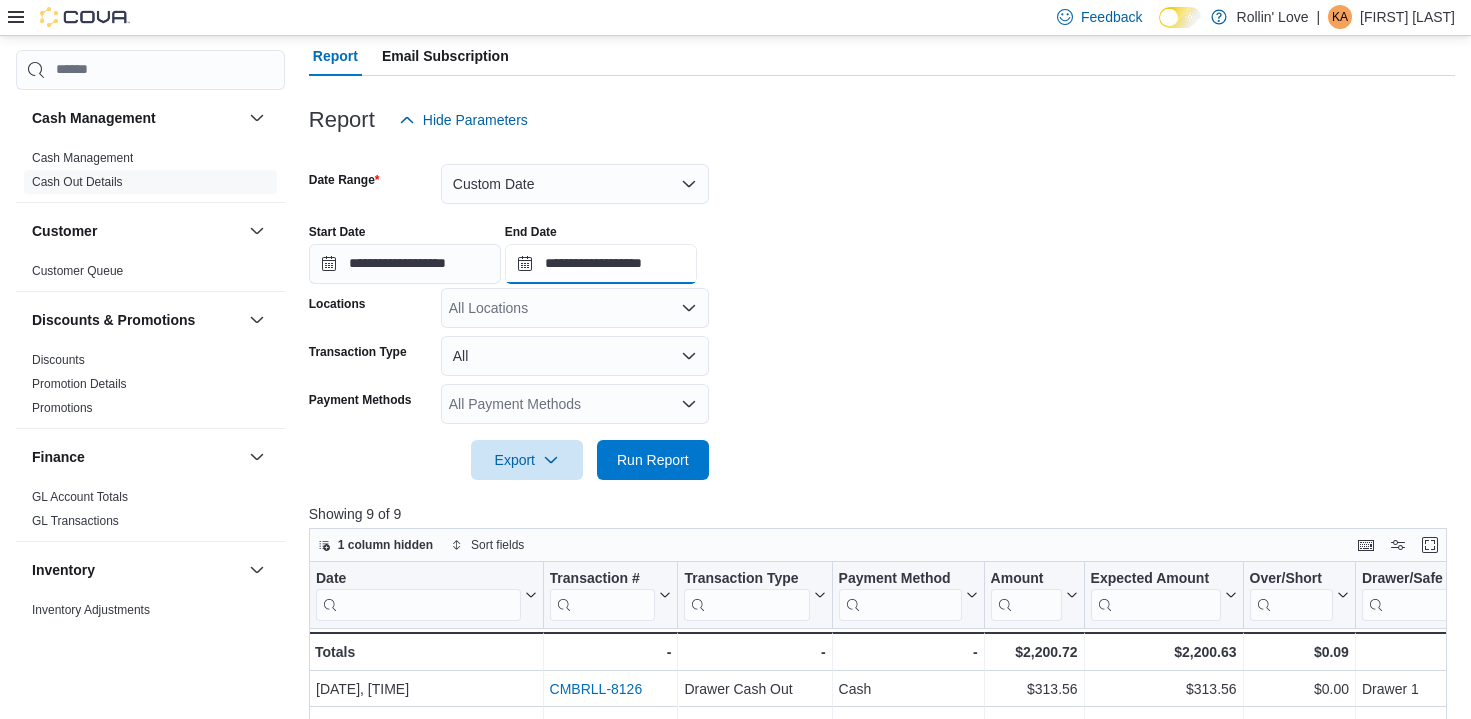 click on "**********" at bounding box center (601, 264) 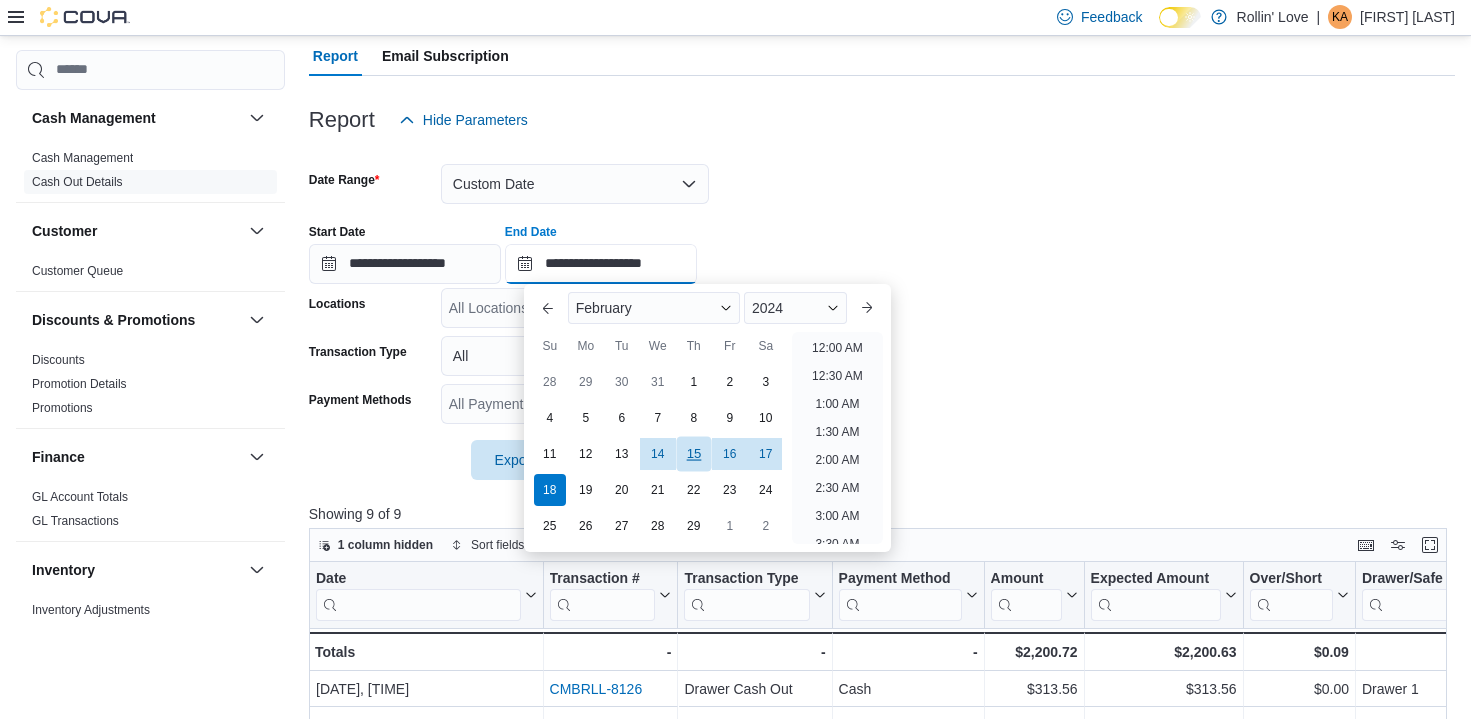 scroll, scrollTop: 1136, scrollLeft: 0, axis: vertical 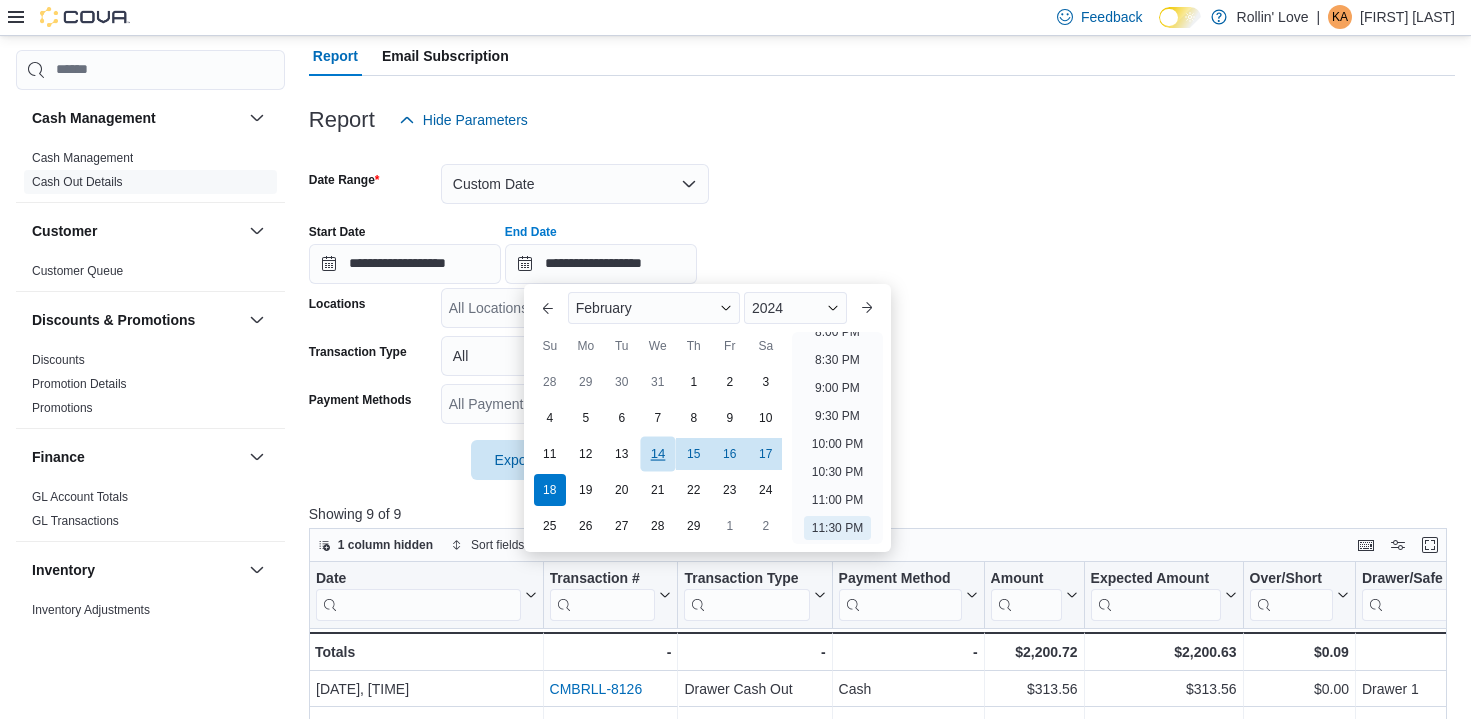click on "14" at bounding box center [657, 453] 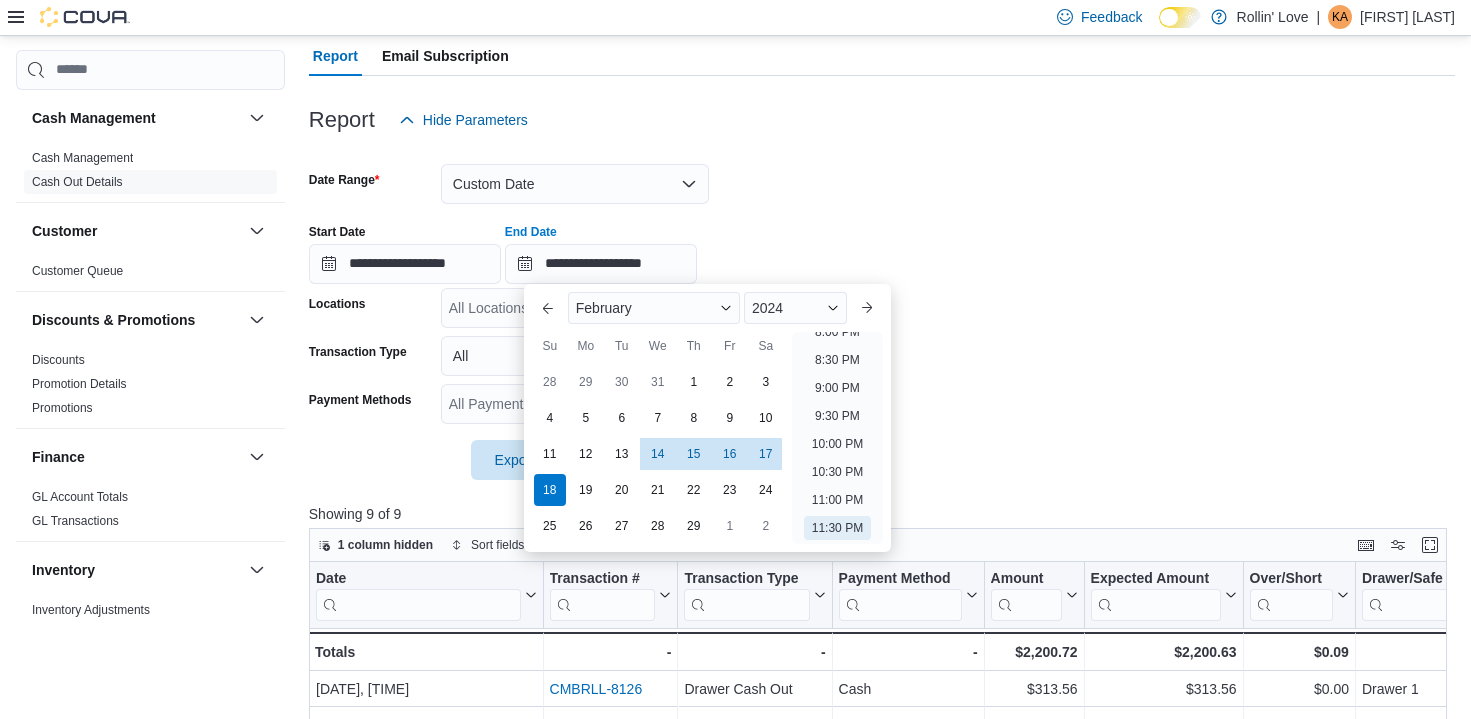 type on "**********" 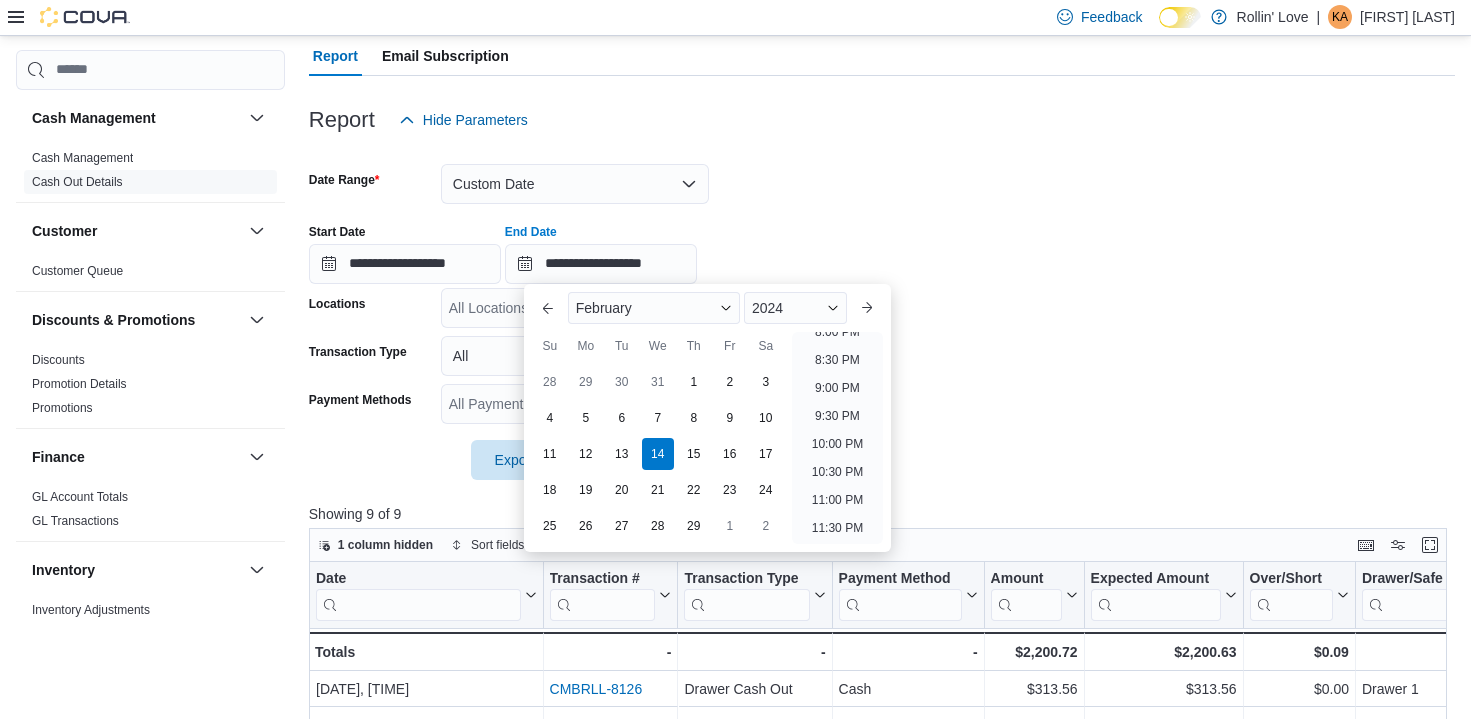 click on "**********" at bounding box center (882, 310) 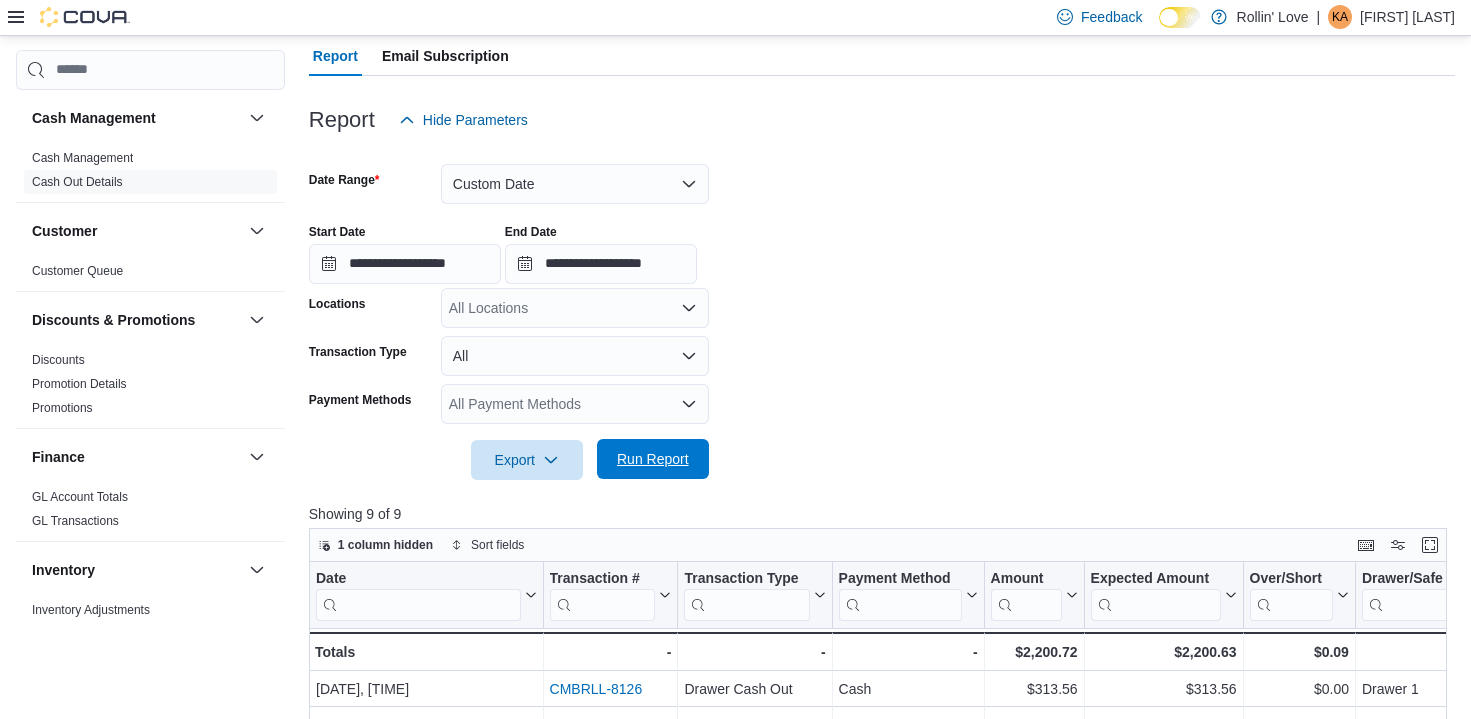 click on "Run Report" at bounding box center (653, 459) 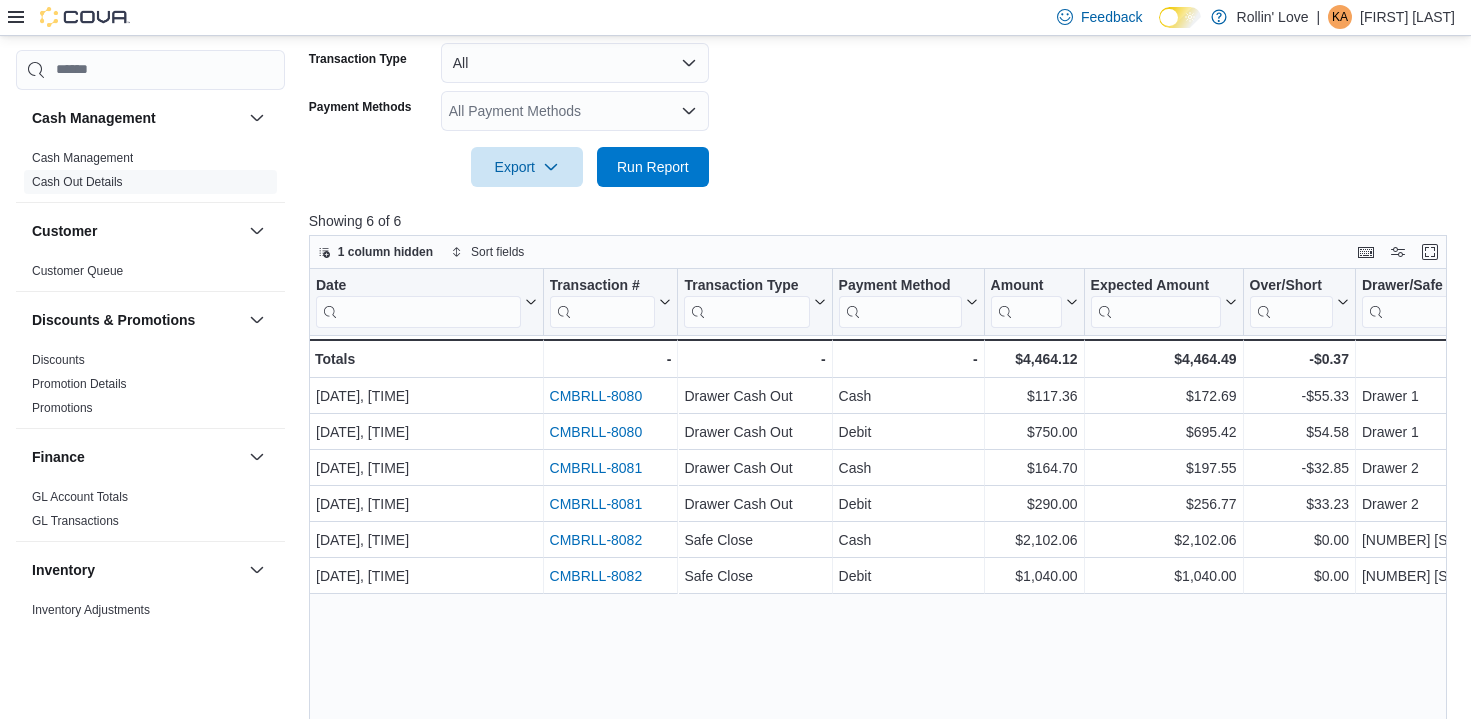scroll, scrollTop: 482, scrollLeft: 0, axis: vertical 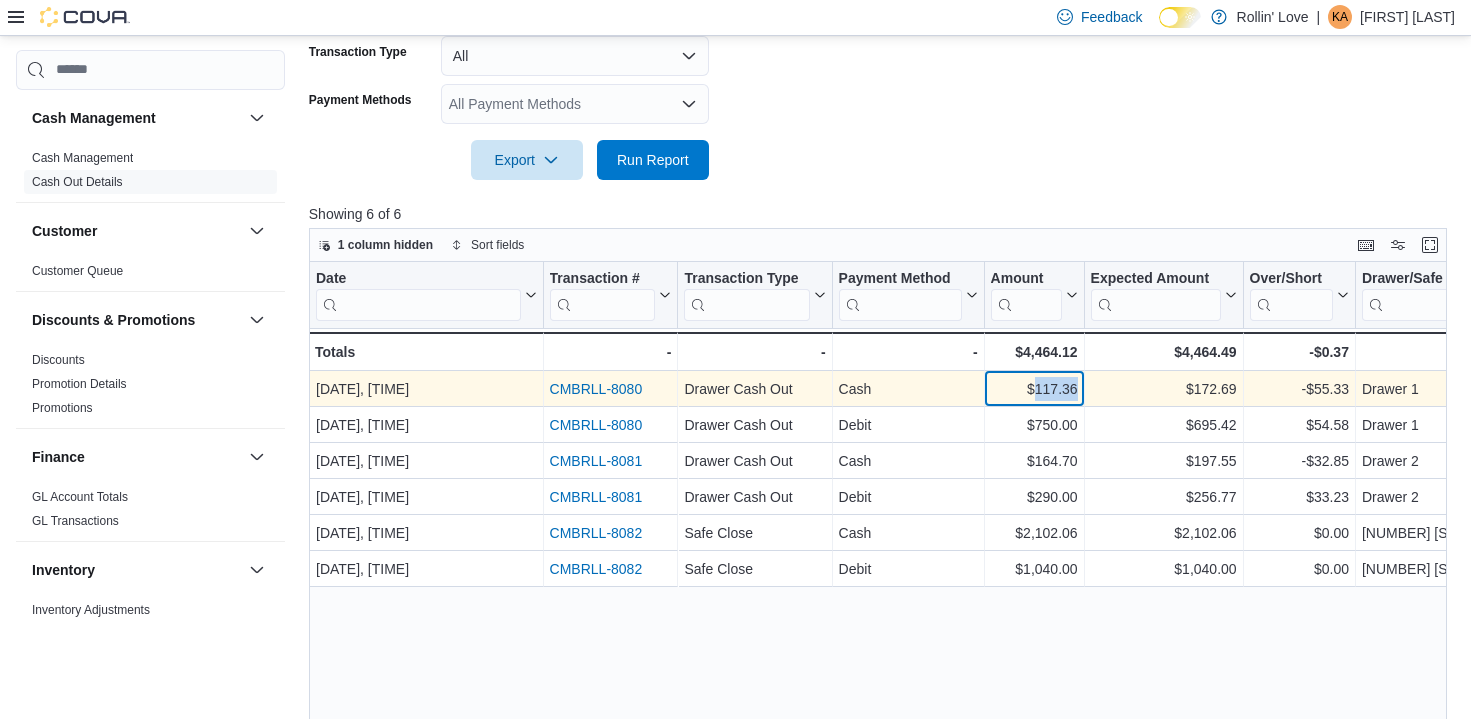 drag, startPoint x: 1036, startPoint y: 394, endPoint x: 1089, endPoint y: 394, distance: 53 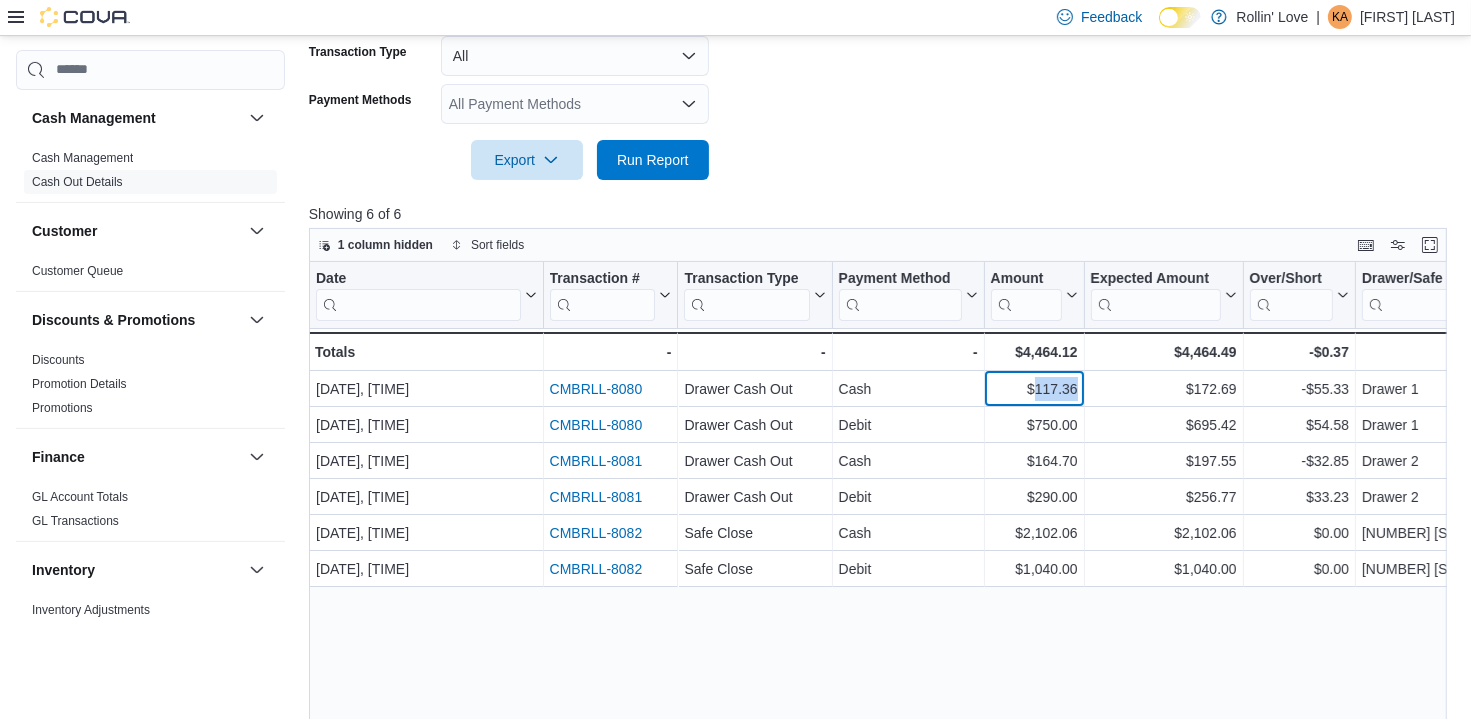 scroll, scrollTop: 482, scrollLeft: 0, axis: vertical 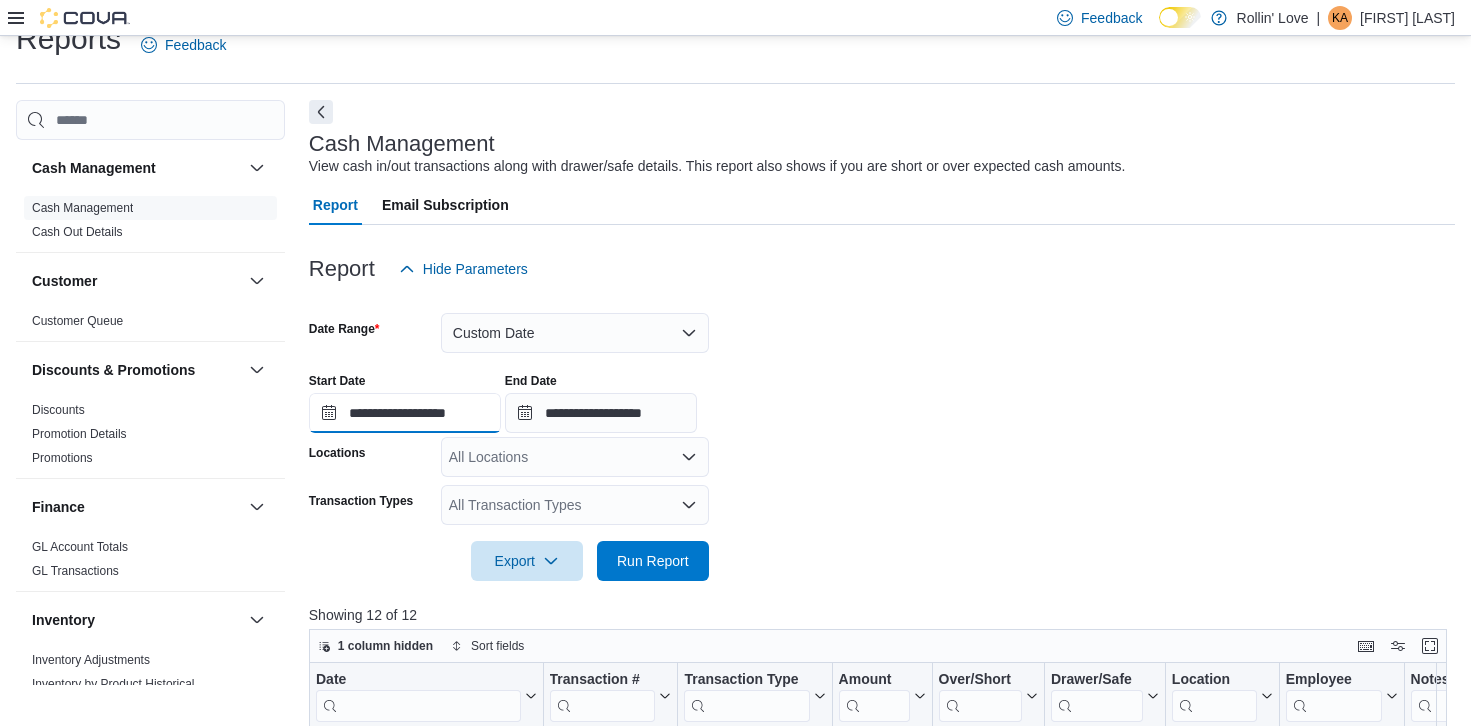 click on "**********" at bounding box center [405, 413] 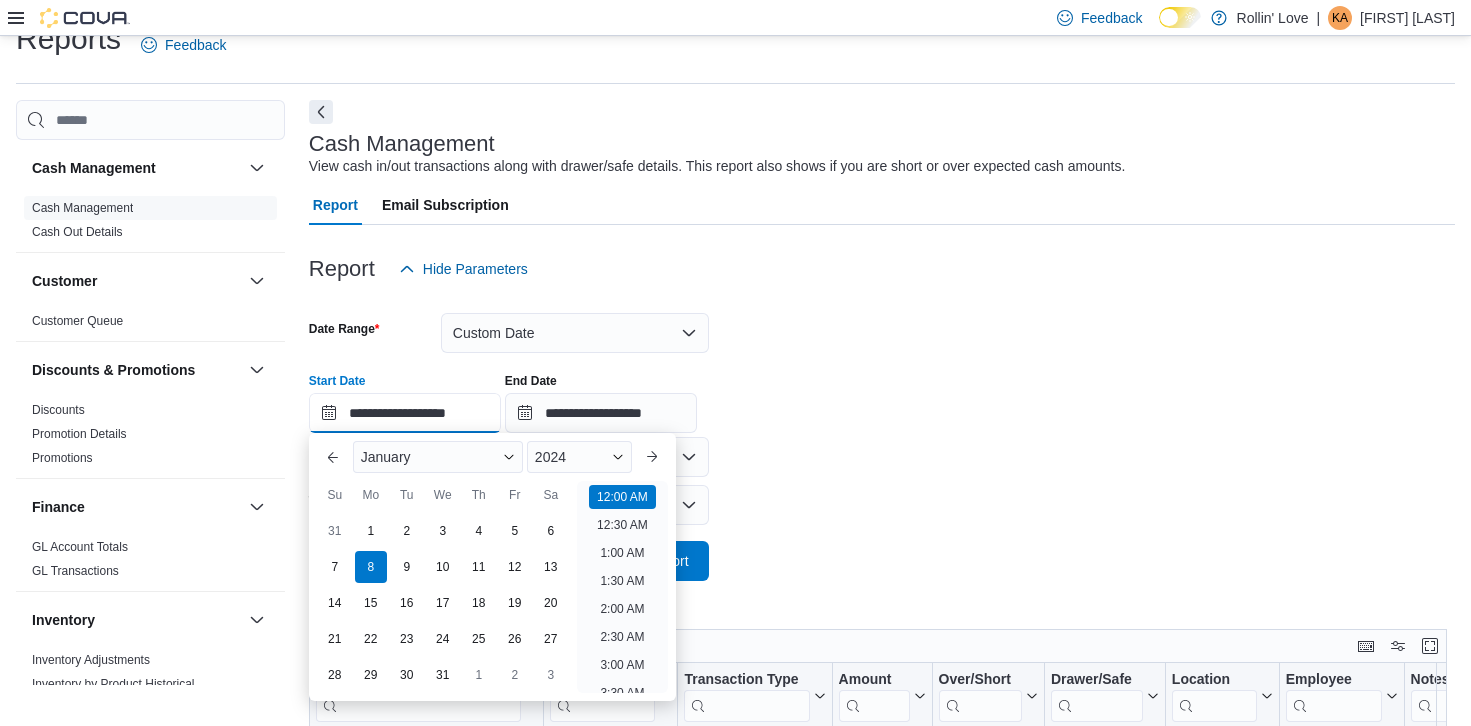 scroll, scrollTop: 62, scrollLeft: 0, axis: vertical 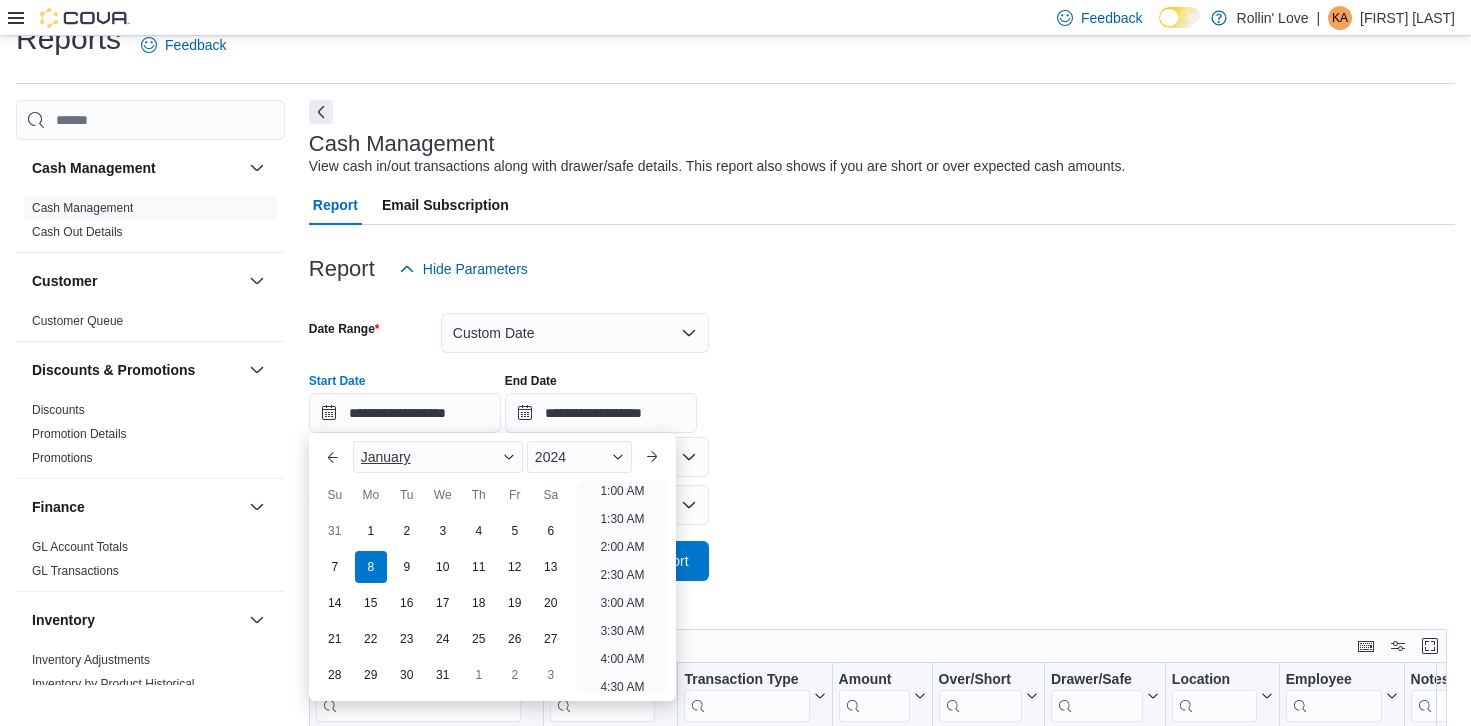 click on "January" at bounding box center (386, 457) 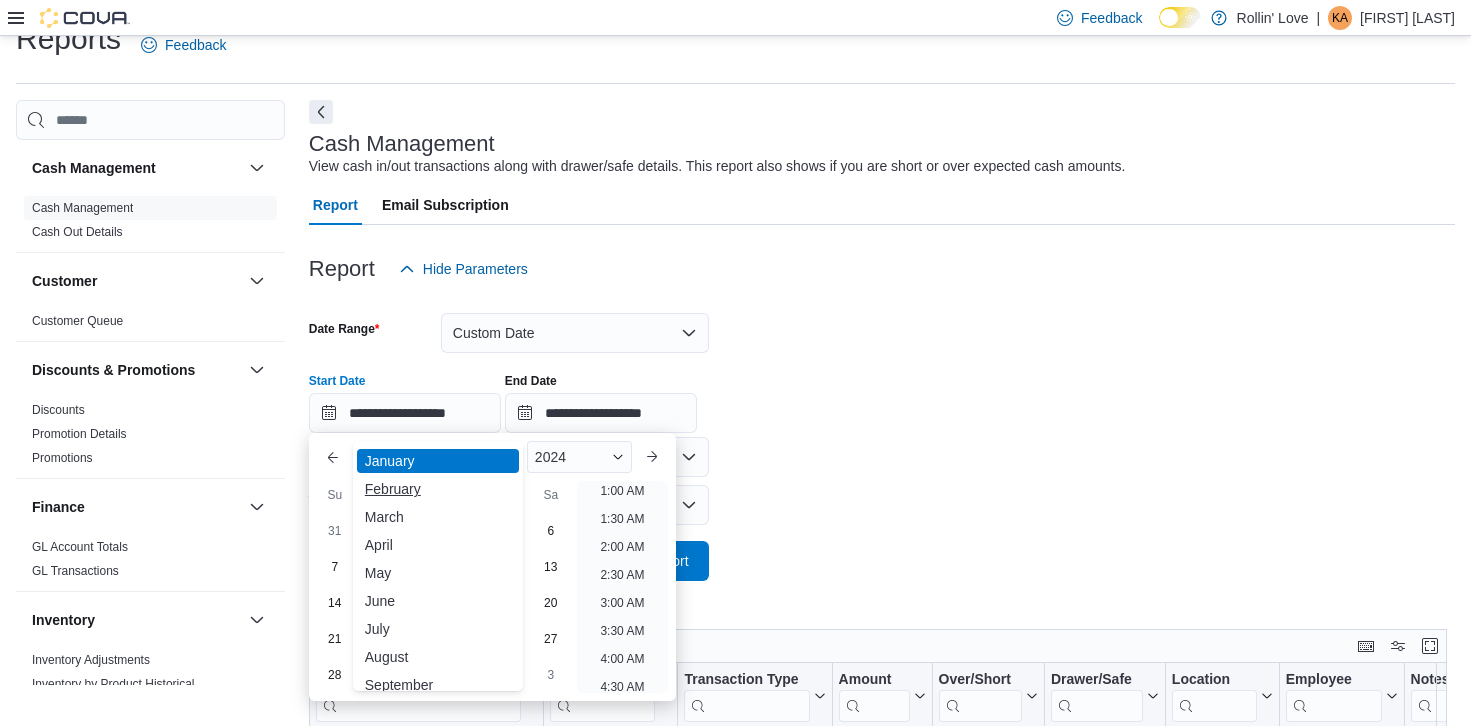 click on "February" at bounding box center (438, 489) 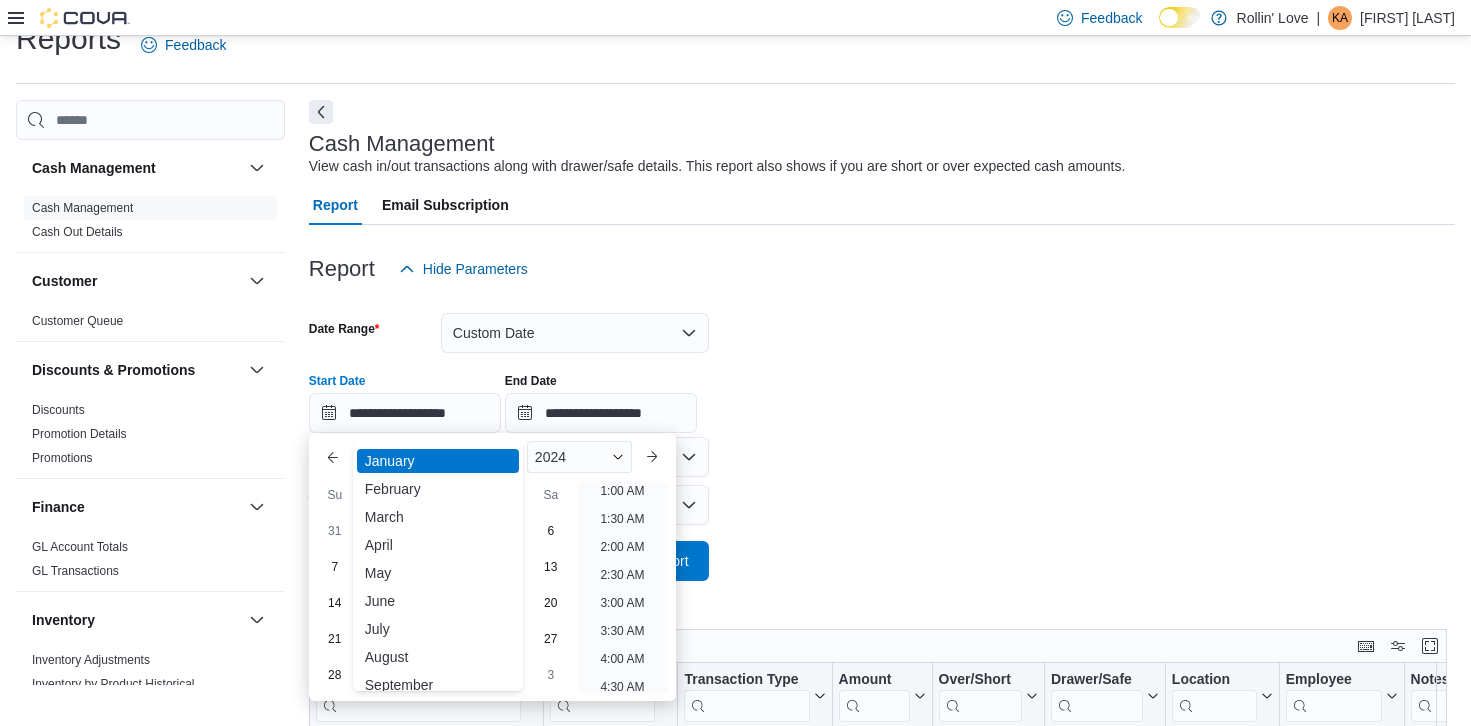 type on "**********" 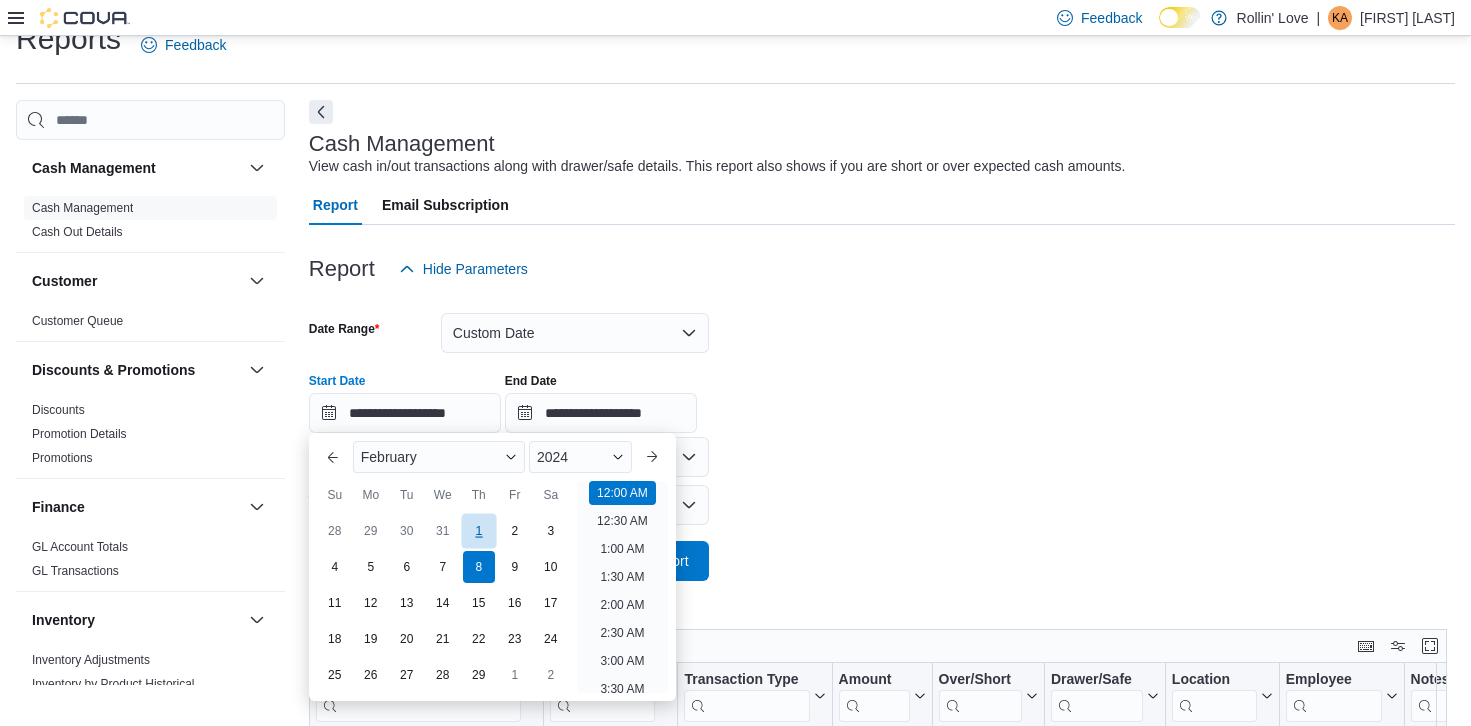click on "1" at bounding box center [478, 531] 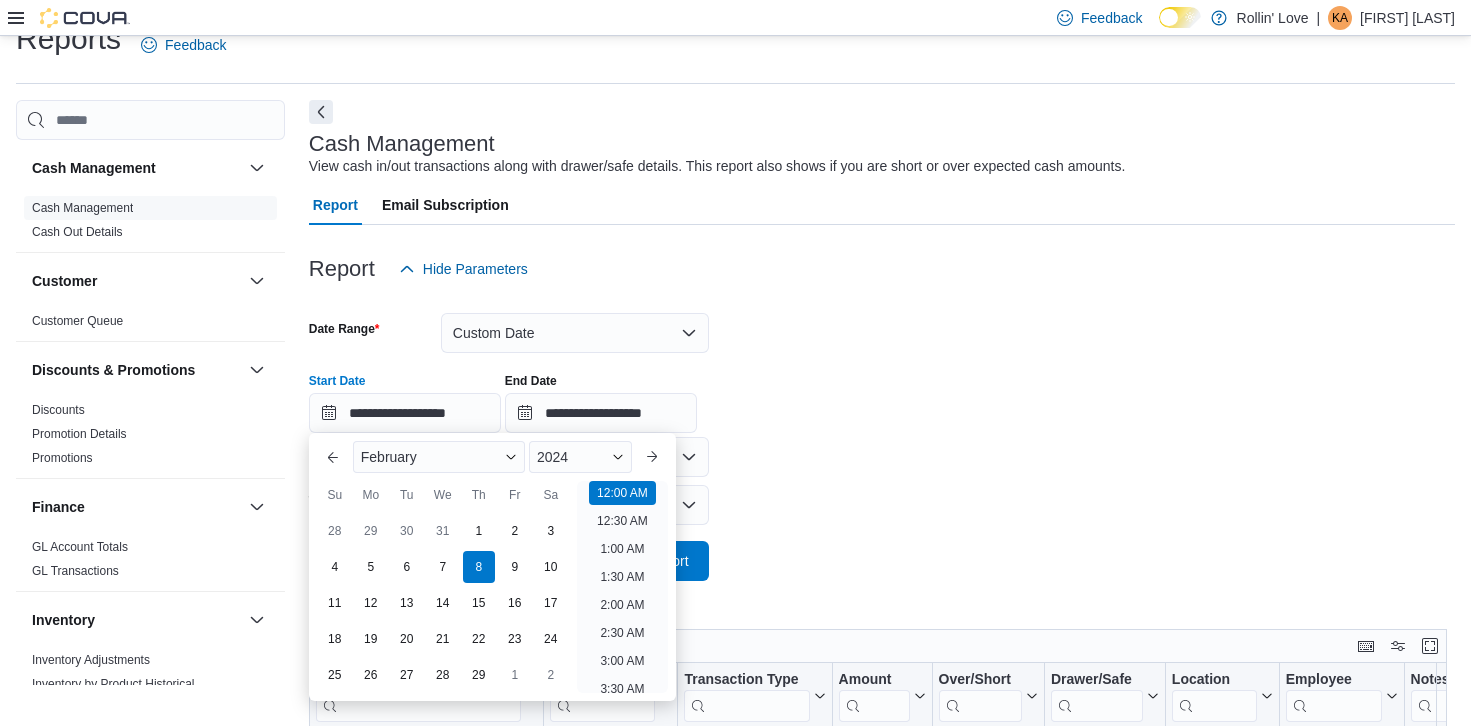 type on "**********" 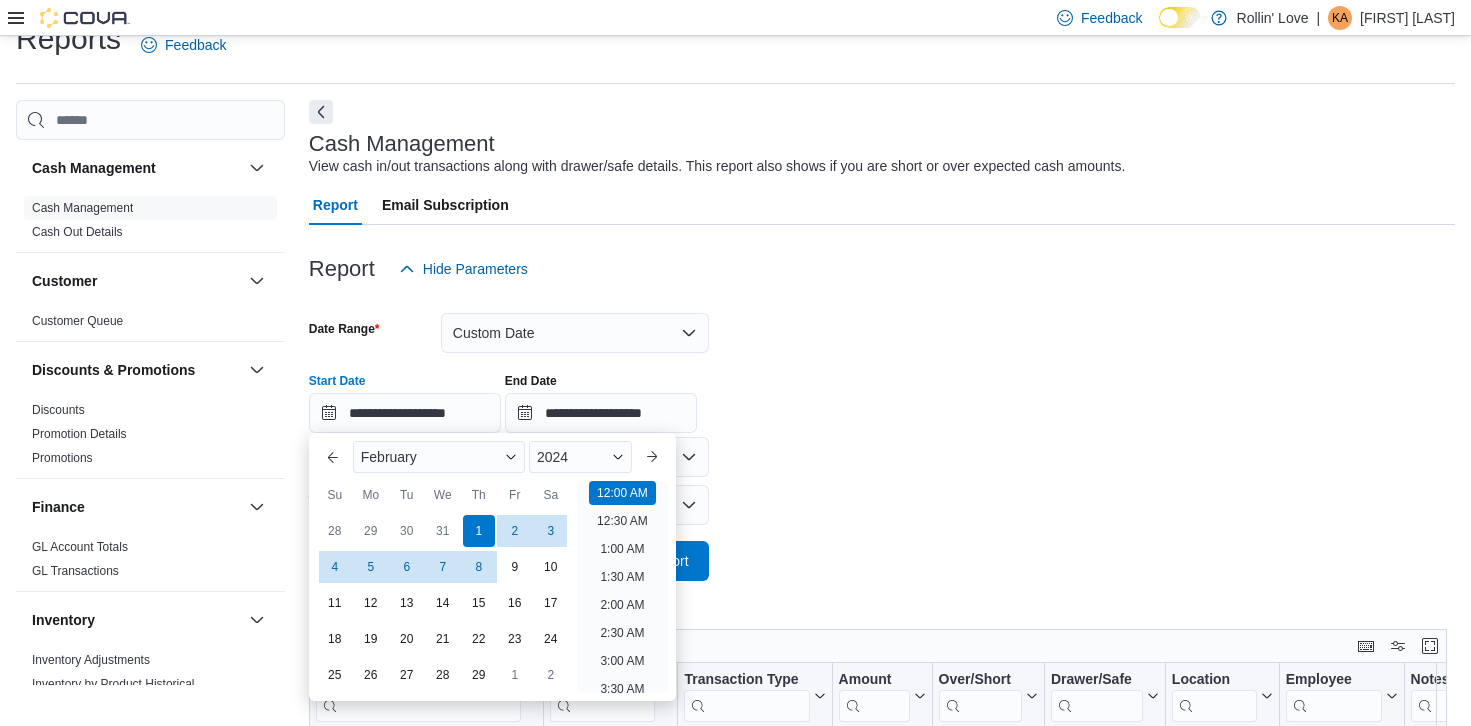 drag, startPoint x: 867, startPoint y: 429, endPoint x: 643, endPoint y: 423, distance: 224.08034 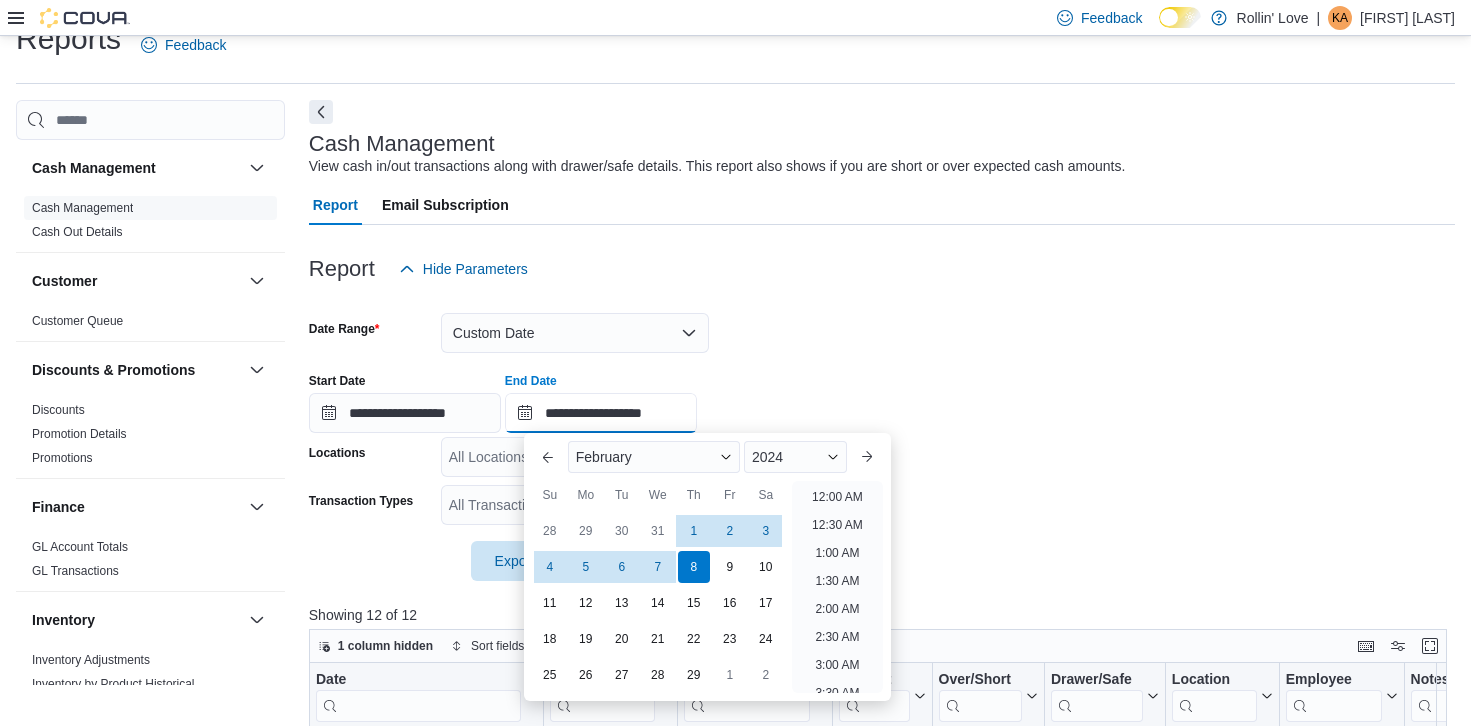 click on "**********" at bounding box center (601, 413) 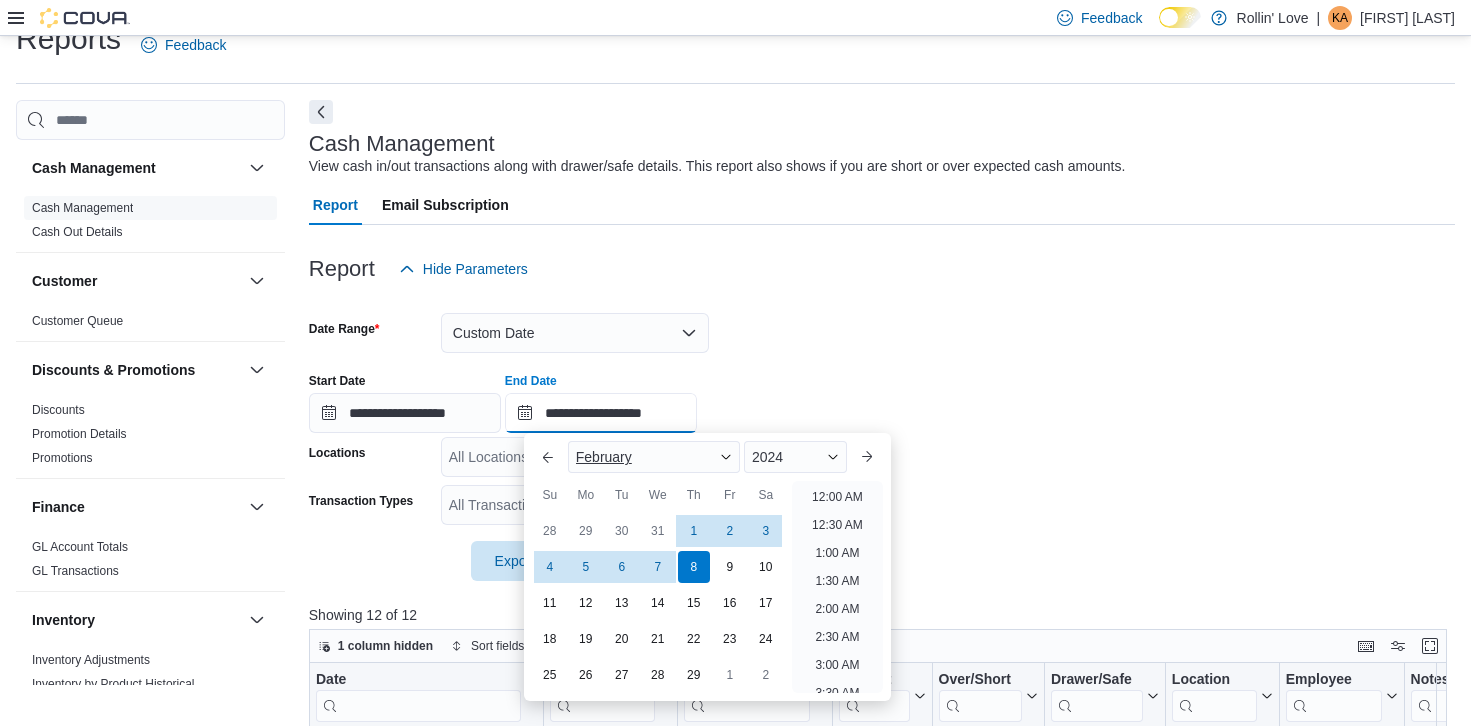 scroll, scrollTop: 1136, scrollLeft: 0, axis: vertical 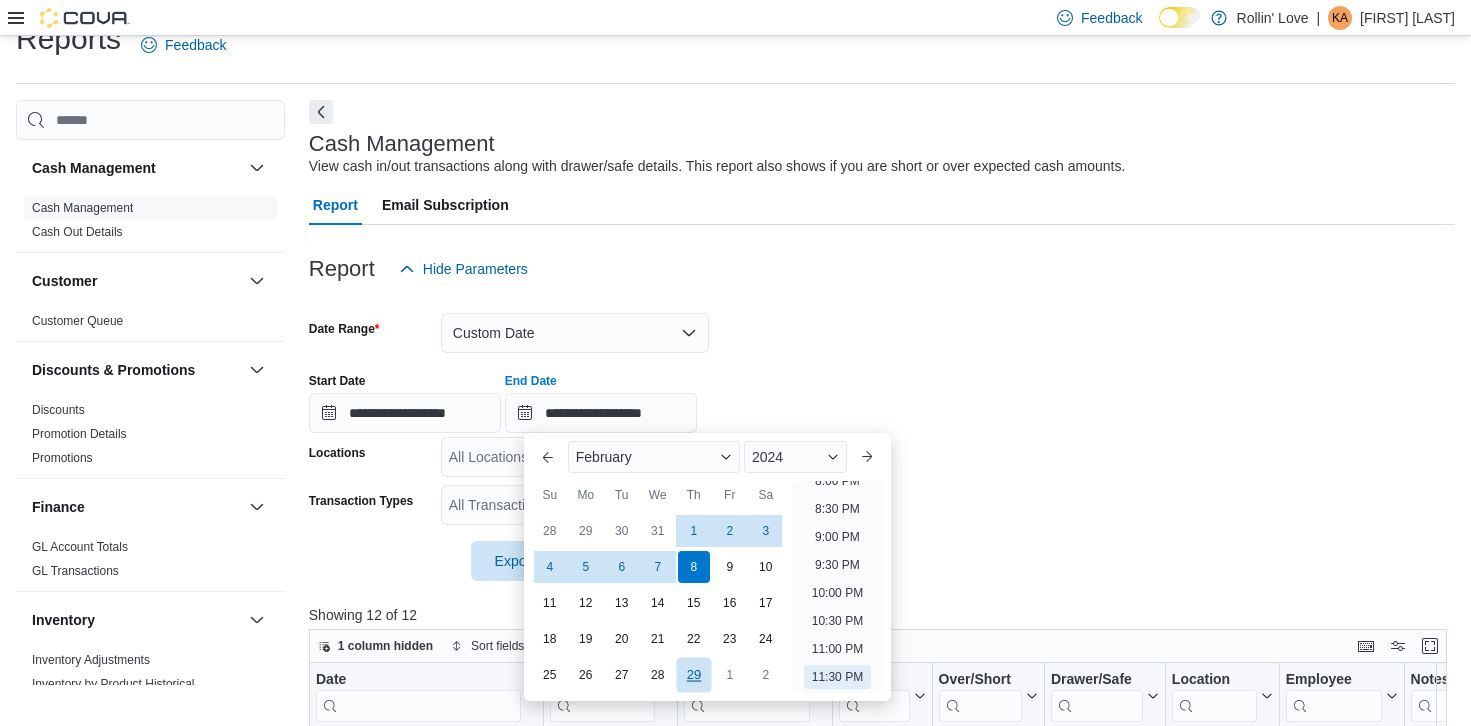 click on "29" at bounding box center [693, 675] 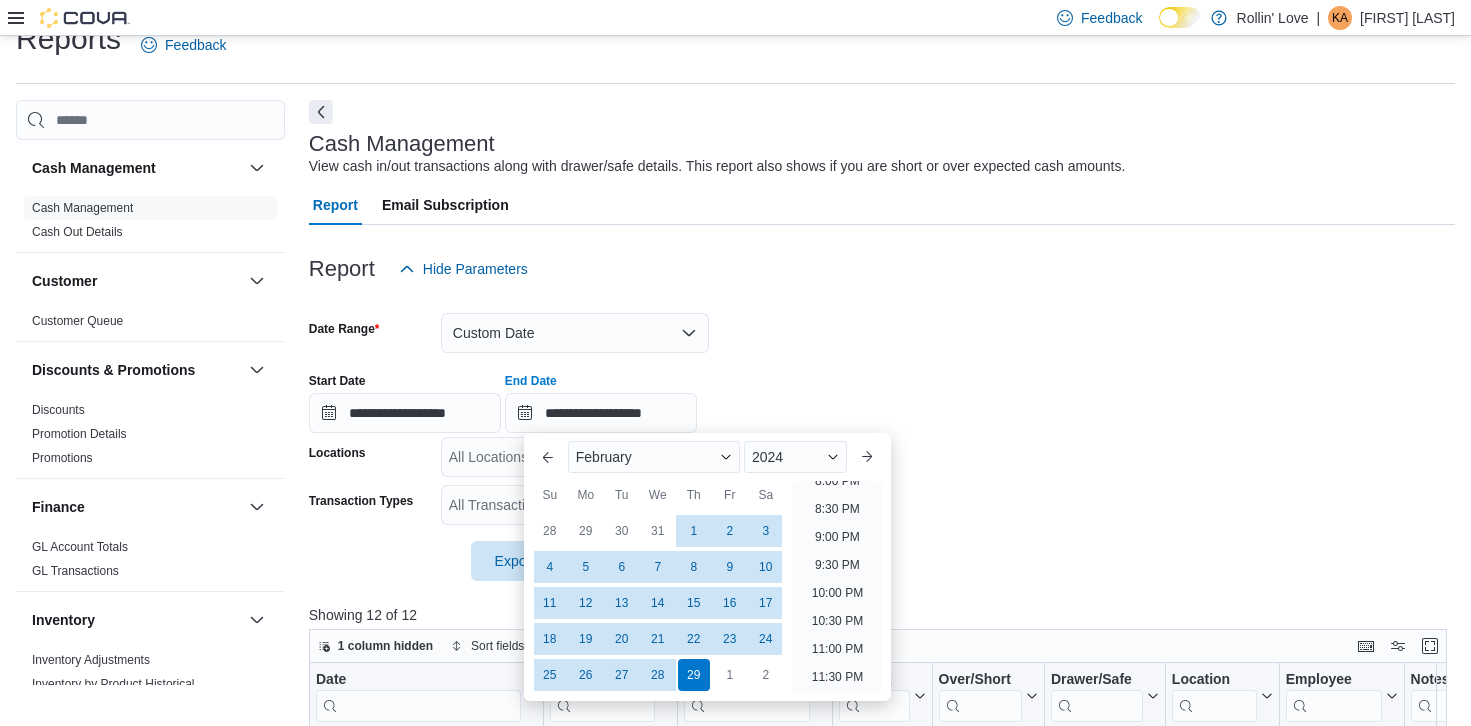 drag, startPoint x: 1013, startPoint y: 500, endPoint x: 711, endPoint y: 503, distance: 302.0149 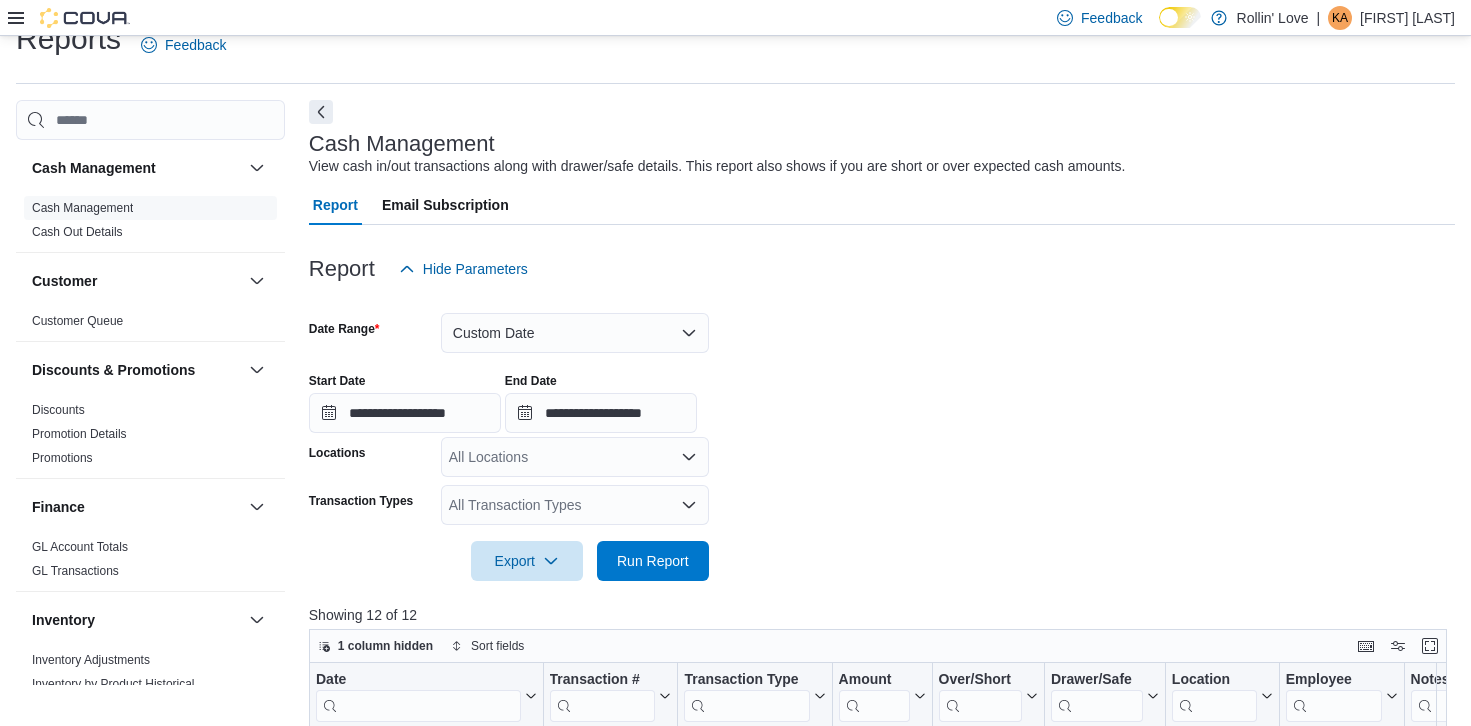 click on "All Transaction Types" at bounding box center (575, 505) 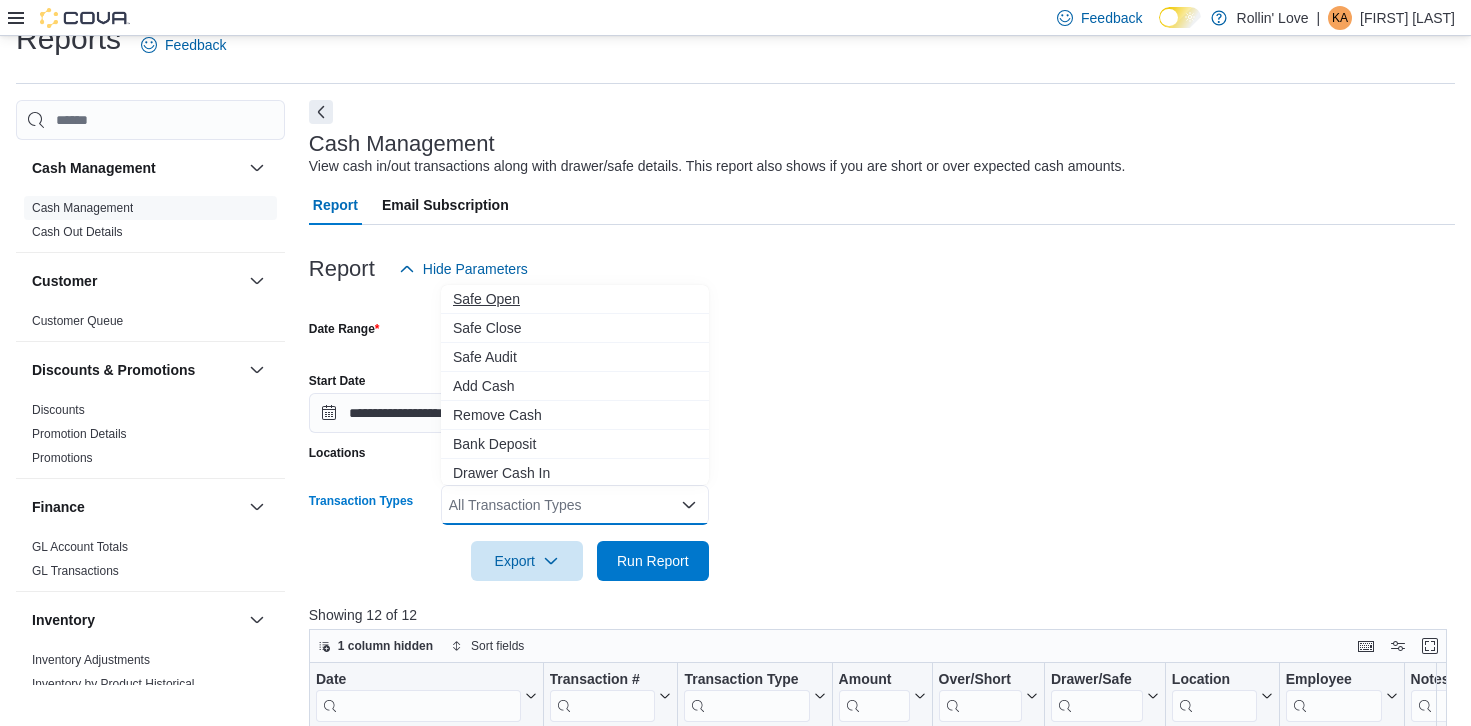 click on "Safe Open" at bounding box center [575, 299] 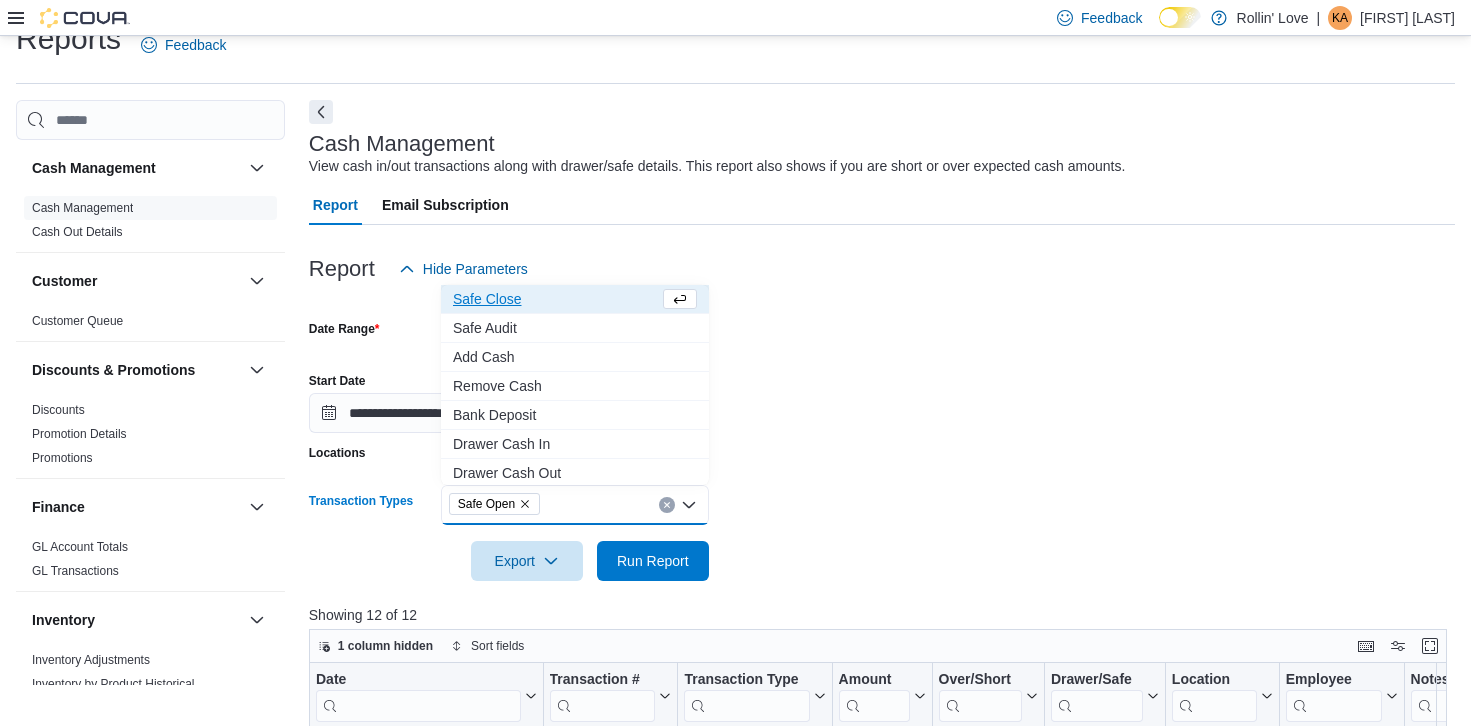 click on "**********" at bounding box center [882, 395] 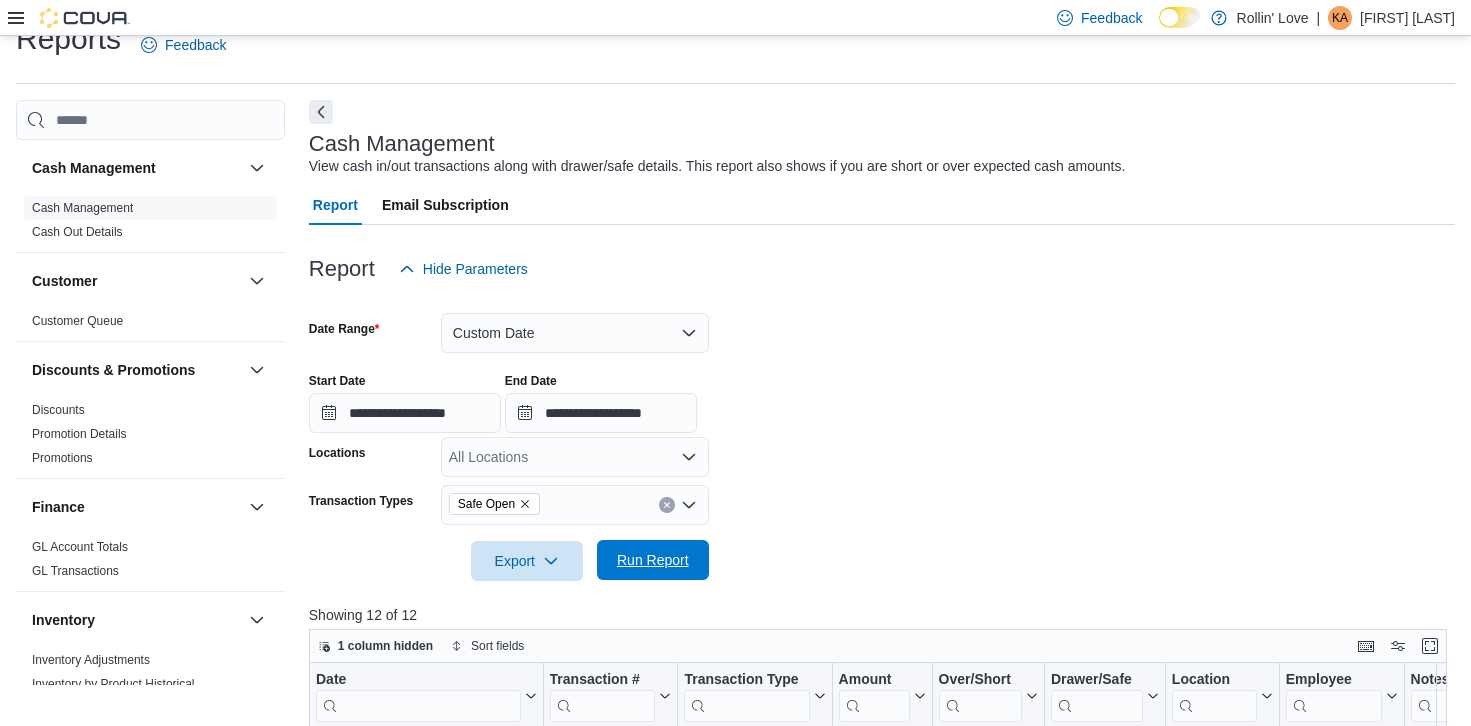 click on "Run Report" at bounding box center (653, 560) 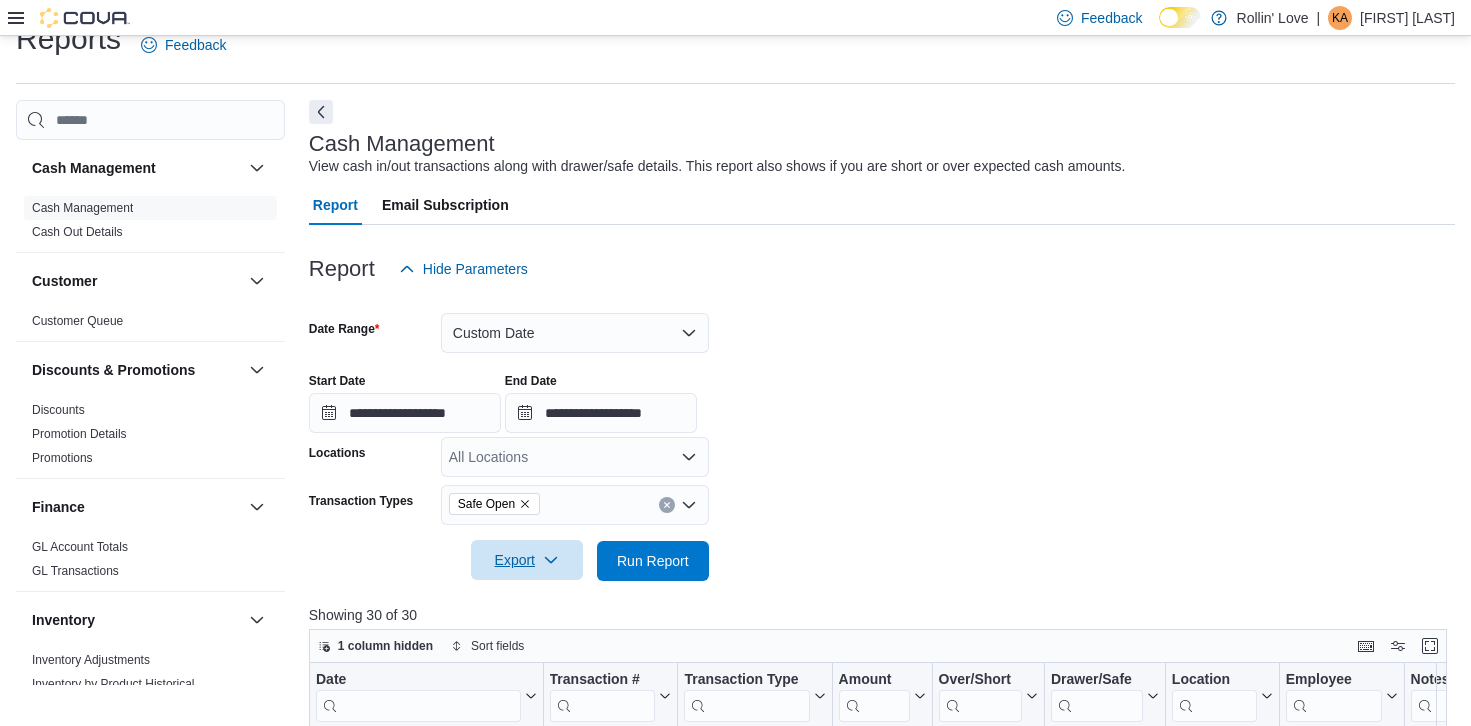 click on "Export" at bounding box center (527, 560) 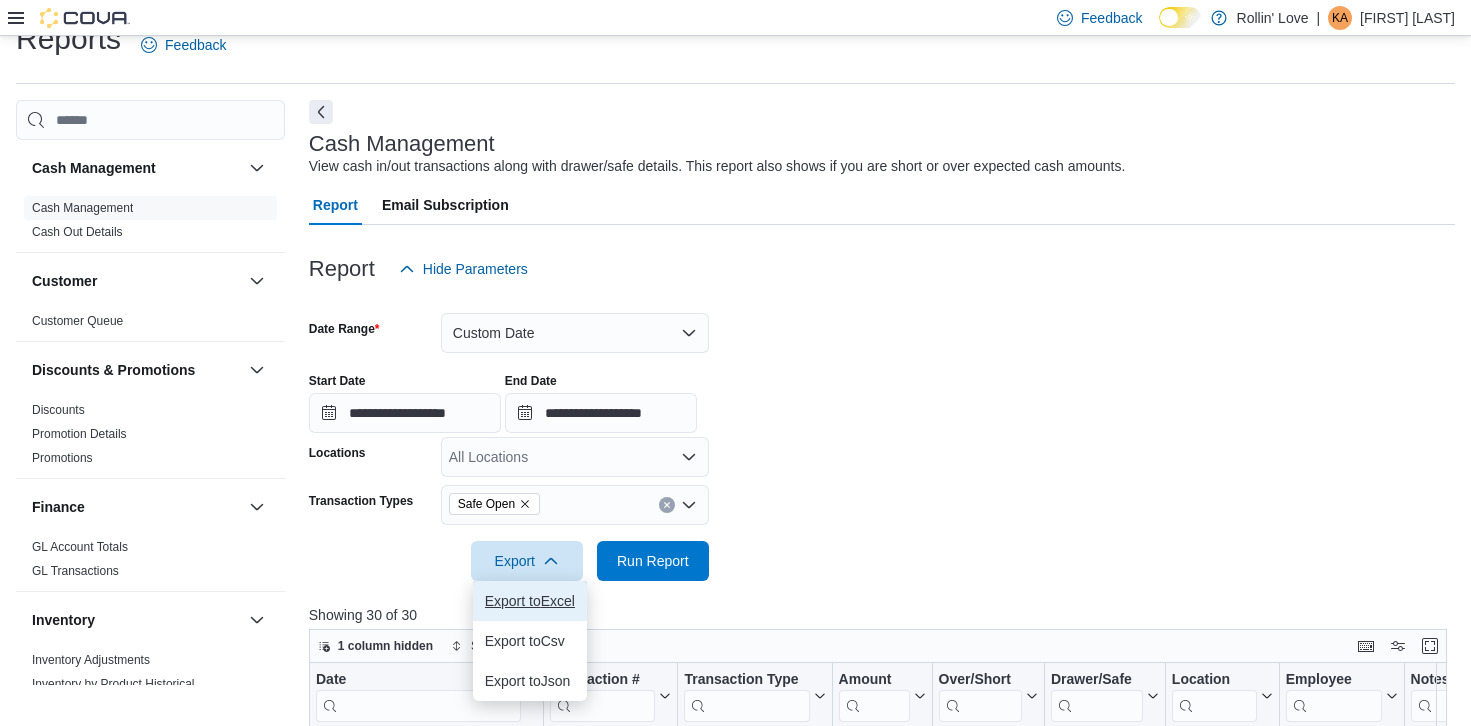 click on "Export to  Excel" at bounding box center (530, 601) 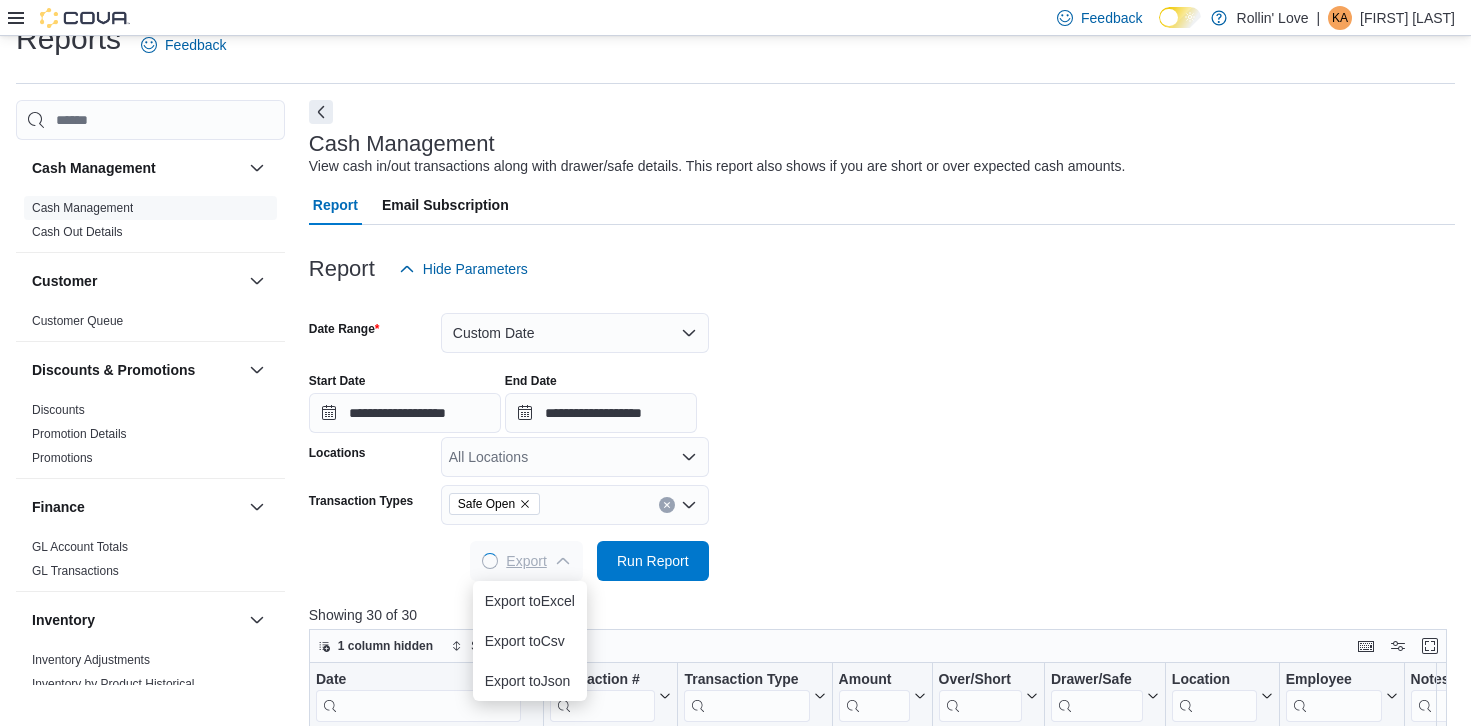 scroll, scrollTop: 0, scrollLeft: 0, axis: both 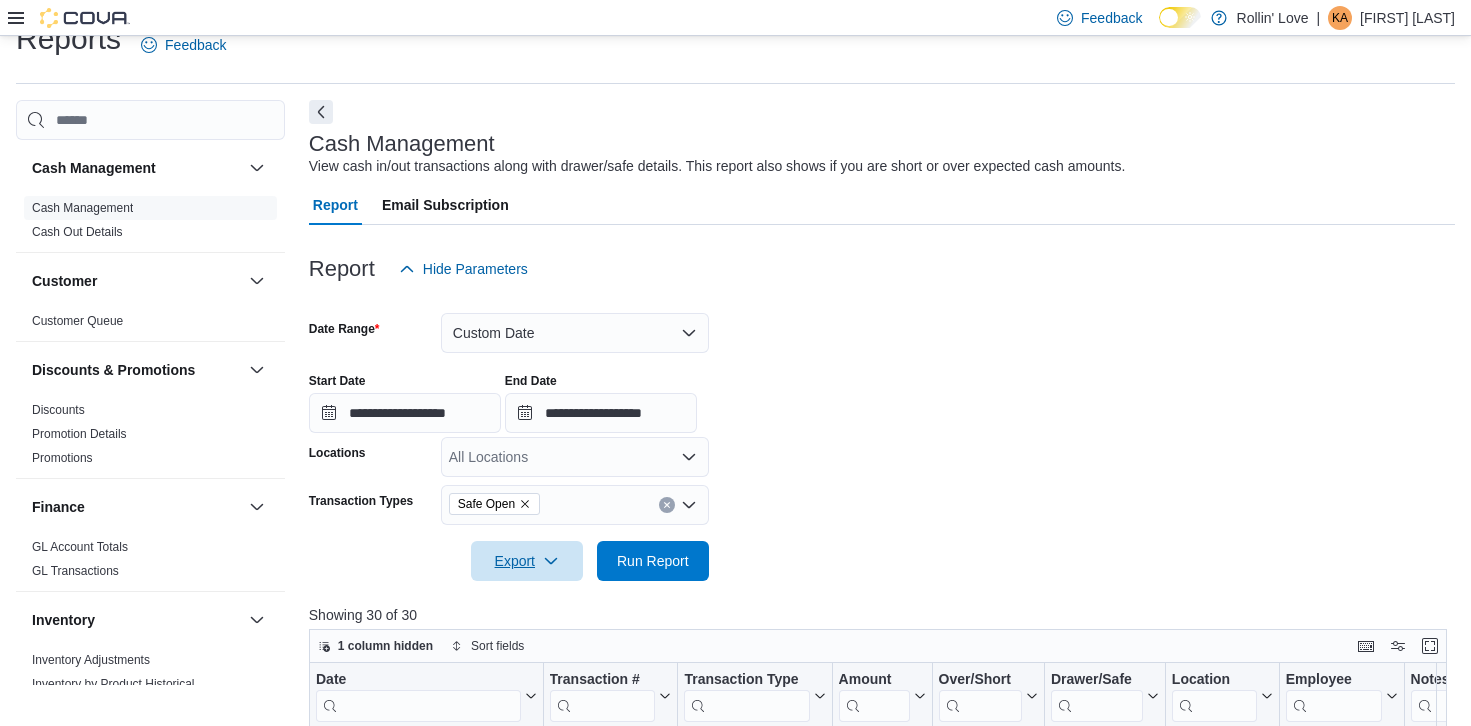 type 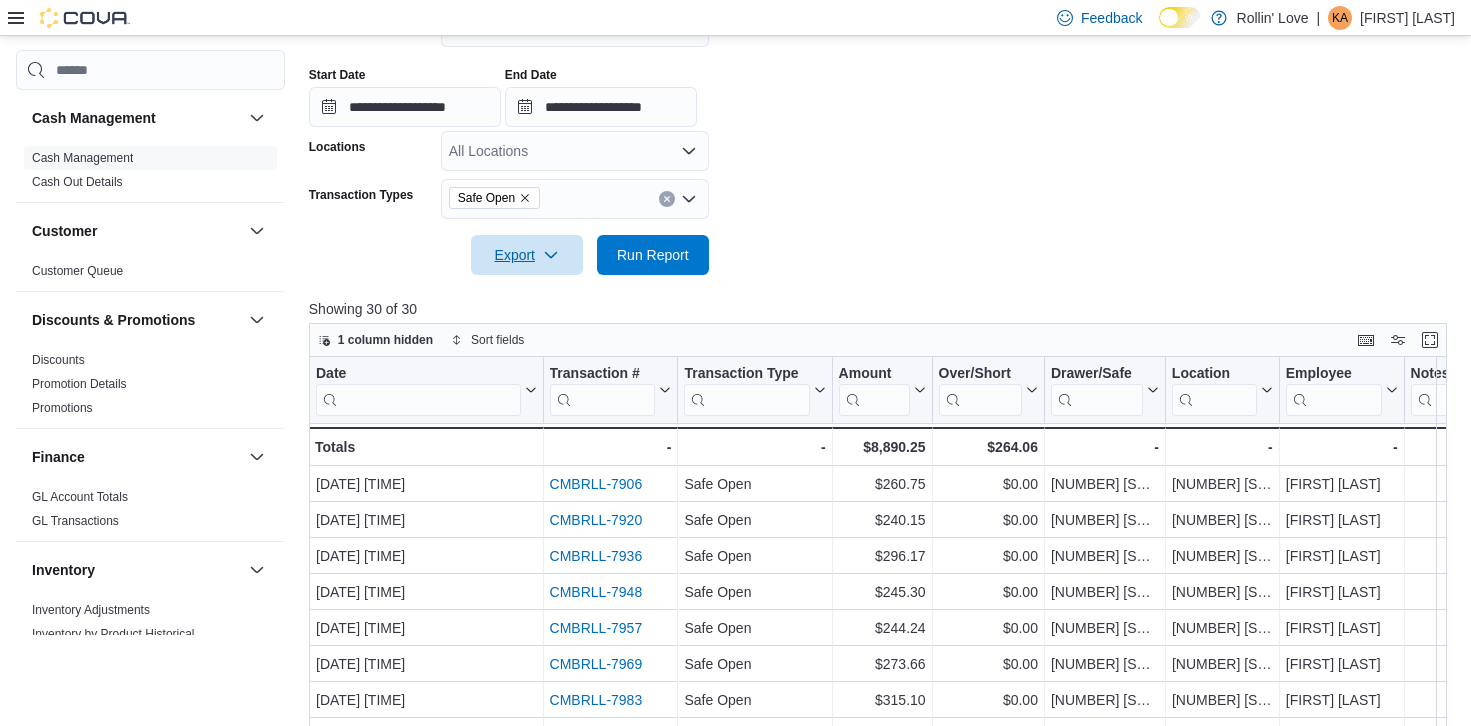 scroll, scrollTop: 533, scrollLeft: 0, axis: vertical 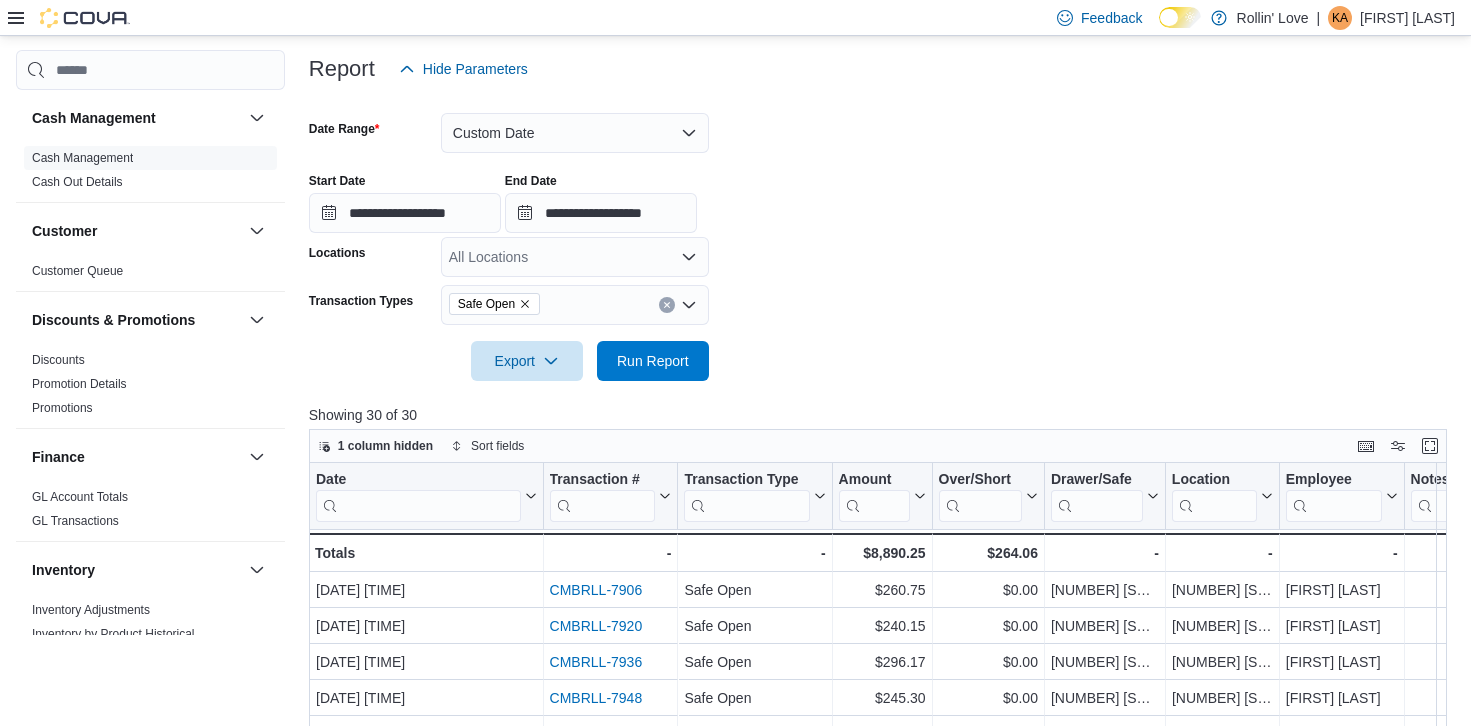 click 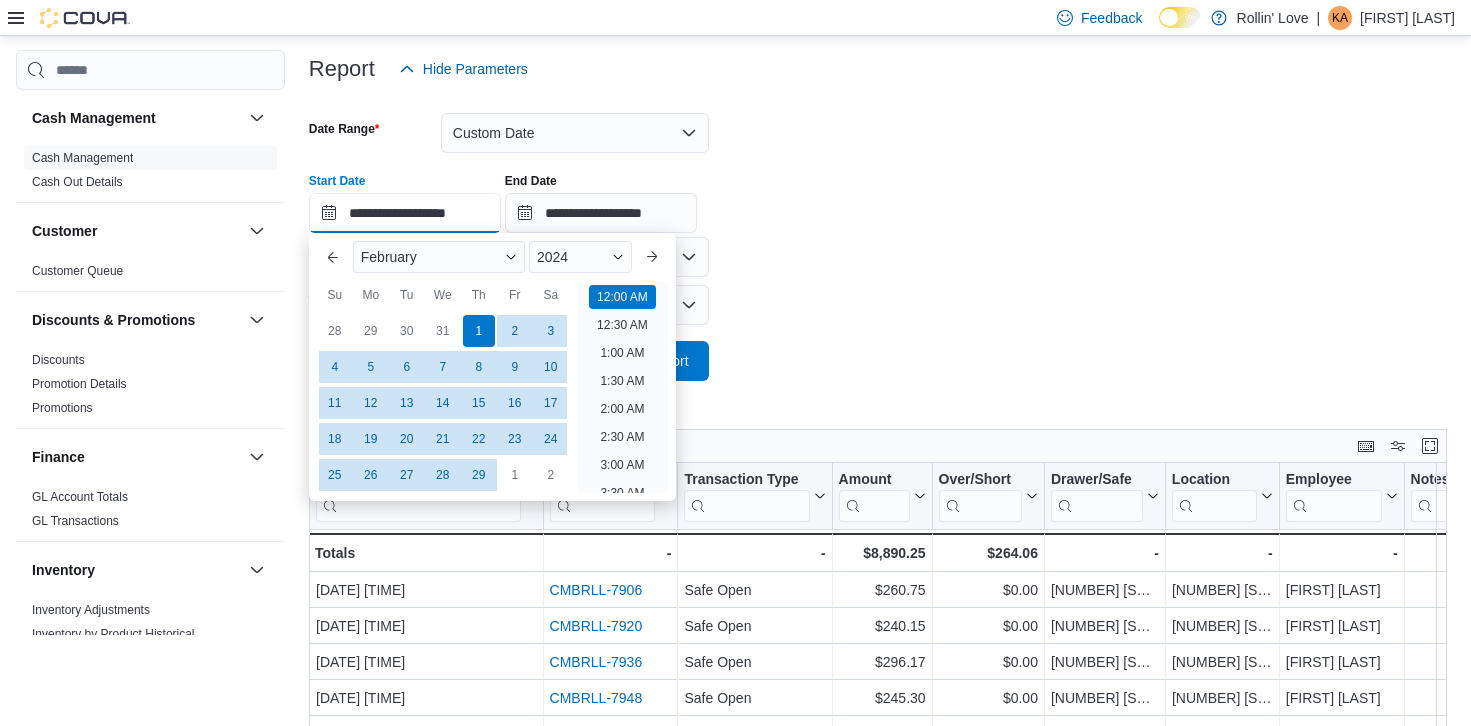 drag, startPoint x: 398, startPoint y: 206, endPoint x: 408, endPoint y: 230, distance: 26 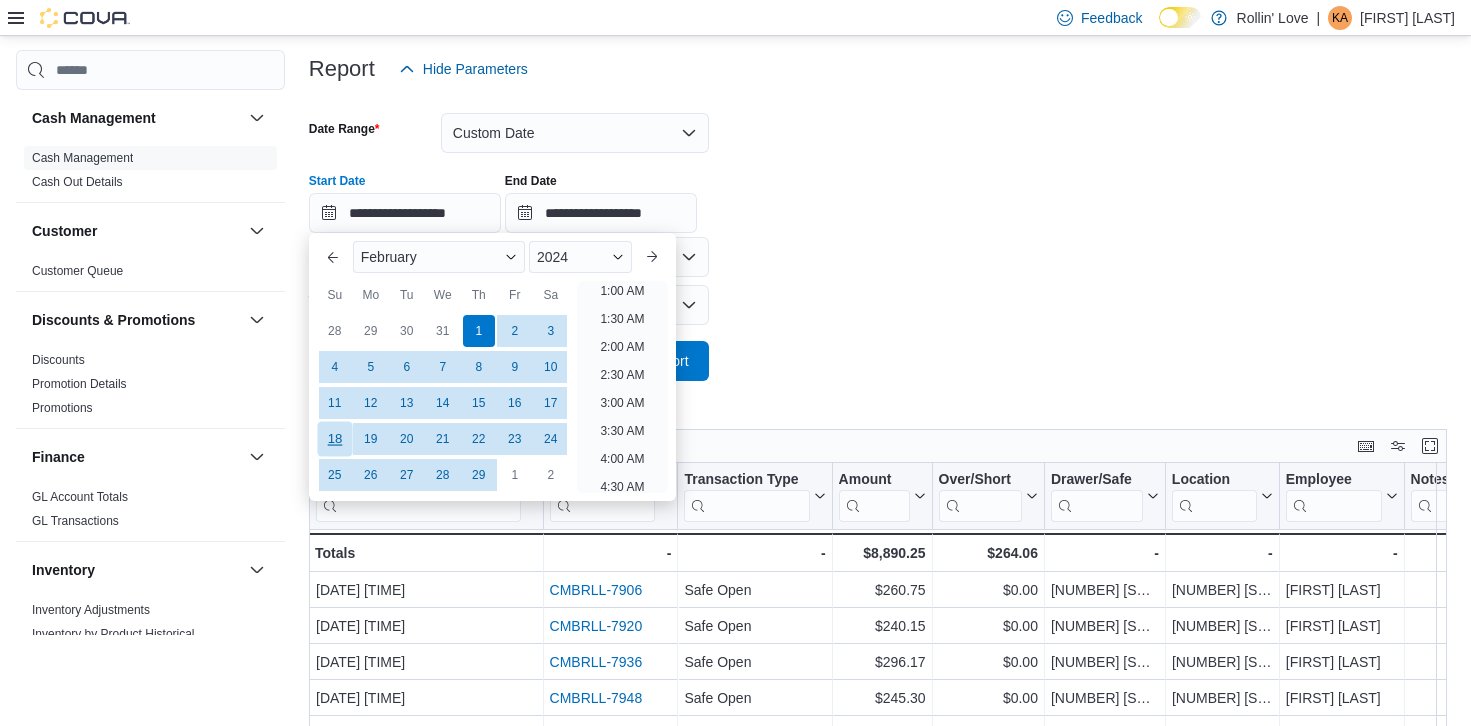 click on "18" at bounding box center [334, 439] 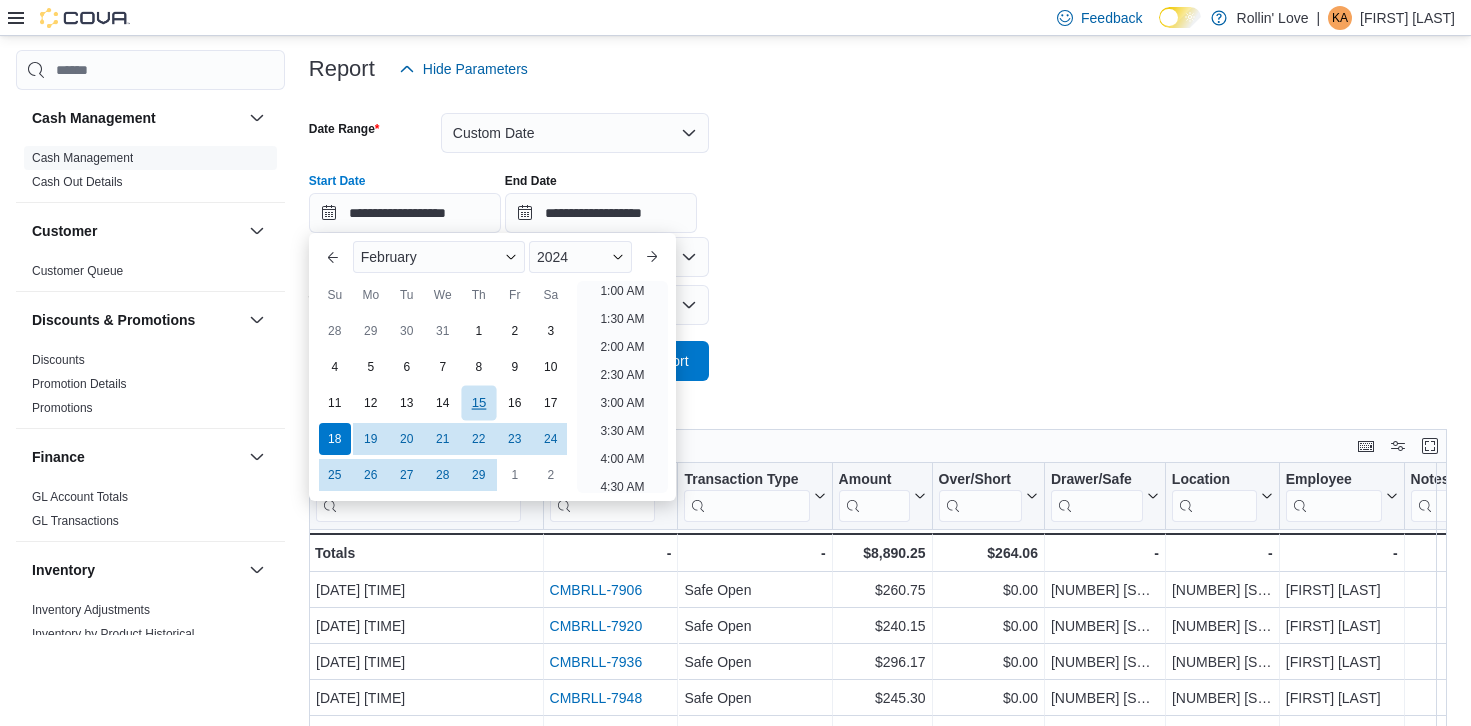 scroll, scrollTop: 4, scrollLeft: 0, axis: vertical 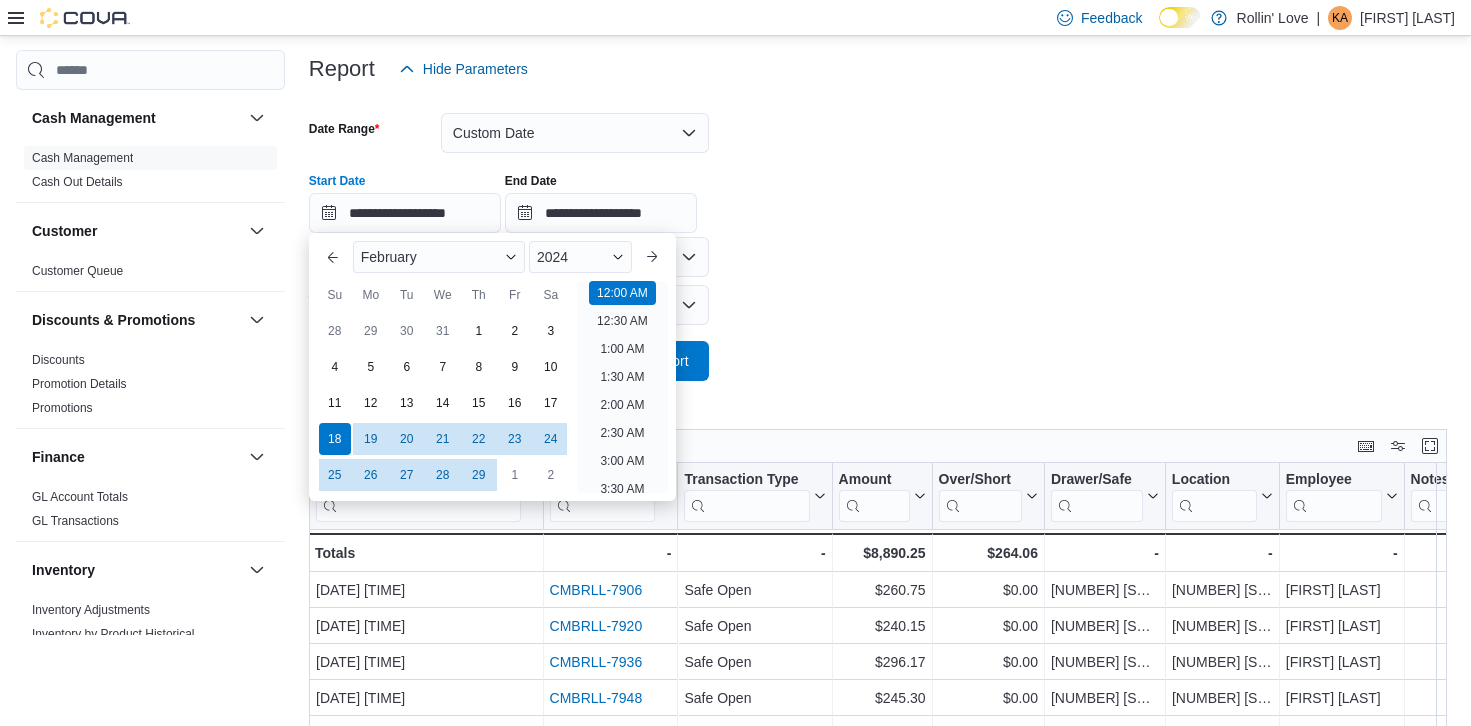 click on "**********" at bounding box center [882, 235] 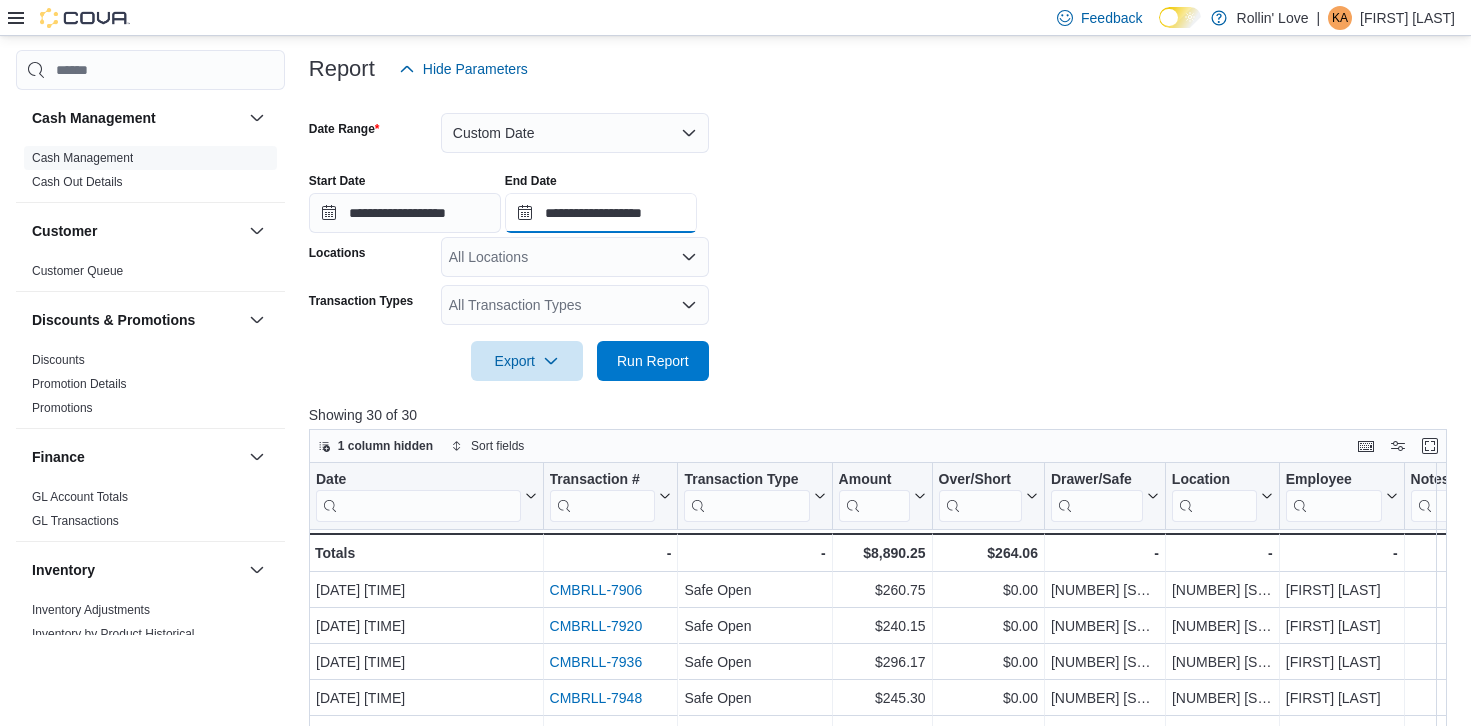 click on "**********" at bounding box center (601, 213) 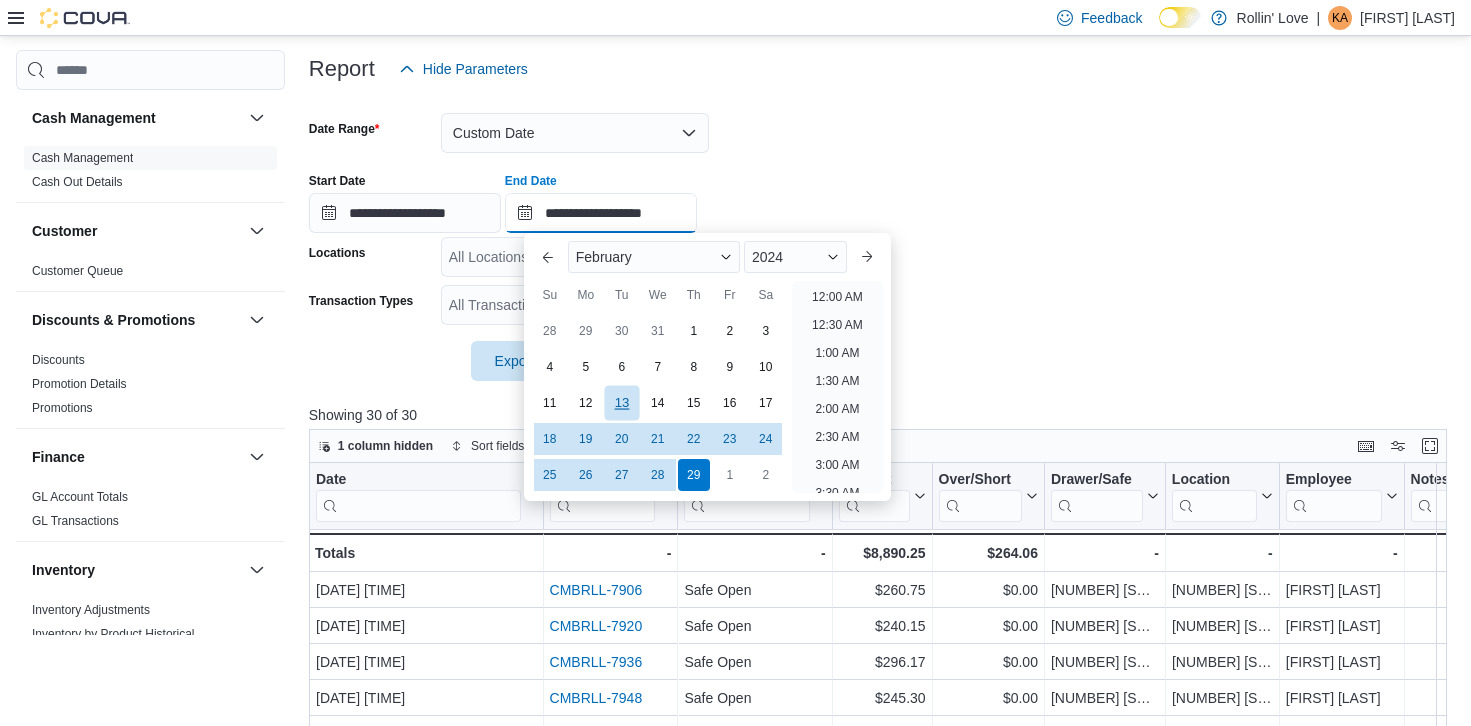 scroll, scrollTop: 1136, scrollLeft: 0, axis: vertical 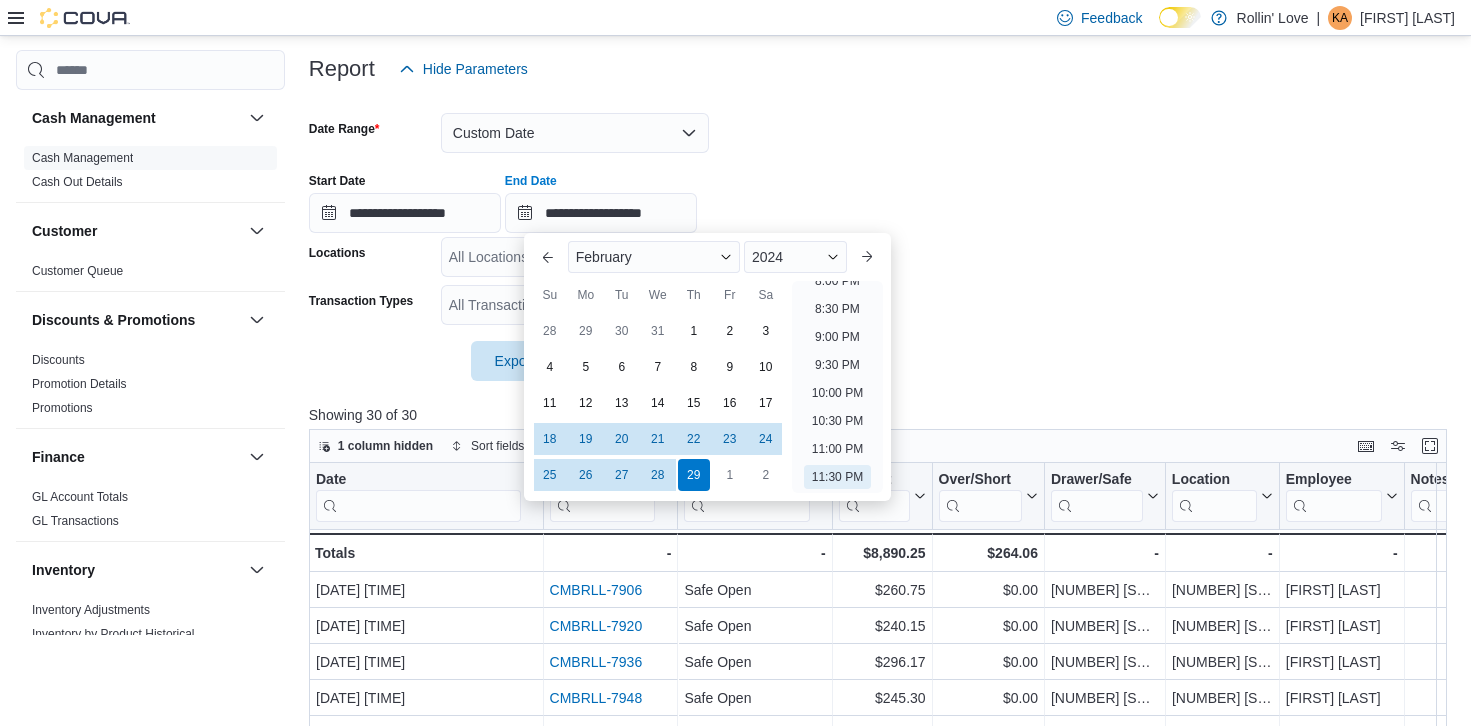 drag, startPoint x: 551, startPoint y: 434, endPoint x: 800, endPoint y: 334, distance: 268.33002 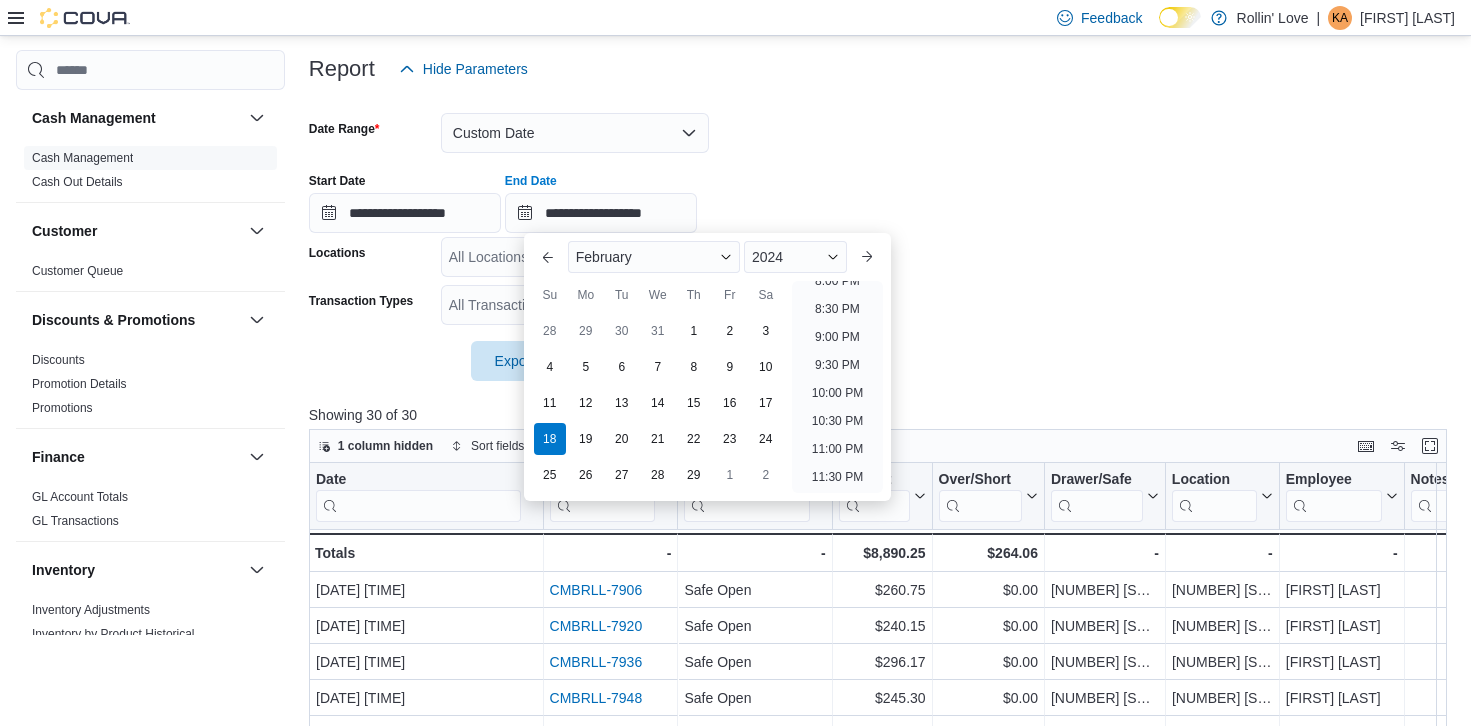 drag, startPoint x: 1044, startPoint y: 226, endPoint x: 1023, endPoint y: 230, distance: 21.377558 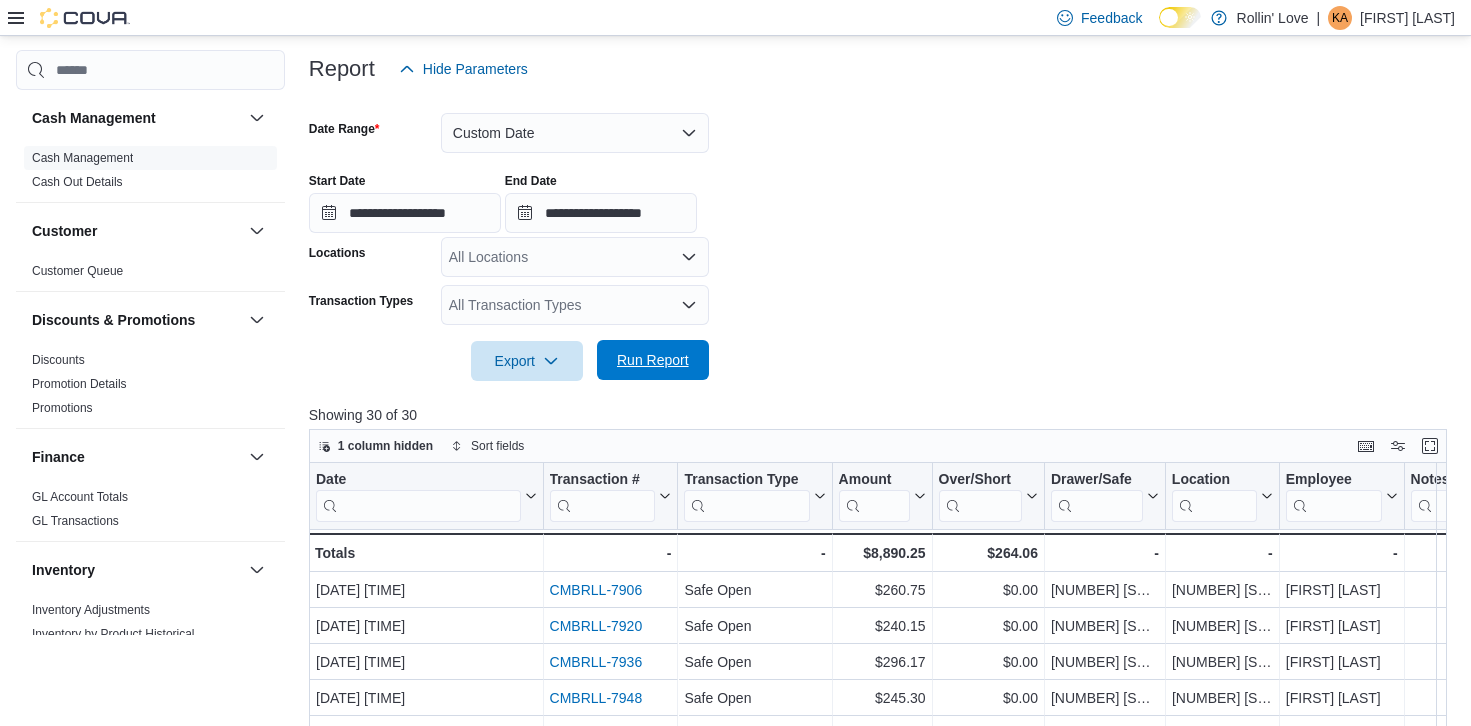 click on "Run Report" at bounding box center [653, 360] 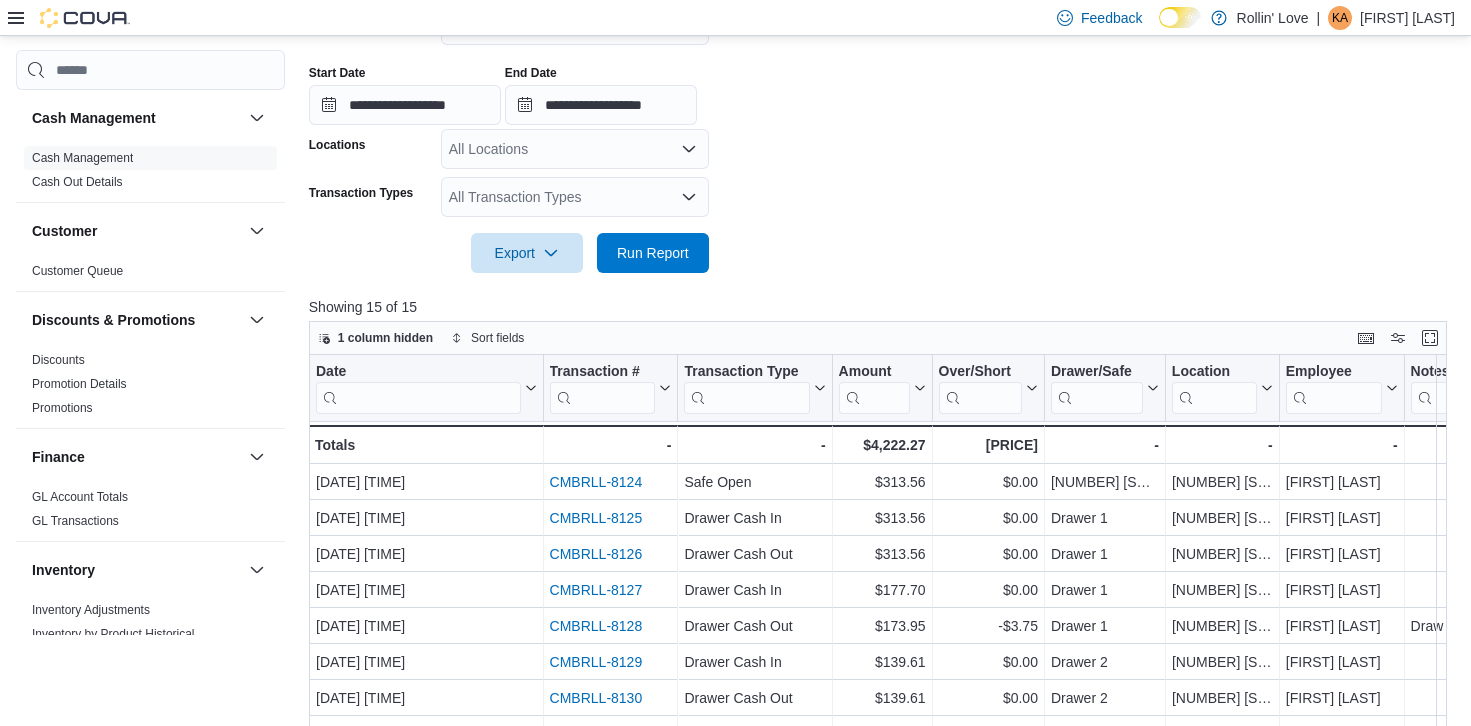 scroll, scrollTop: 533, scrollLeft: 0, axis: vertical 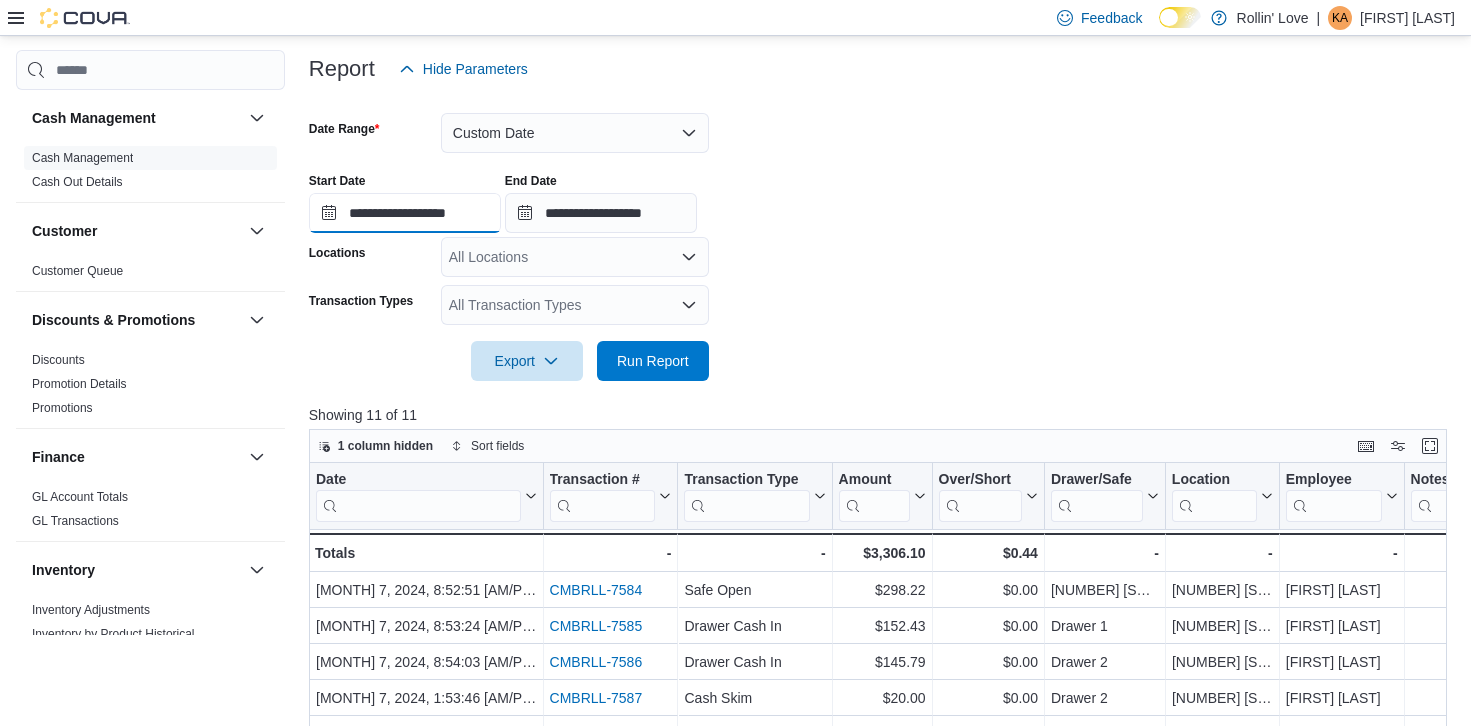 click on "**********" at bounding box center (405, 213) 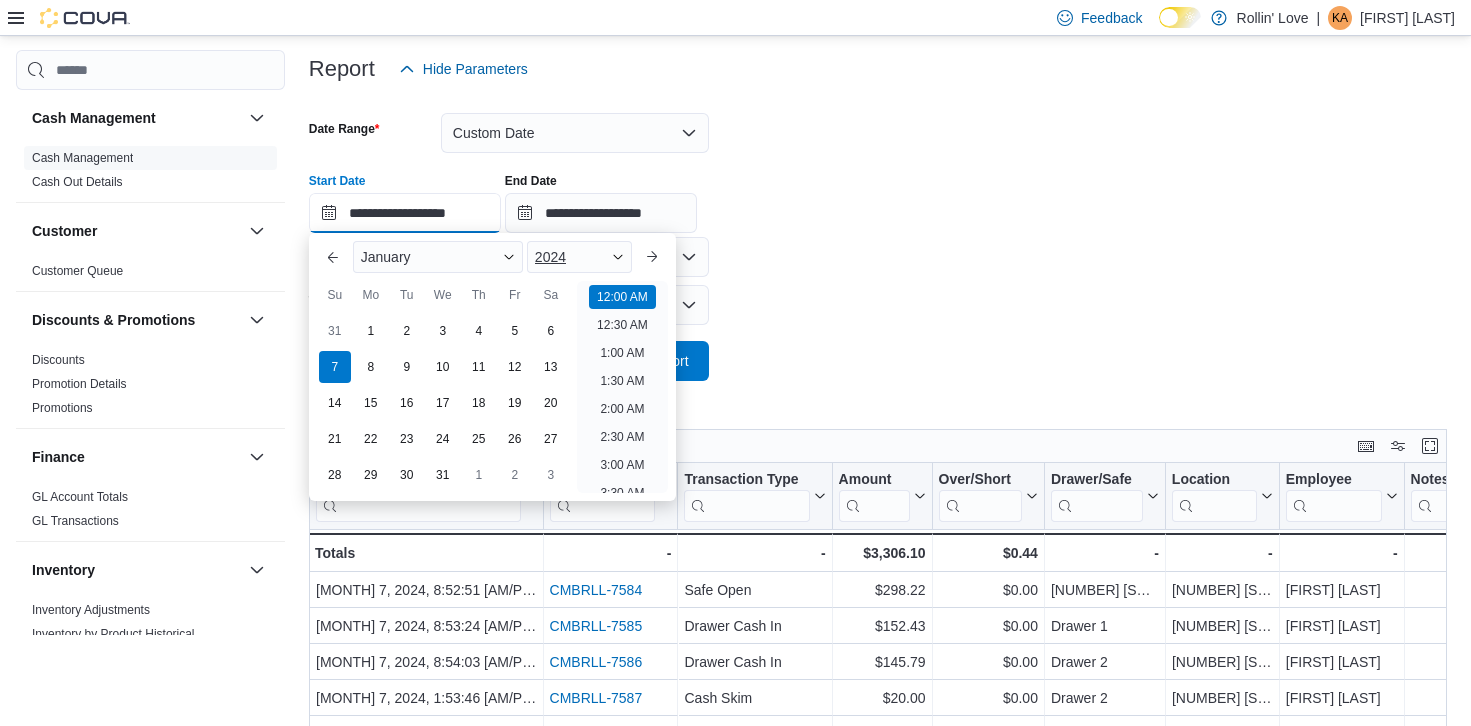 scroll, scrollTop: 62, scrollLeft: 0, axis: vertical 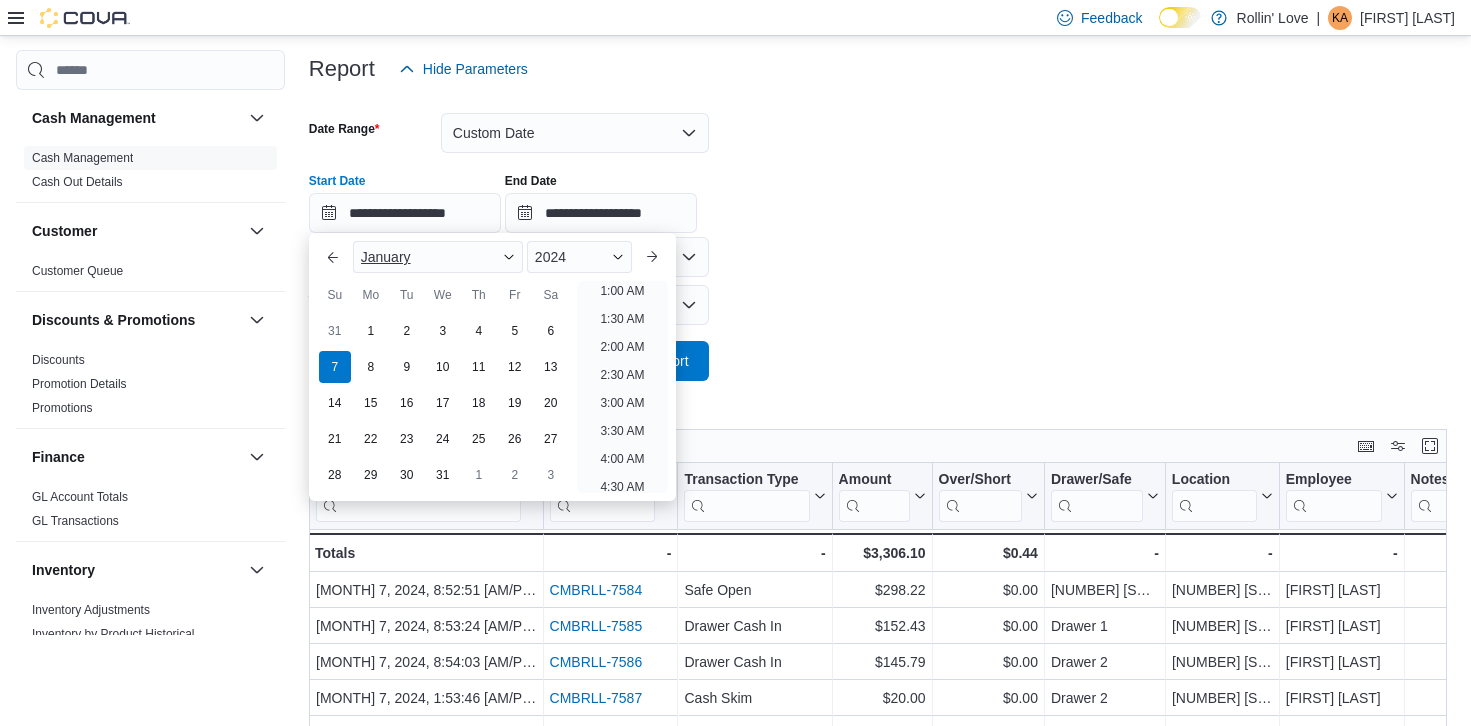 click on "January" at bounding box center (386, 257) 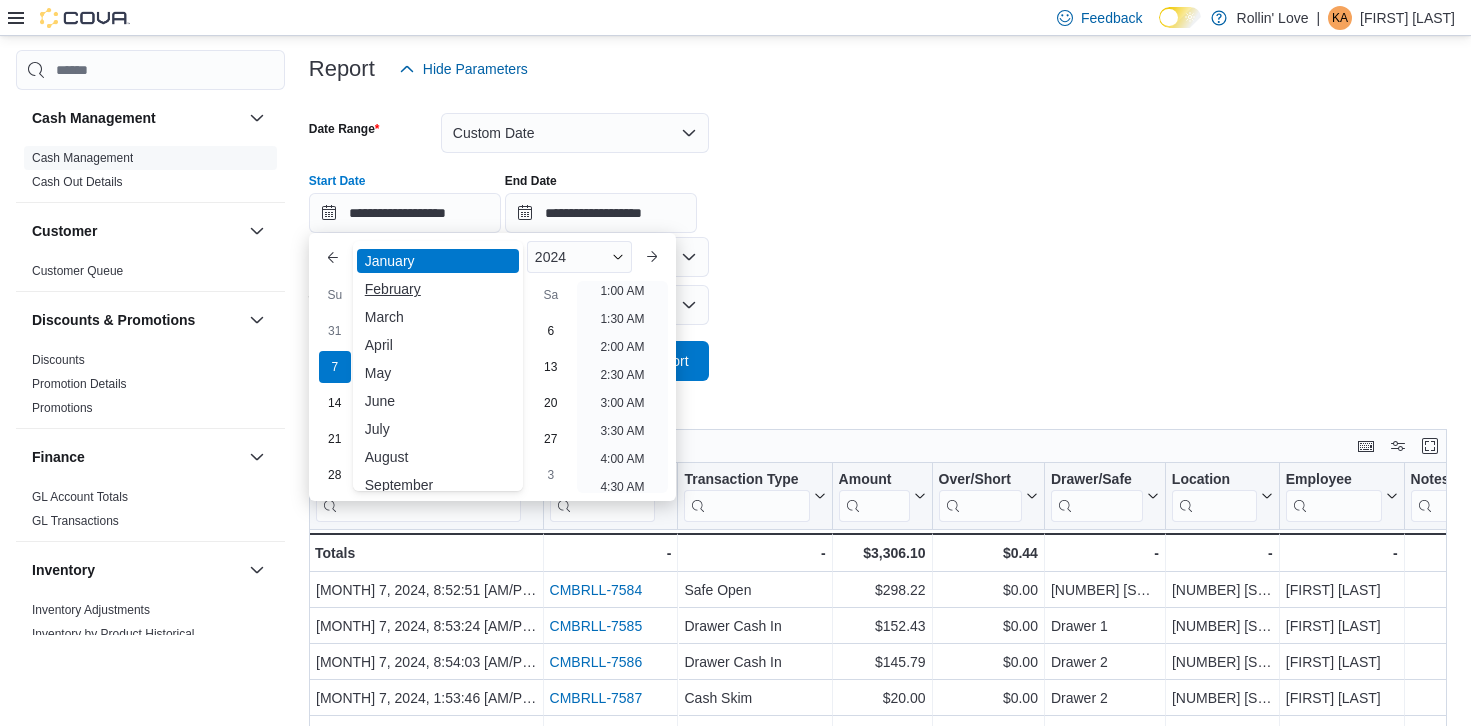 click on "February" at bounding box center [438, 289] 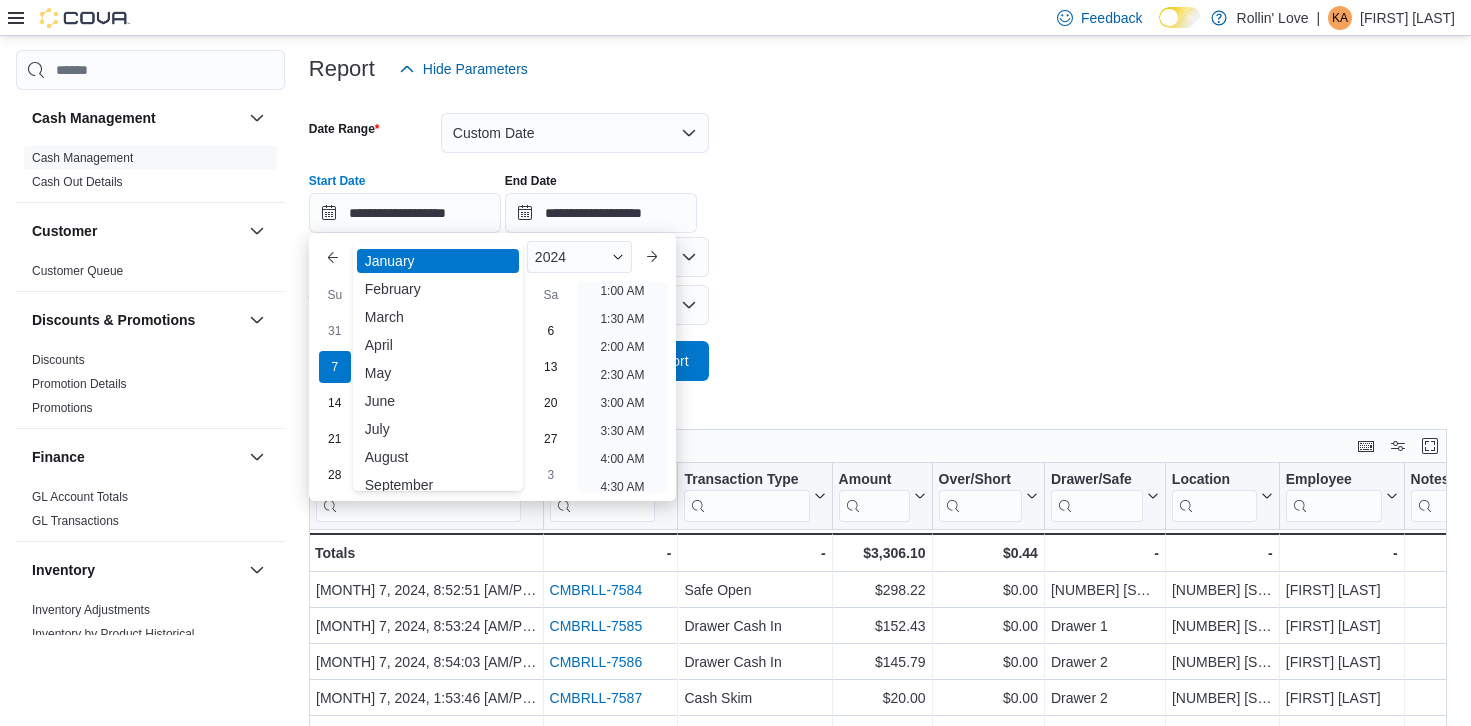 type on "**********" 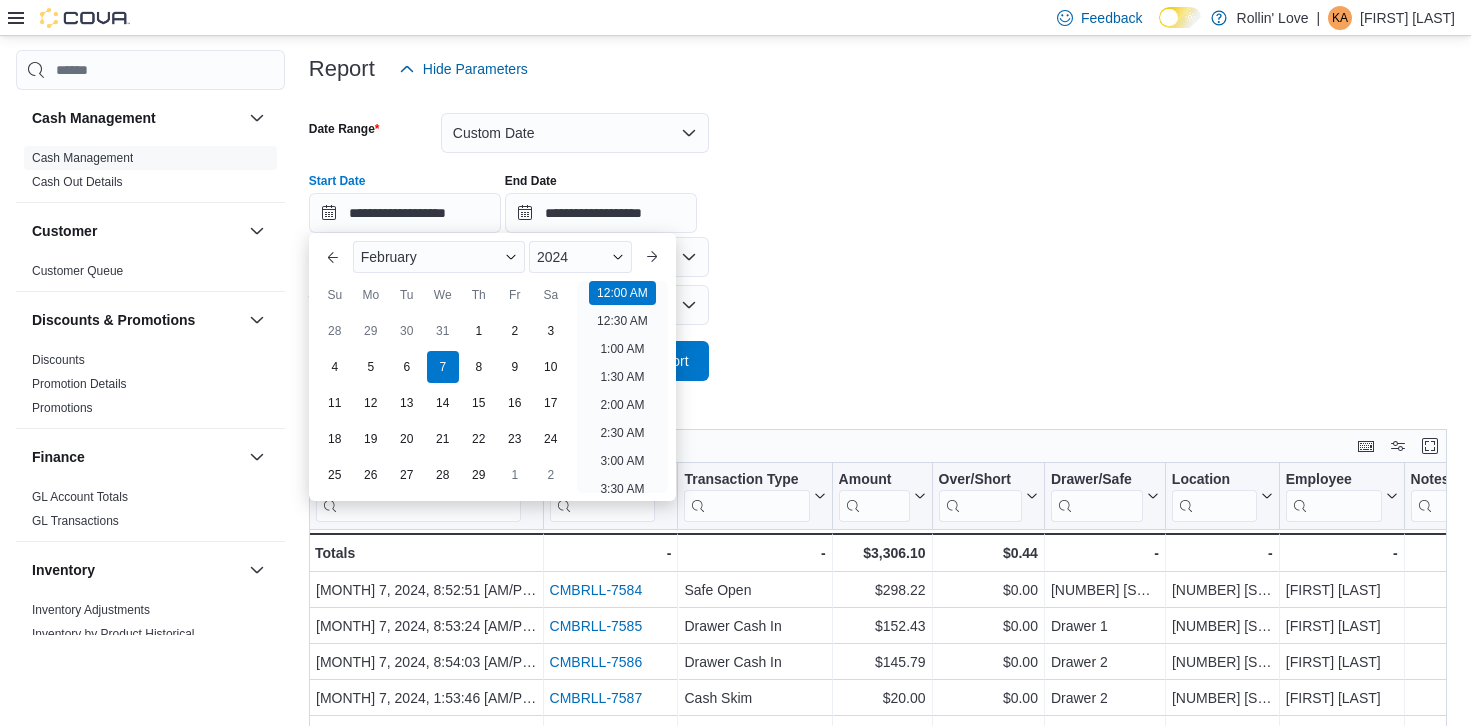 click on "**********" at bounding box center [882, 235] 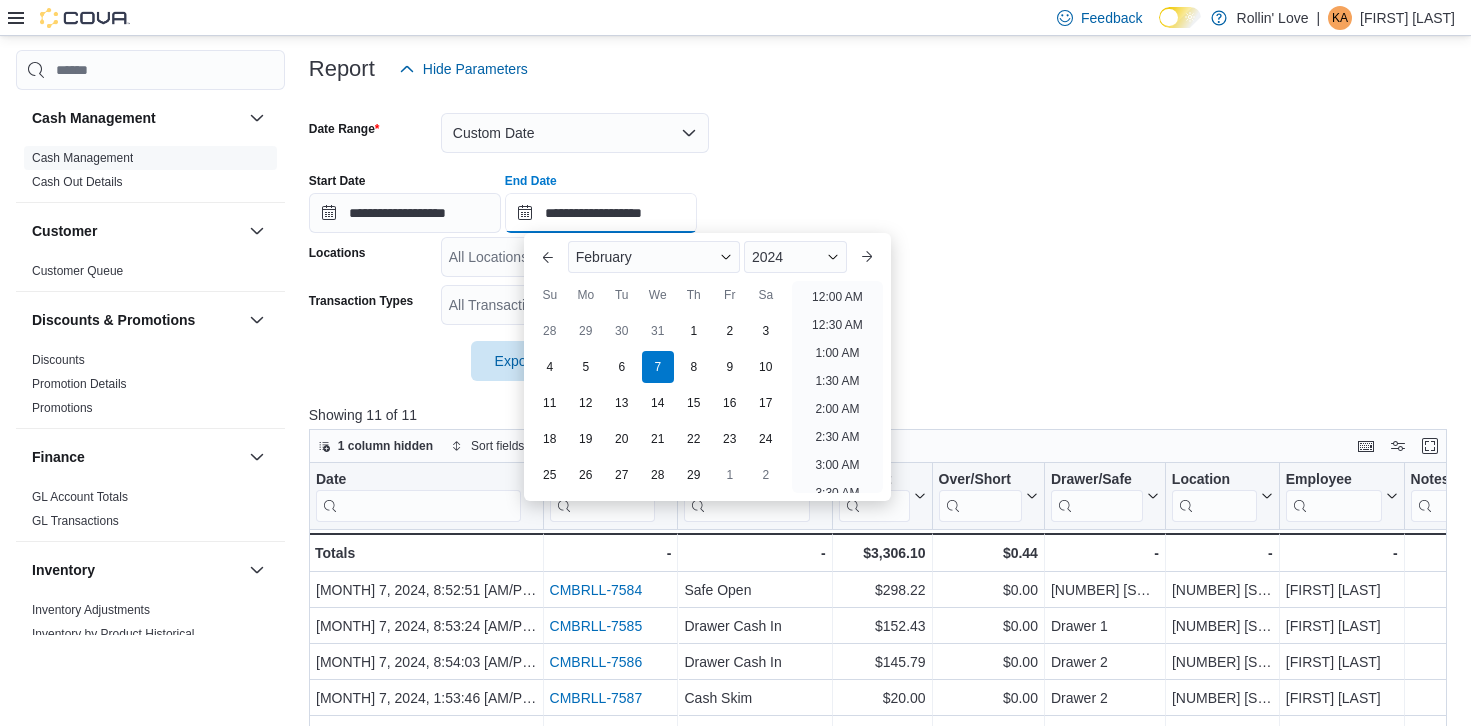 click on "**********" at bounding box center (601, 213) 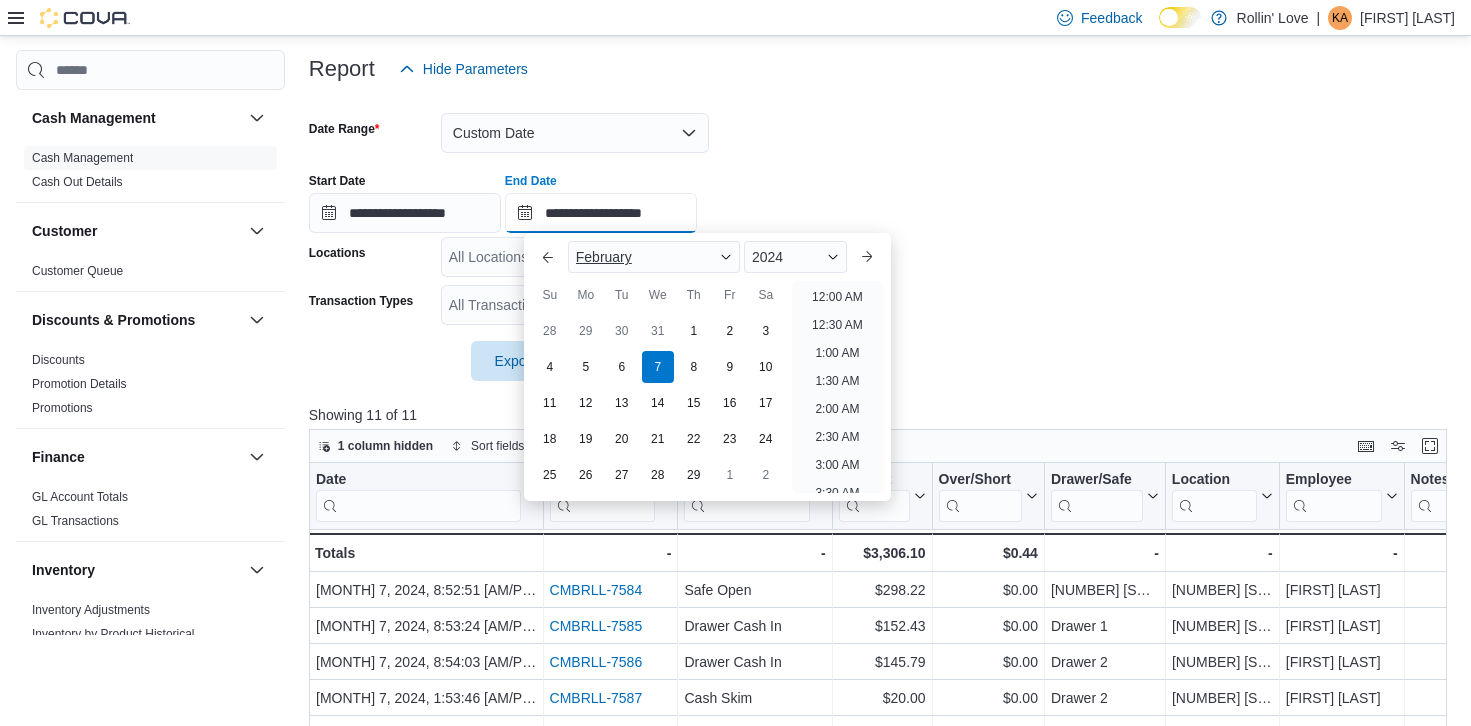 scroll, scrollTop: 1136, scrollLeft: 0, axis: vertical 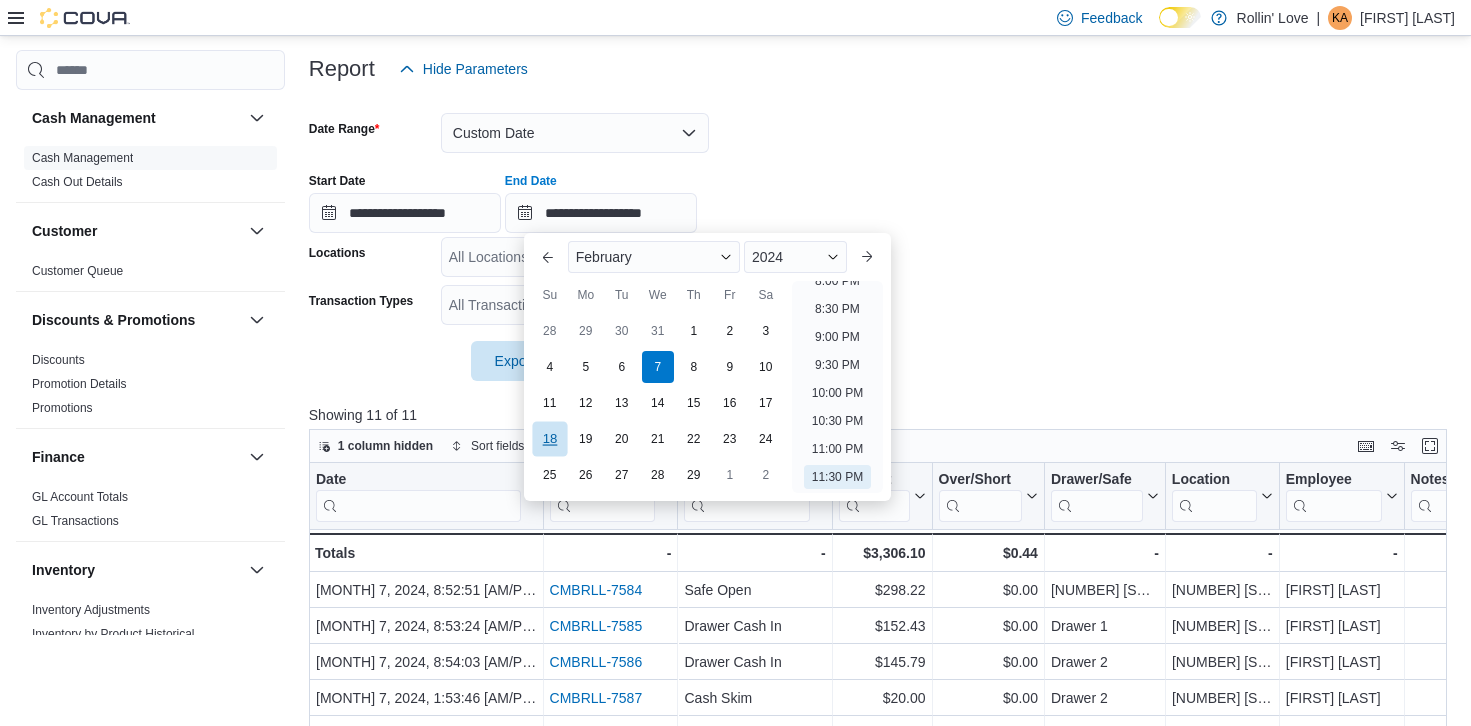 drag, startPoint x: 549, startPoint y: 444, endPoint x: 833, endPoint y: 352, distance: 298.52972 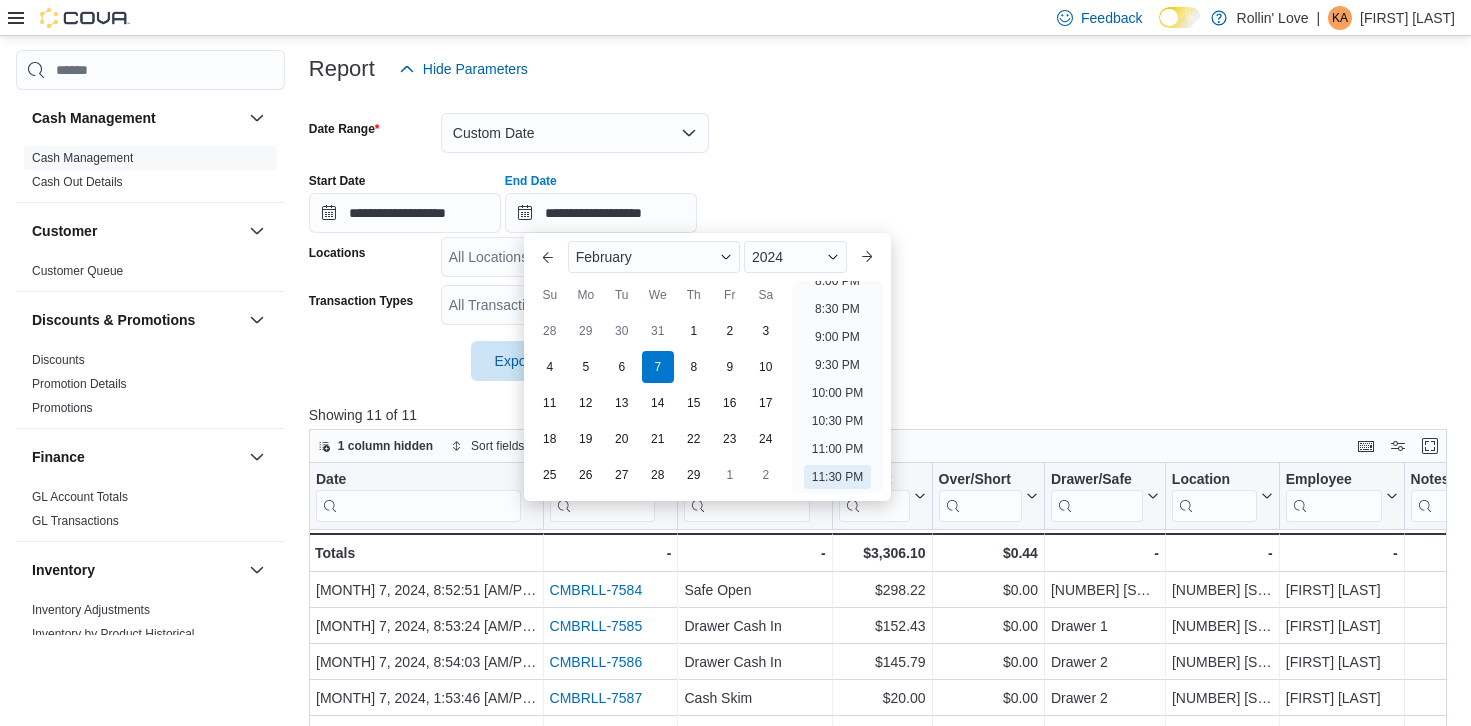 click on "18" at bounding box center (550, 439) 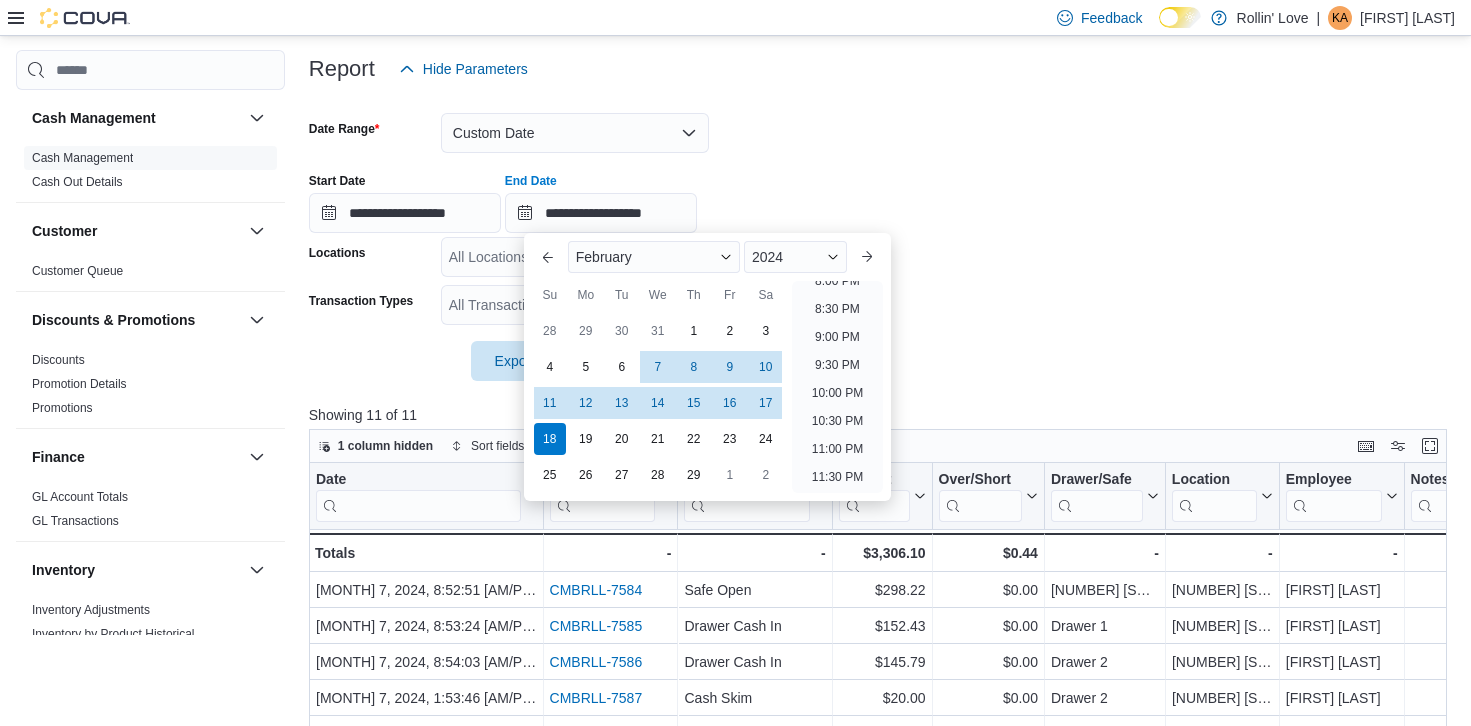 click on "**********" at bounding box center [882, 235] 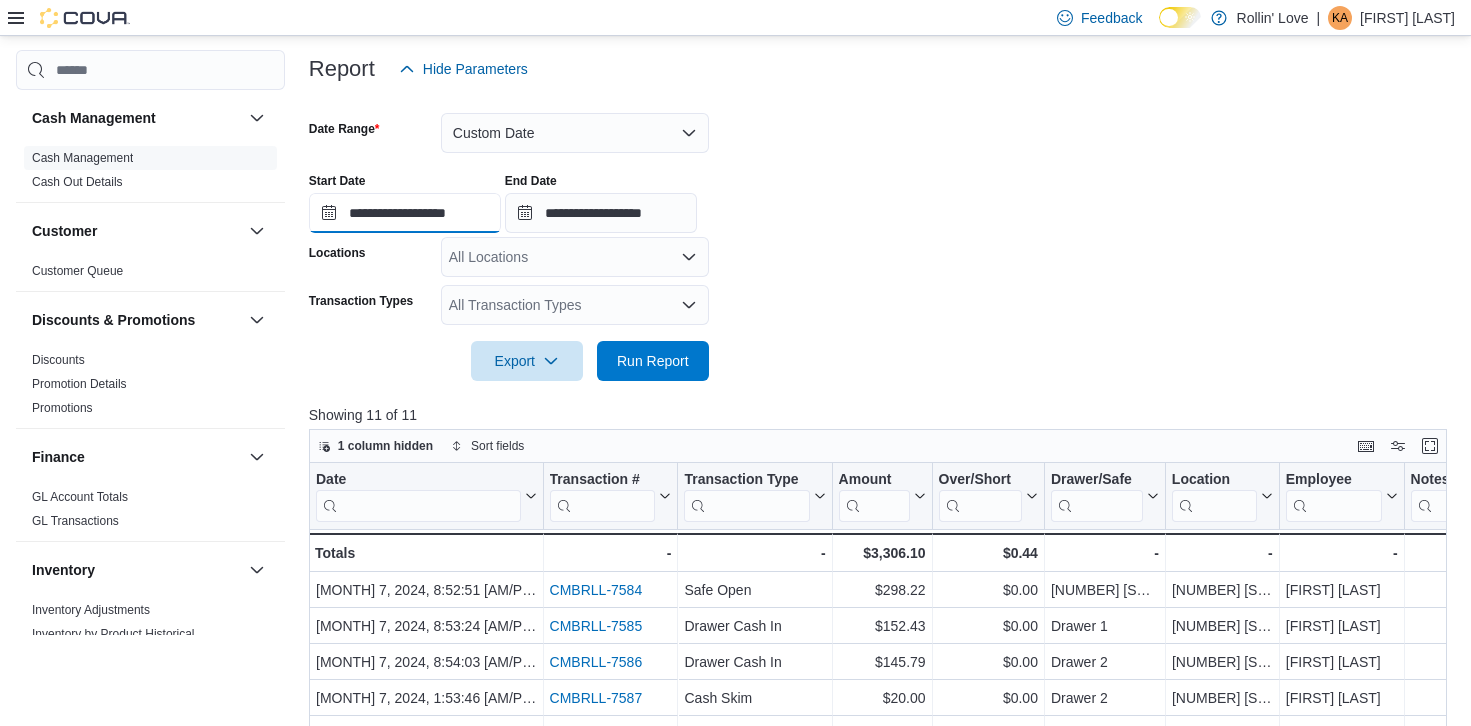 click on "**********" at bounding box center (405, 213) 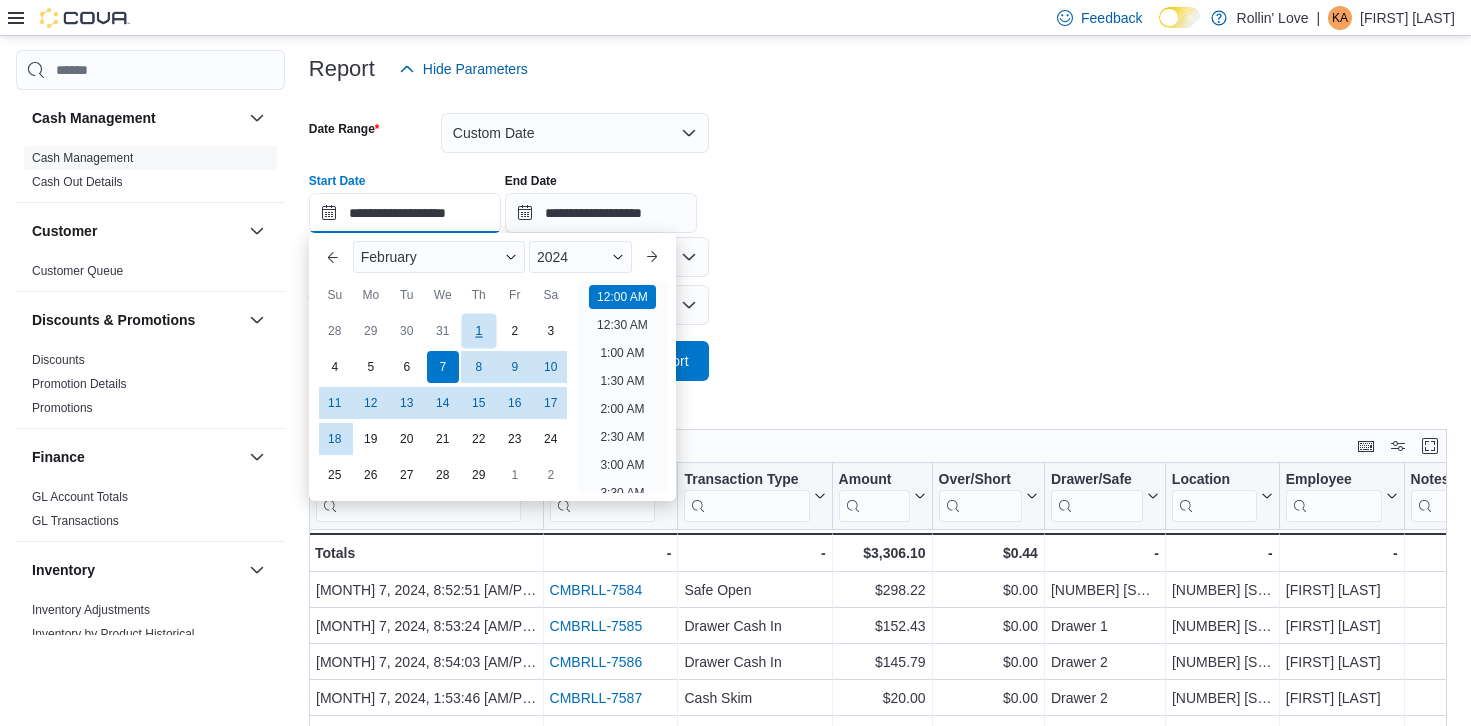 scroll, scrollTop: 62, scrollLeft: 0, axis: vertical 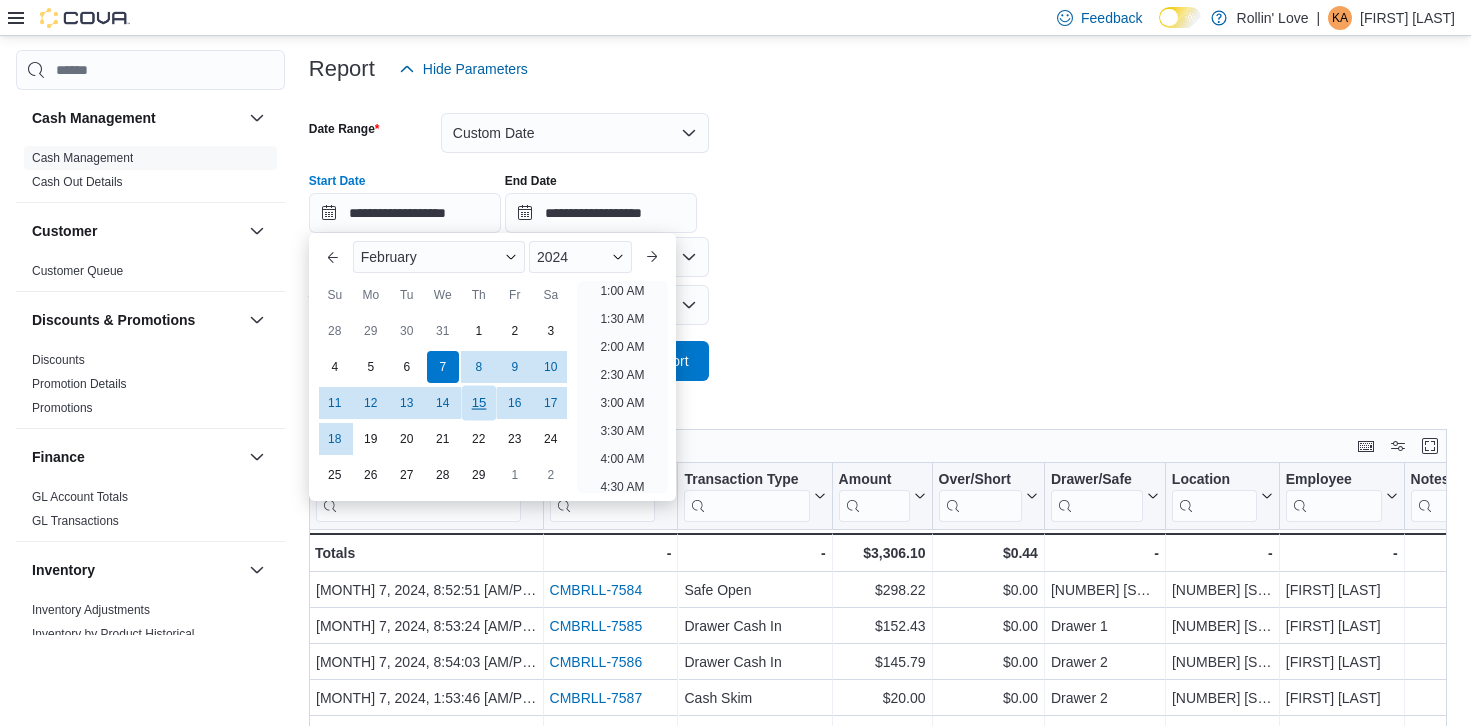 drag, startPoint x: 342, startPoint y: 442, endPoint x: 485, endPoint y: 389, distance: 152.50574 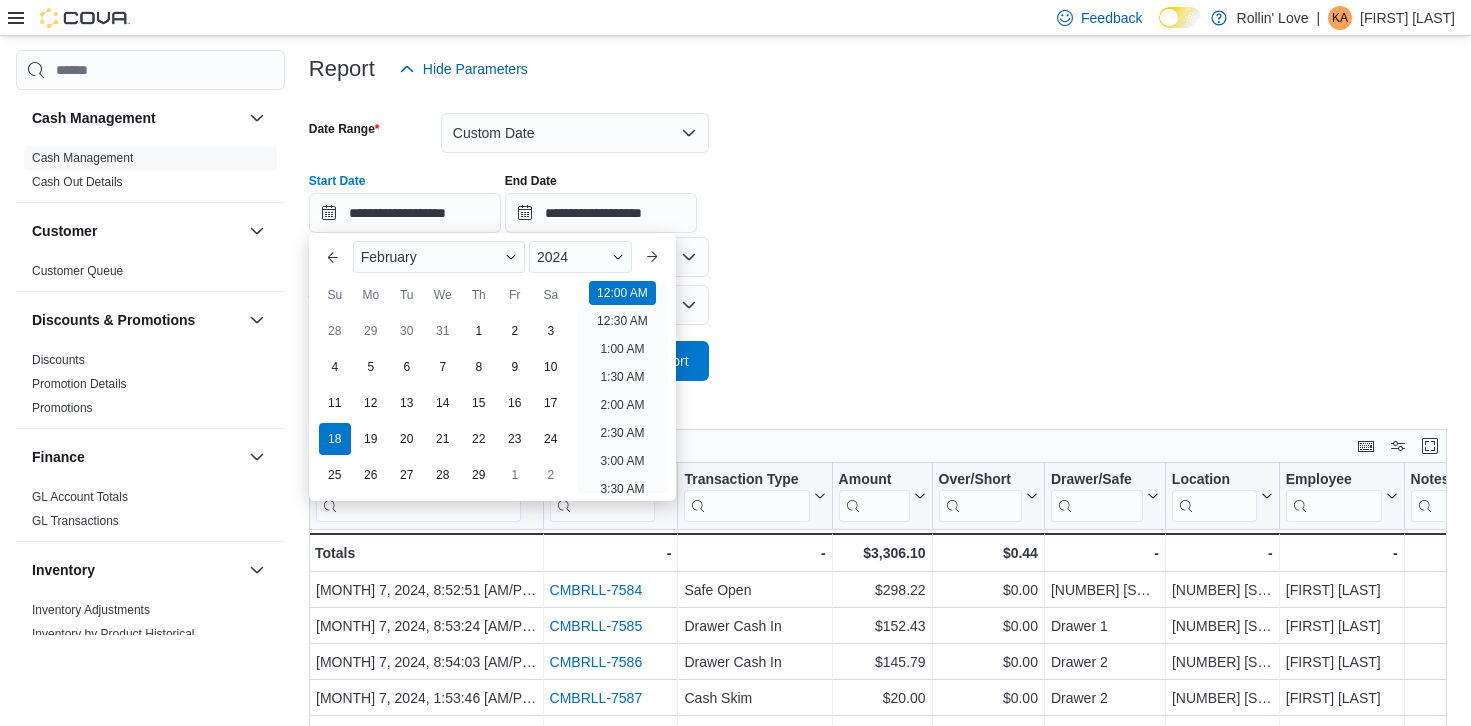 click on "**********" at bounding box center (882, 235) 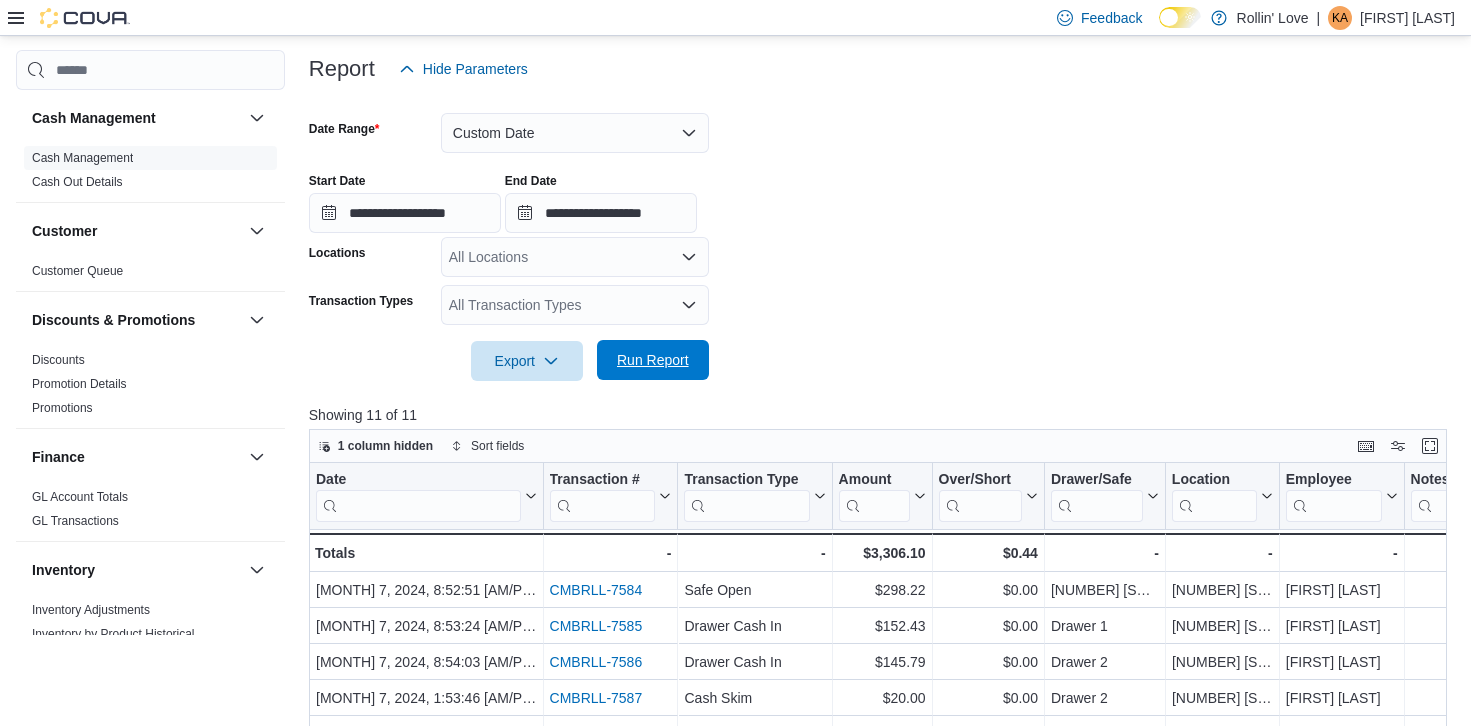click on "Run Report" at bounding box center [653, 360] 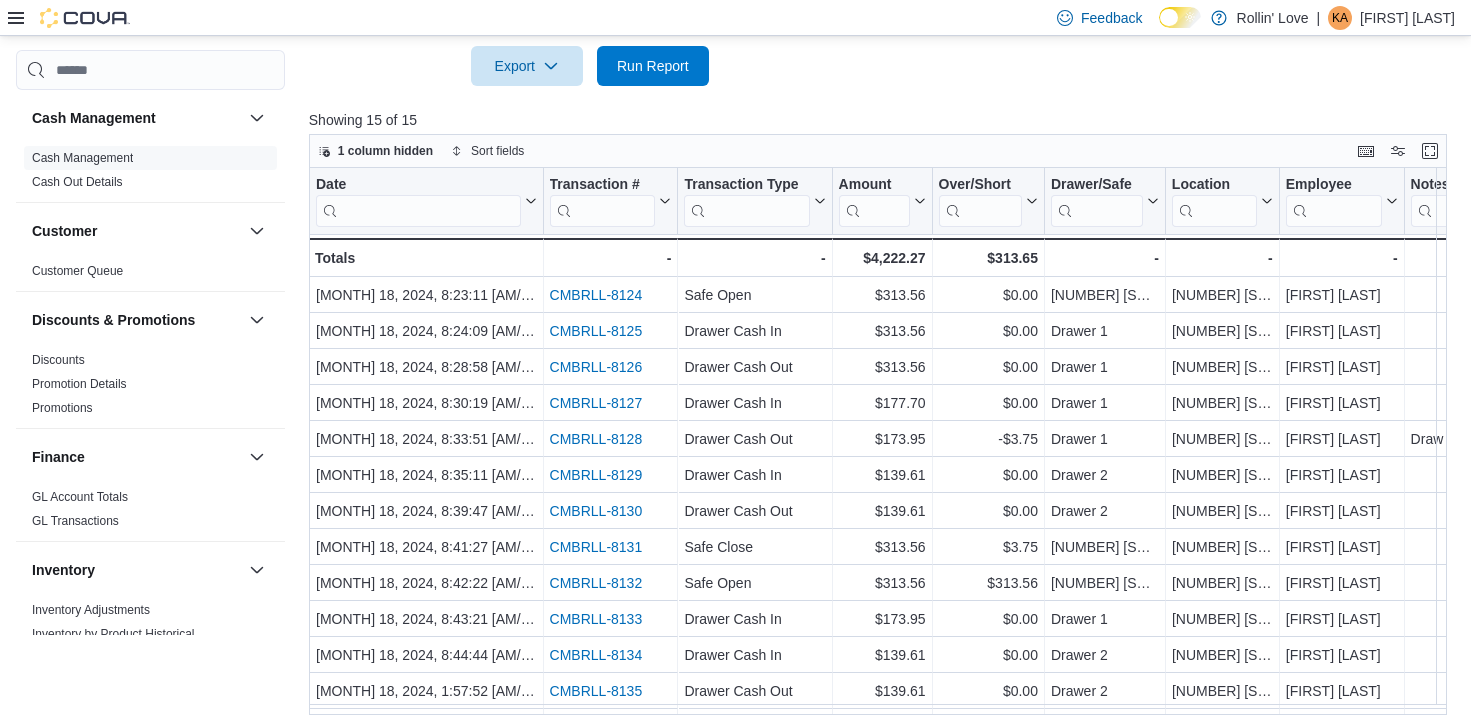 scroll, scrollTop: 533, scrollLeft: 0, axis: vertical 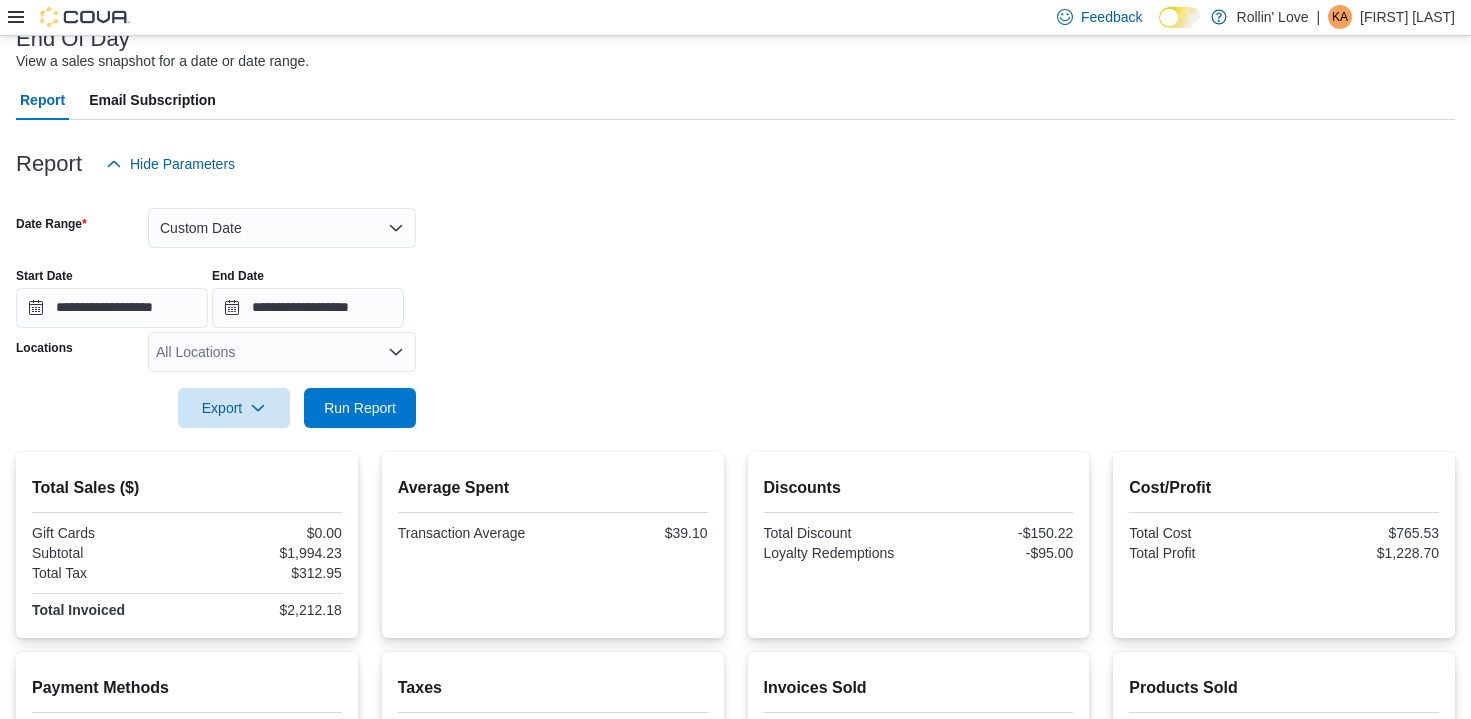 click on "Start Date" at bounding box center [112, 276] 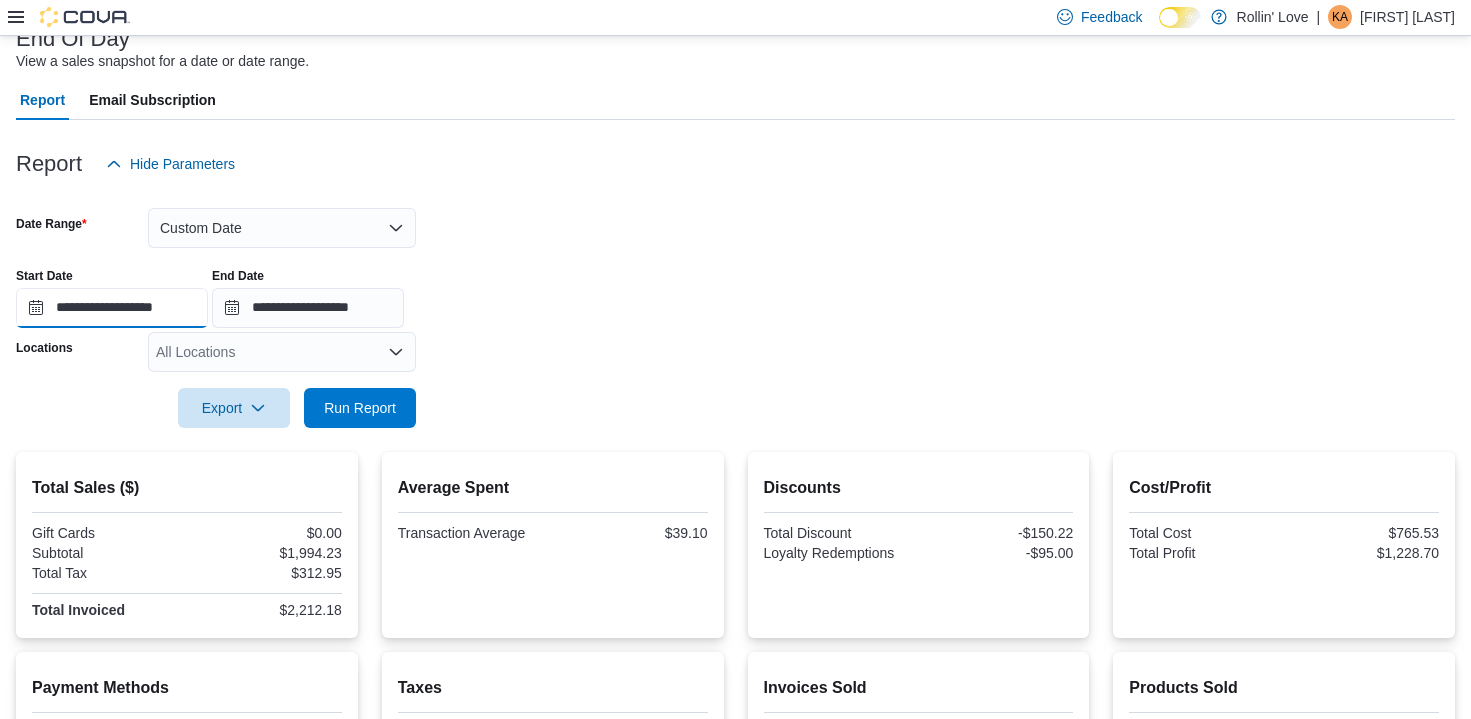 click on "**********" at bounding box center (112, 308) 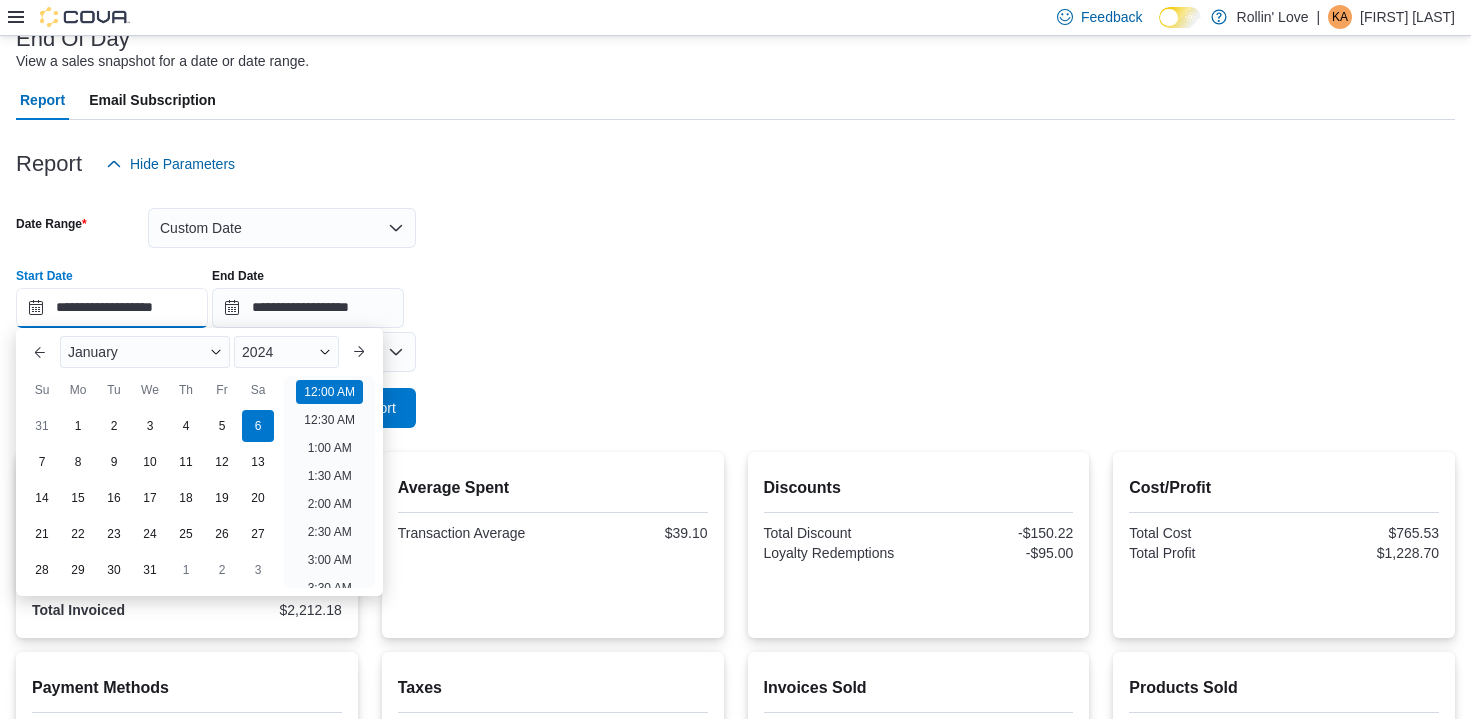 scroll, scrollTop: 62, scrollLeft: 0, axis: vertical 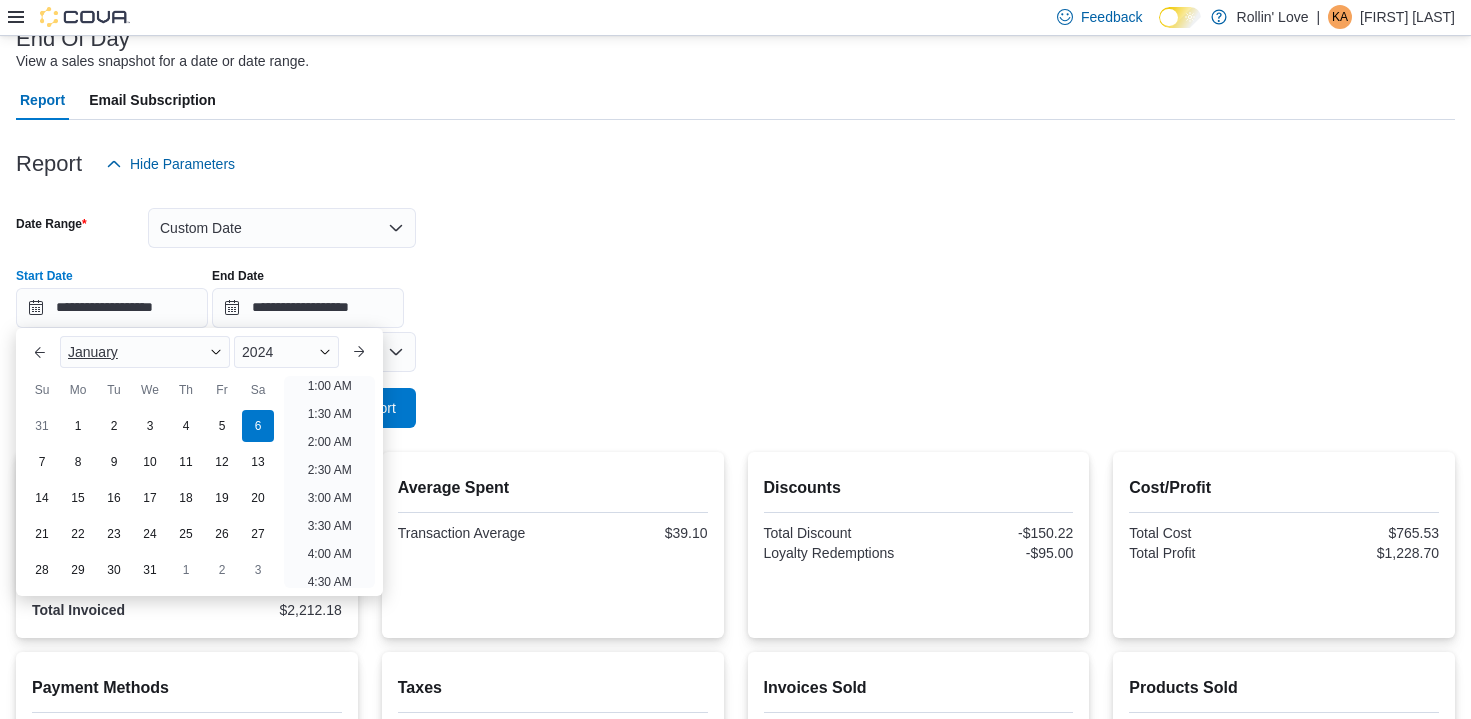 click on "January" at bounding box center (93, 352) 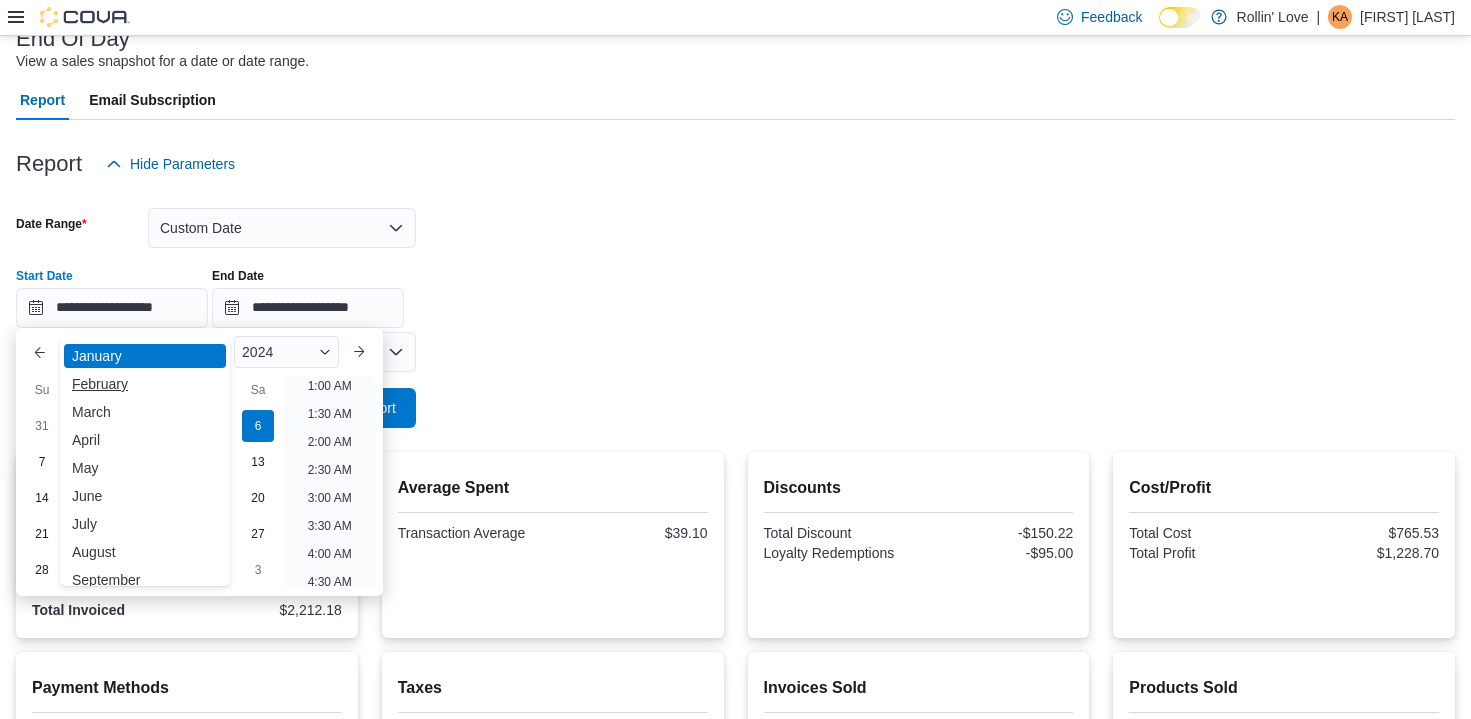 click on "February" at bounding box center (145, 384) 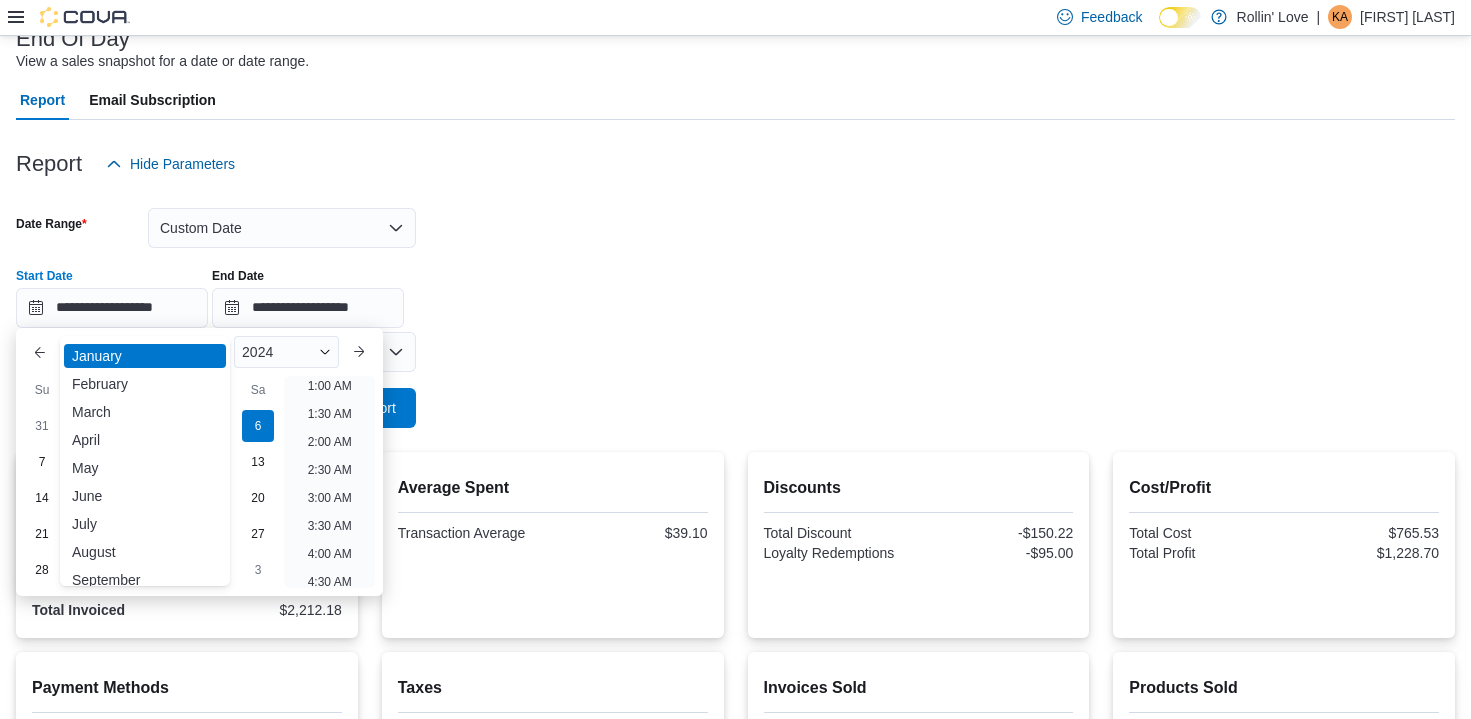 type on "**********" 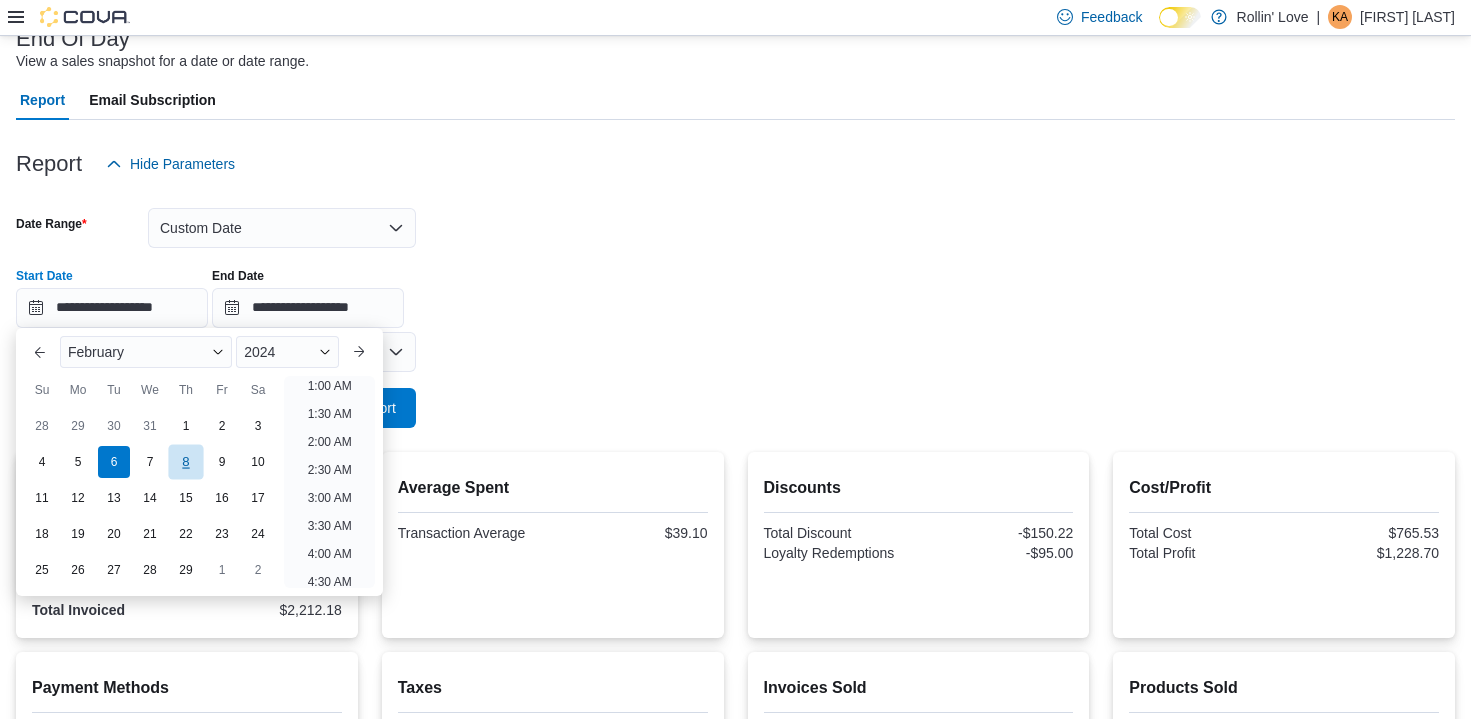 scroll, scrollTop: 4, scrollLeft: 0, axis: vertical 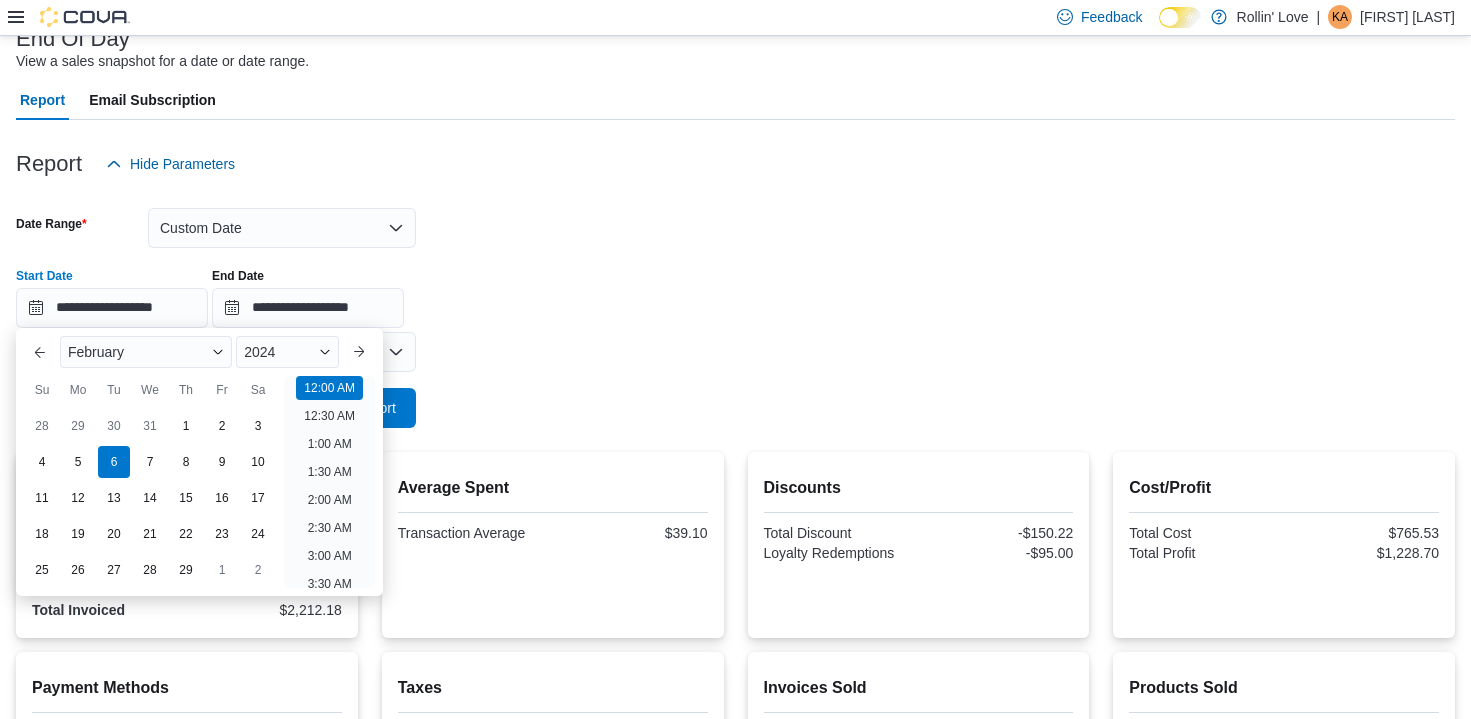 drag, startPoint x: 47, startPoint y: 533, endPoint x: 251, endPoint y: 479, distance: 211.02606 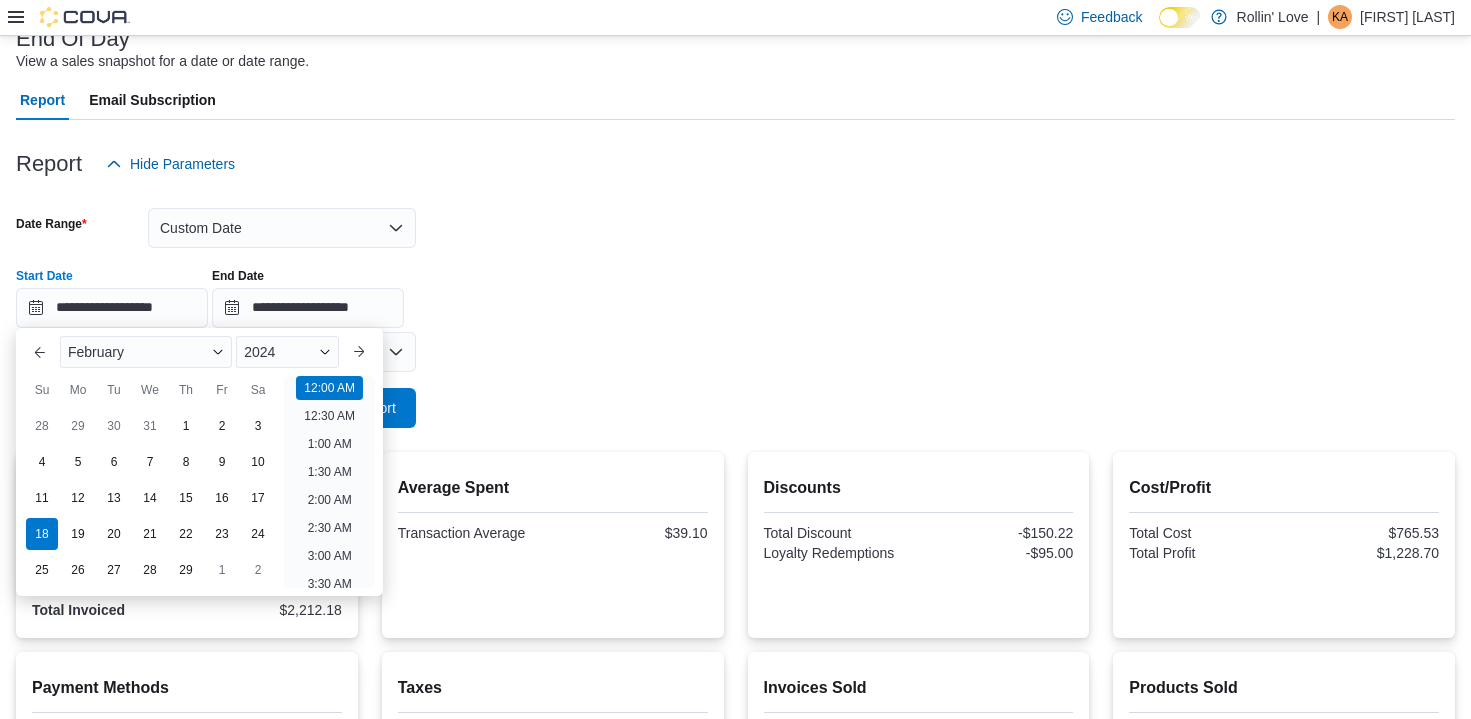 click on "**********" at bounding box center (735, 306) 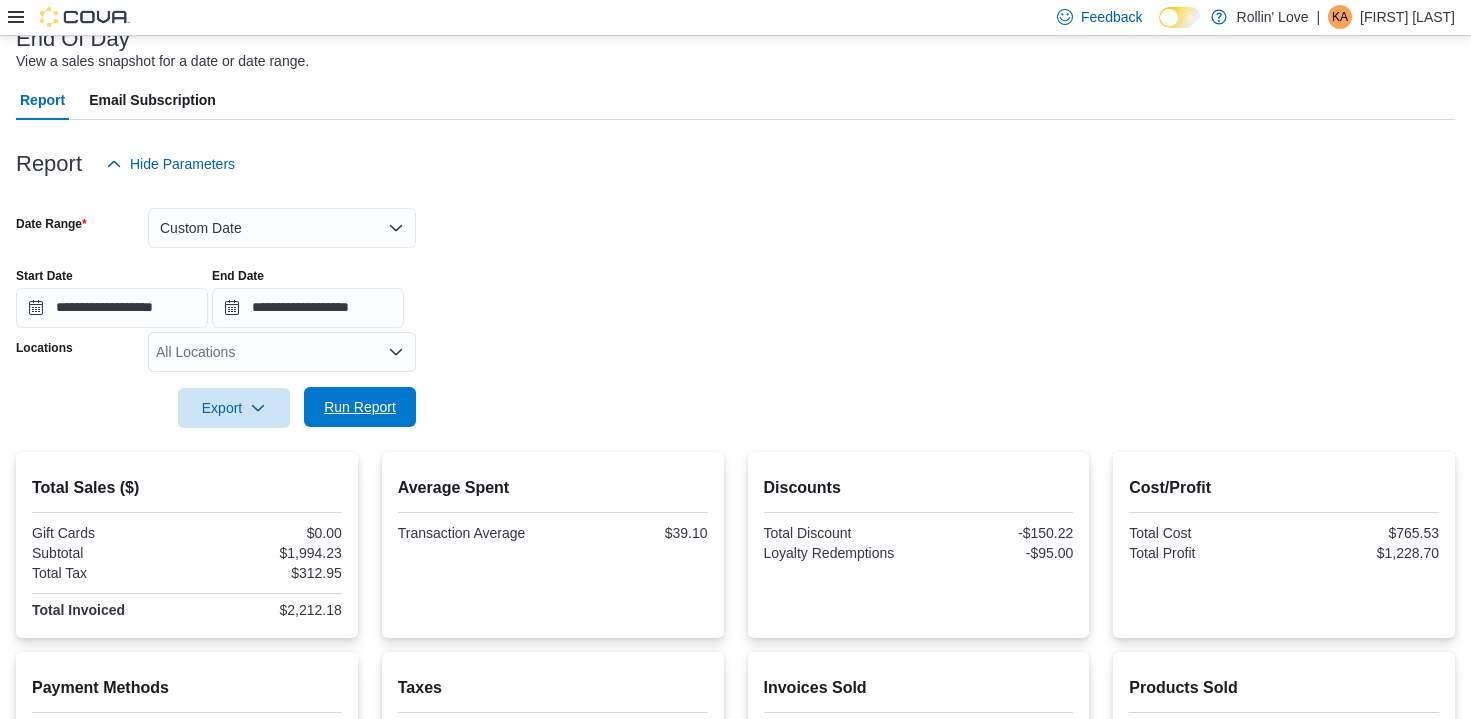 click on "Run Report" at bounding box center (360, 407) 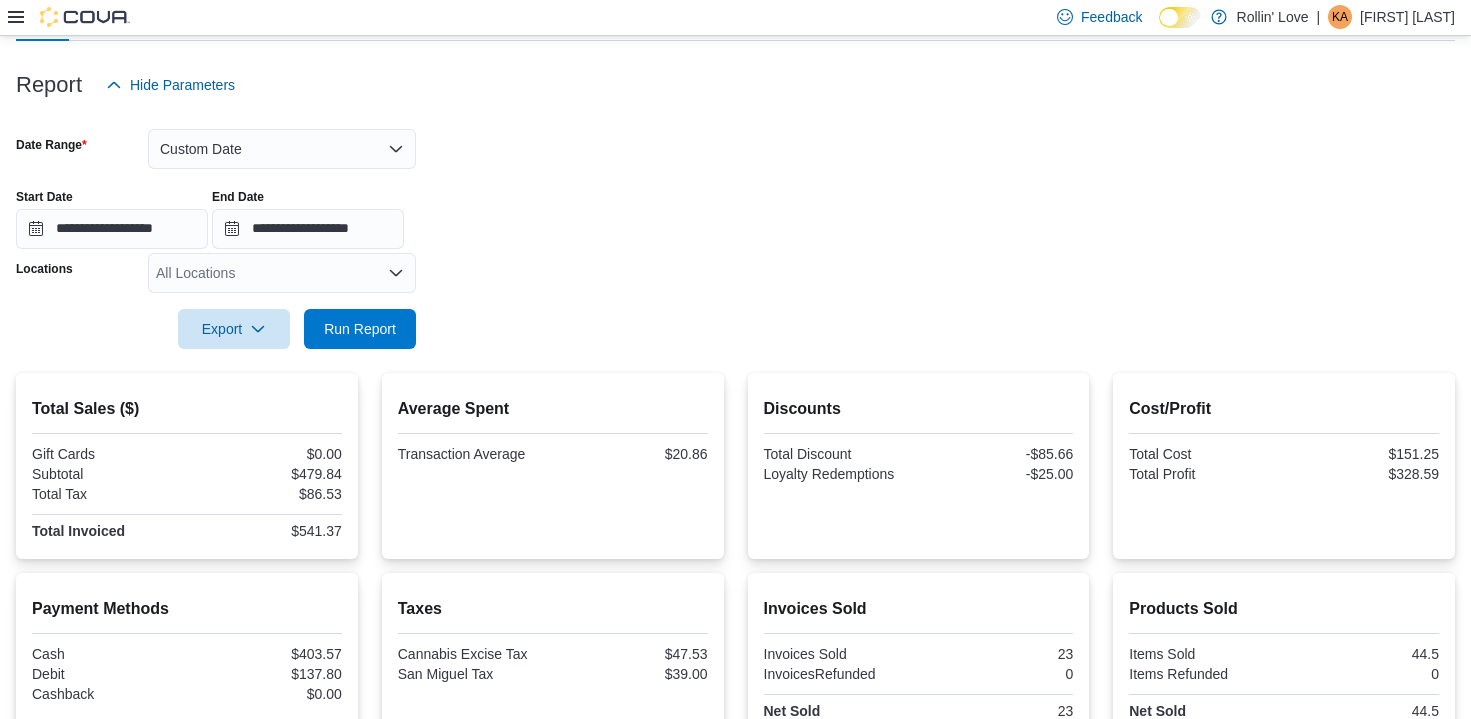 scroll, scrollTop: 204, scrollLeft: 0, axis: vertical 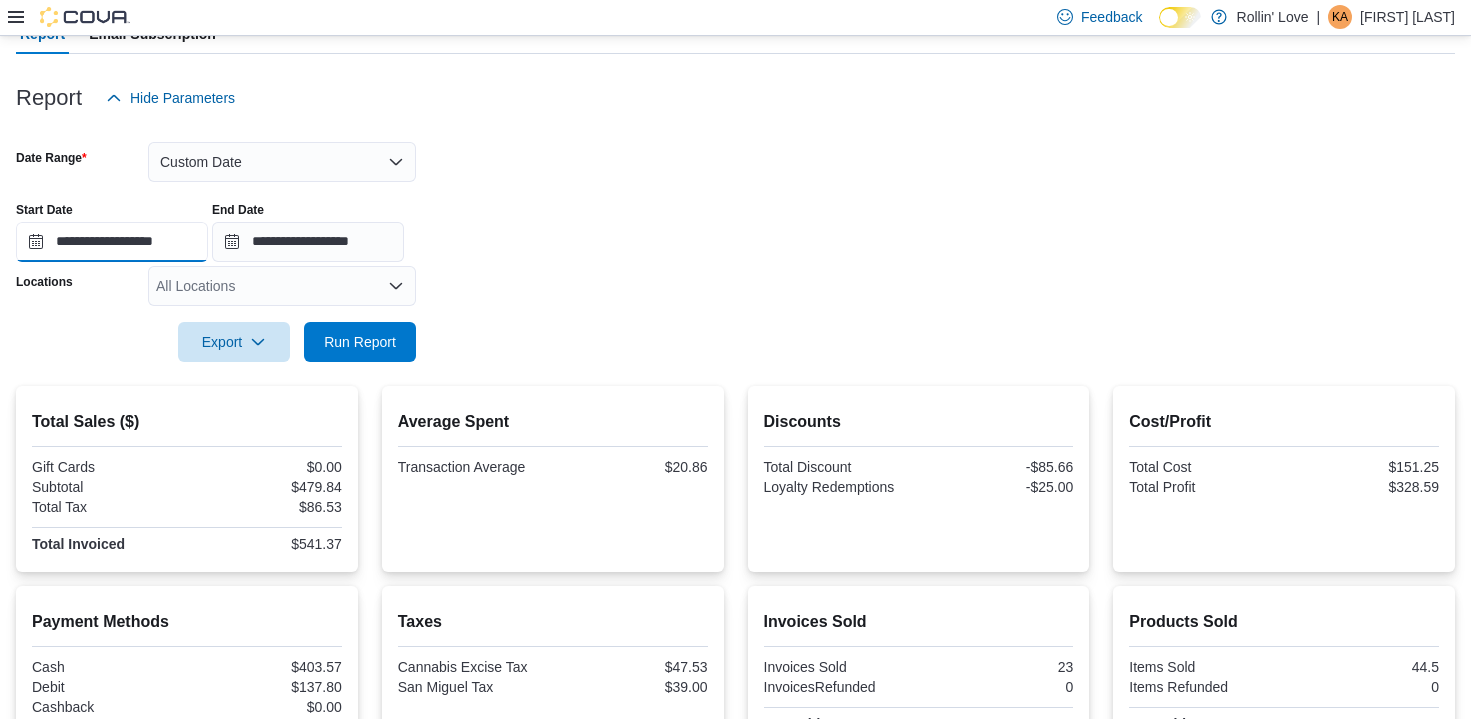 click on "**********" at bounding box center (112, 242) 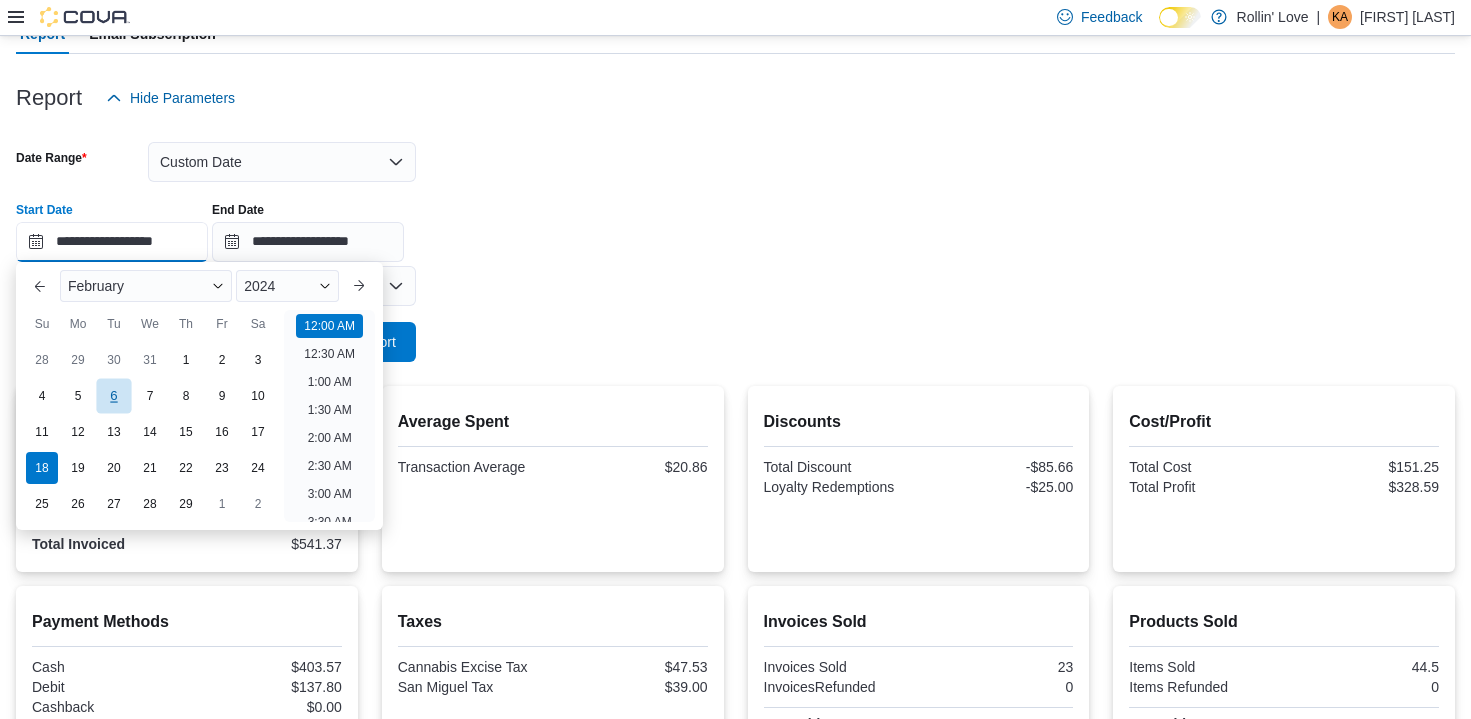 scroll, scrollTop: 62, scrollLeft: 0, axis: vertical 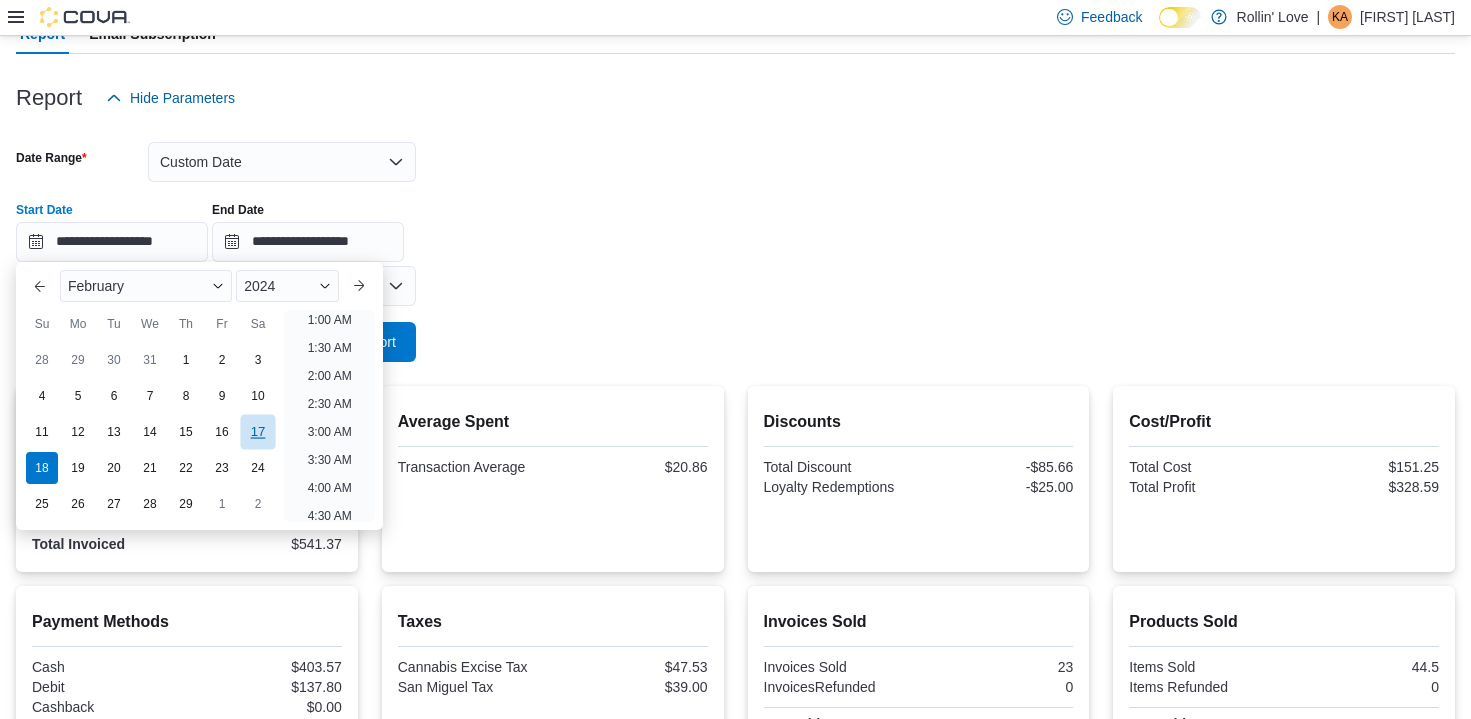 click on "17" at bounding box center [257, 431] 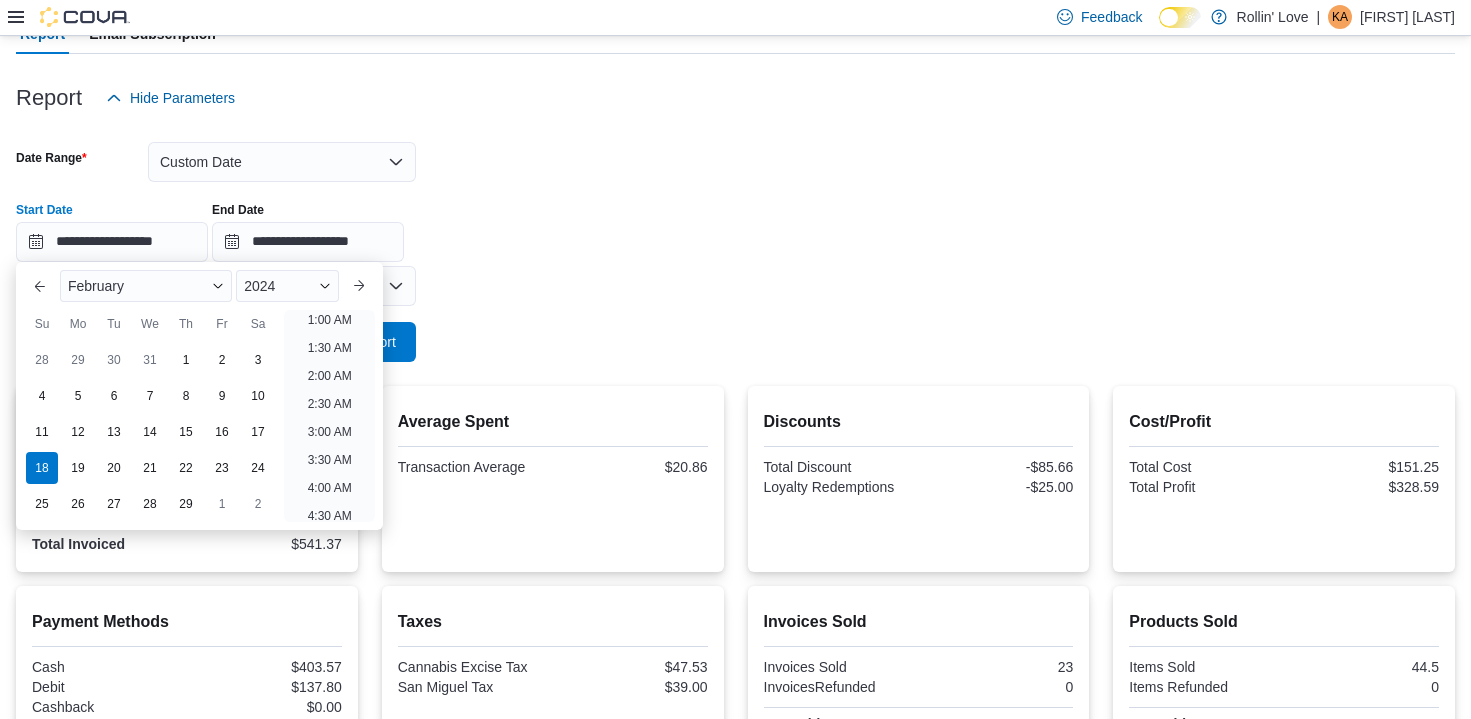 type on "**********" 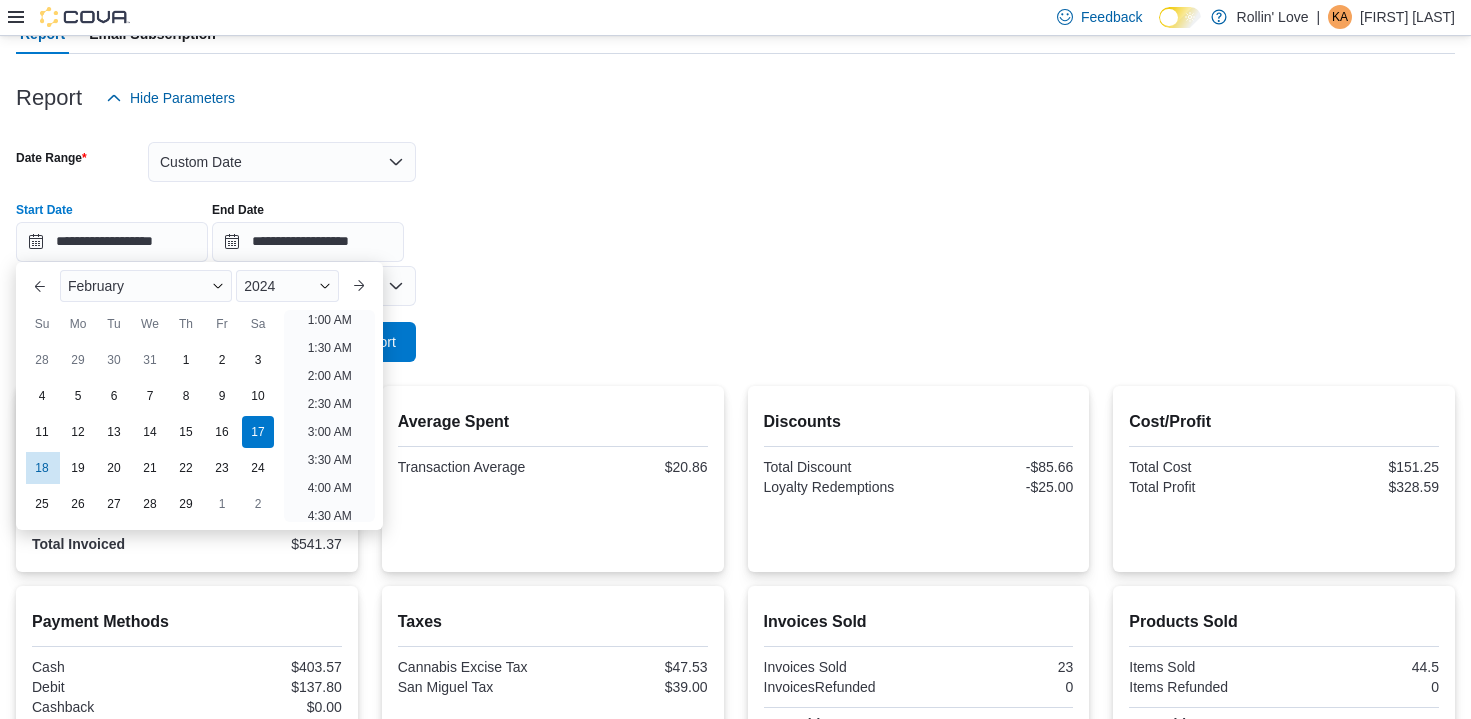 scroll, scrollTop: 4, scrollLeft: 0, axis: vertical 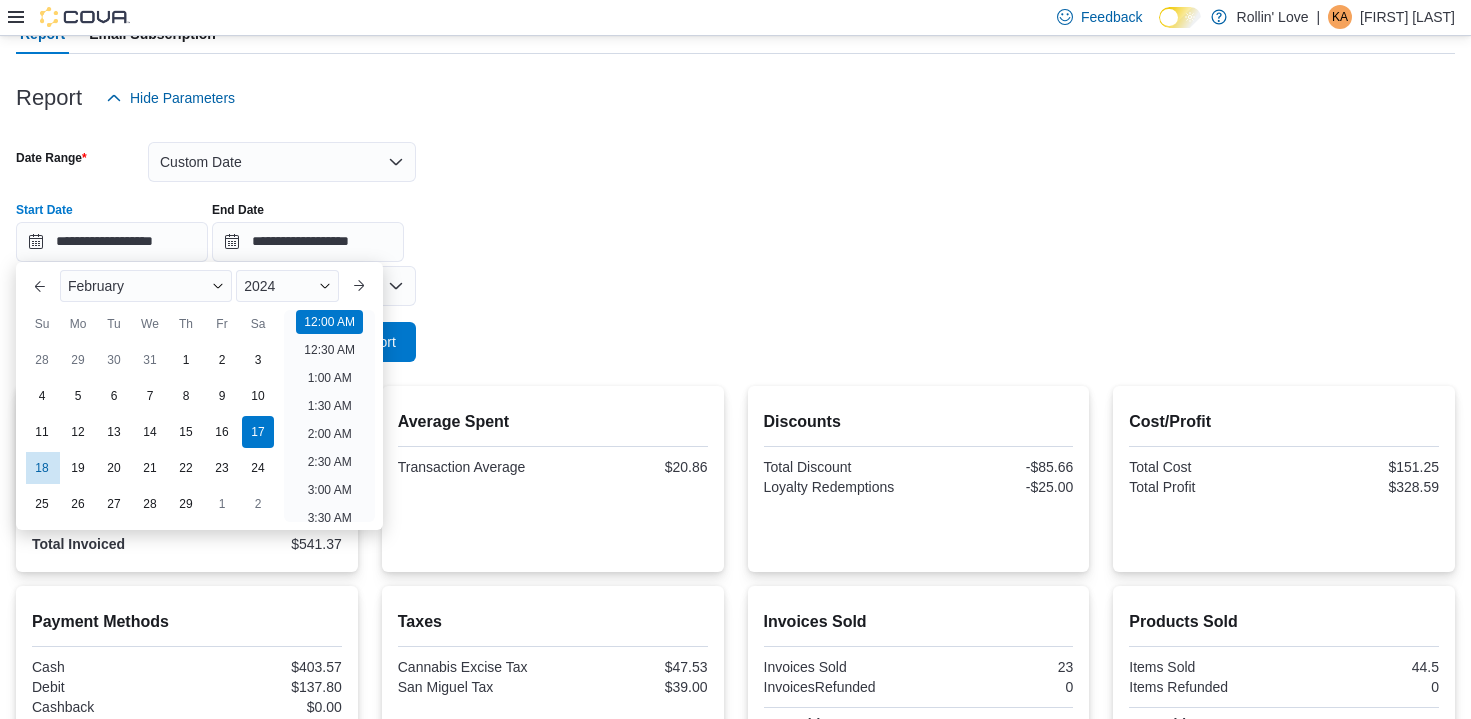 click on "**********" at bounding box center [735, 240] 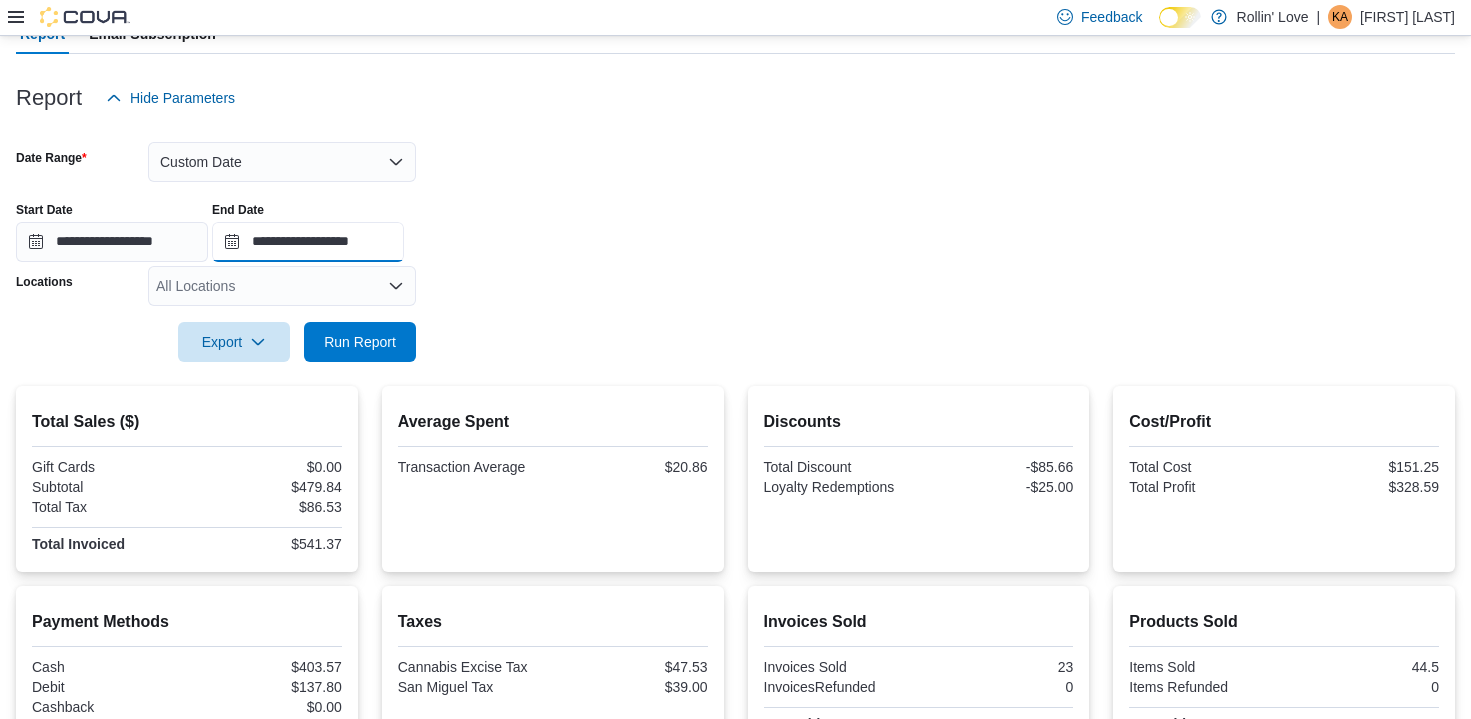 click on "**********" at bounding box center (308, 242) 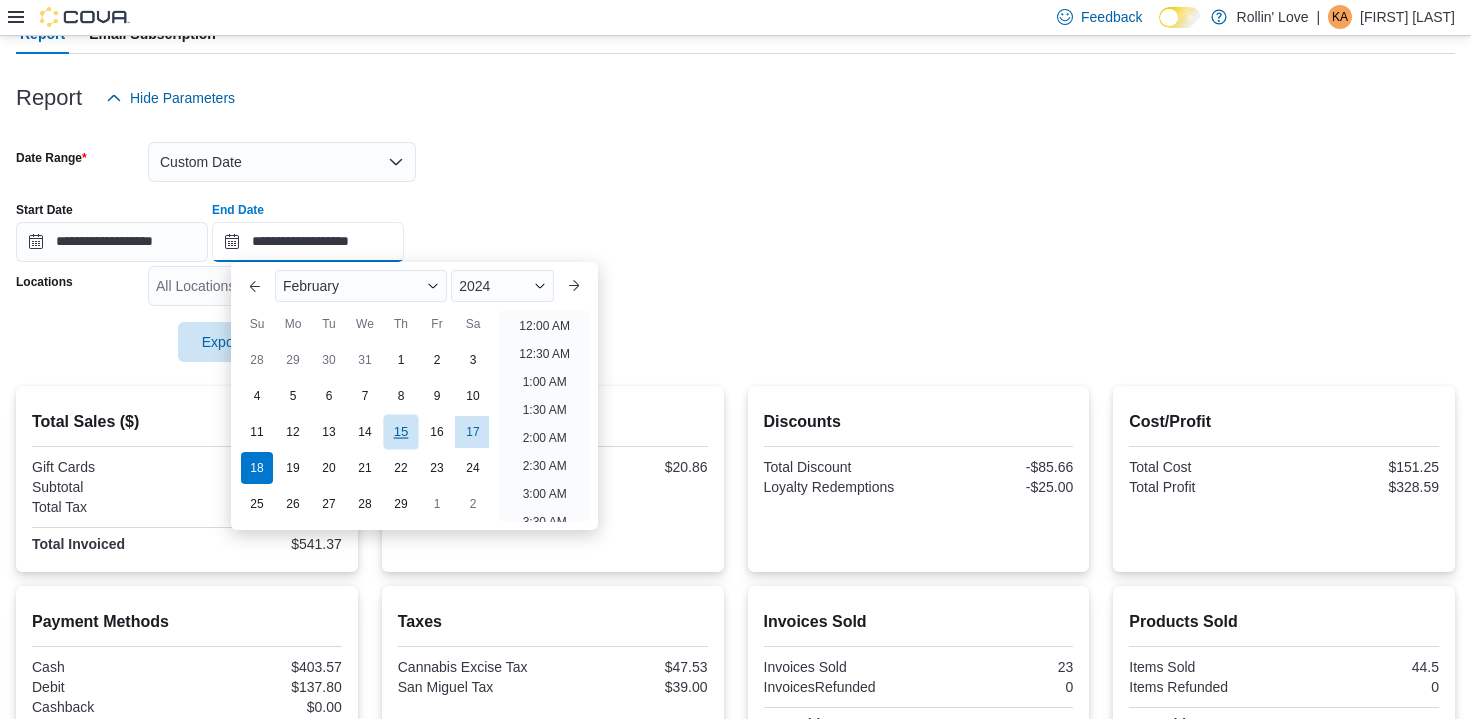scroll, scrollTop: 1136, scrollLeft: 0, axis: vertical 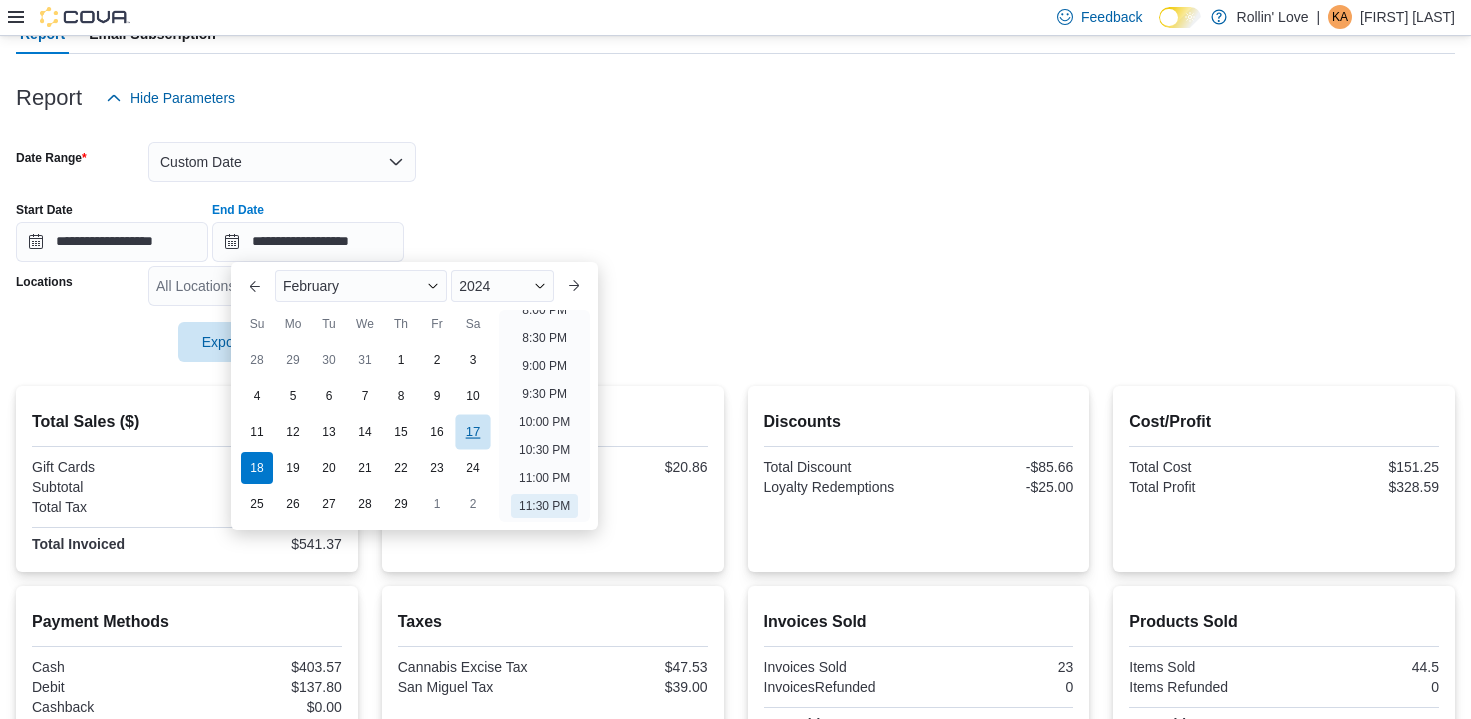 click on "17" at bounding box center (472, 431) 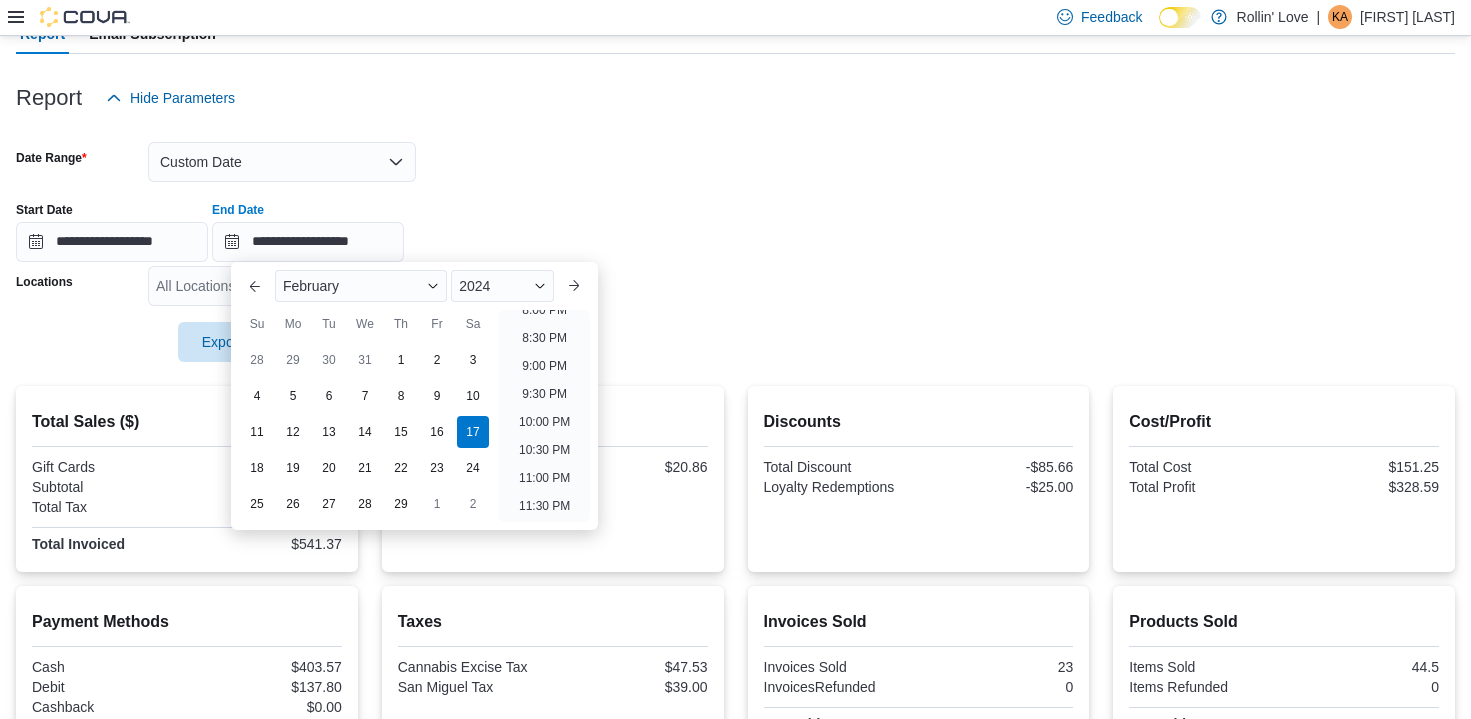 click on "**********" at bounding box center (735, 240) 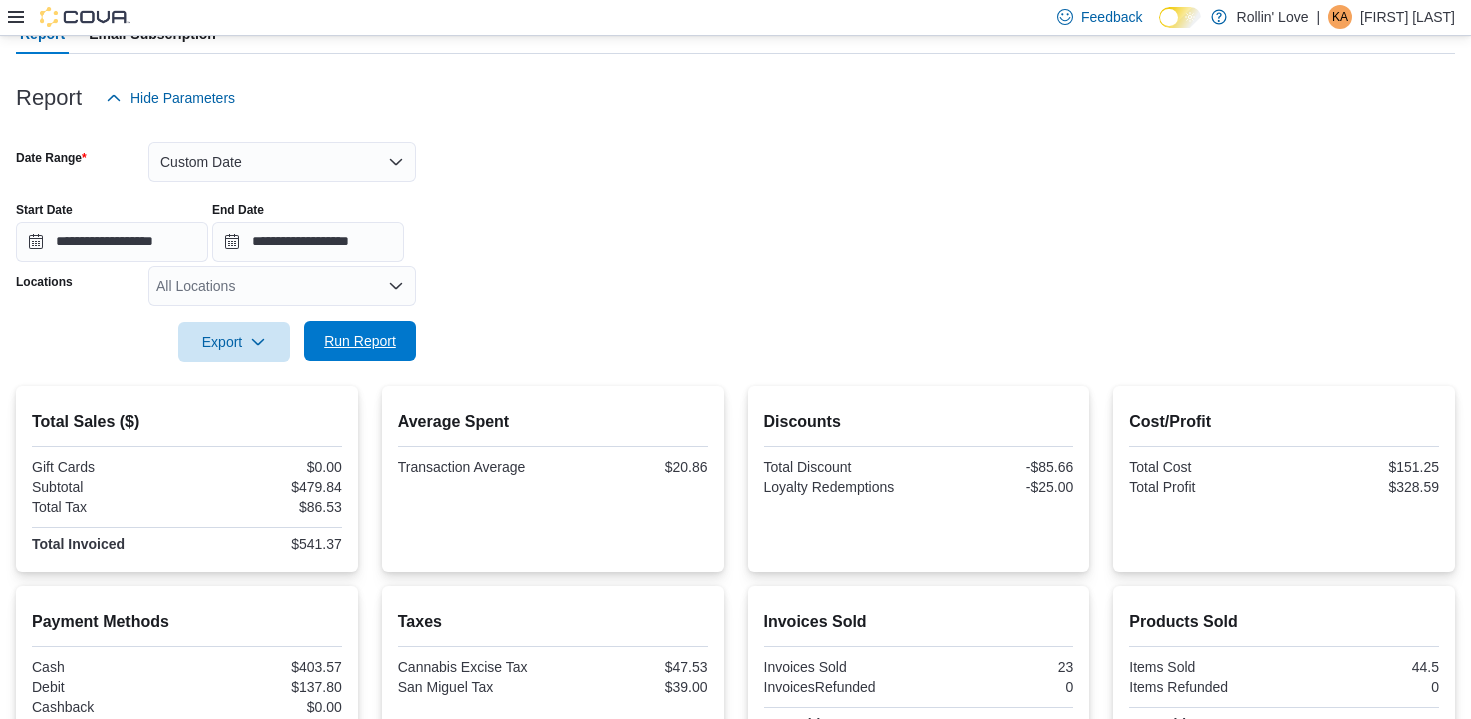 click on "Run Report" at bounding box center [360, 341] 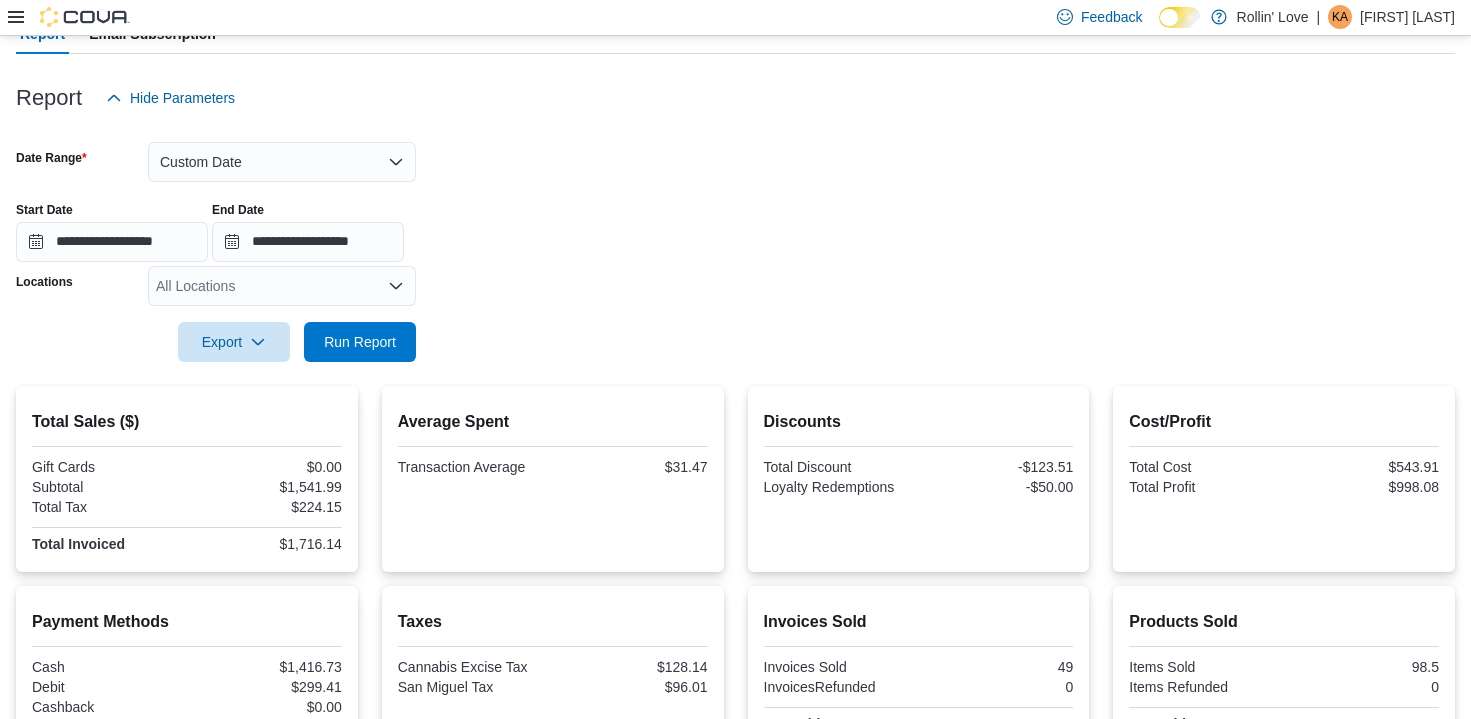 scroll, scrollTop: 304, scrollLeft: 0, axis: vertical 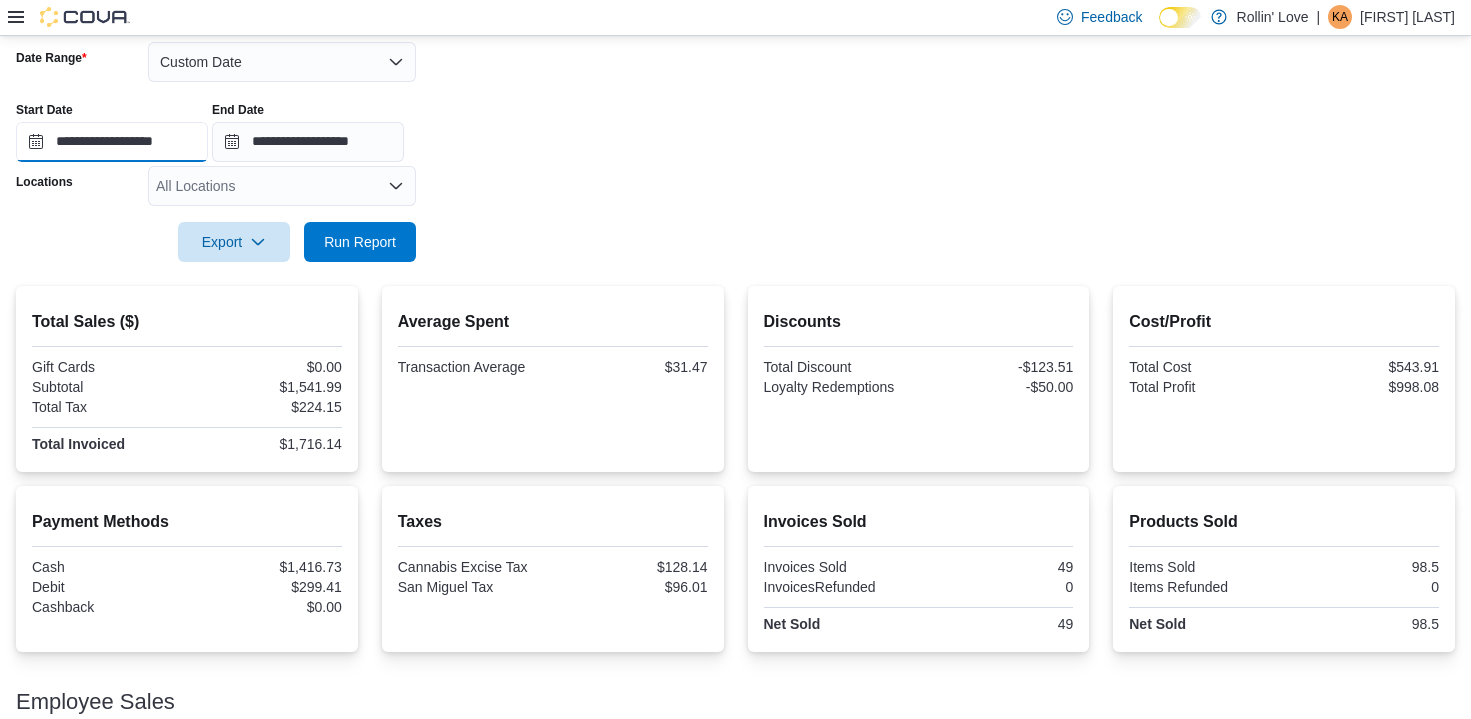click on "**********" at bounding box center (112, 142) 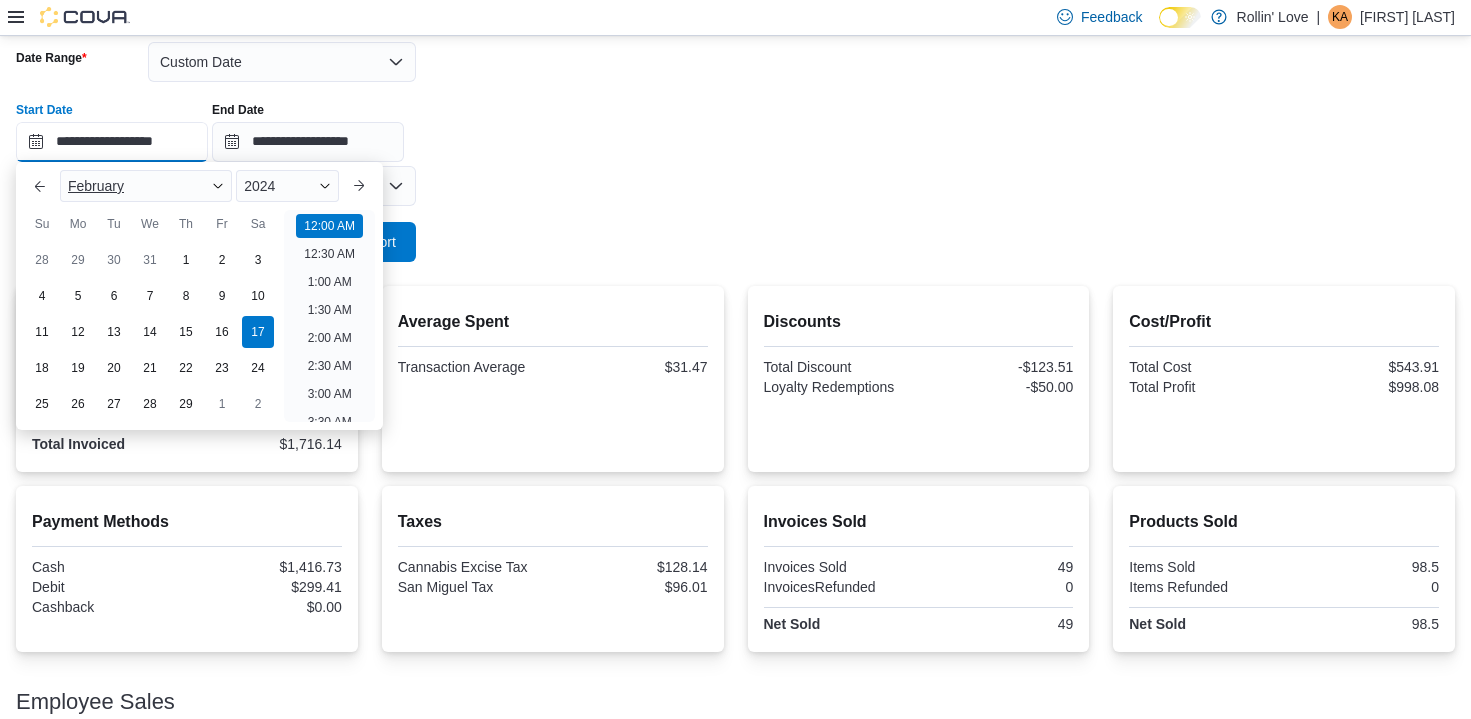 scroll, scrollTop: 62, scrollLeft: 0, axis: vertical 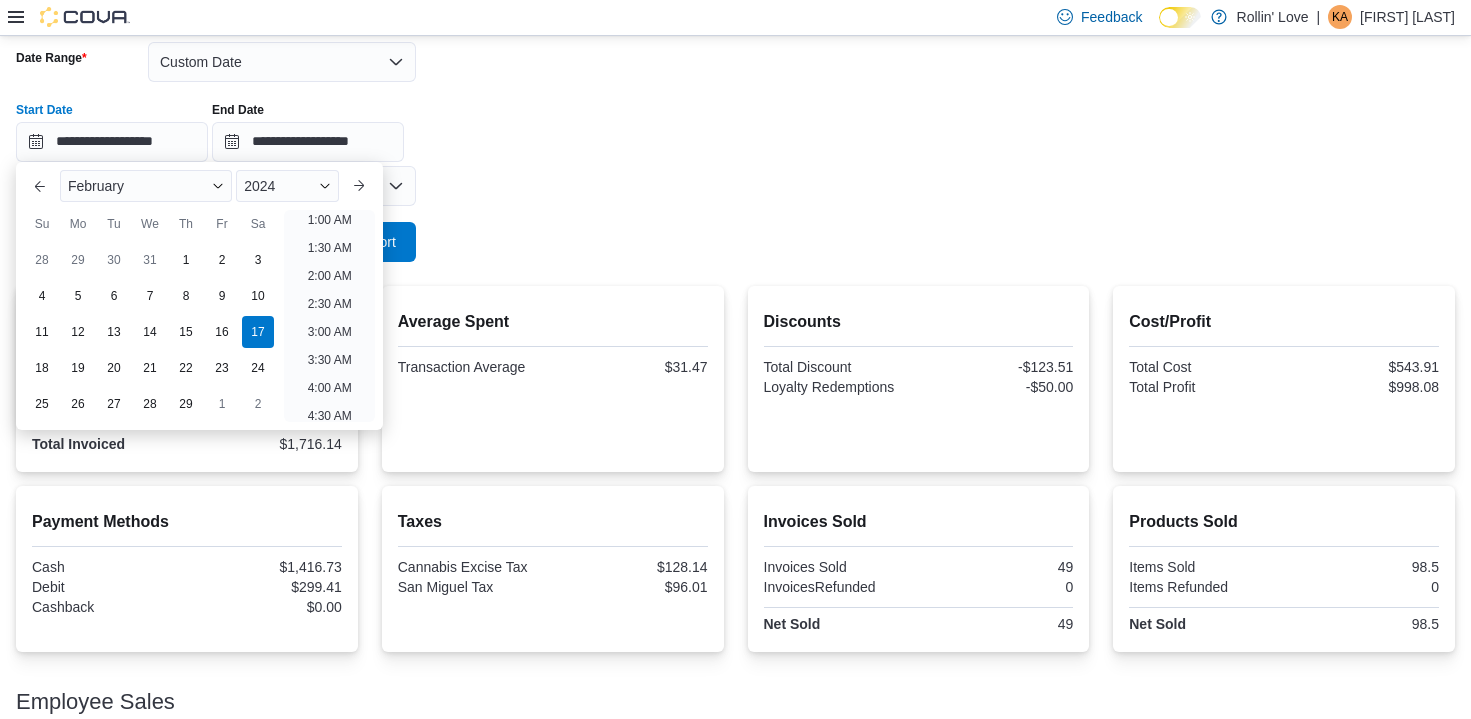 drag, startPoint x: 632, startPoint y: 165, endPoint x: 307, endPoint y: 151, distance: 325.3014 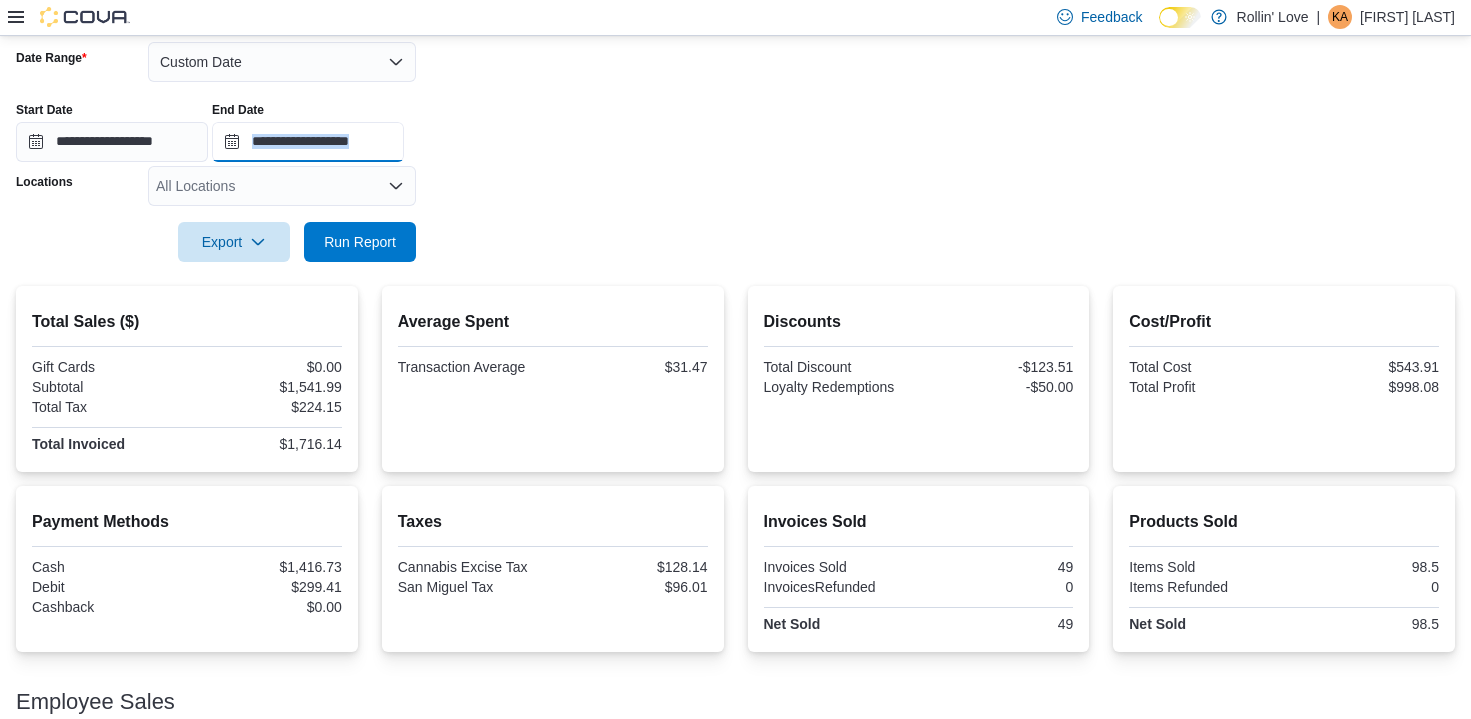 click on "**********" at bounding box center [308, 142] 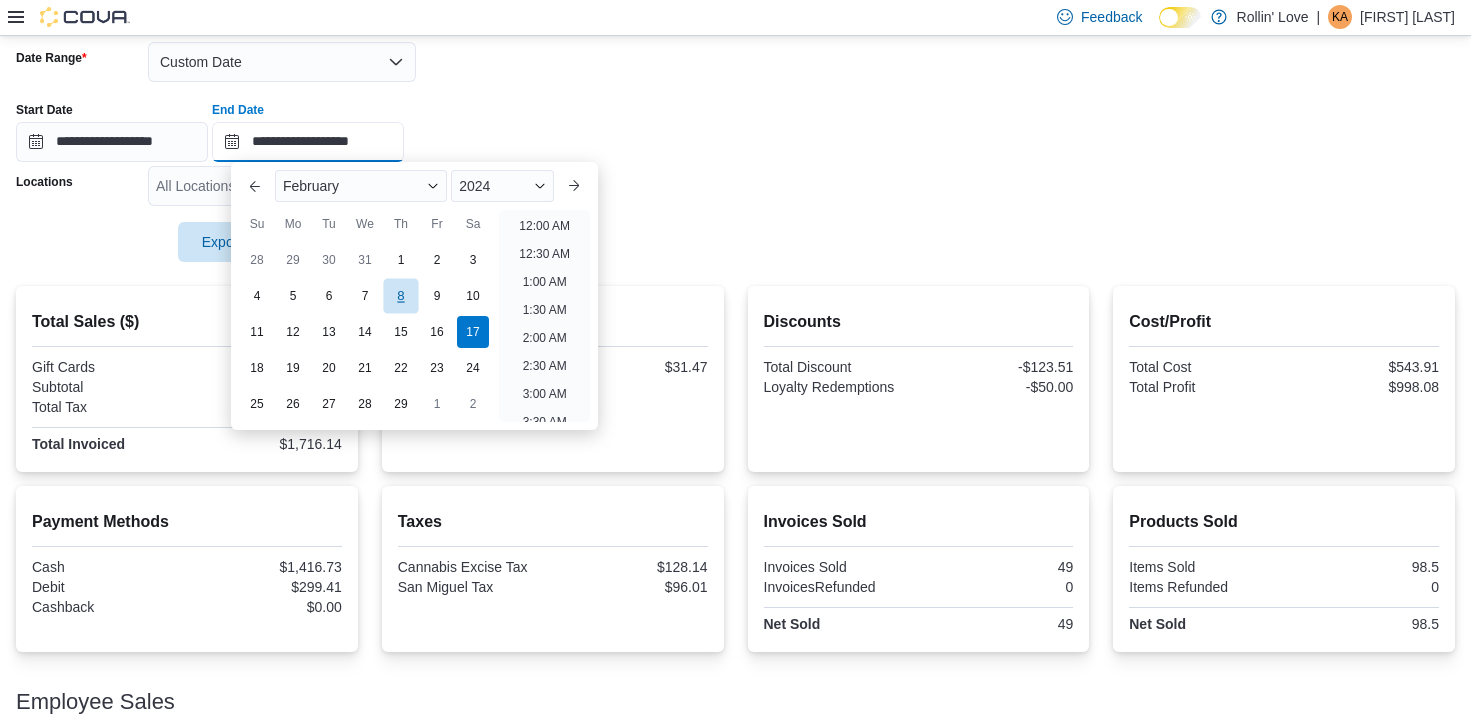 scroll, scrollTop: 1136, scrollLeft: 0, axis: vertical 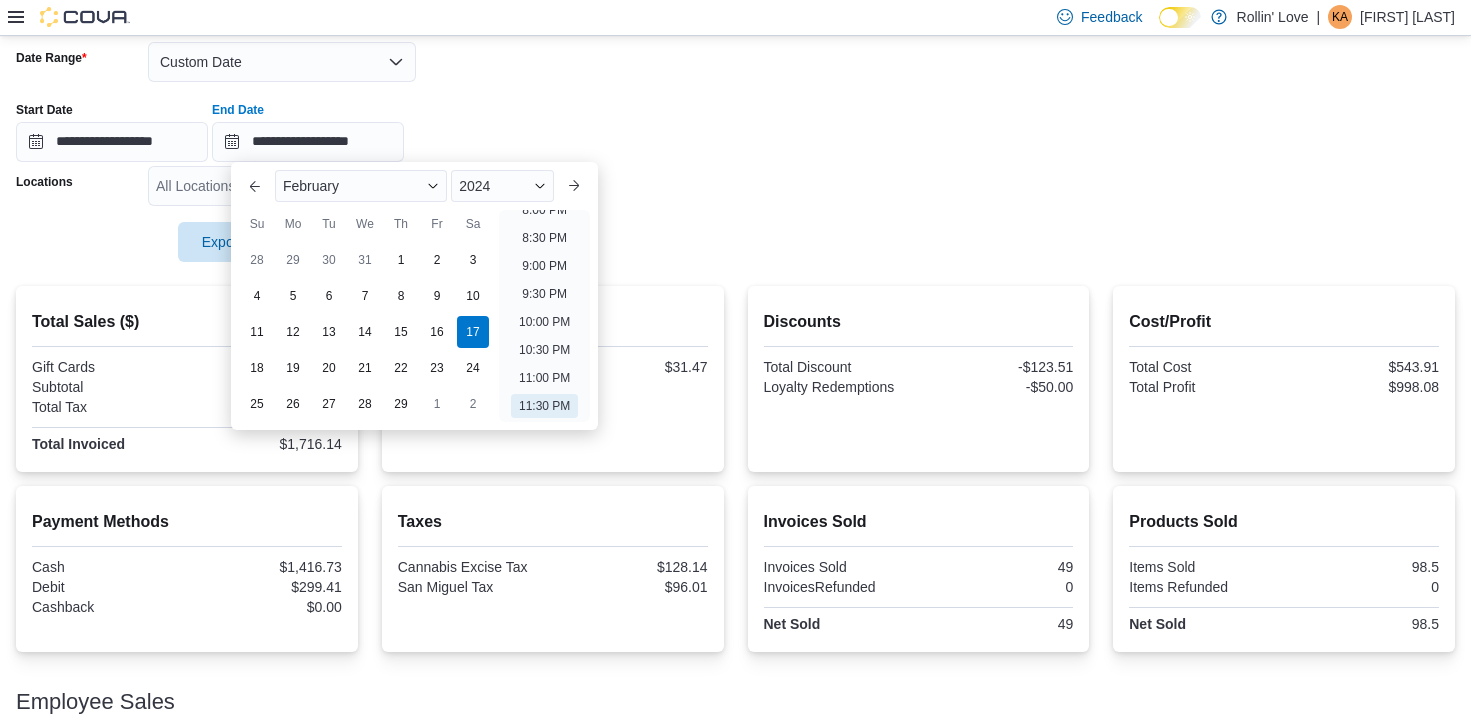 drag, startPoint x: 441, startPoint y: 332, endPoint x: 614, endPoint y: 249, distance: 191.88017 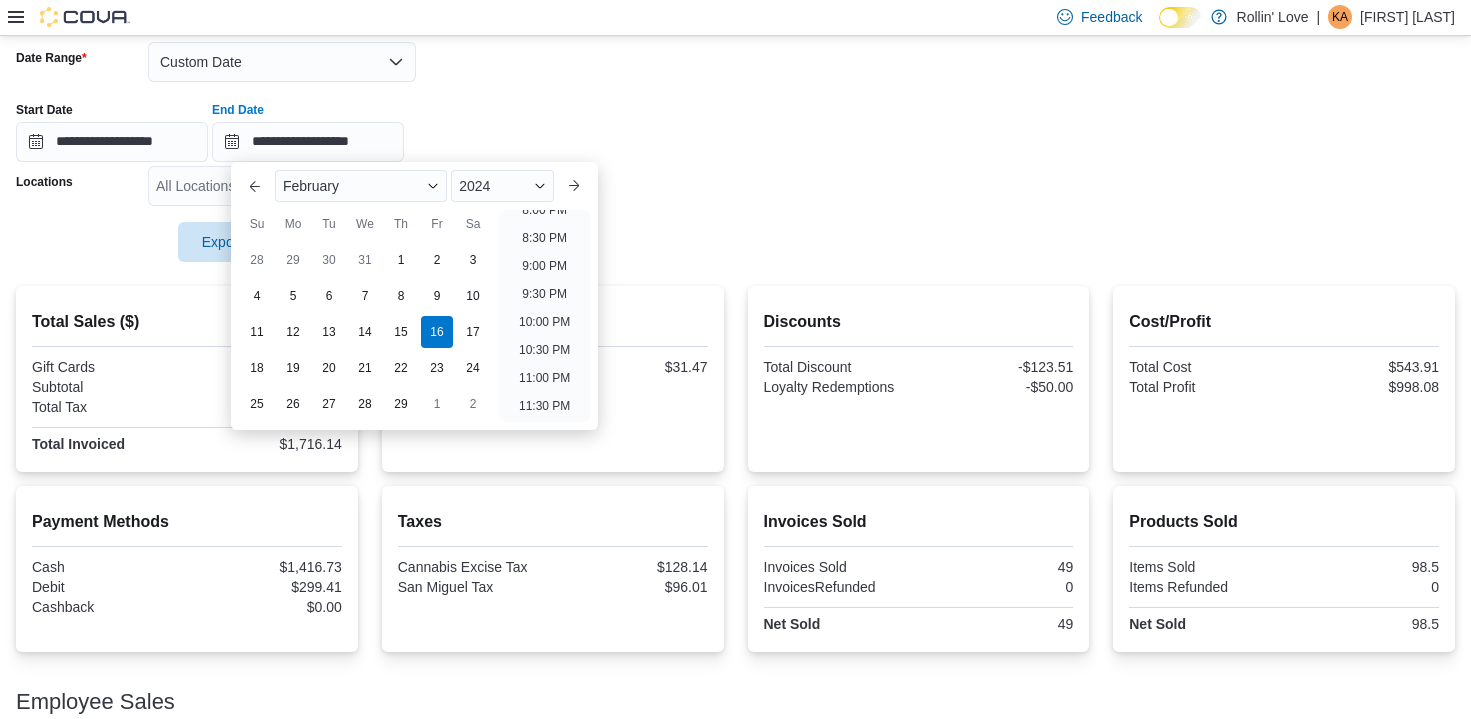 click at bounding box center (735, 214) 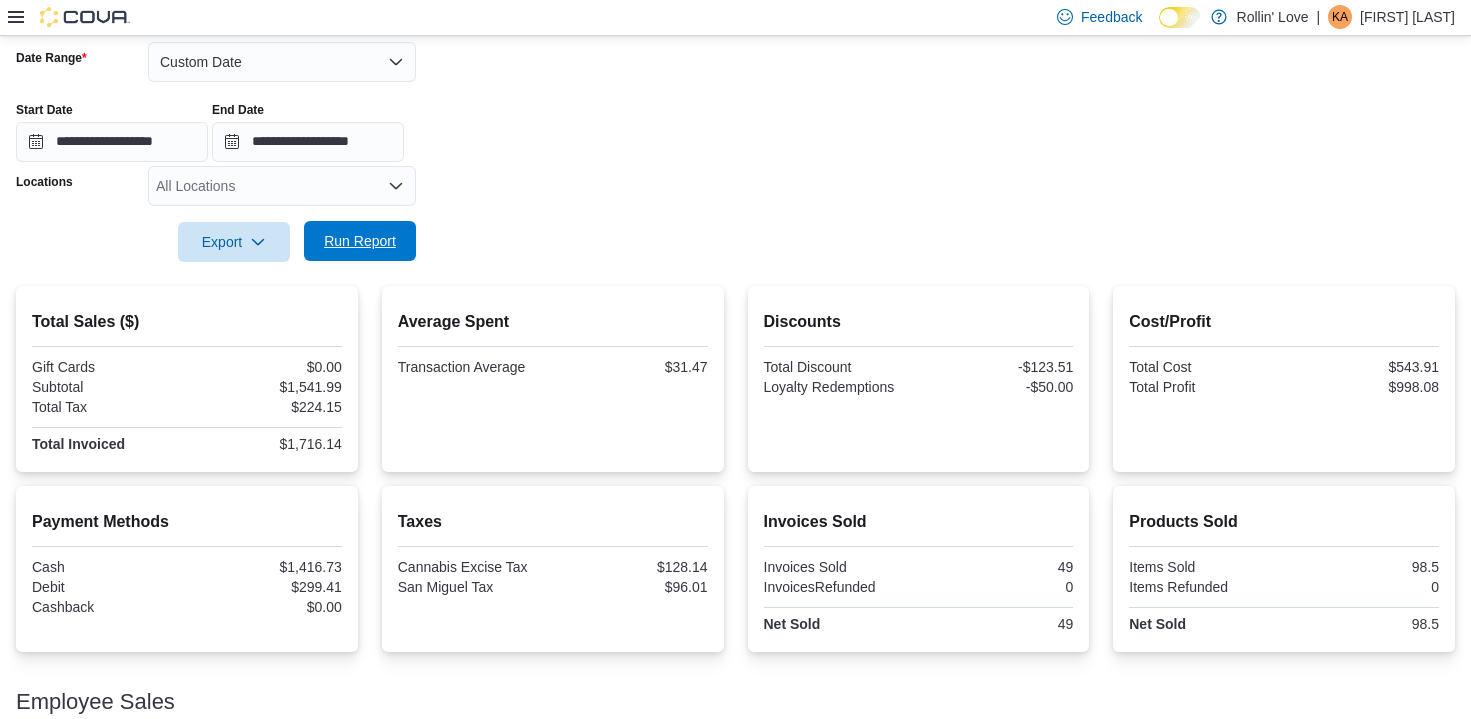 click on "Run Report" at bounding box center [360, 241] 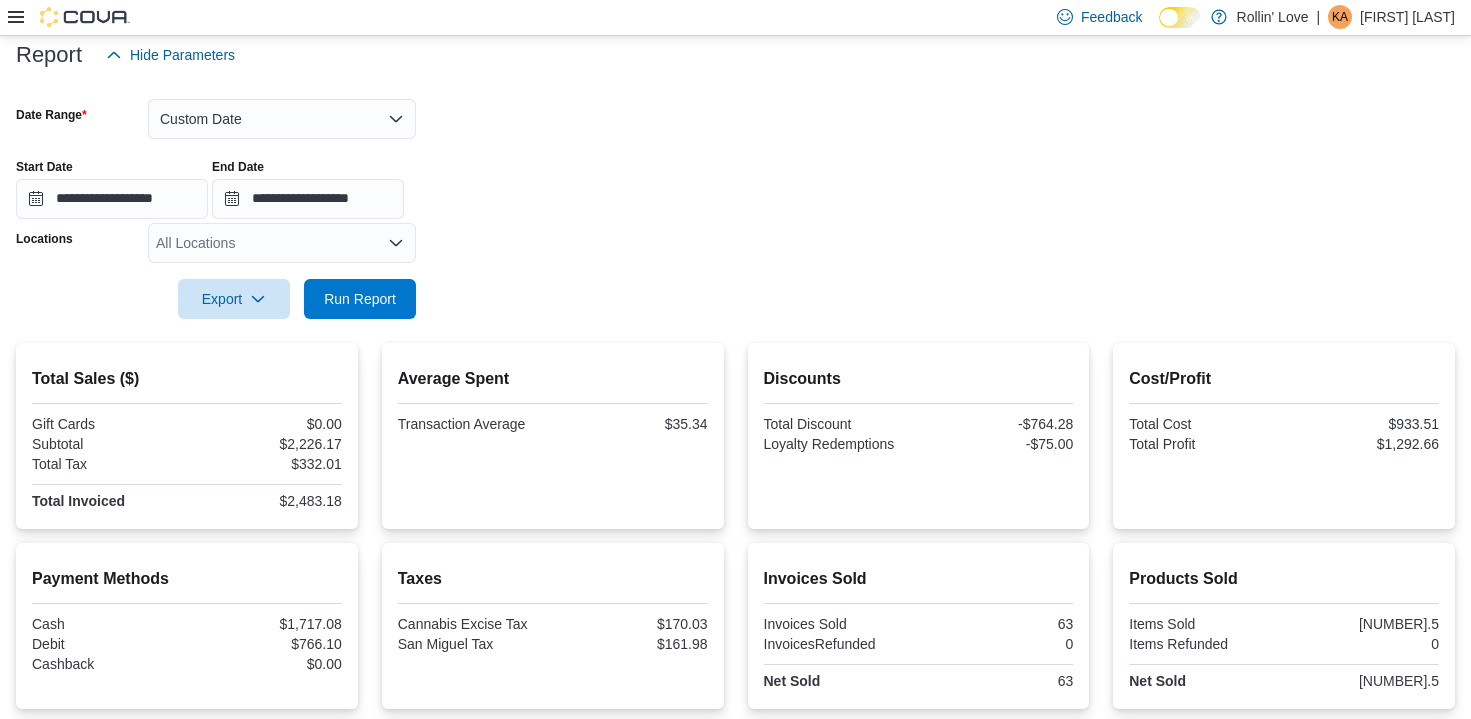 scroll, scrollTop: 245, scrollLeft: 0, axis: vertical 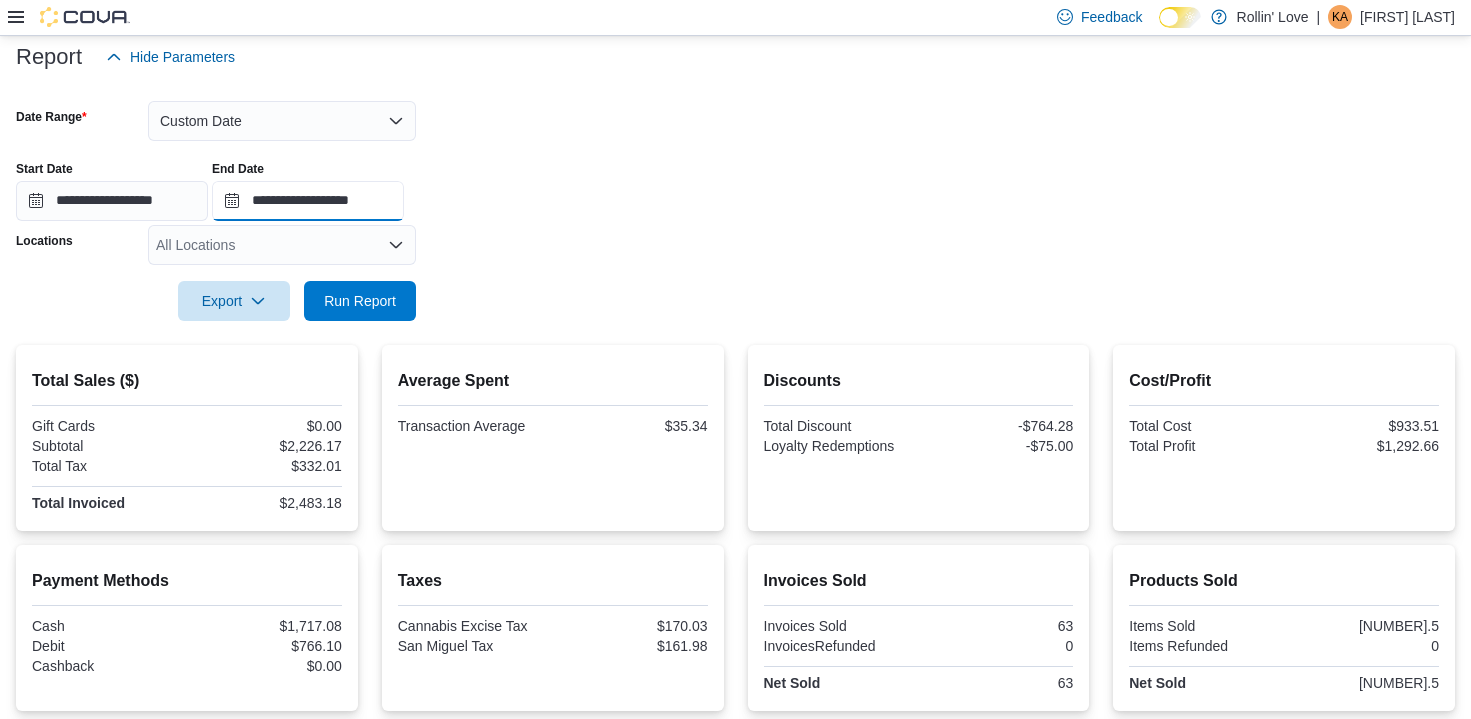 click on "**********" at bounding box center [308, 201] 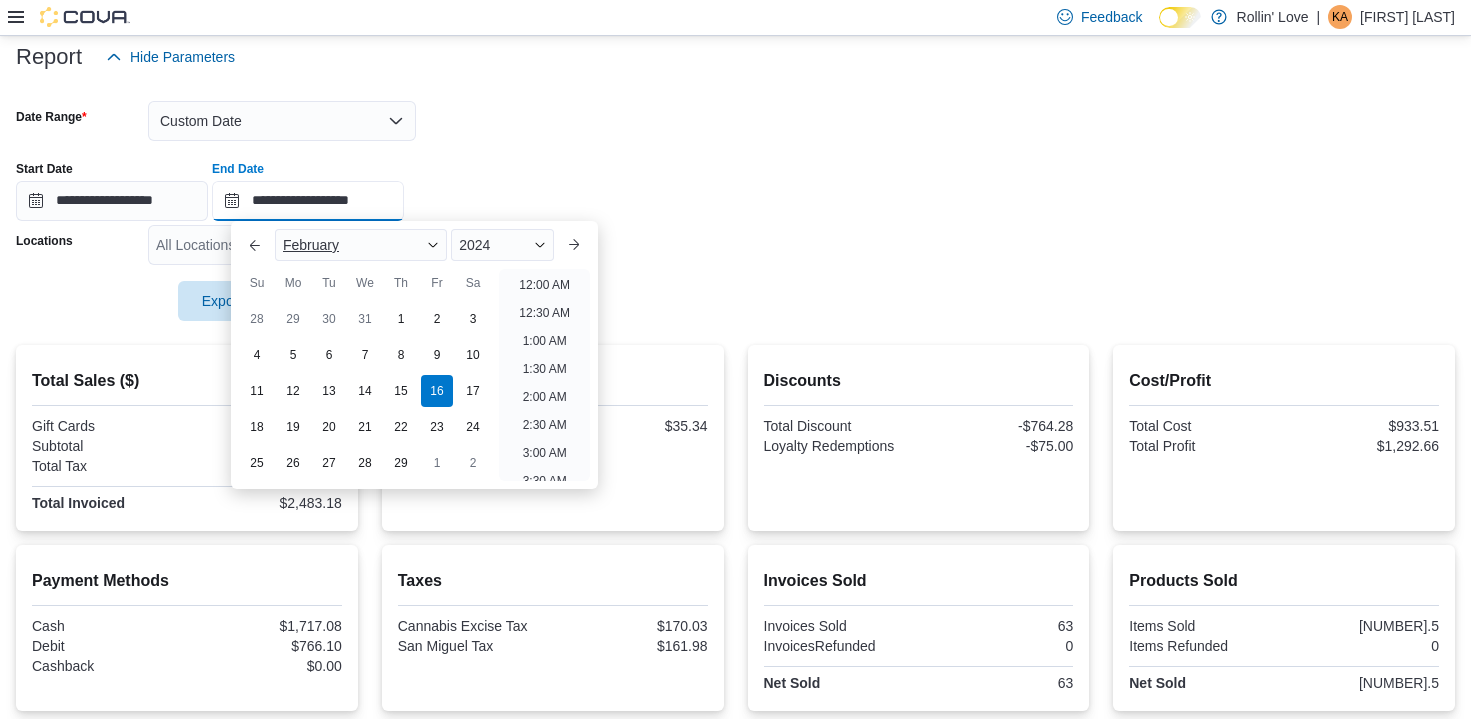scroll, scrollTop: 1136, scrollLeft: 0, axis: vertical 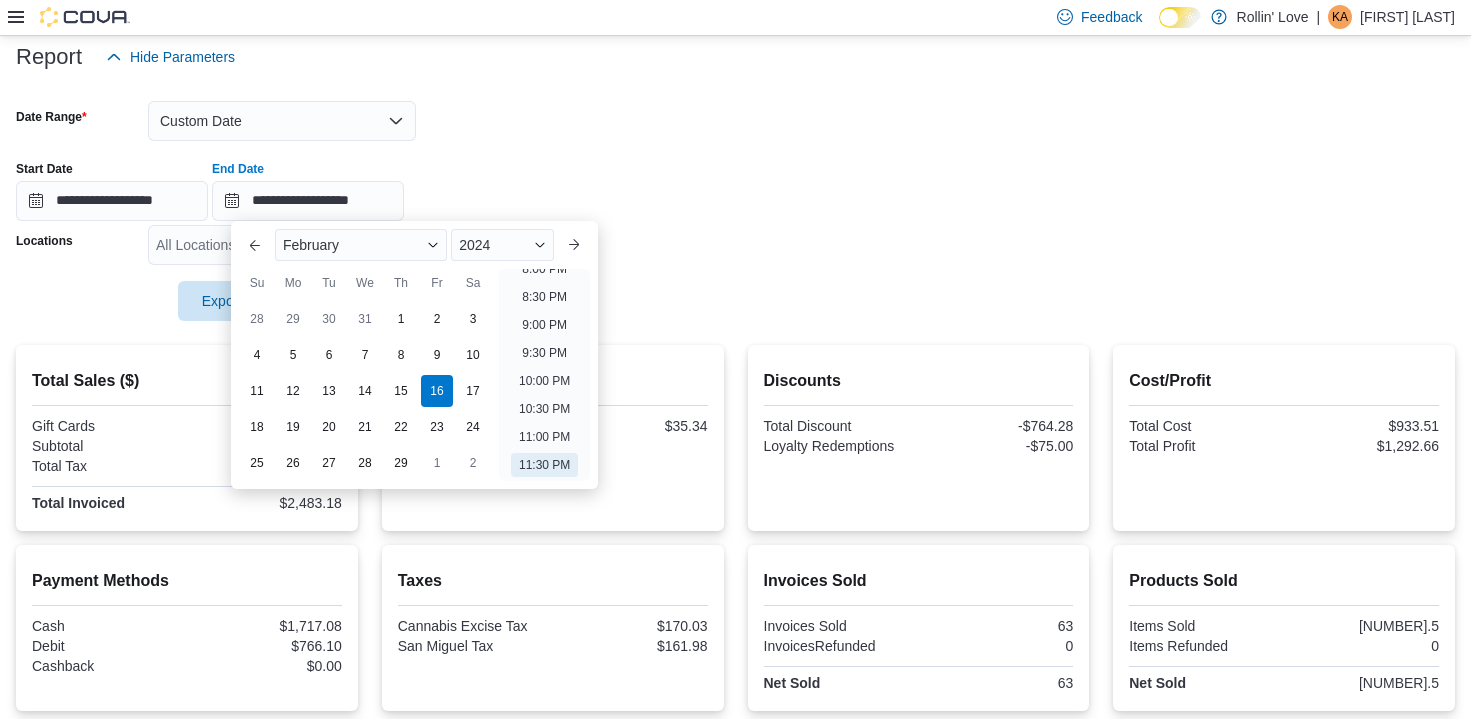 click on "28 29 30 31 1 2 3" at bounding box center (365, 319) 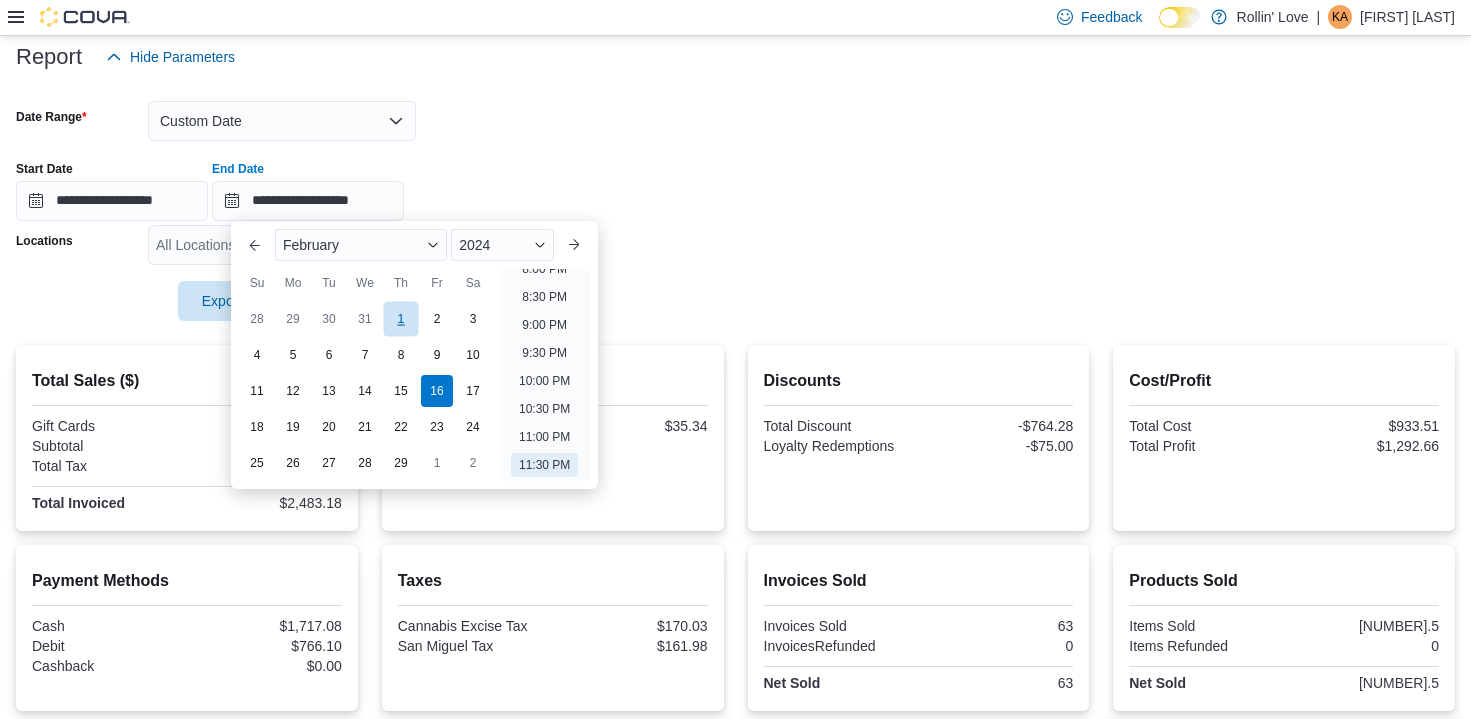 drag, startPoint x: 410, startPoint y: 317, endPoint x: 794, endPoint y: 232, distance: 393.29504 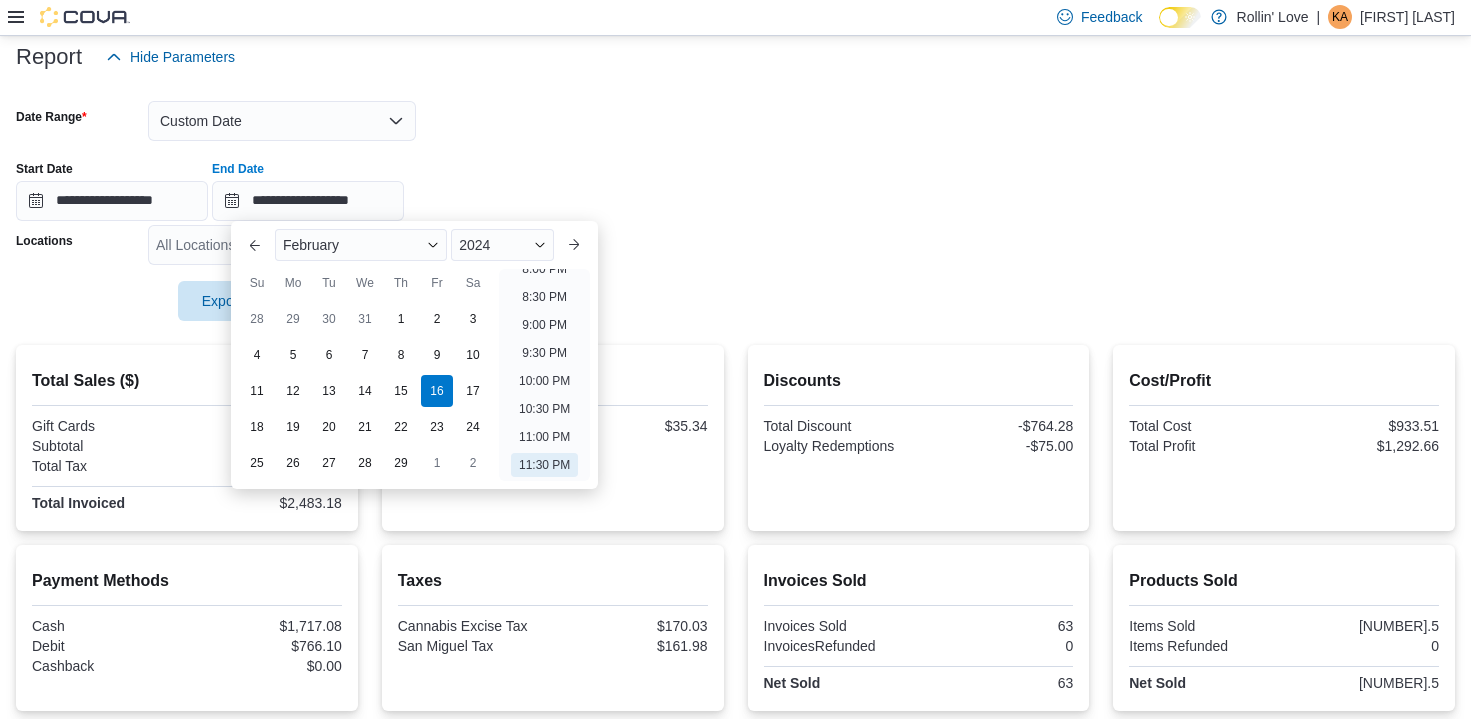 type on "**********" 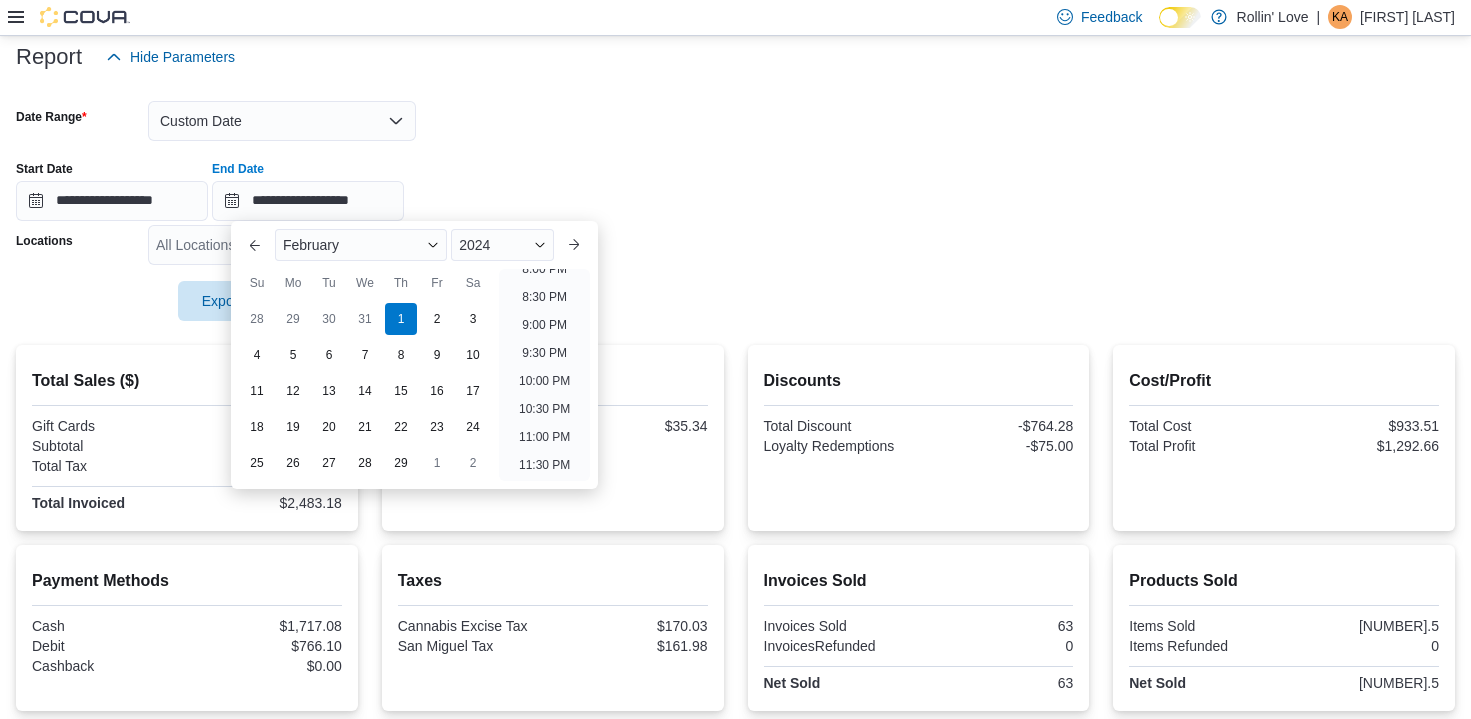 drag, startPoint x: 834, startPoint y: 219, endPoint x: 507, endPoint y: 283, distance: 333.20413 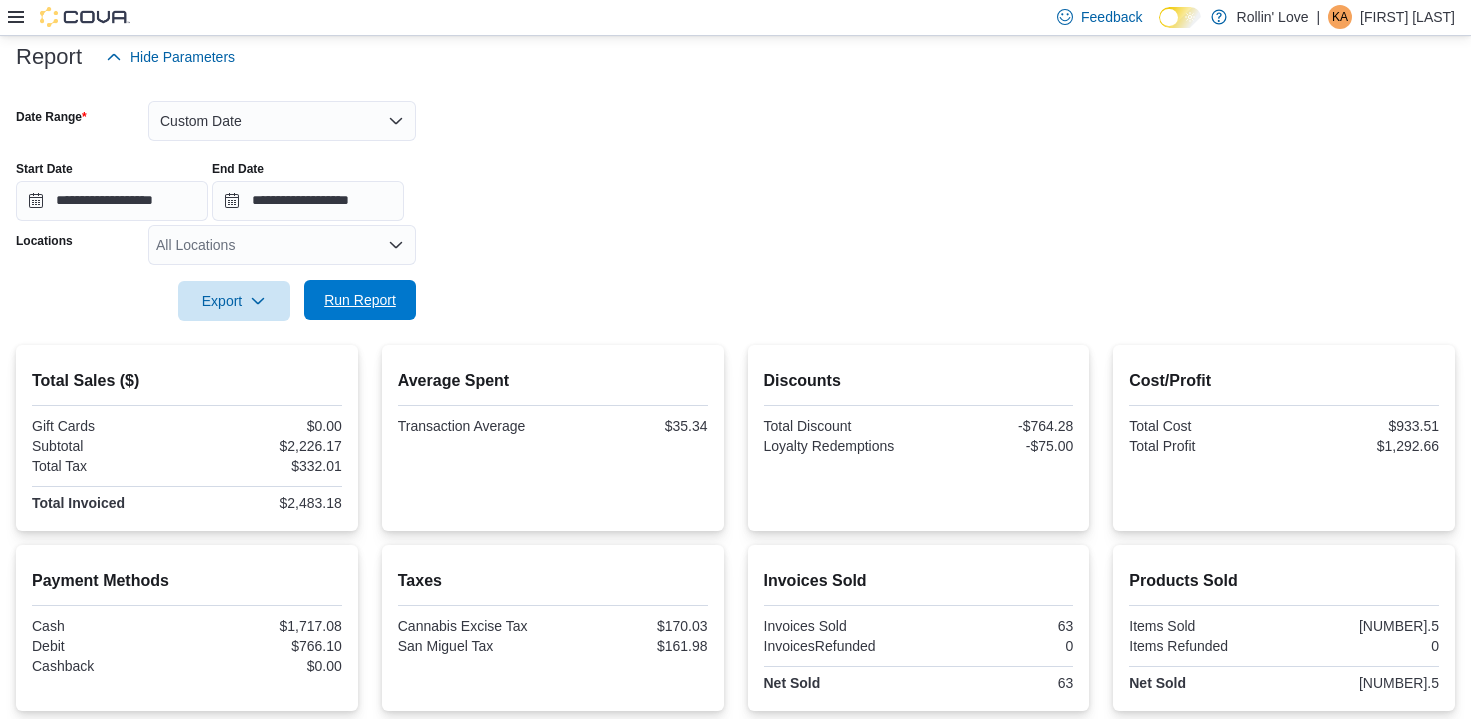 click on "Run Report" at bounding box center [360, 300] 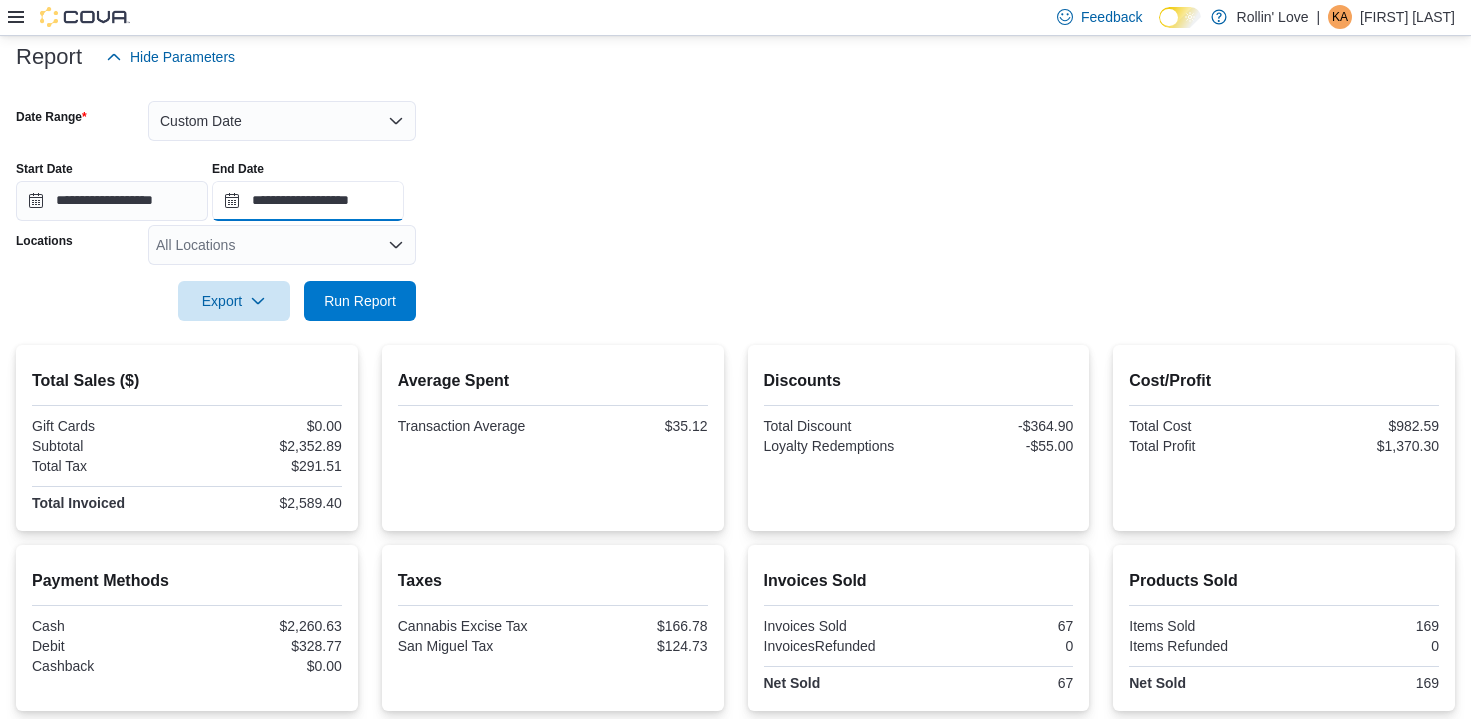 click on "**********" at bounding box center [308, 201] 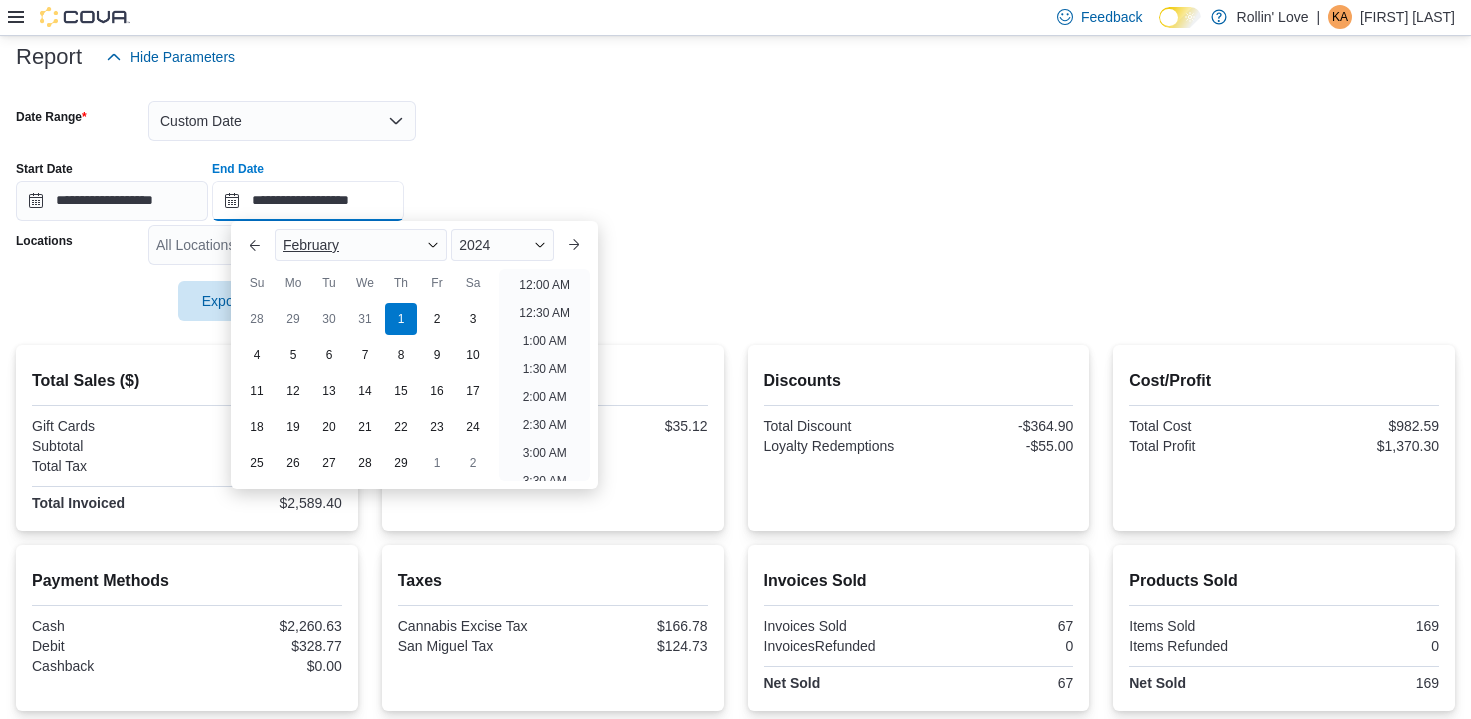 scroll, scrollTop: 1136, scrollLeft: 0, axis: vertical 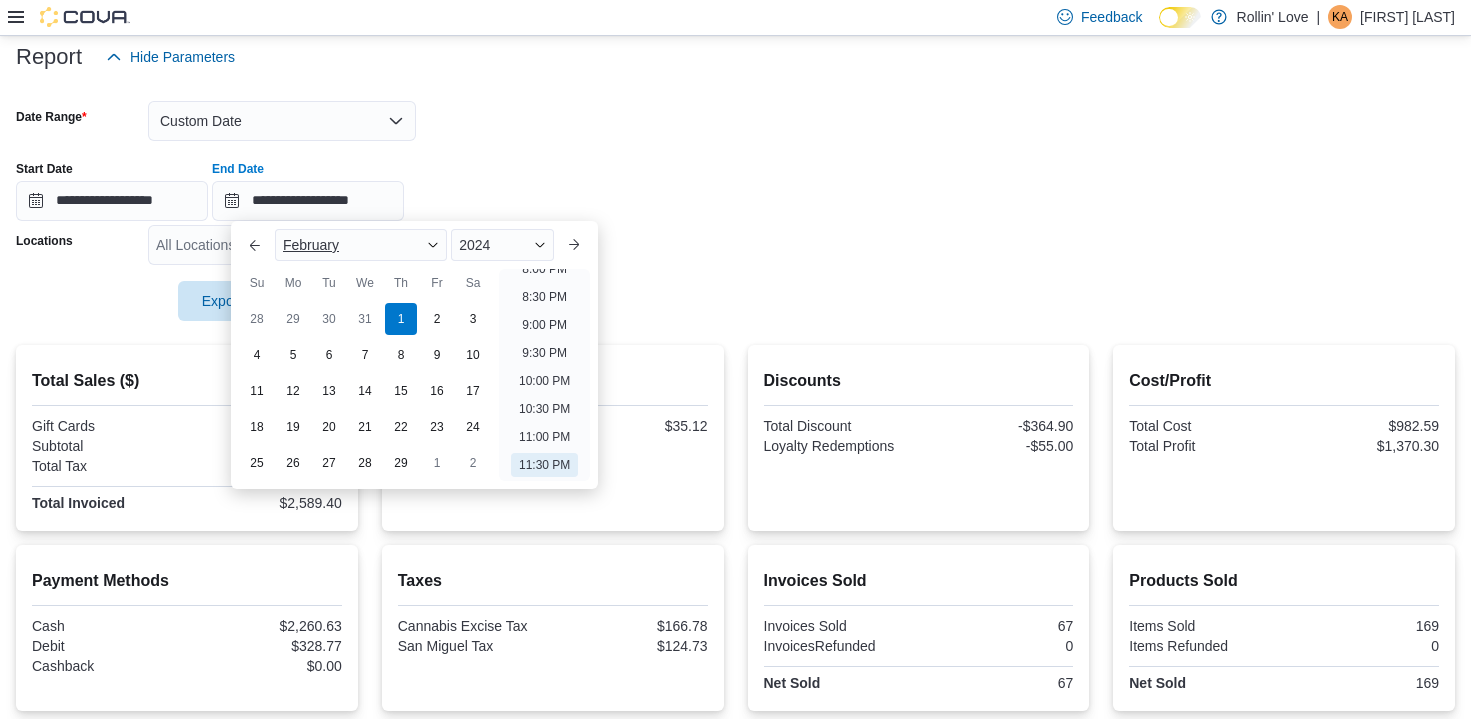 click on "February" at bounding box center [311, 245] 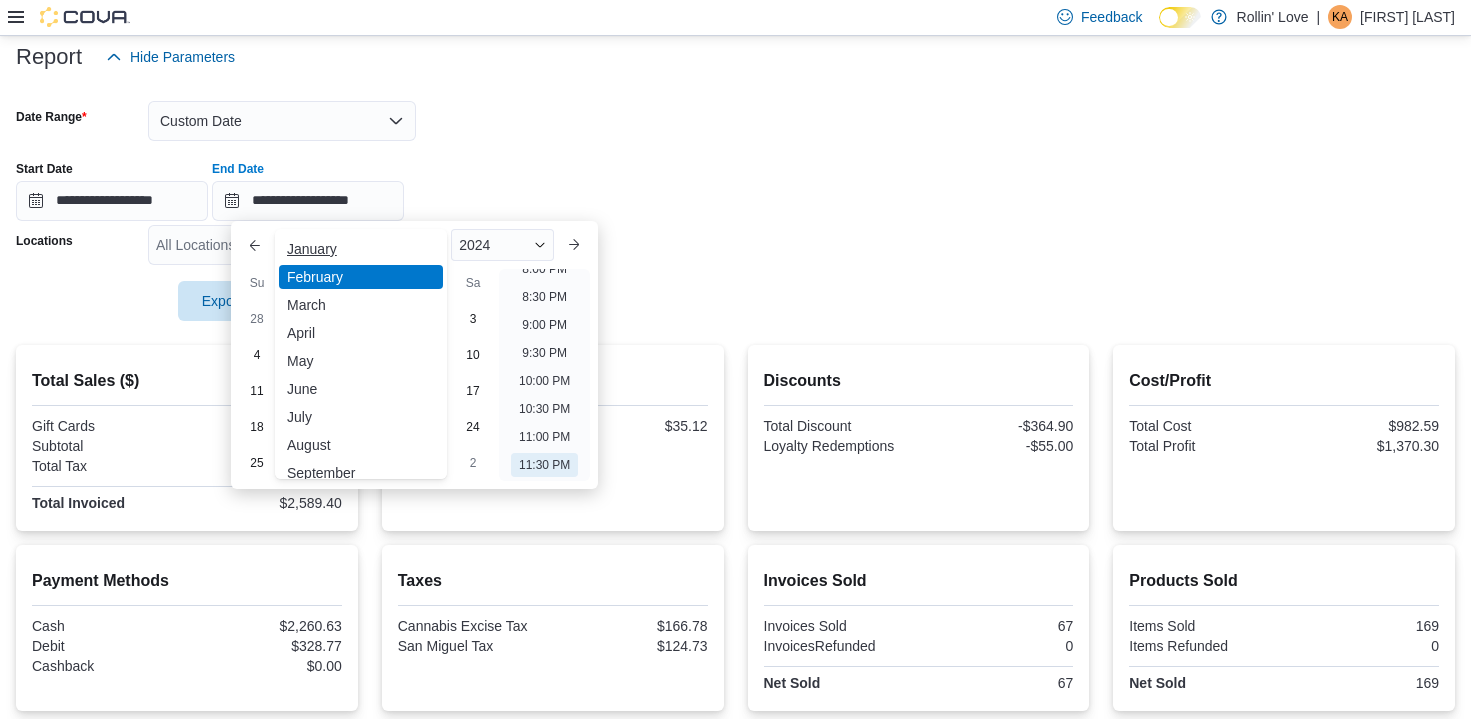 click on "January" at bounding box center (361, 249) 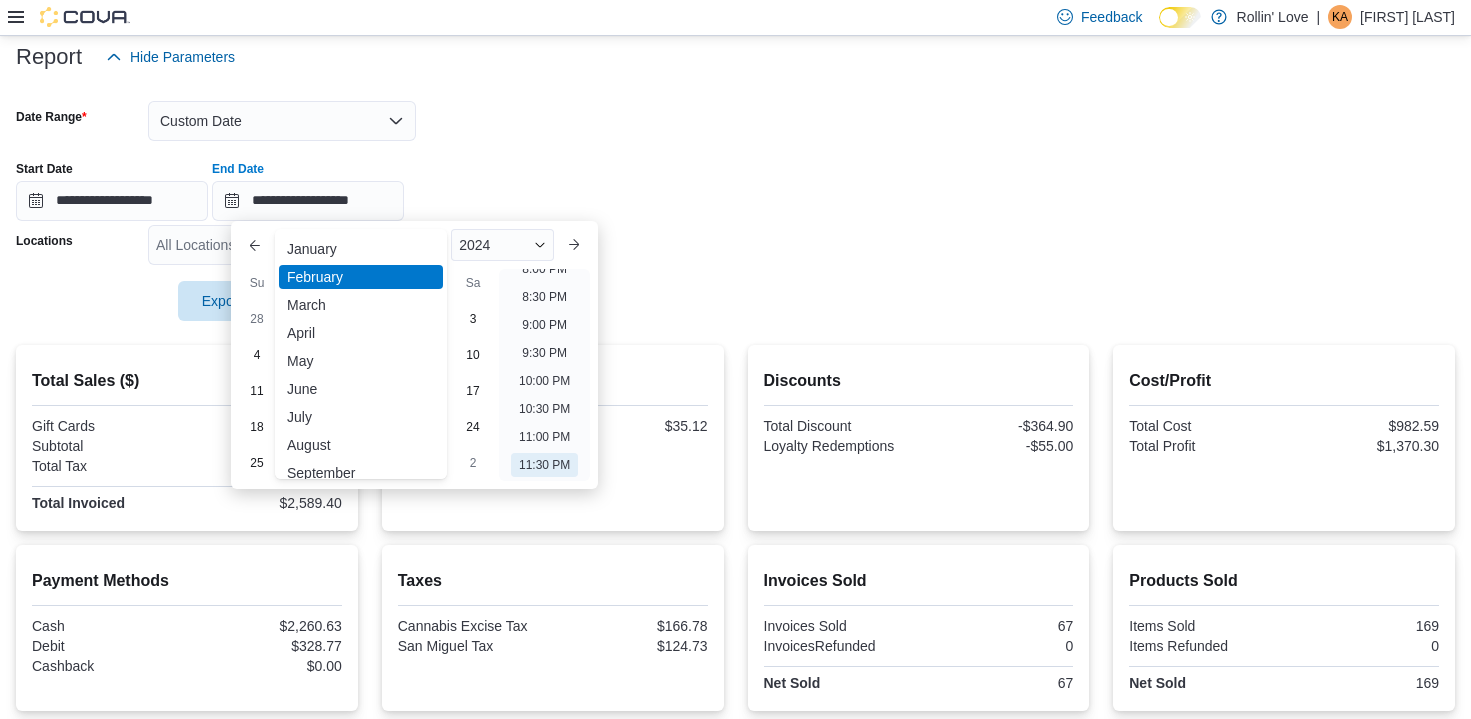 type on "**********" 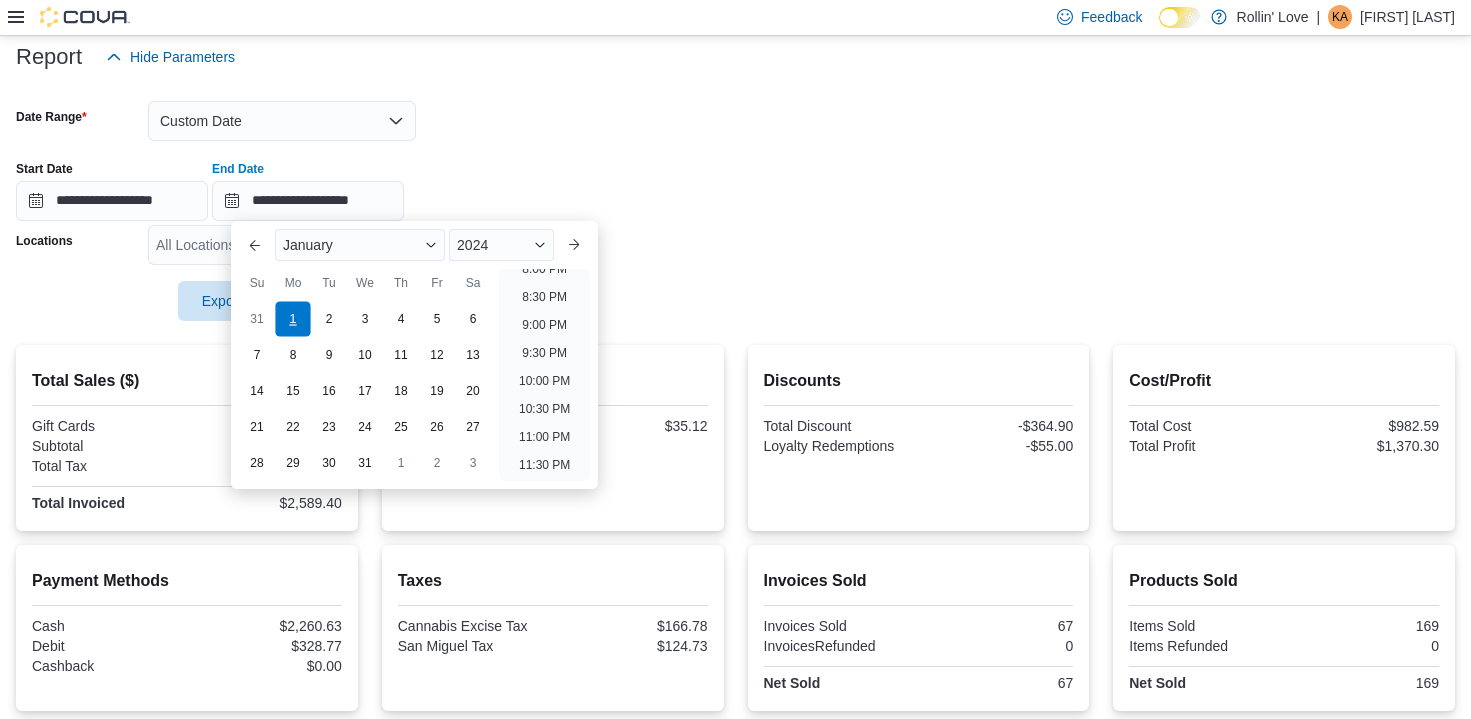 click on "1" at bounding box center [292, 318] 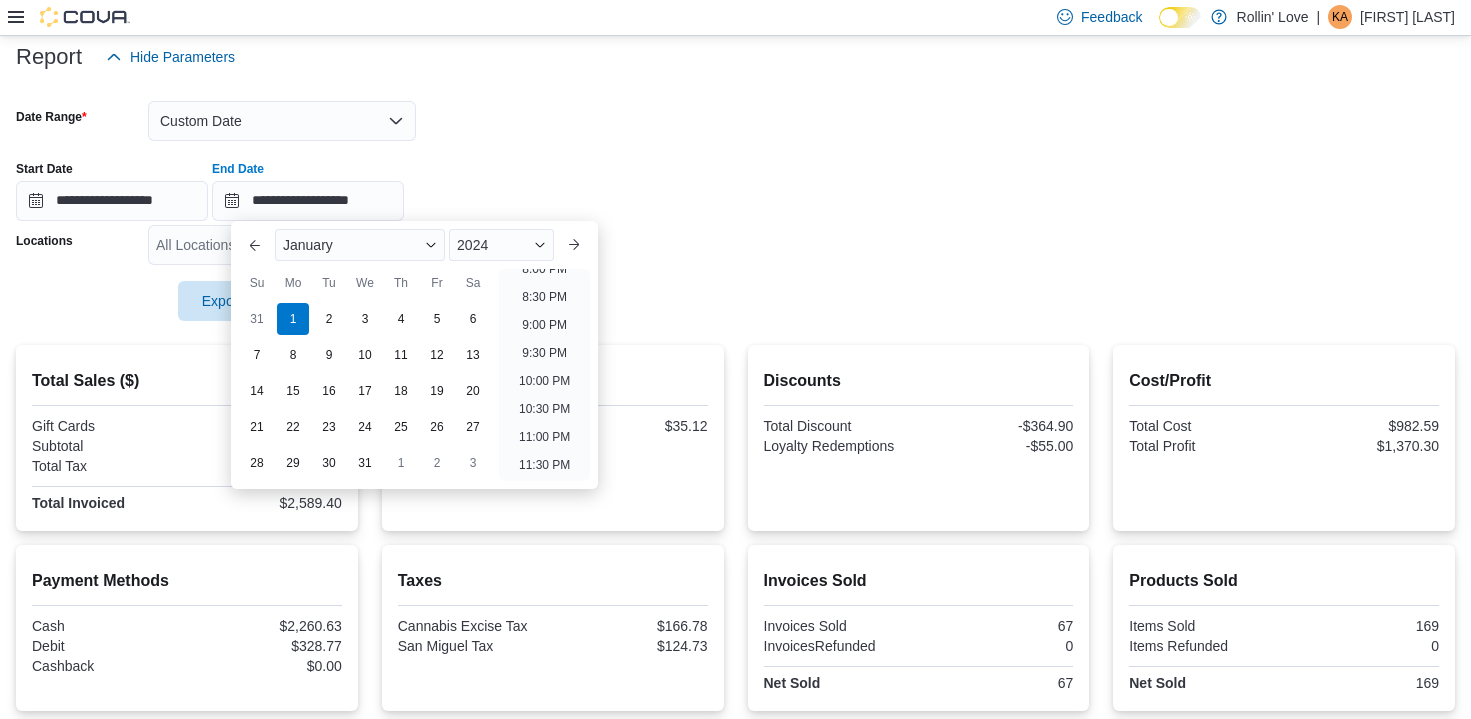 click on "**********" at bounding box center [735, 183] 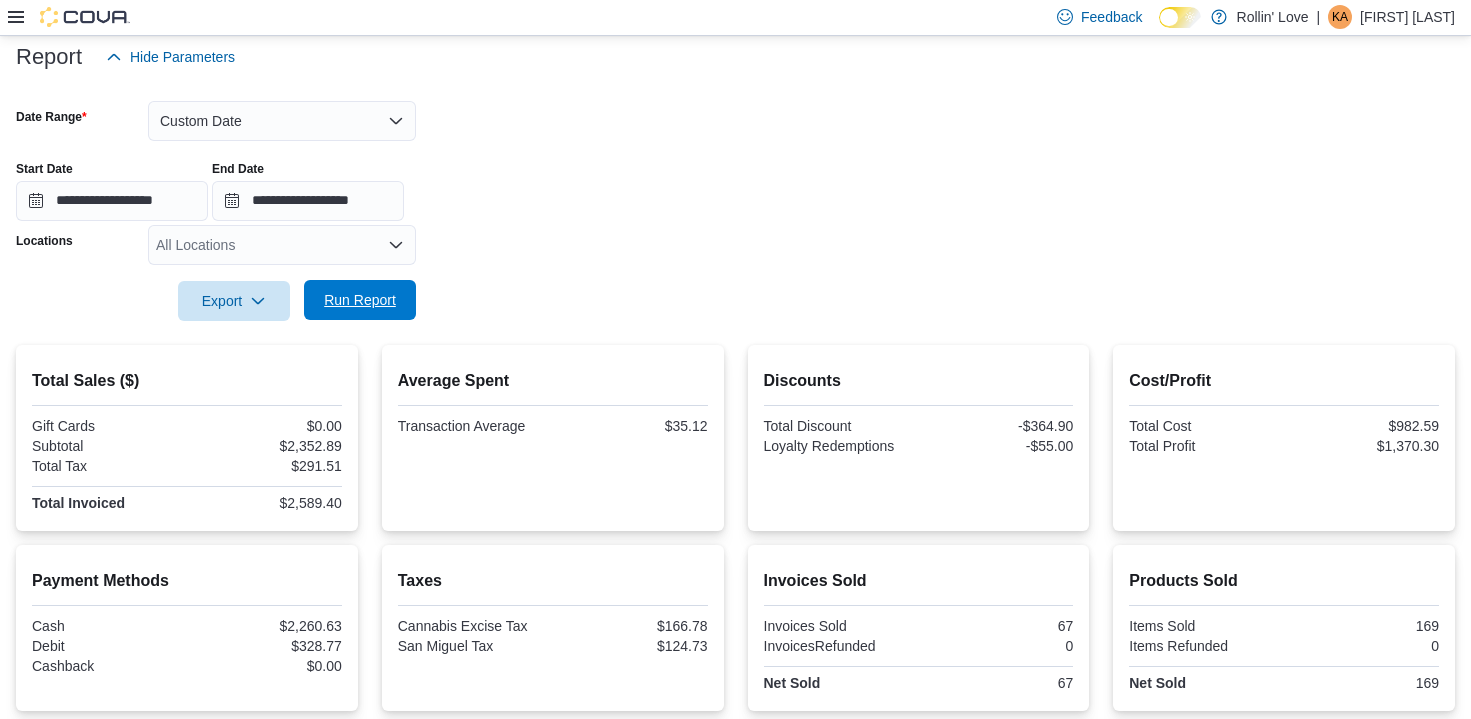 click on "Run Report" at bounding box center [360, 300] 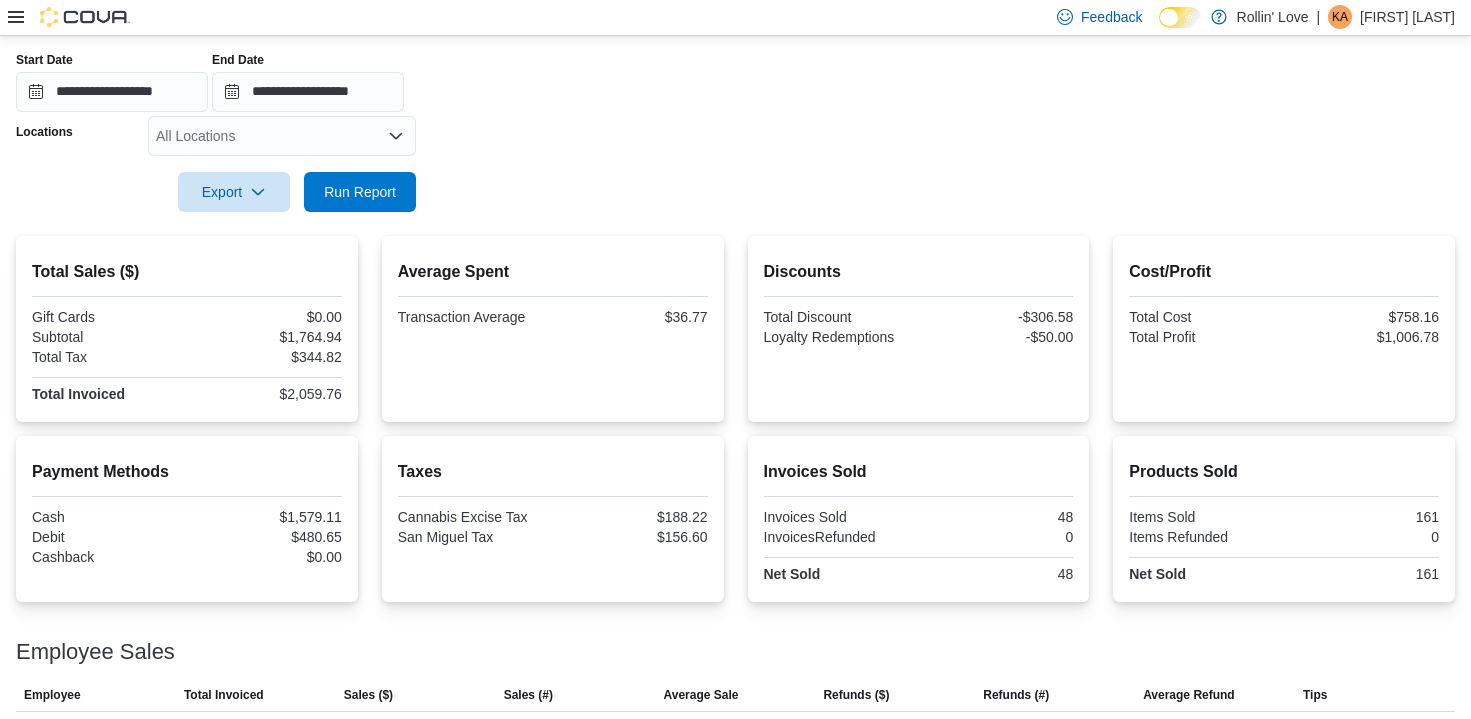 scroll, scrollTop: 245, scrollLeft: 0, axis: vertical 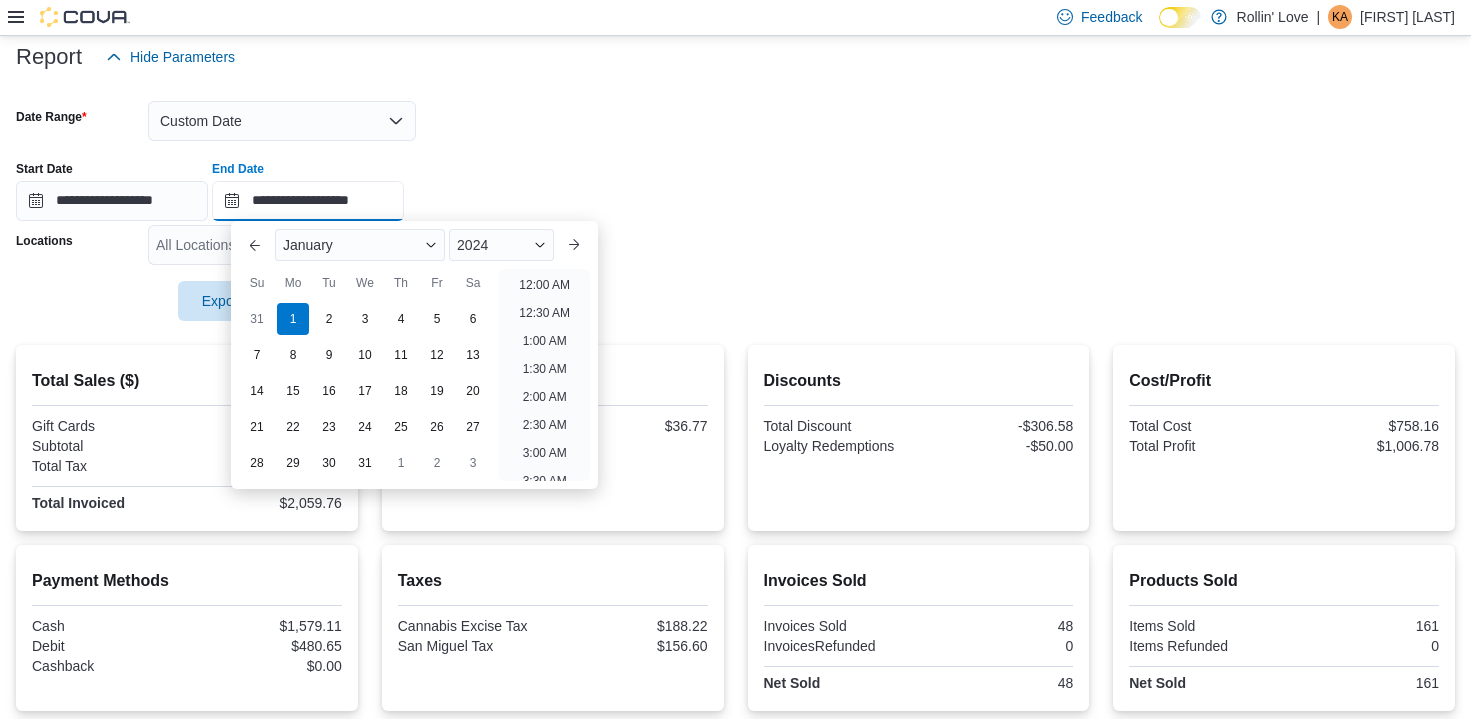 click on "**********" at bounding box center [308, 201] 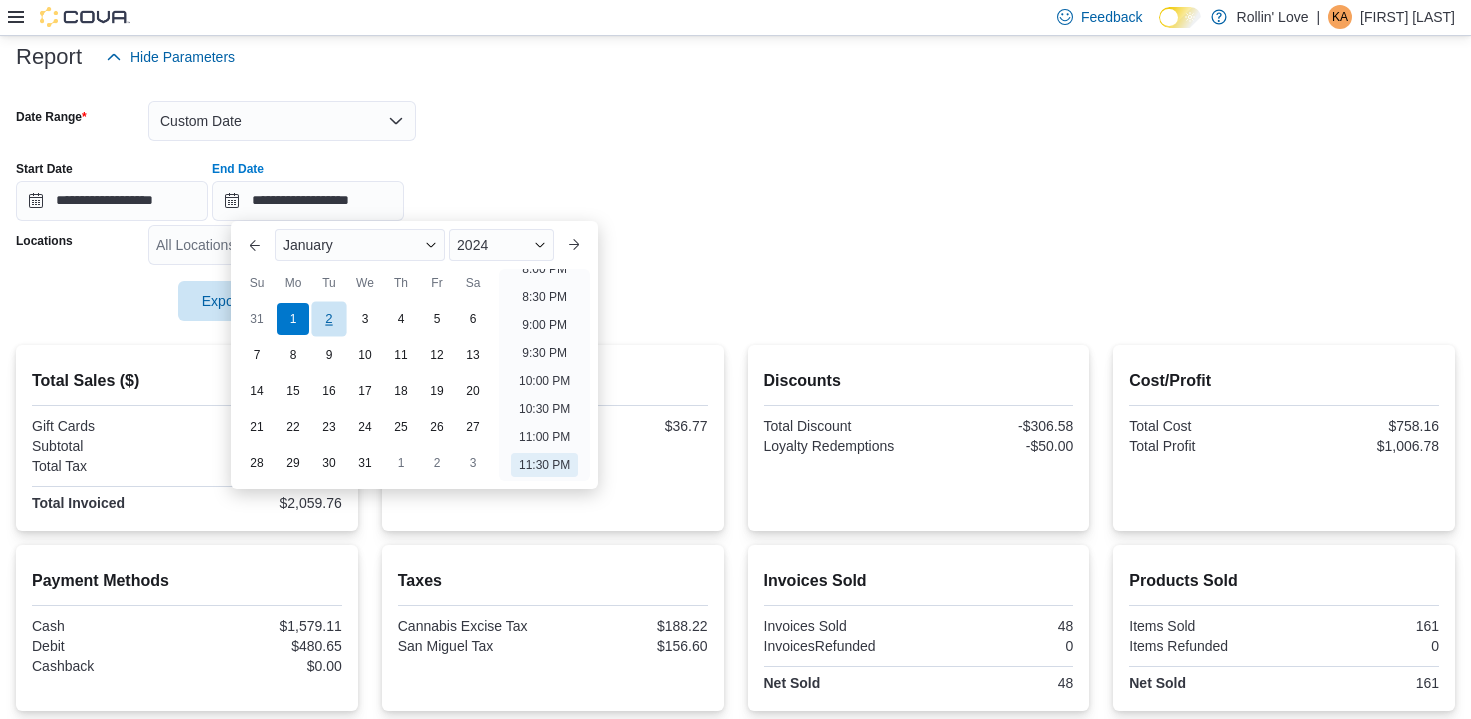 click on "2" at bounding box center (328, 318) 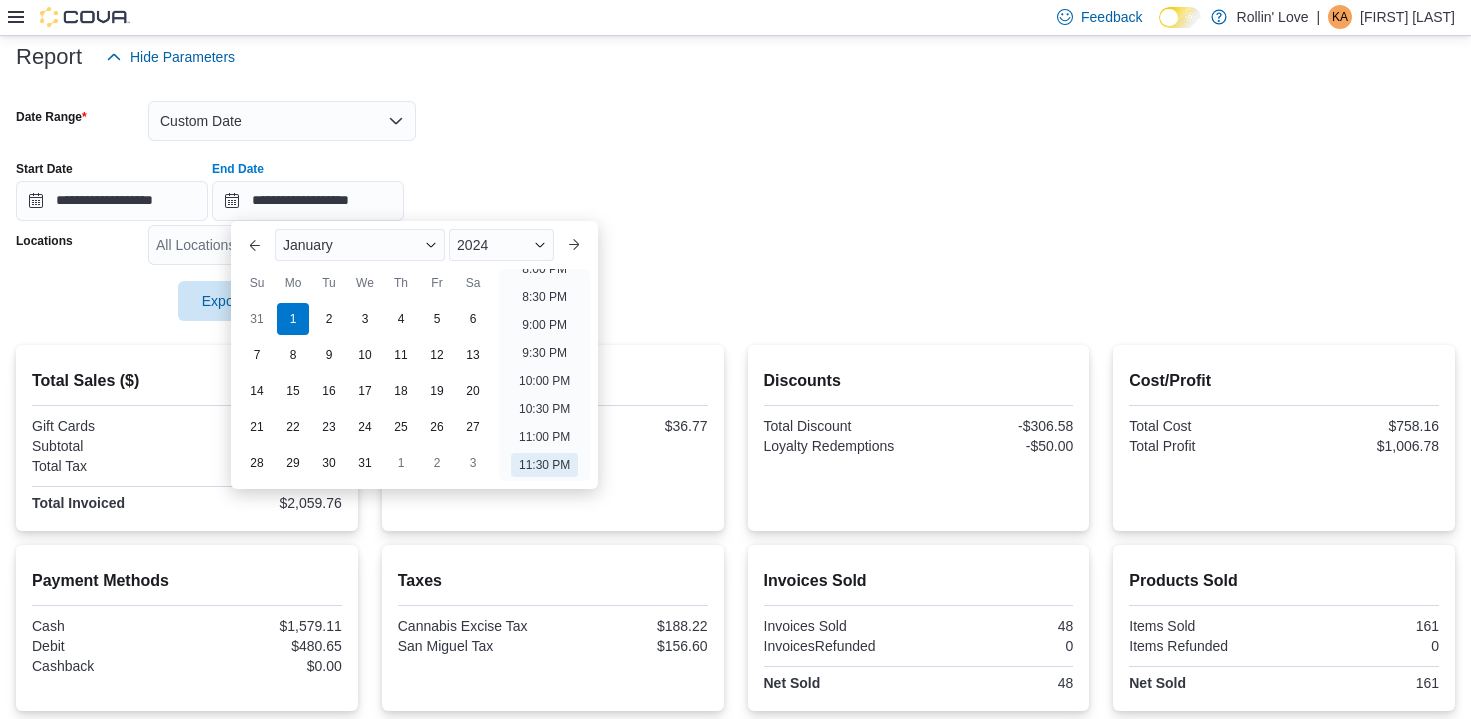 type on "**********" 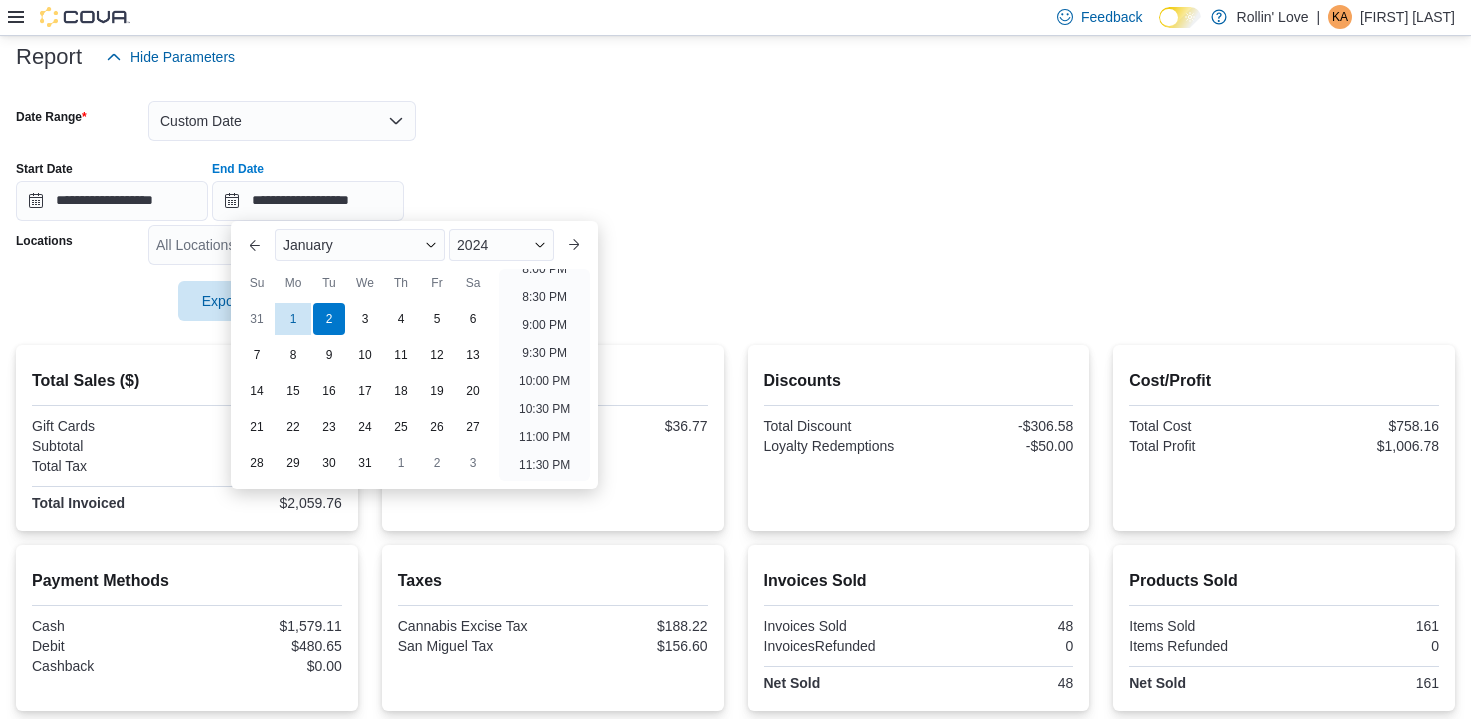 drag, startPoint x: 1094, startPoint y: 145, endPoint x: 1075, endPoint y: 147, distance: 19.104973 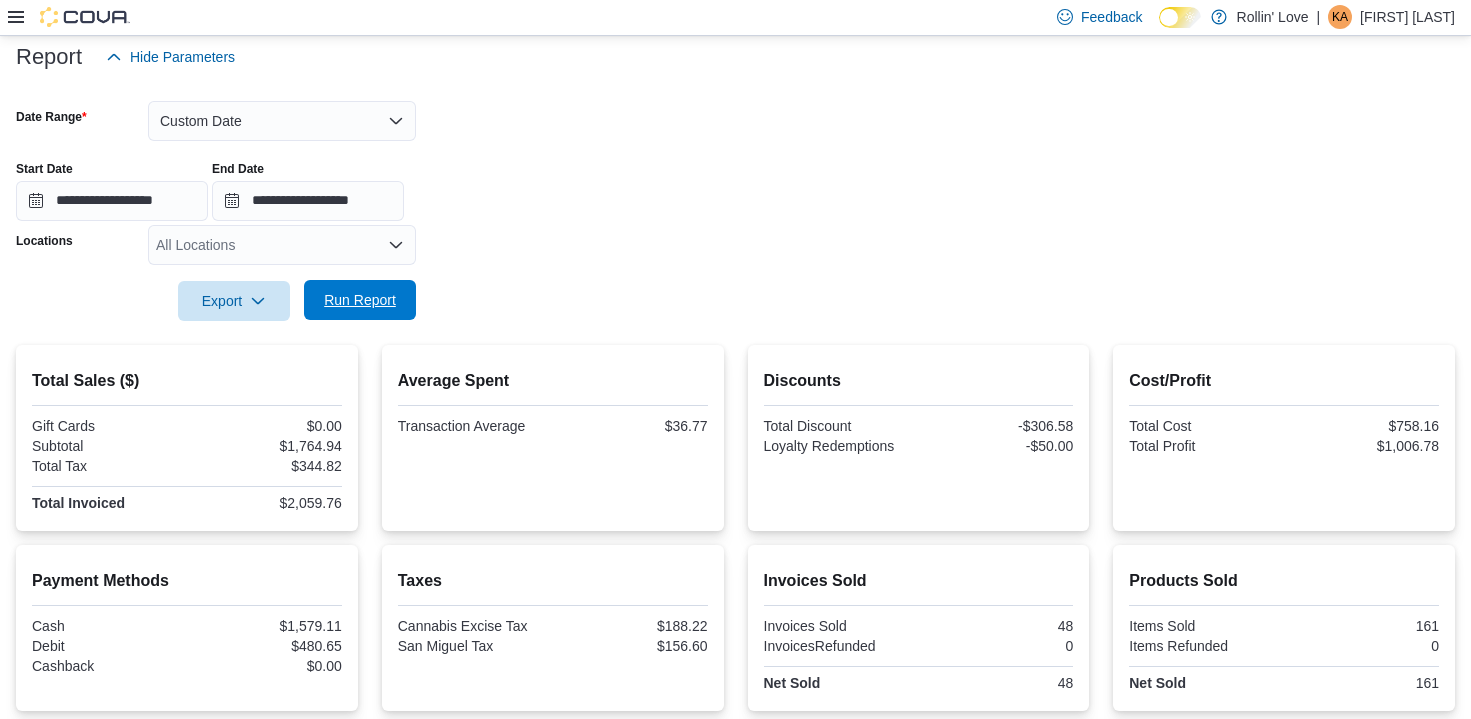 click on "Run Report" at bounding box center (360, 300) 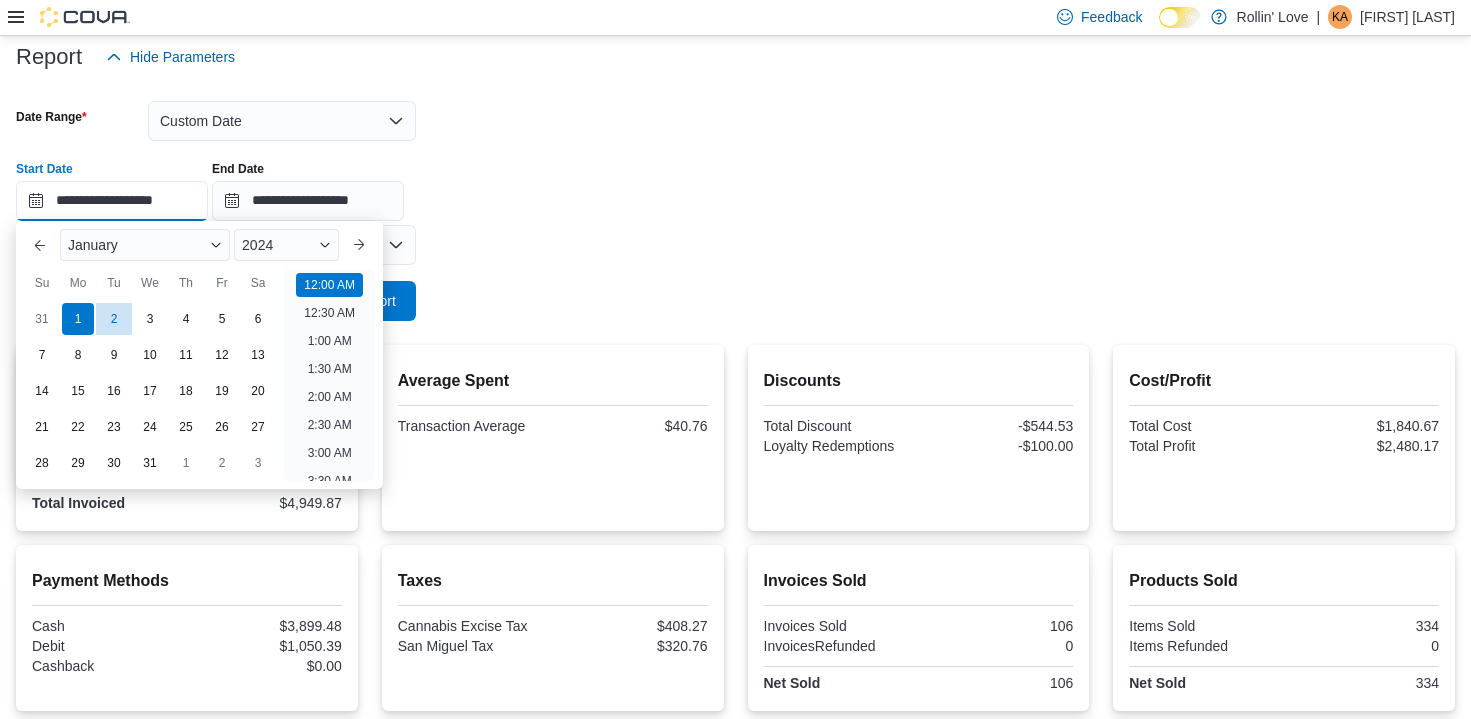 click on "**********" at bounding box center [112, 201] 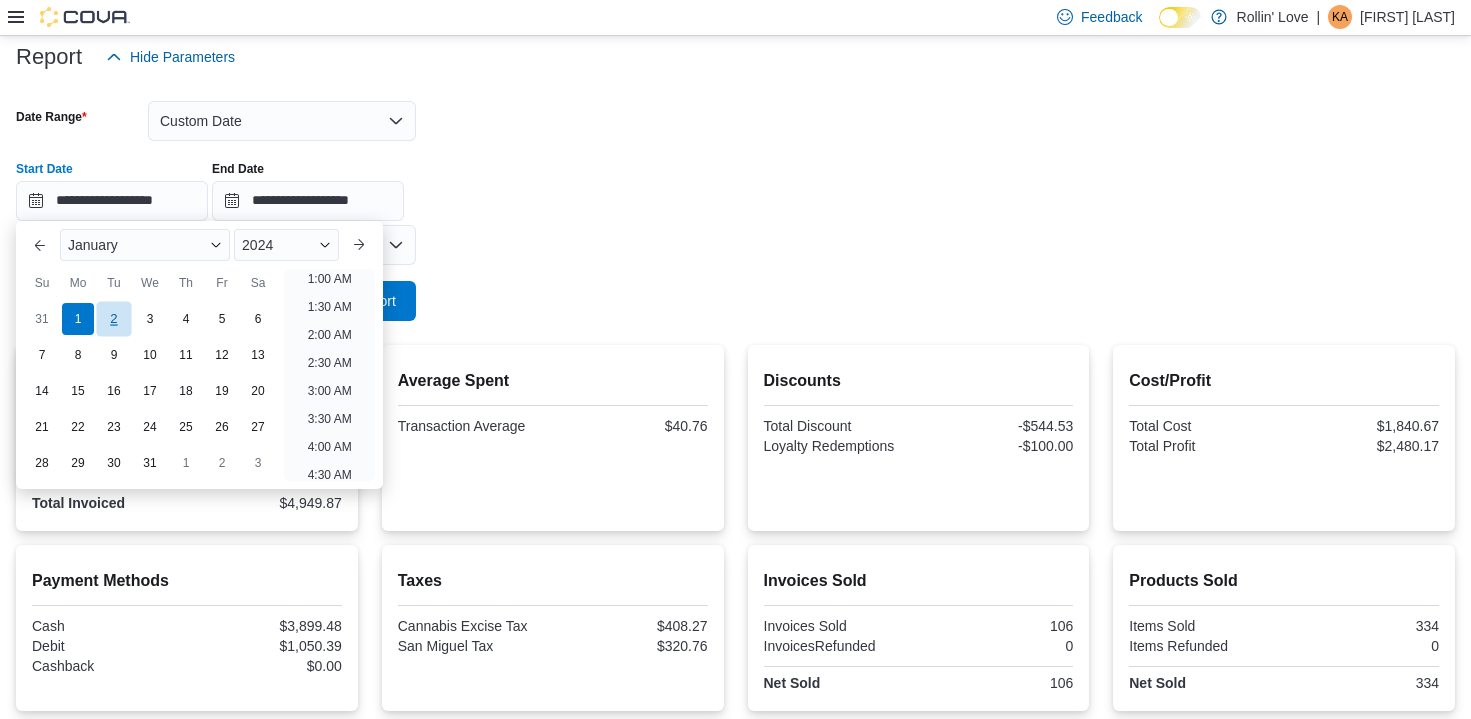 click on "2" at bounding box center [113, 318] 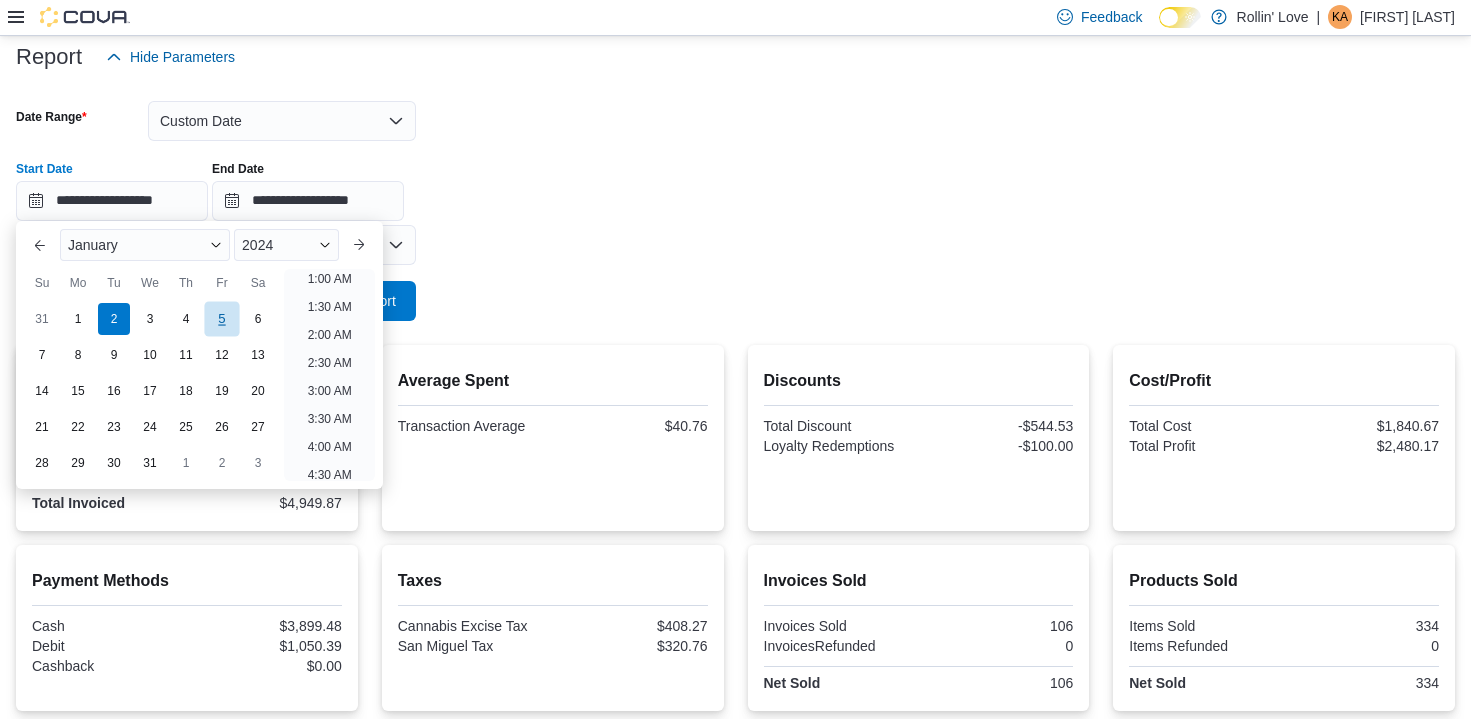 scroll, scrollTop: 4, scrollLeft: 0, axis: vertical 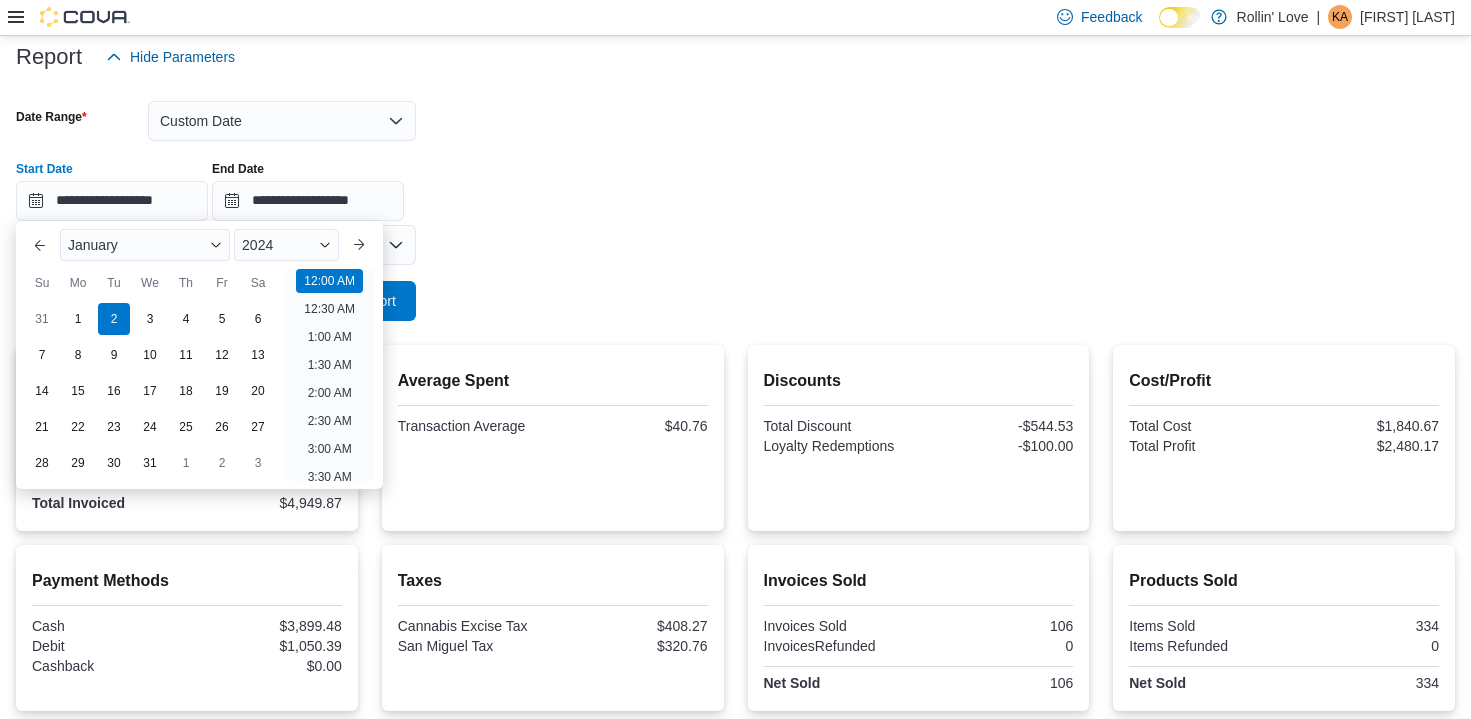 click on "**********" at bounding box center (735, 199) 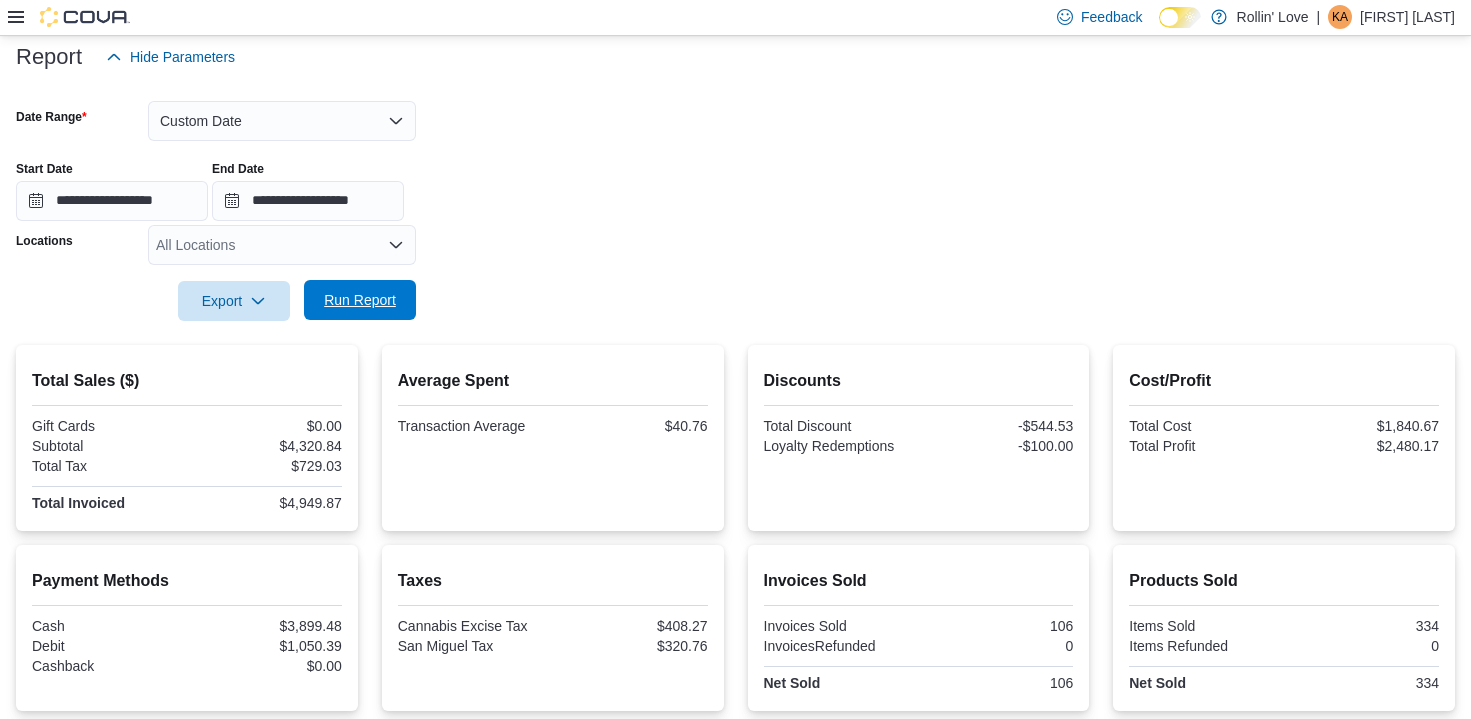 click on "Run Report" at bounding box center [360, 300] 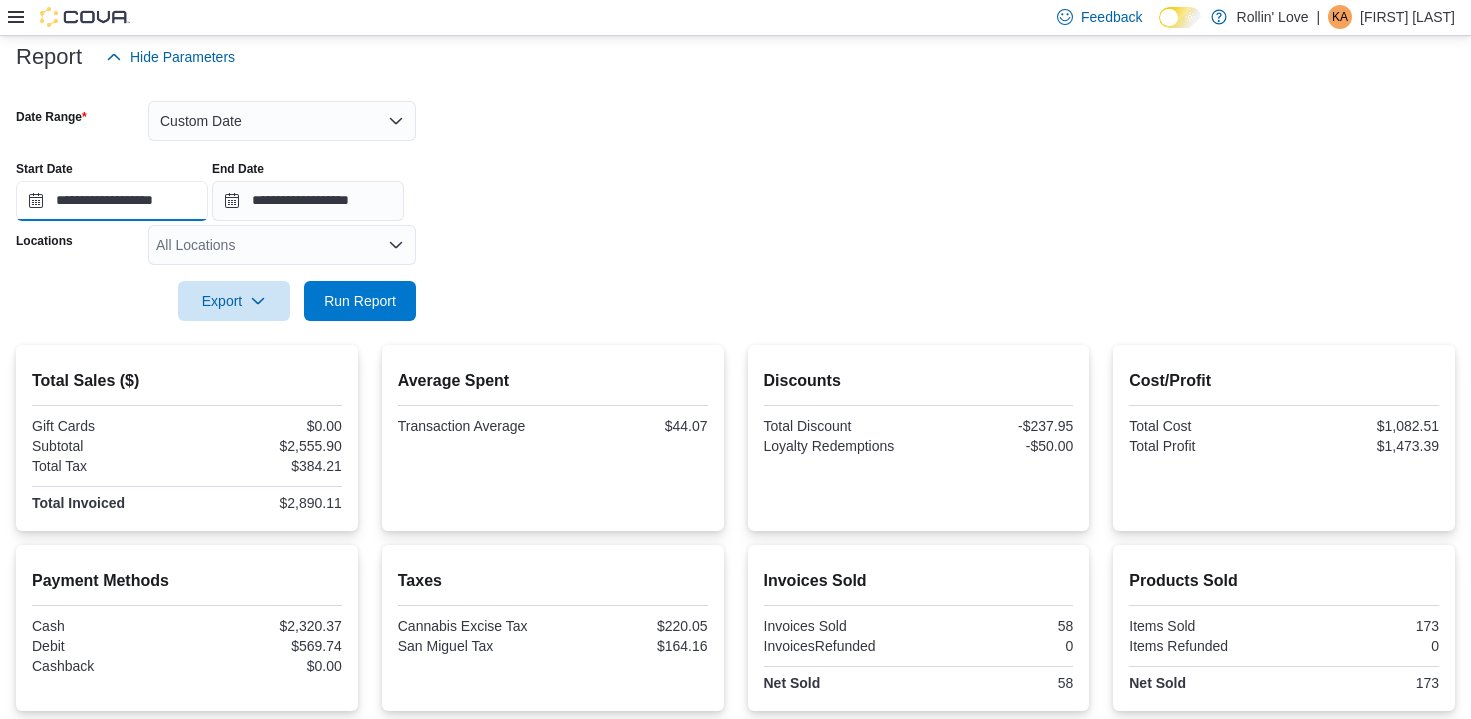 click on "**********" at bounding box center [112, 201] 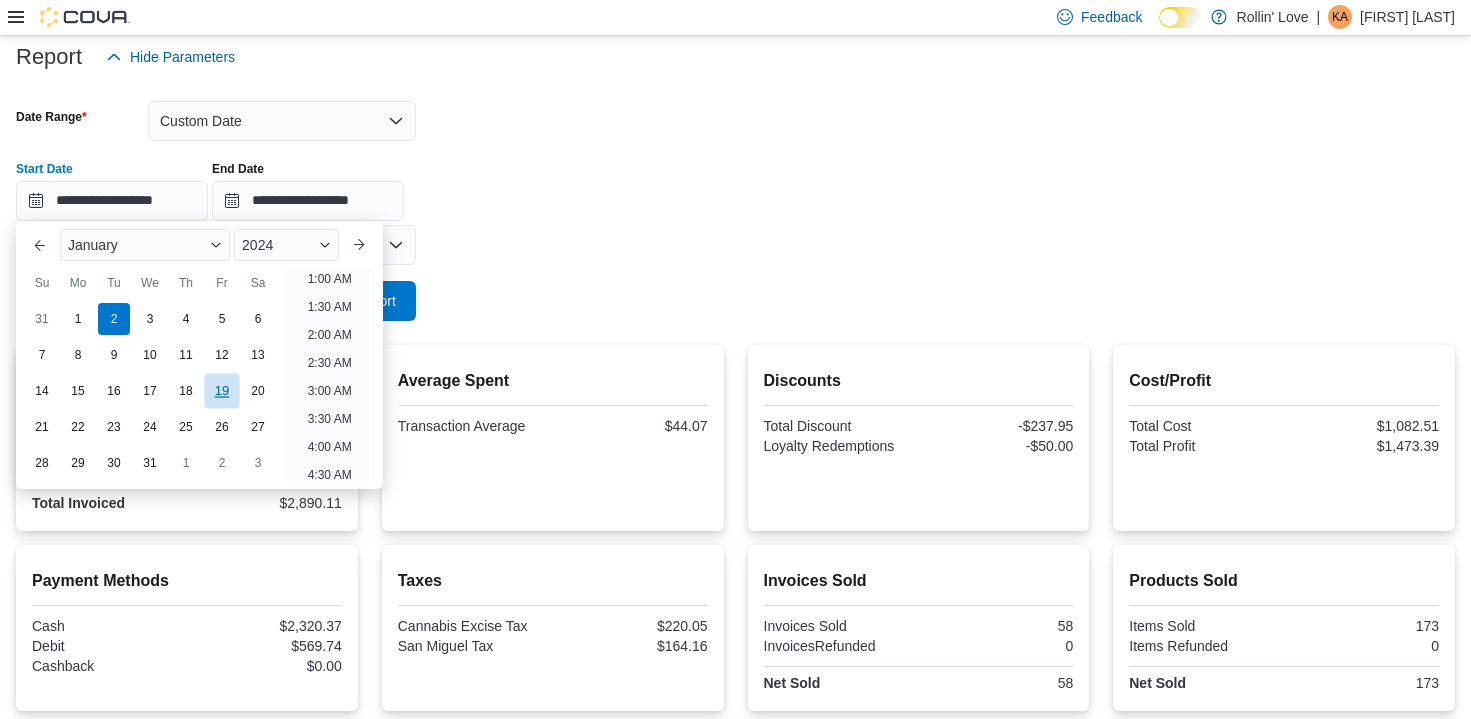 click on "19" at bounding box center [221, 390] 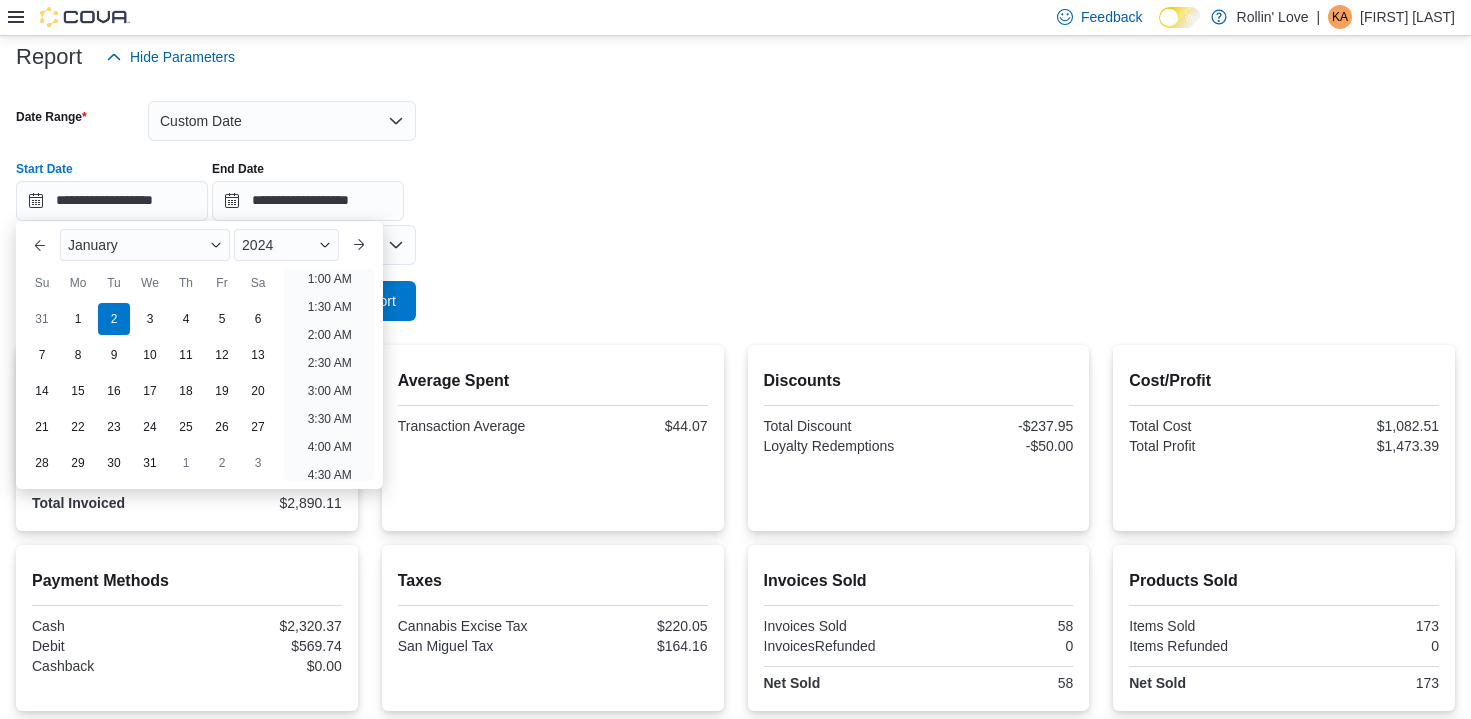 type on "**********" 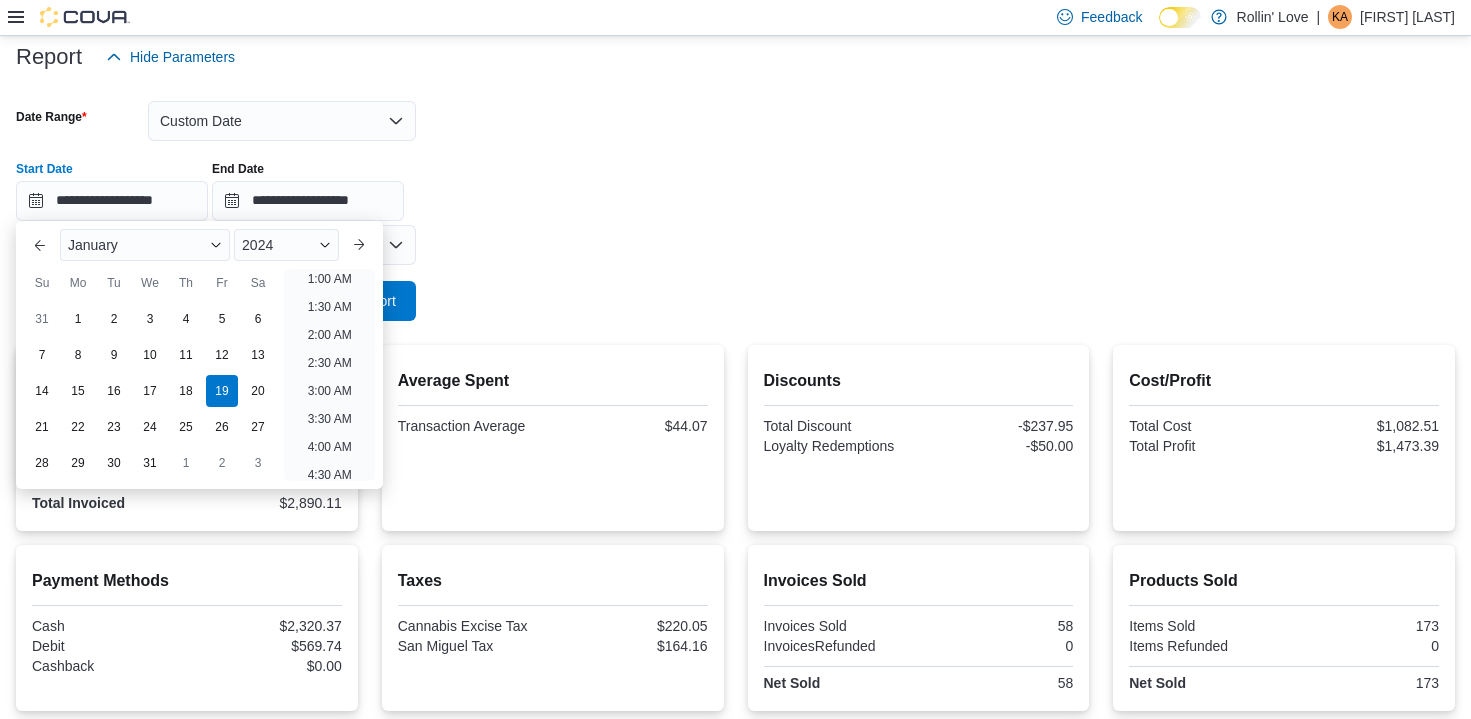 scroll, scrollTop: 4, scrollLeft: 0, axis: vertical 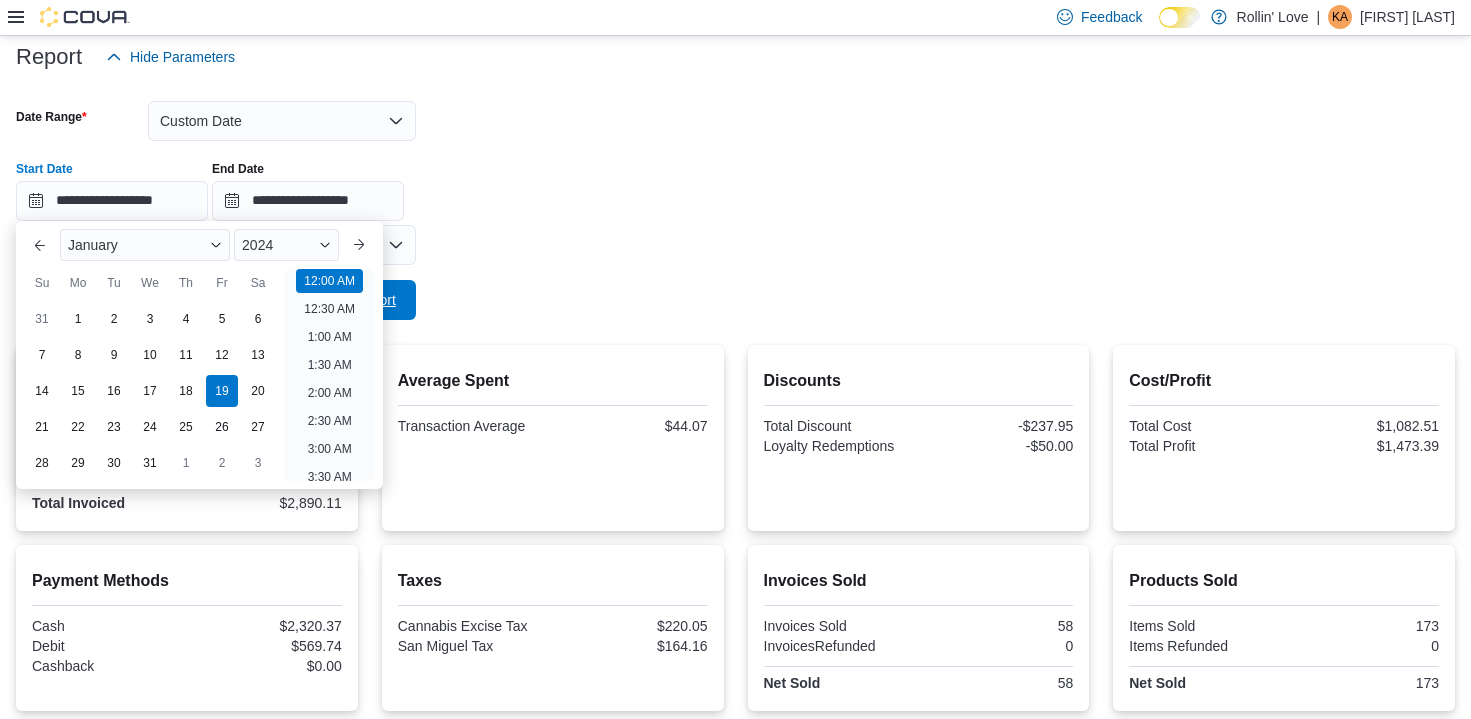 click on "Run Report" at bounding box center [360, 300] 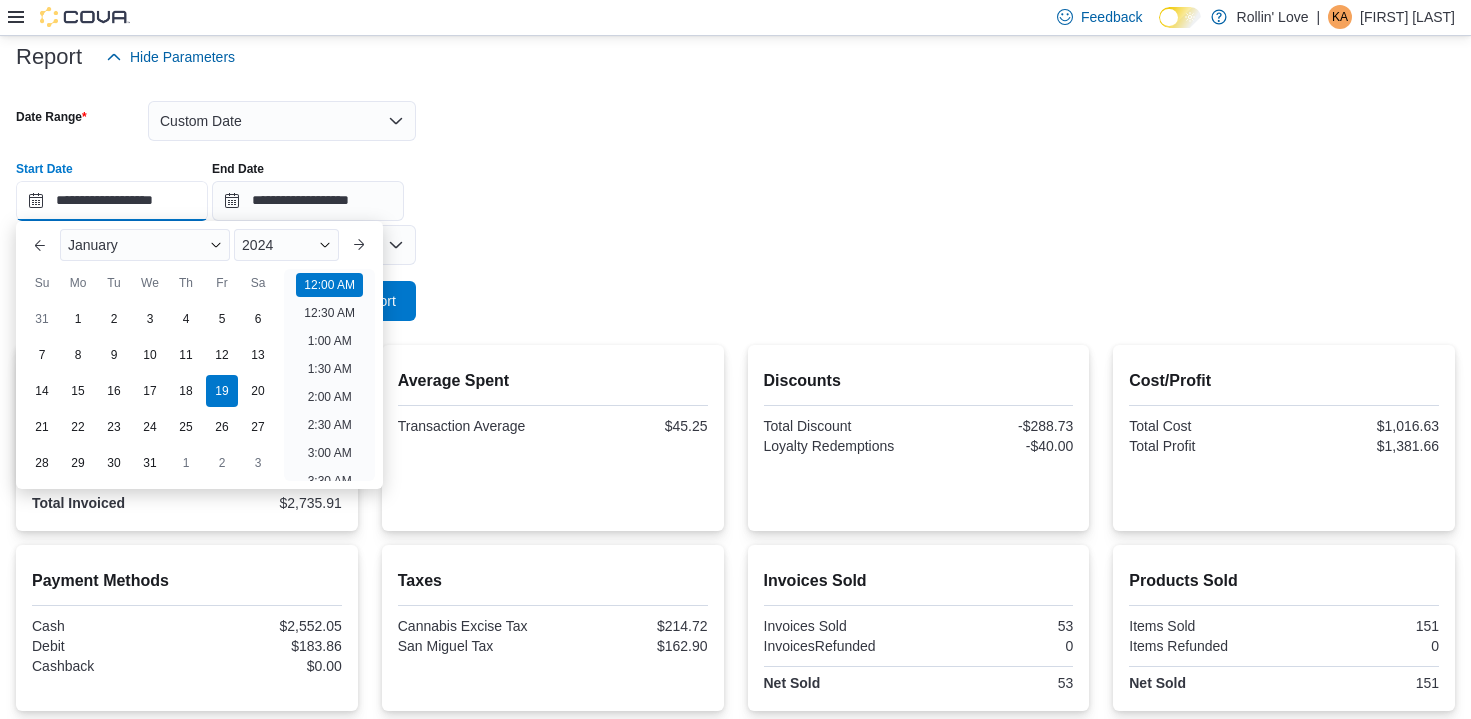click on "**********" at bounding box center (112, 201) 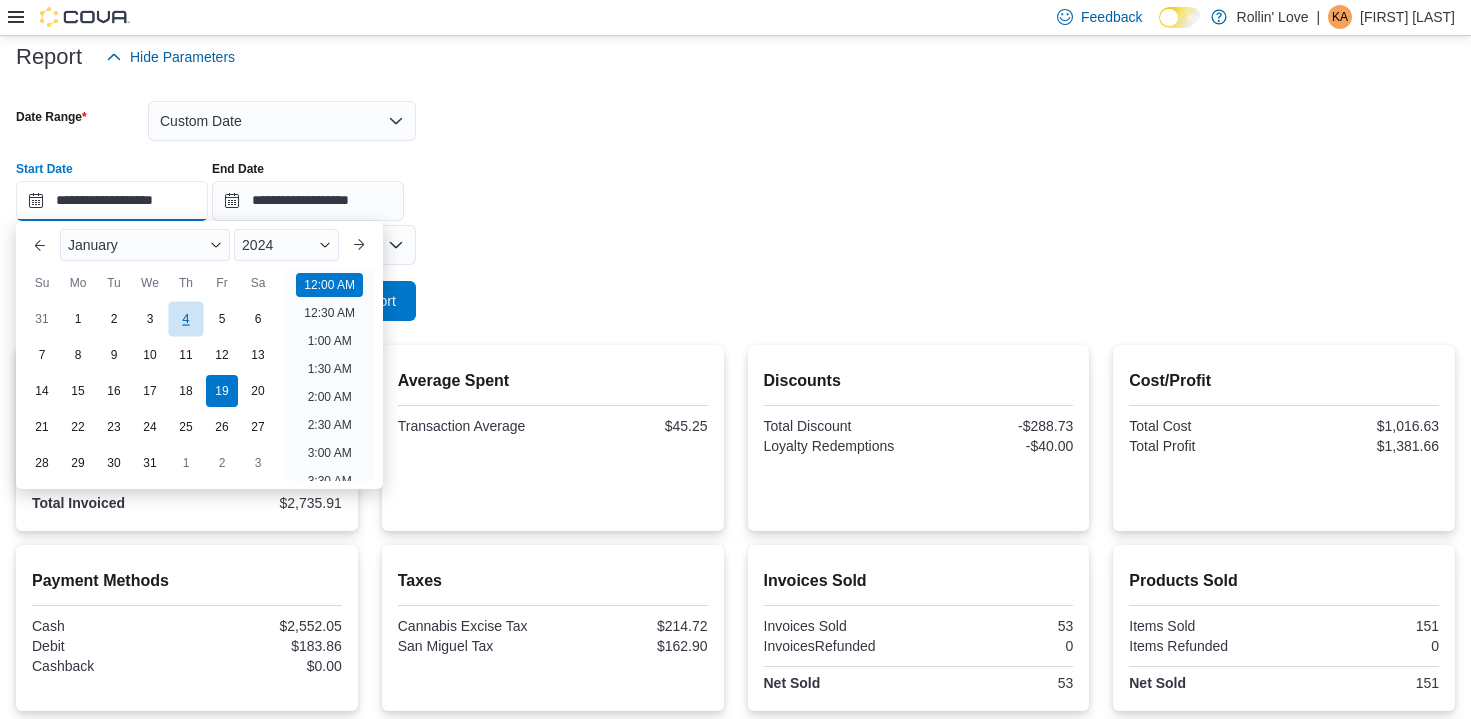 scroll, scrollTop: 62, scrollLeft: 0, axis: vertical 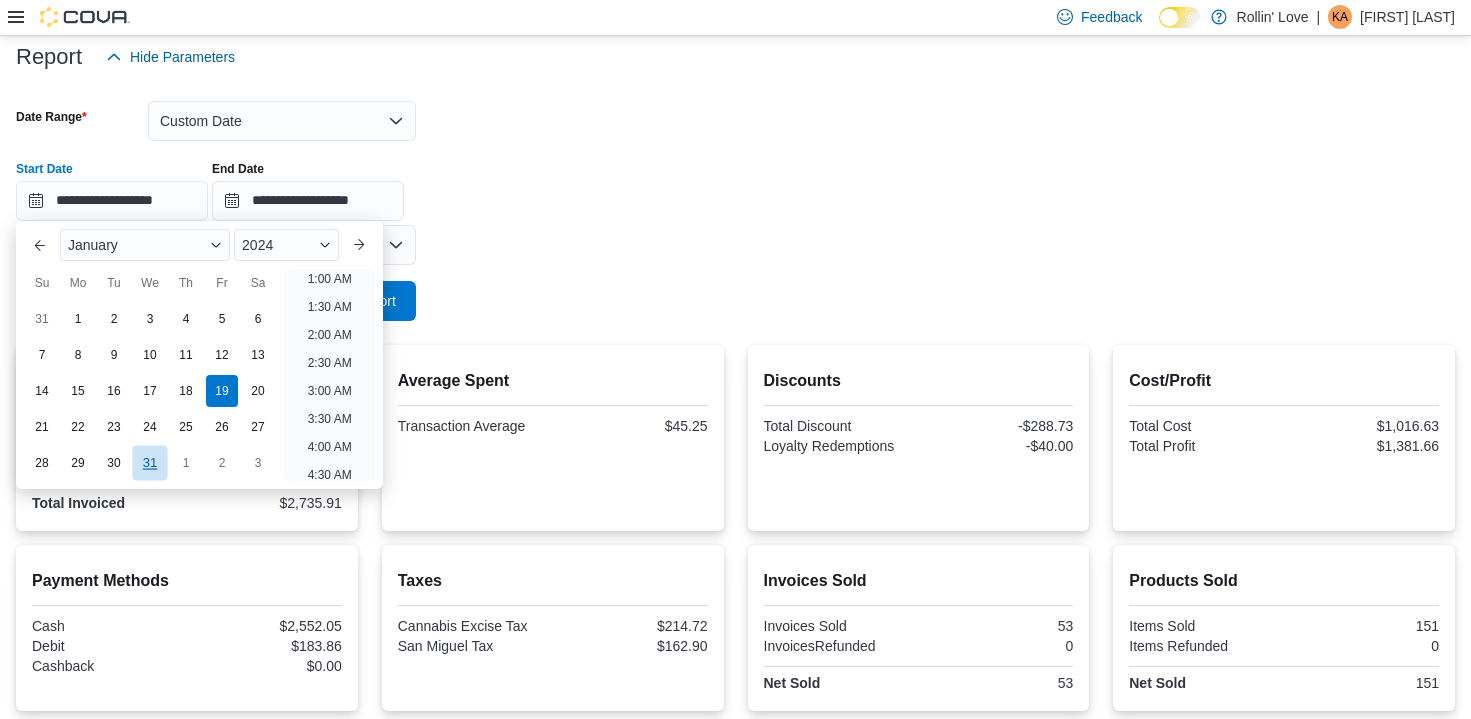 click on "31" at bounding box center (149, 462) 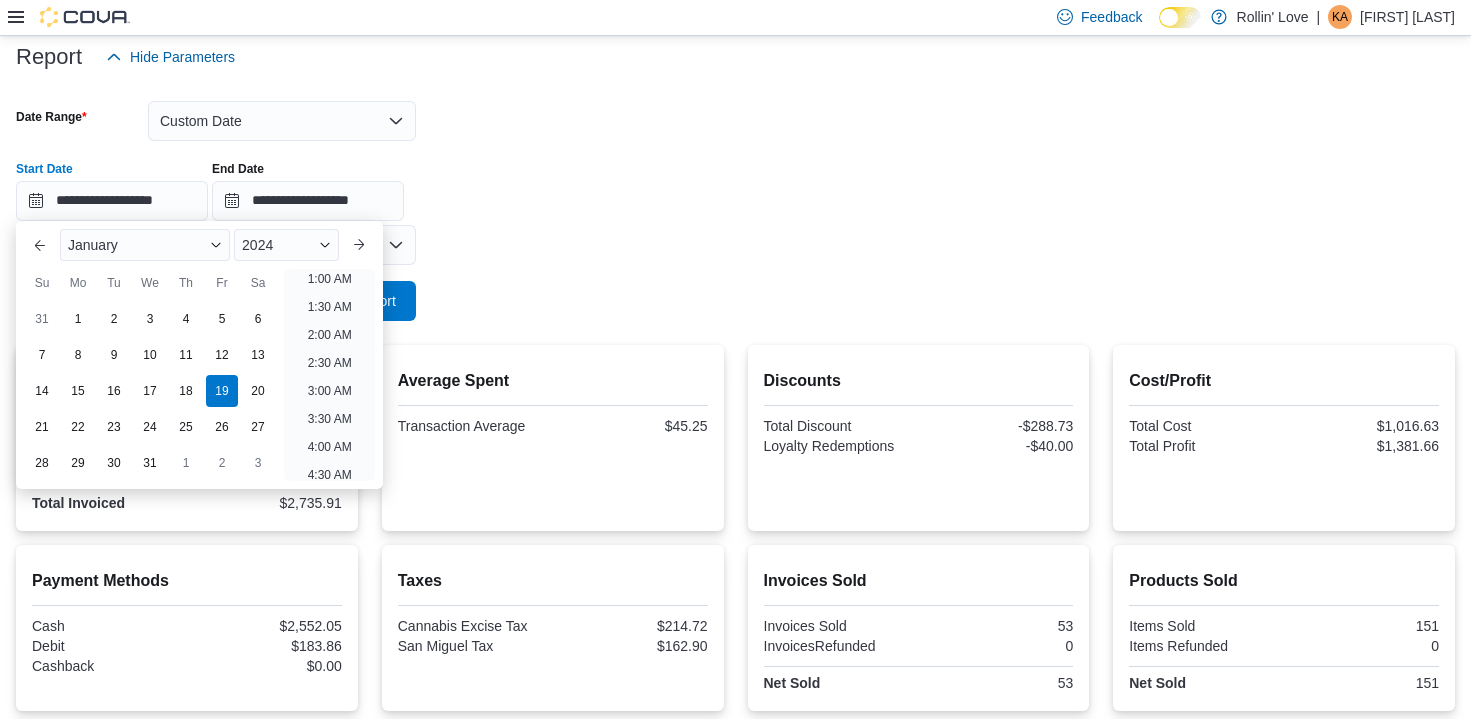 type on "**********" 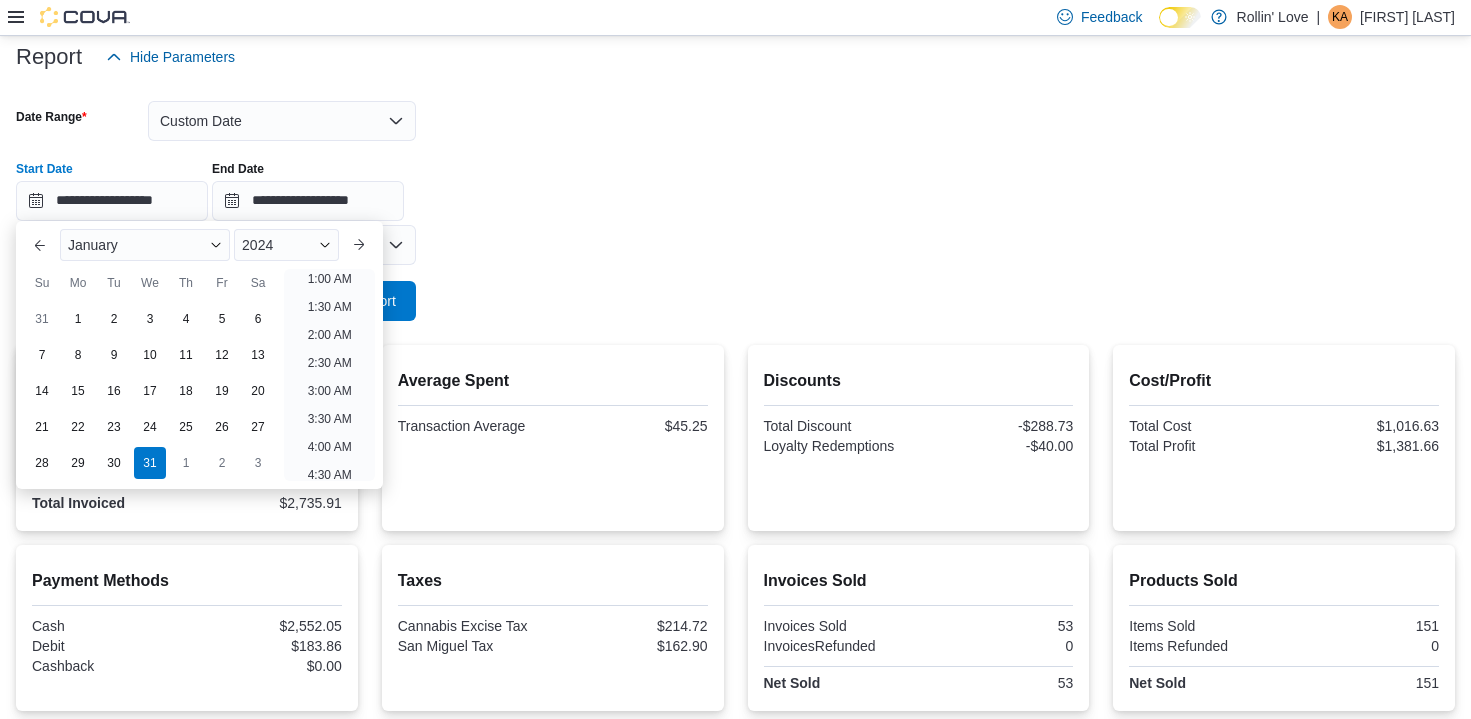 scroll, scrollTop: 4, scrollLeft: 0, axis: vertical 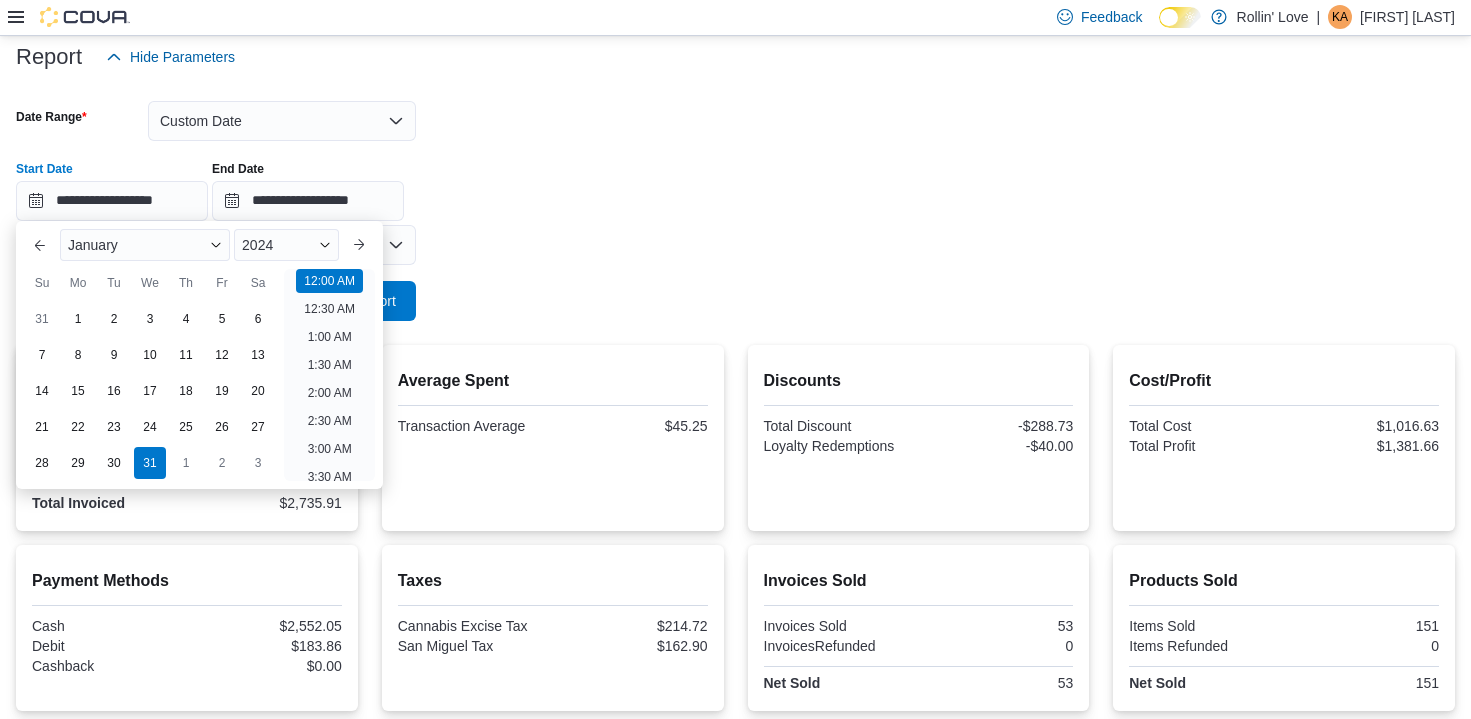 click on "**********" at bounding box center [735, 199] 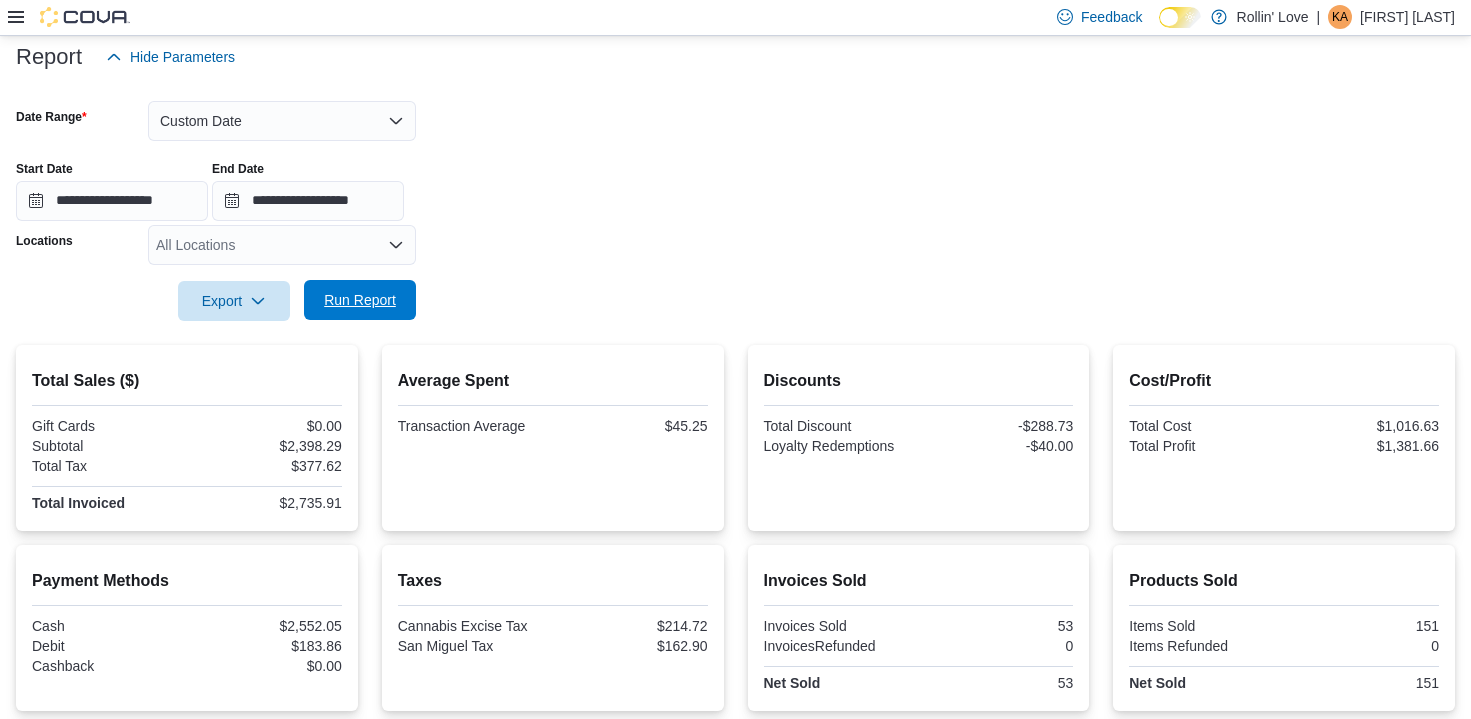 click on "Run Report" at bounding box center [360, 300] 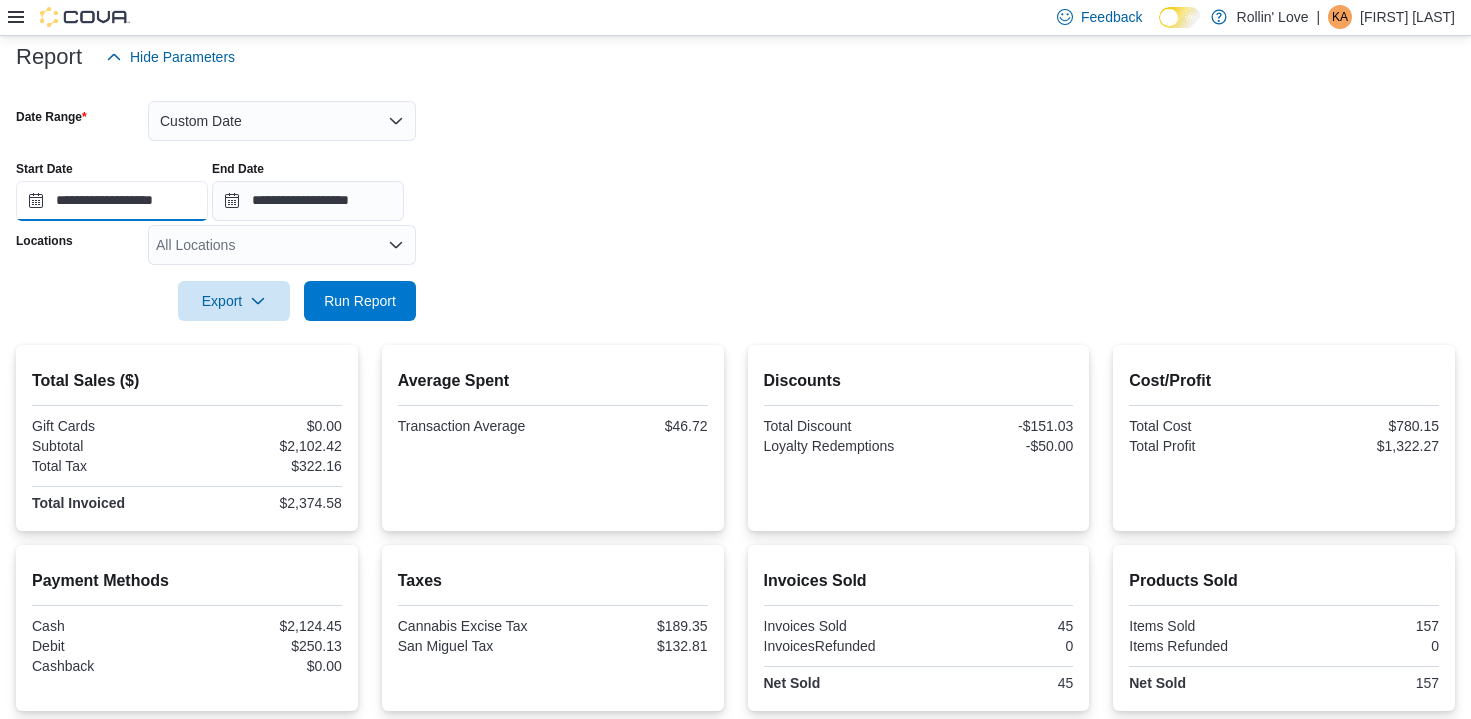 click on "**********" at bounding box center [112, 201] 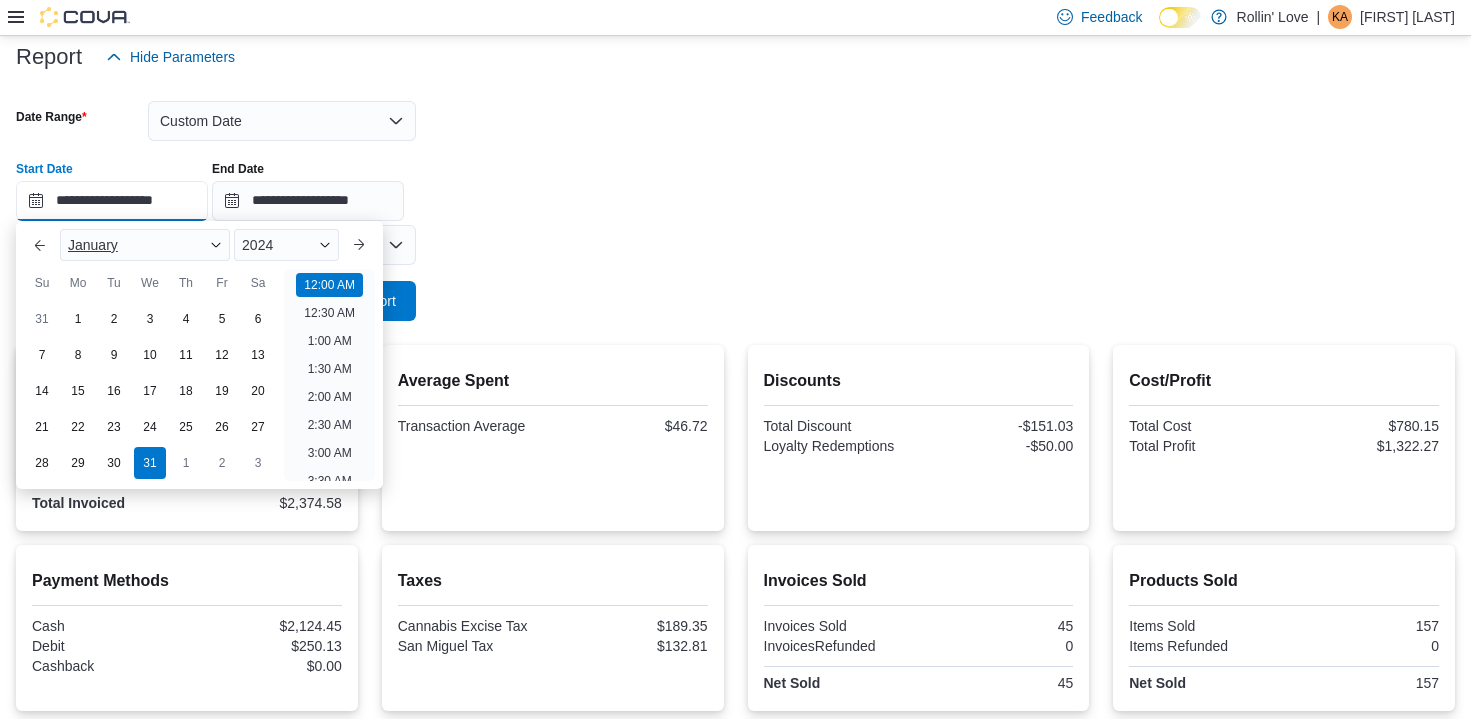 scroll, scrollTop: 62, scrollLeft: 0, axis: vertical 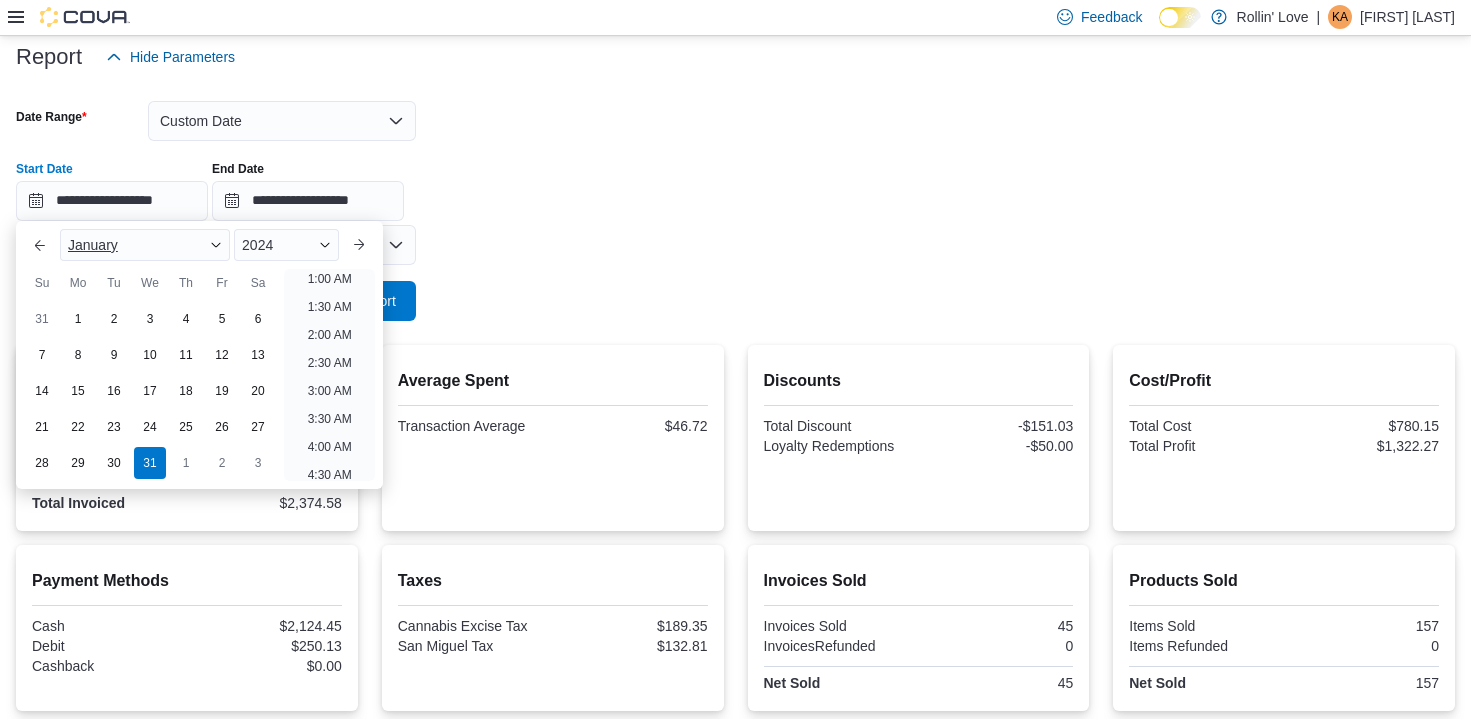 click on "January" at bounding box center (93, 245) 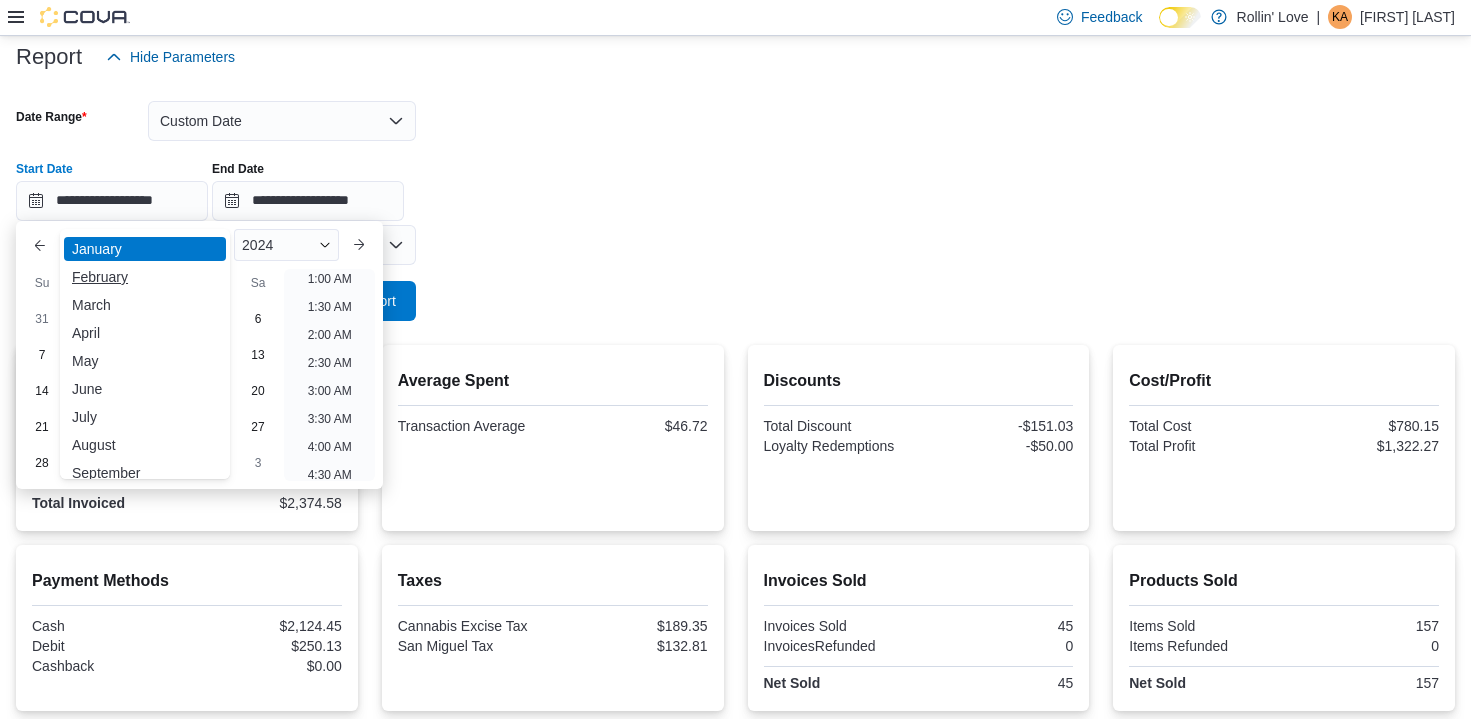 click on "February" at bounding box center [145, 277] 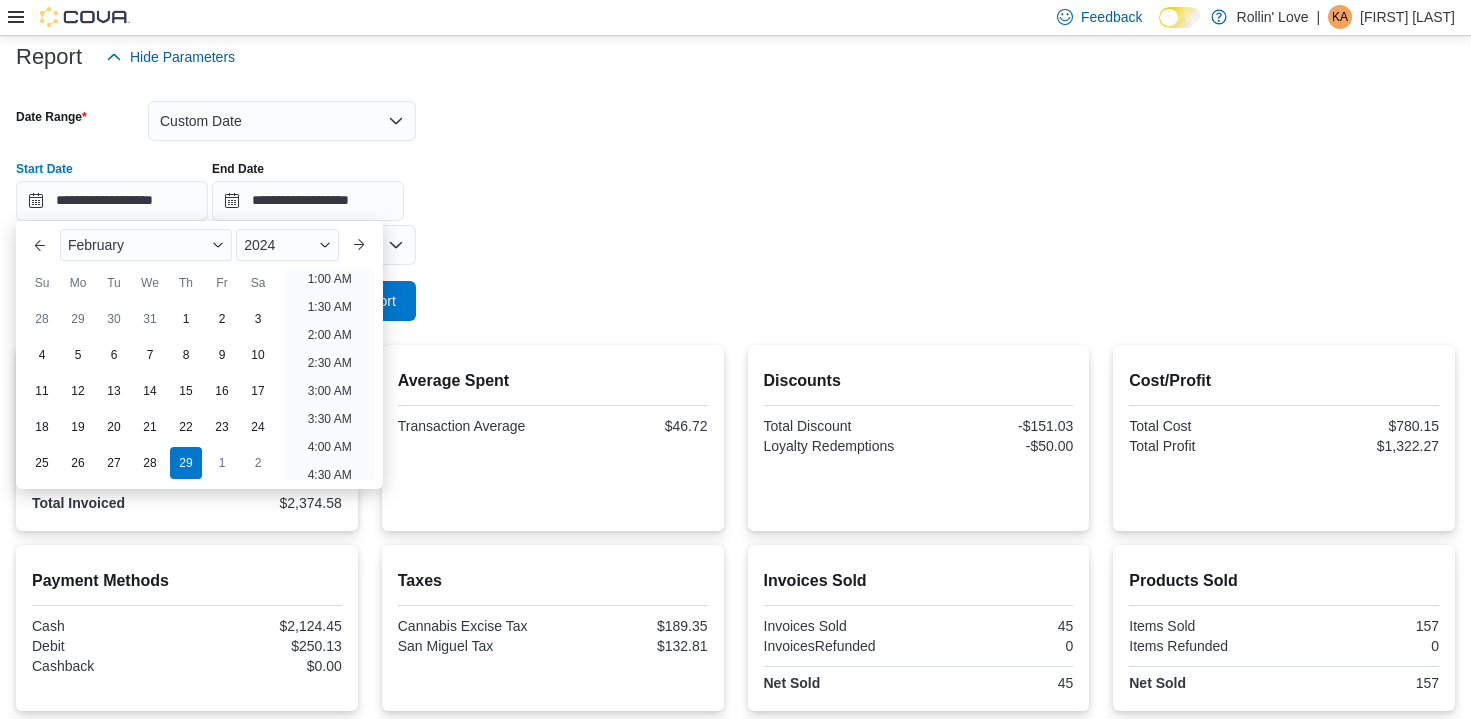 scroll, scrollTop: 4, scrollLeft: 0, axis: vertical 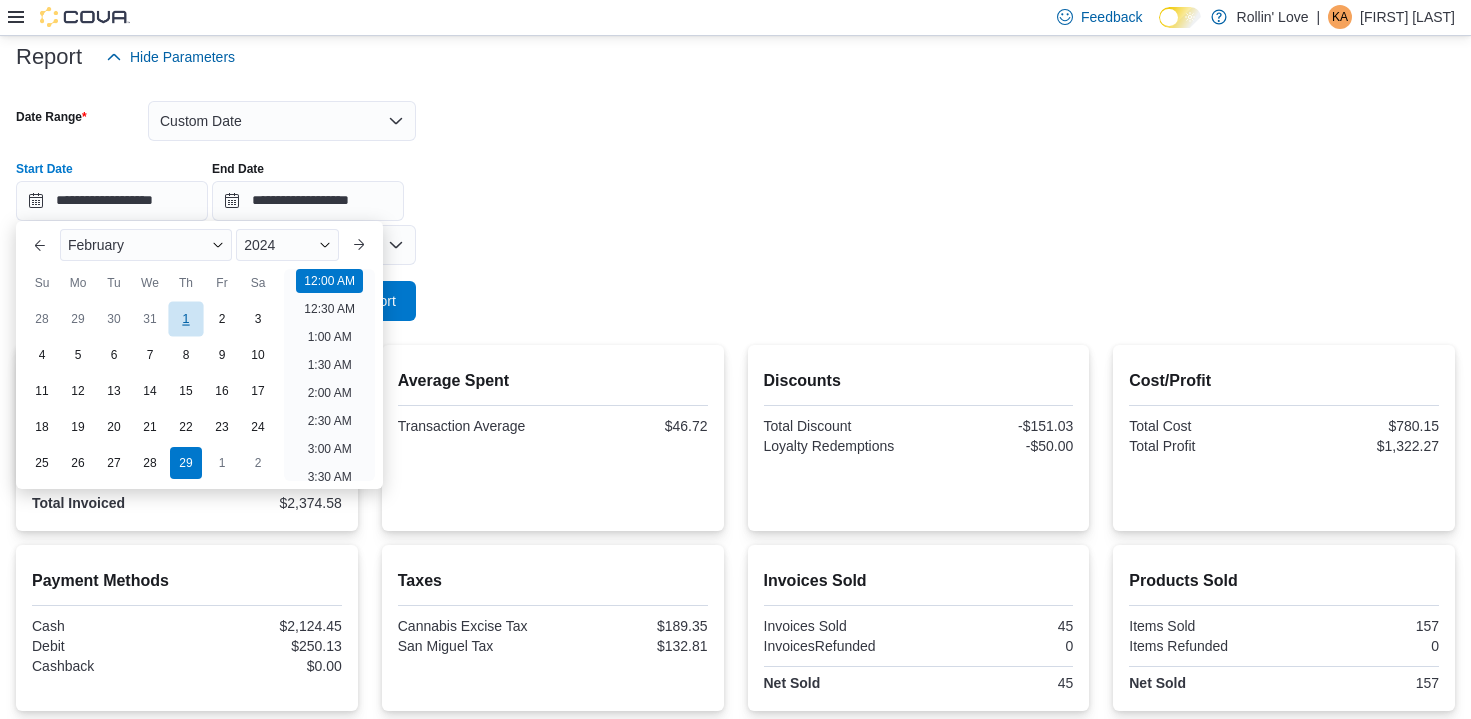click on "1" at bounding box center (185, 318) 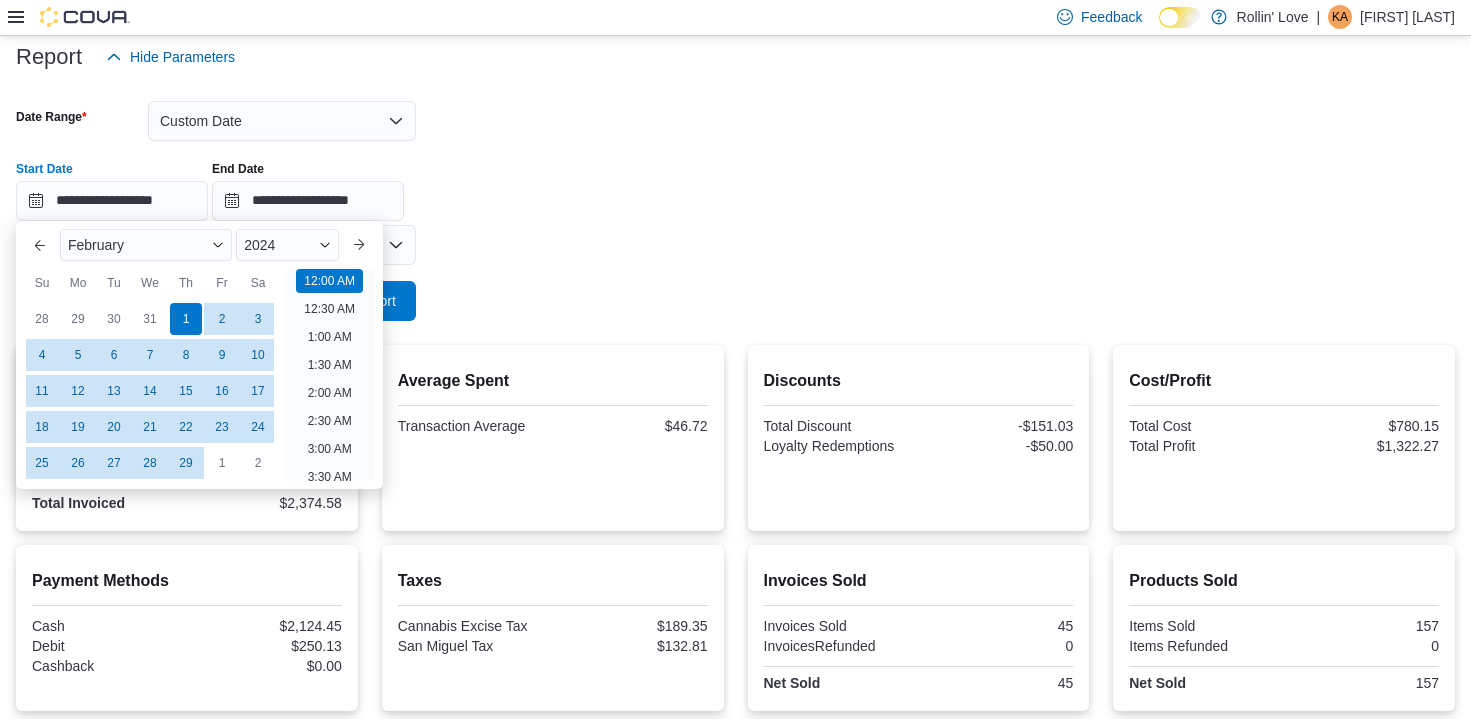 click on "**********" at bounding box center [735, 199] 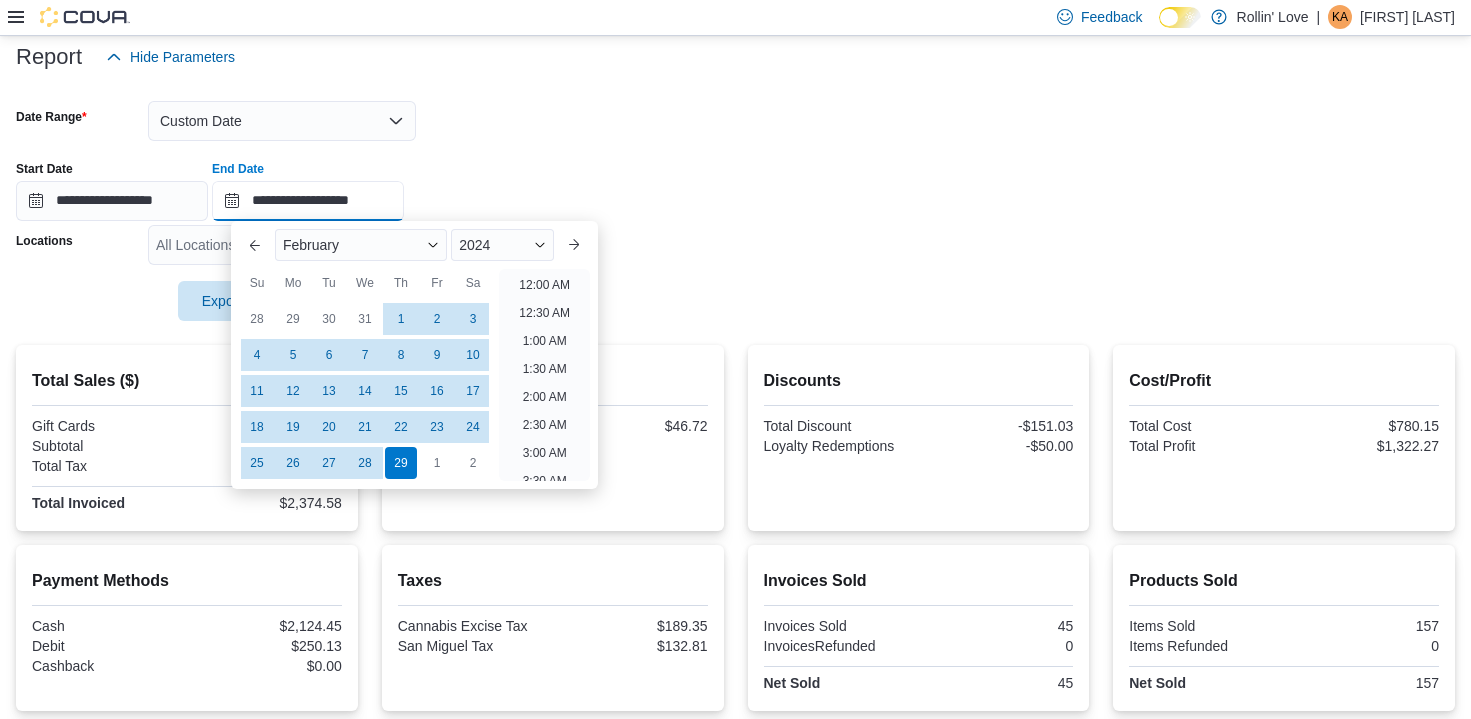 click on "**********" at bounding box center [308, 201] 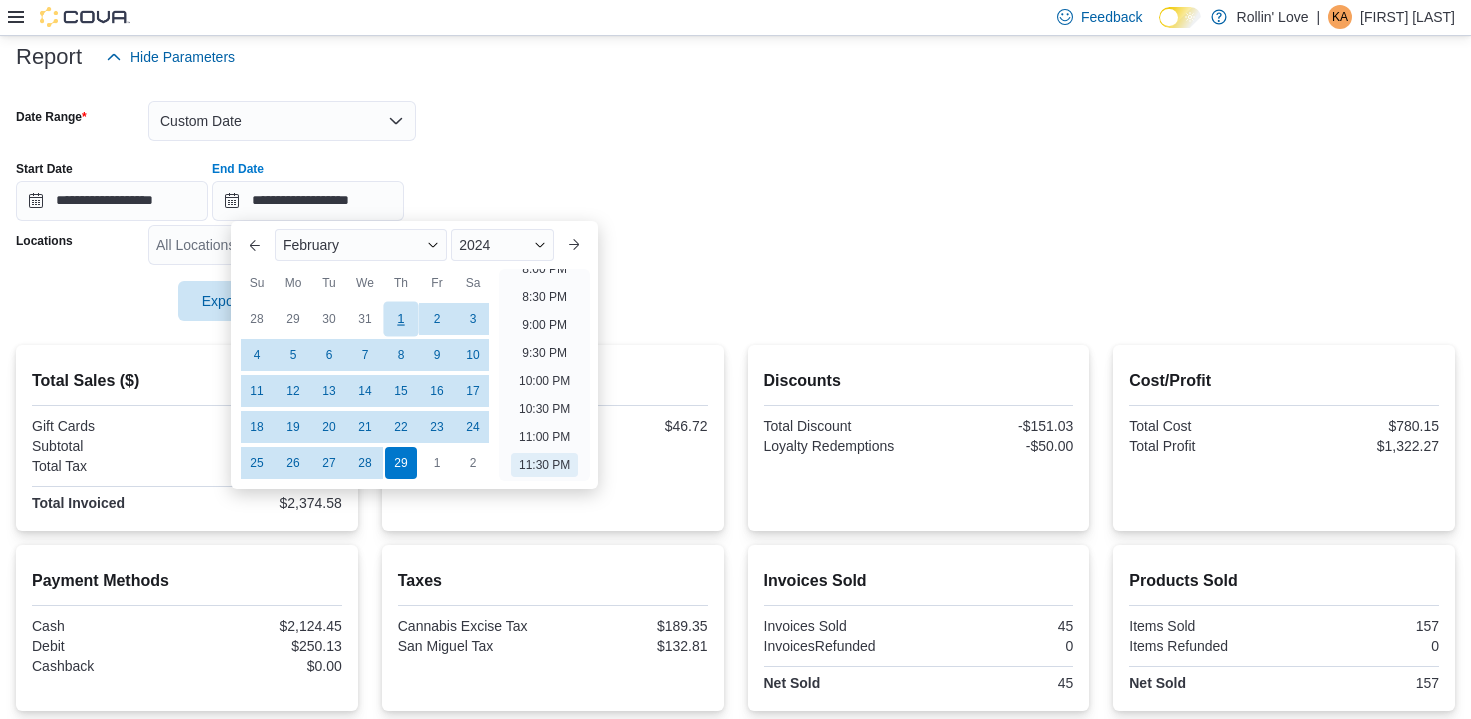 click on "1" at bounding box center [400, 318] 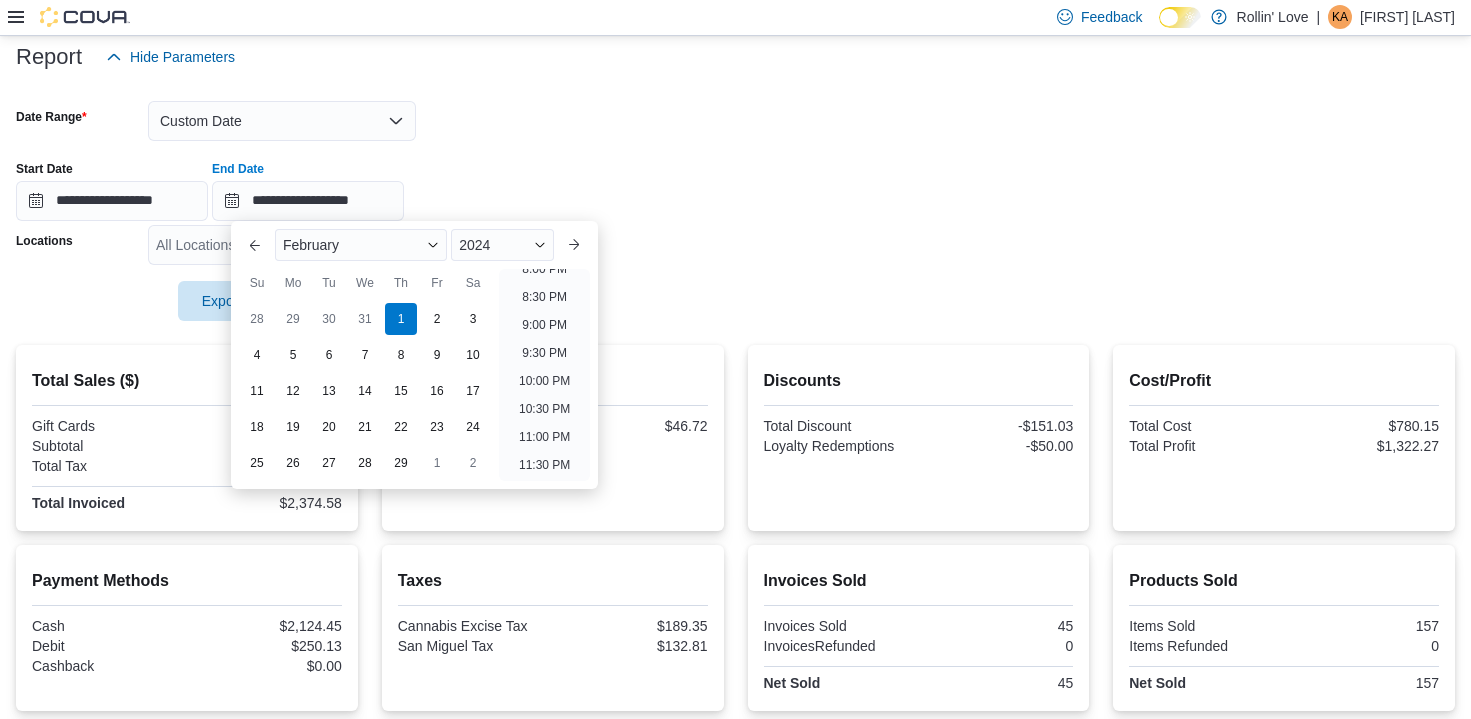 click on "**********" at bounding box center [735, 183] 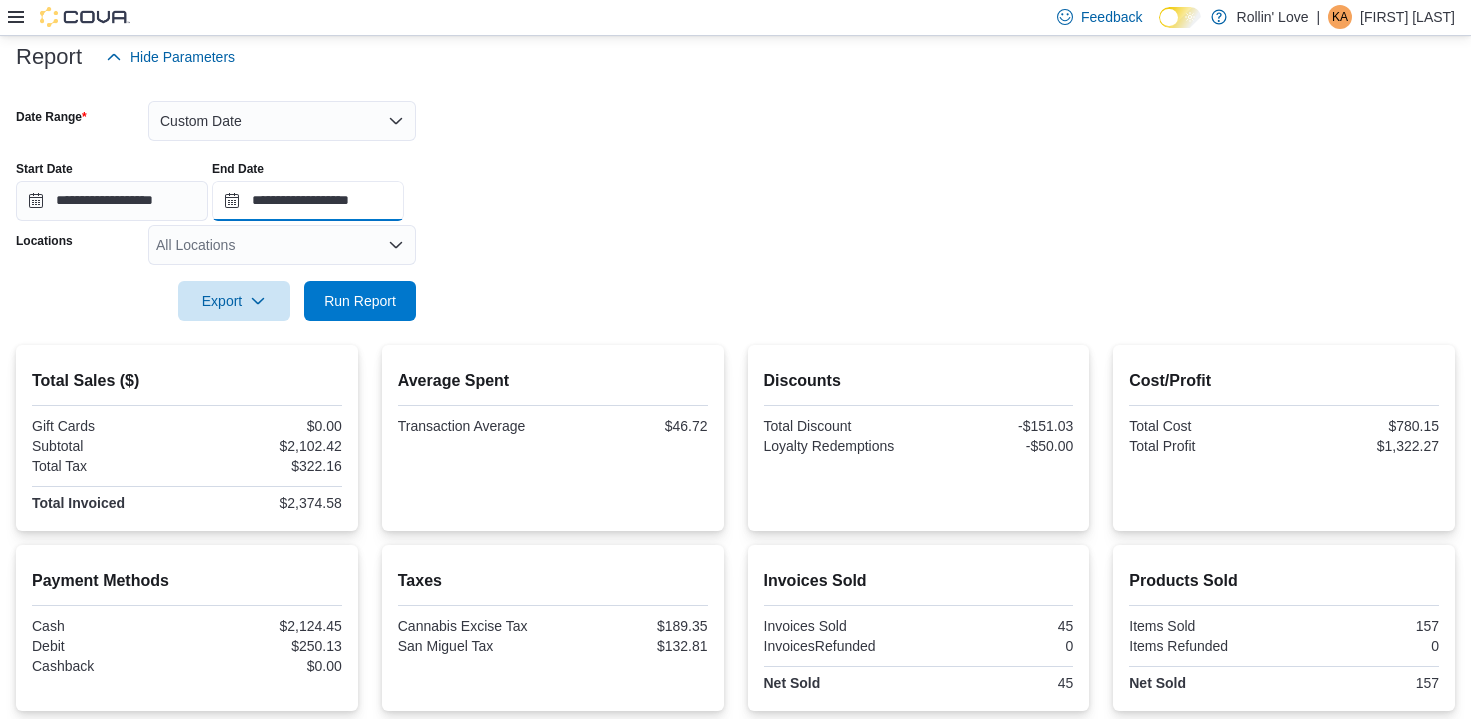 click on "**********" at bounding box center (308, 201) 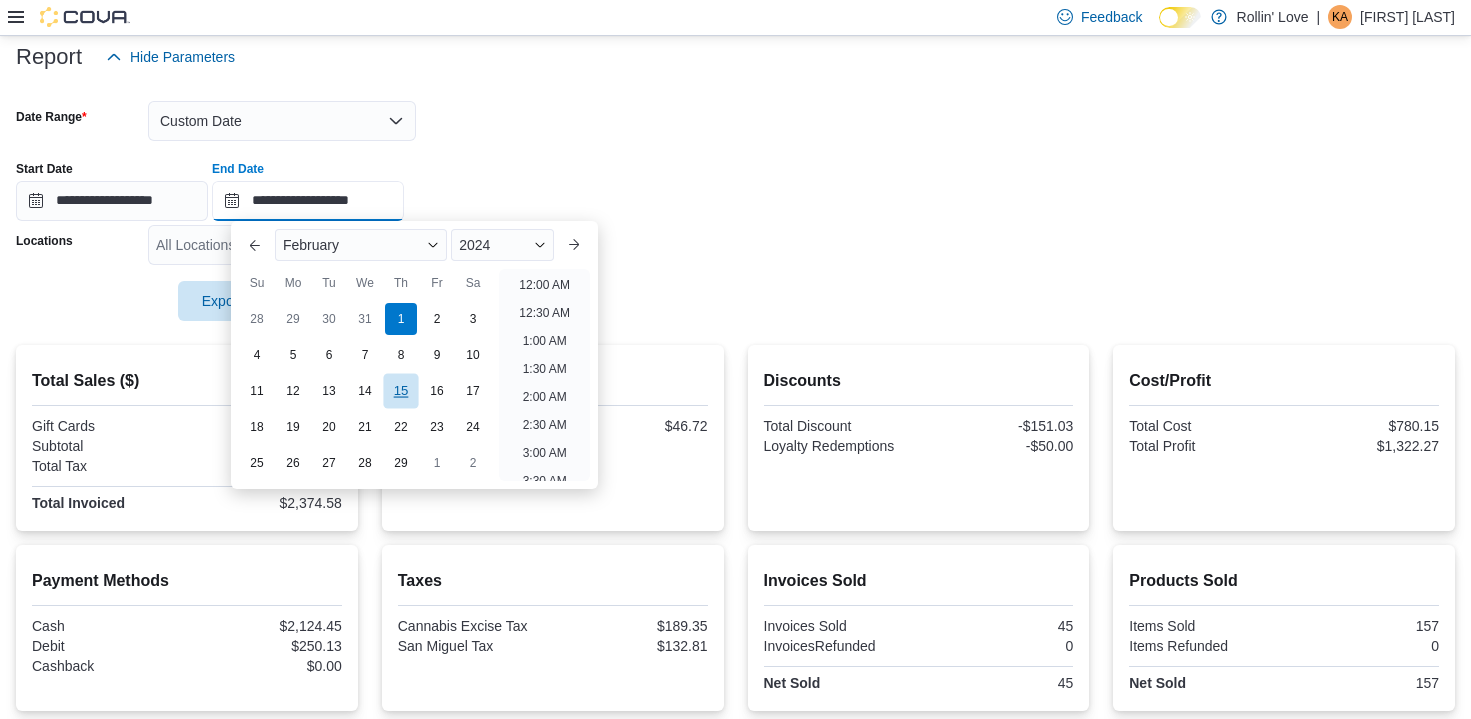 scroll, scrollTop: 1136, scrollLeft: 0, axis: vertical 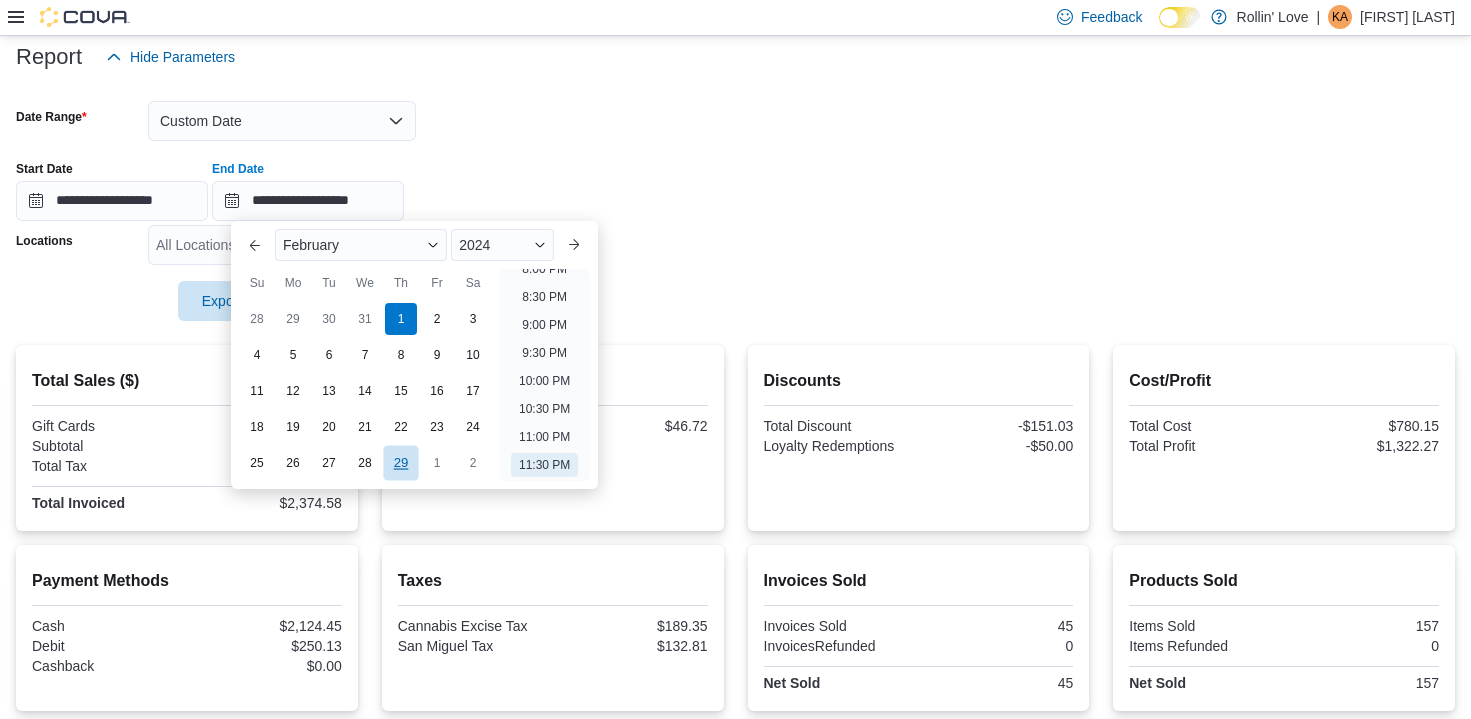 click on "29" at bounding box center [400, 462] 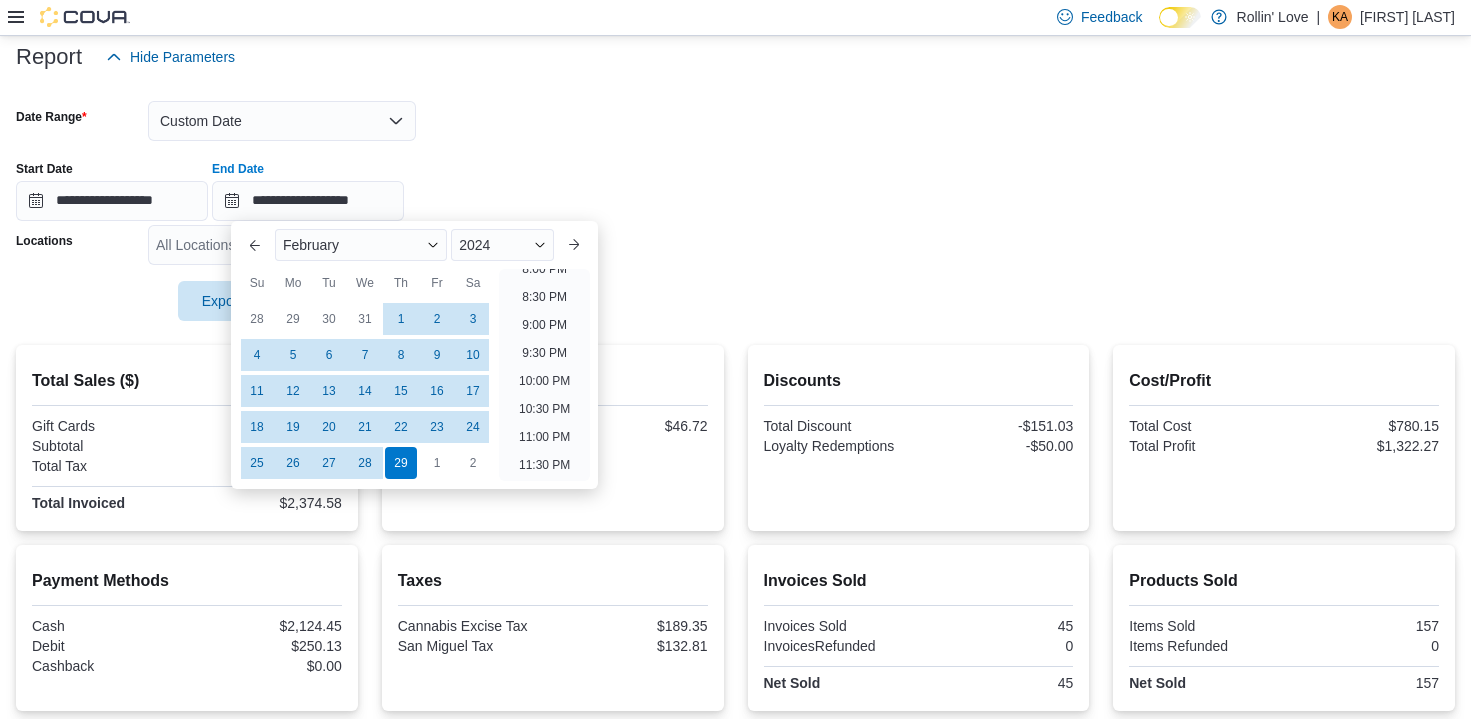 click at bounding box center (735, 273) 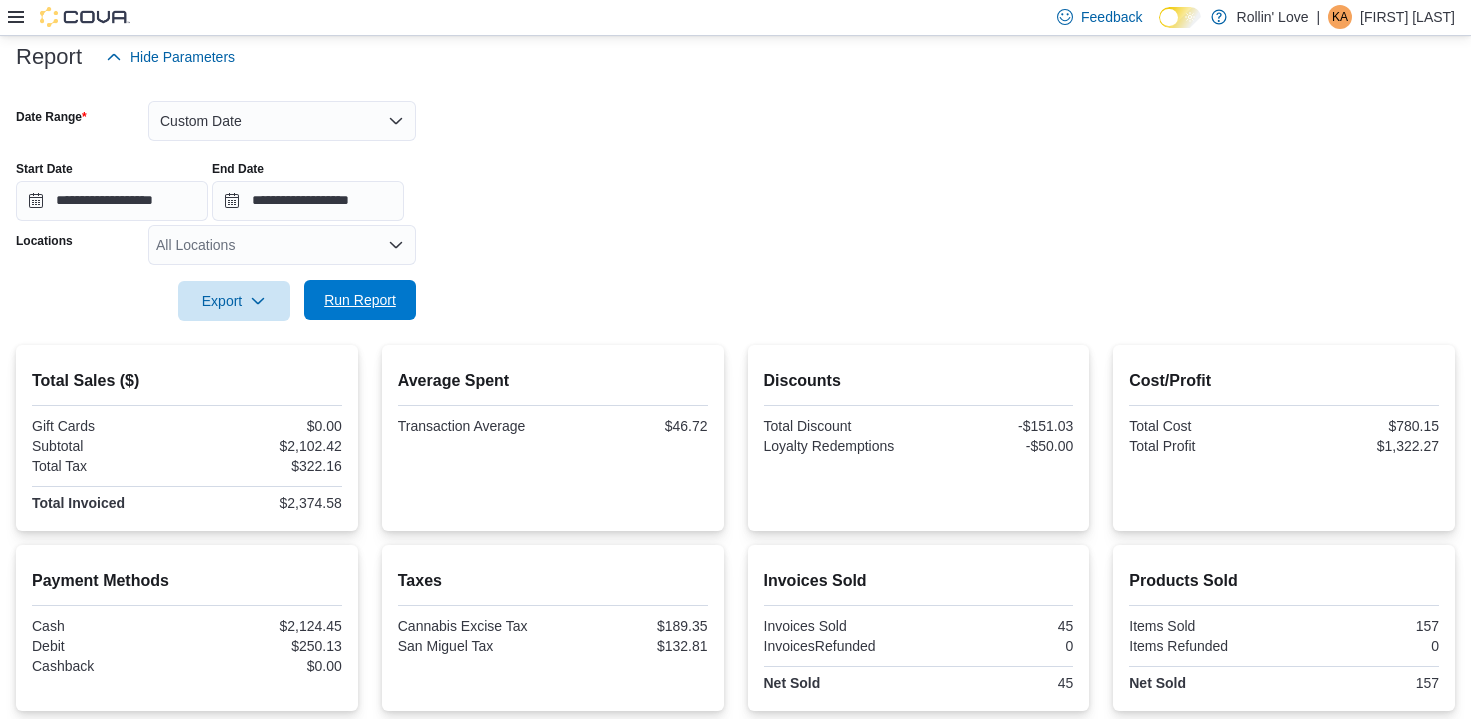 click on "Run Report" at bounding box center (360, 300) 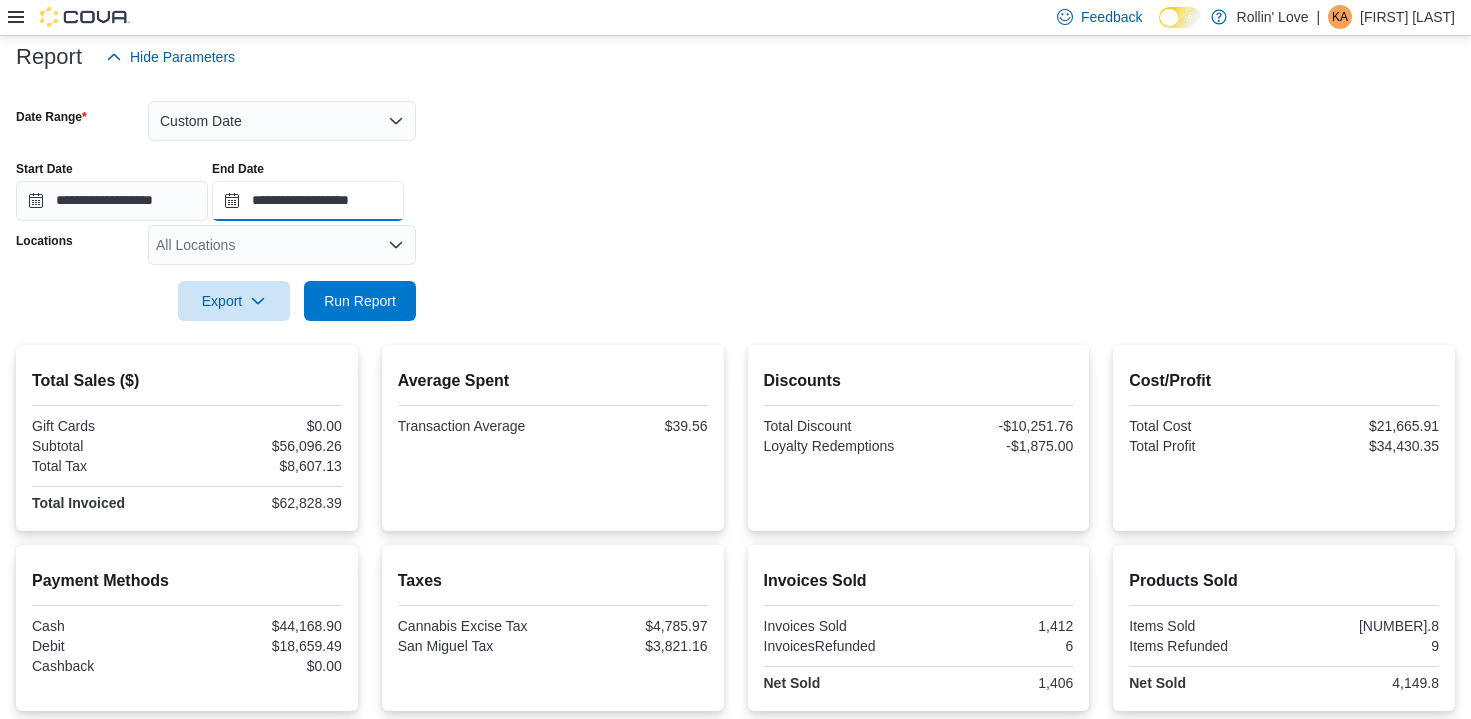 click on "**********" at bounding box center (308, 201) 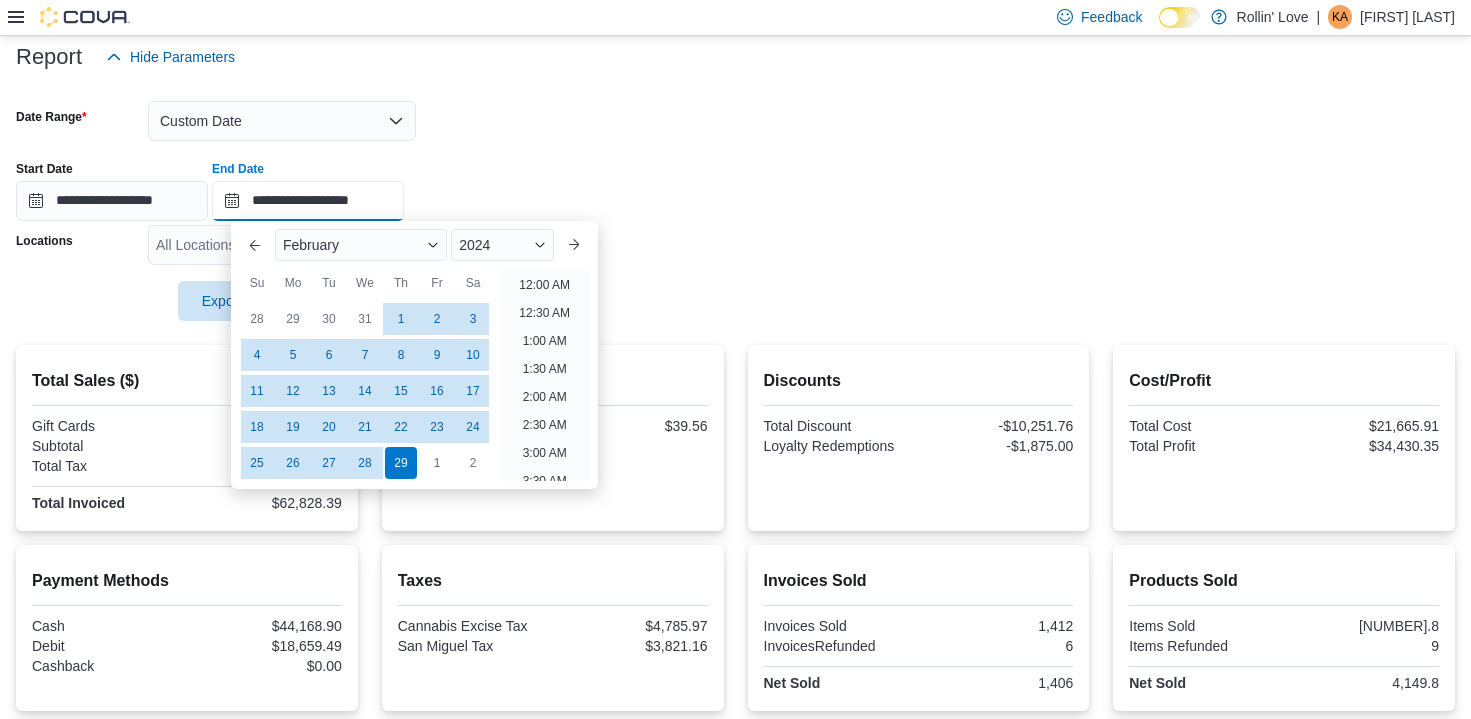 scroll, scrollTop: 1136, scrollLeft: 0, axis: vertical 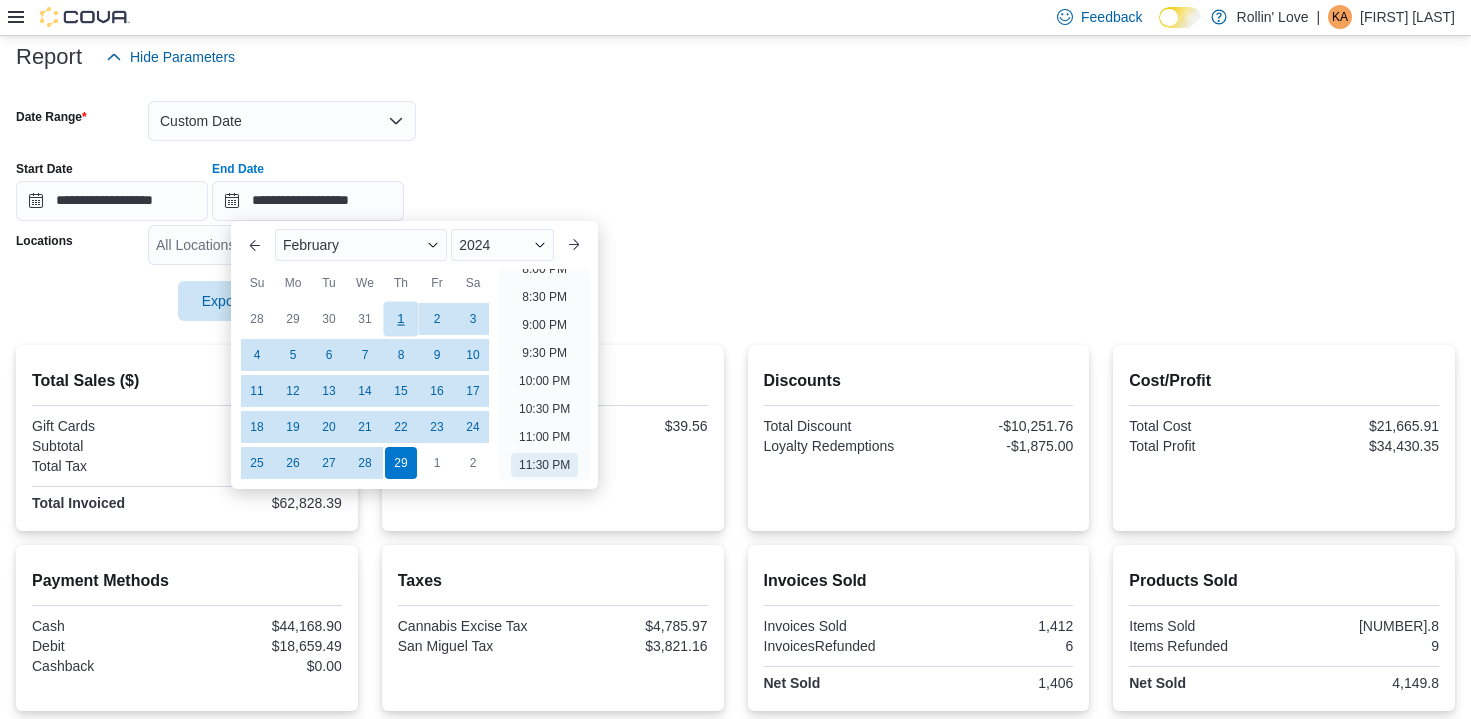 click on "1" at bounding box center (400, 318) 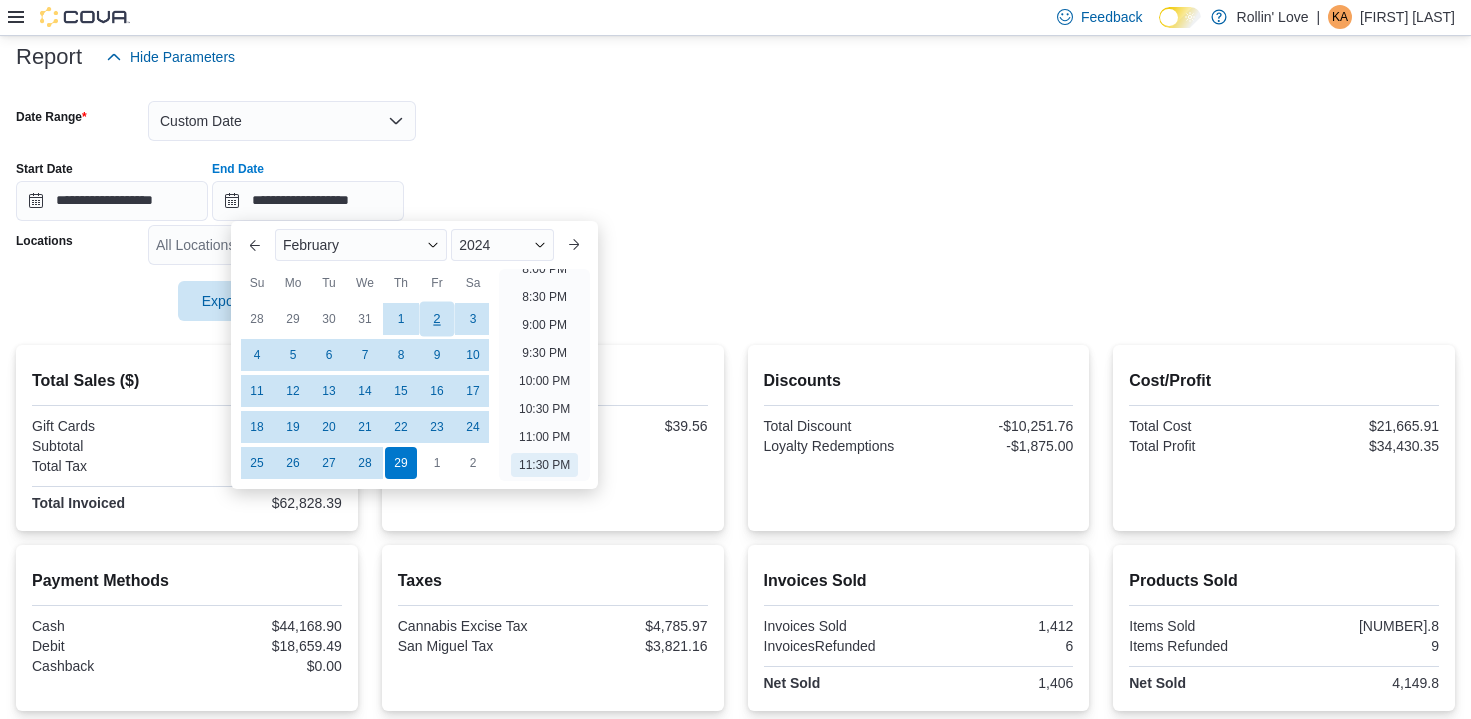 type on "**********" 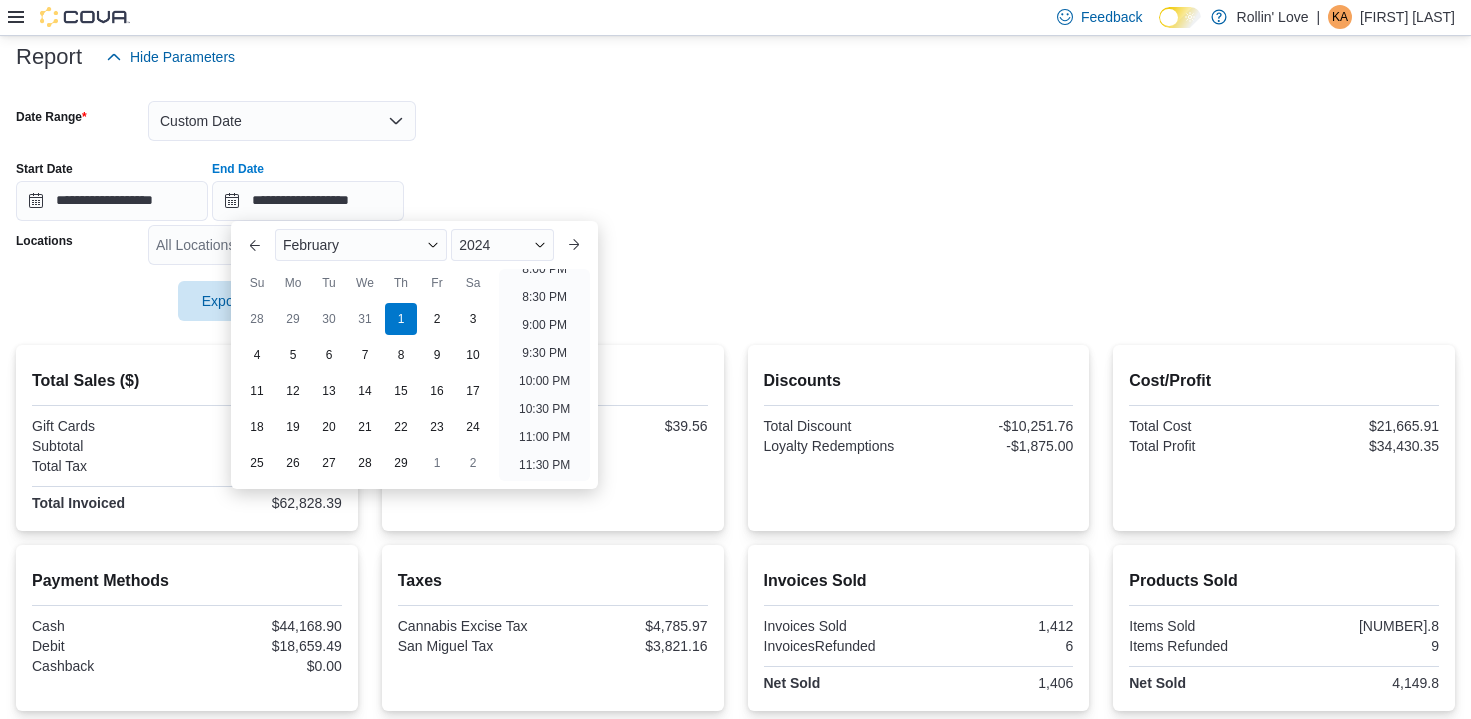 drag, startPoint x: 966, startPoint y: 180, endPoint x: 931, endPoint y: 185, distance: 35.35534 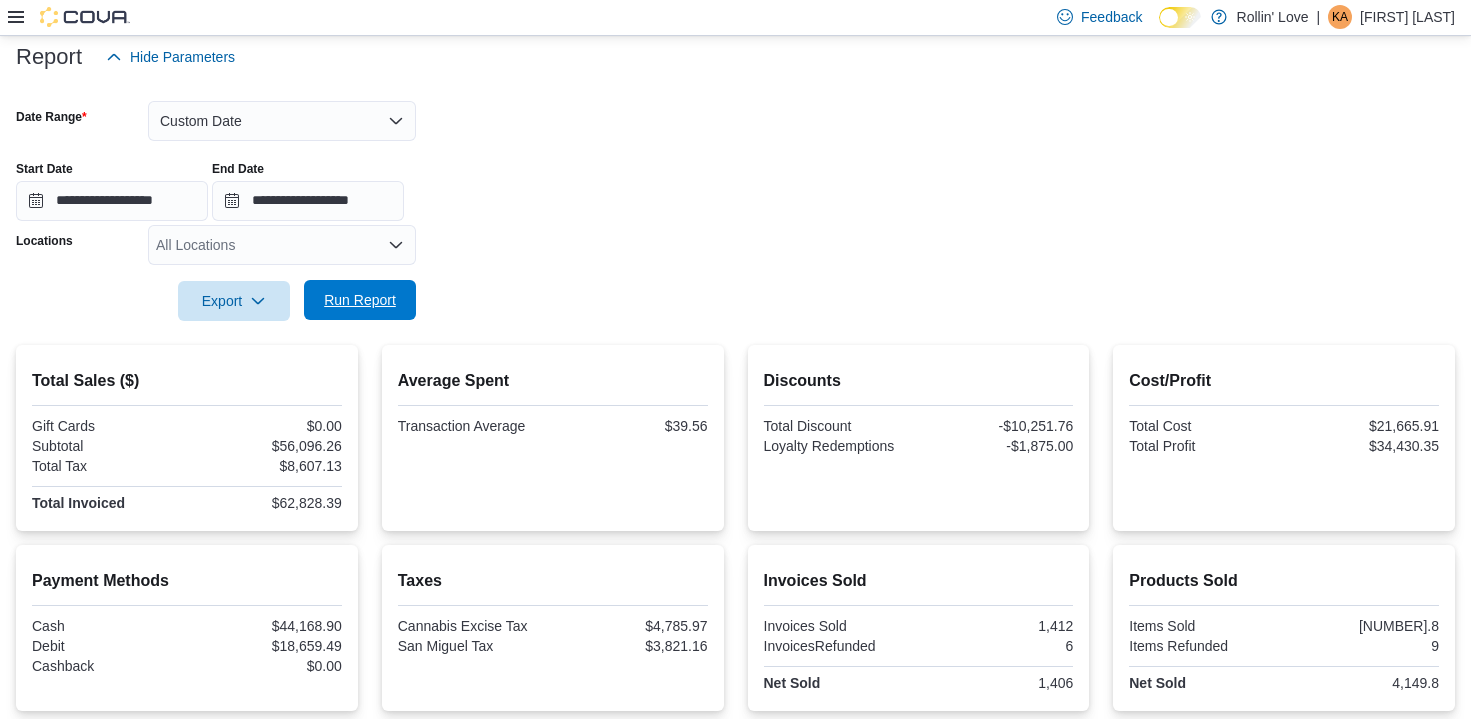 click on "Run Report" at bounding box center [360, 300] 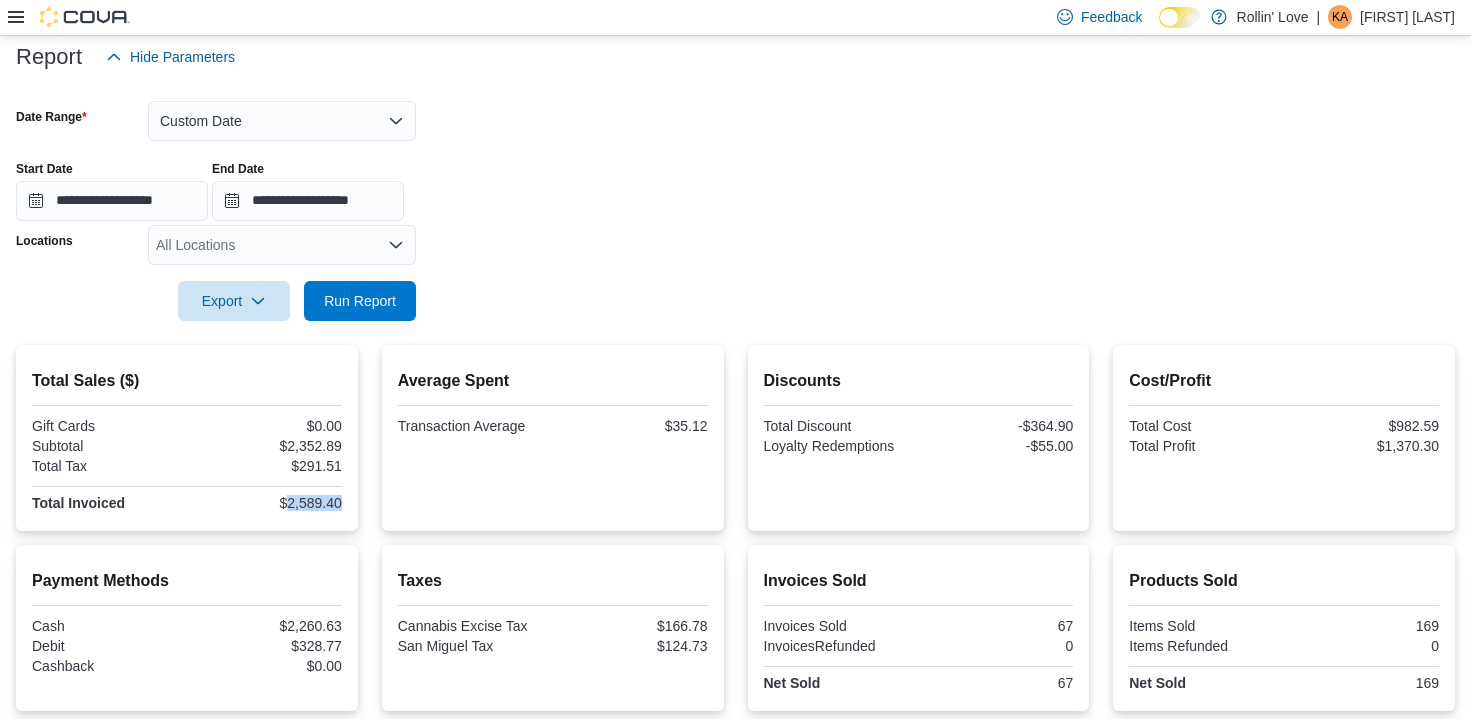 drag, startPoint x: 291, startPoint y: 499, endPoint x: 350, endPoint y: 499, distance: 59 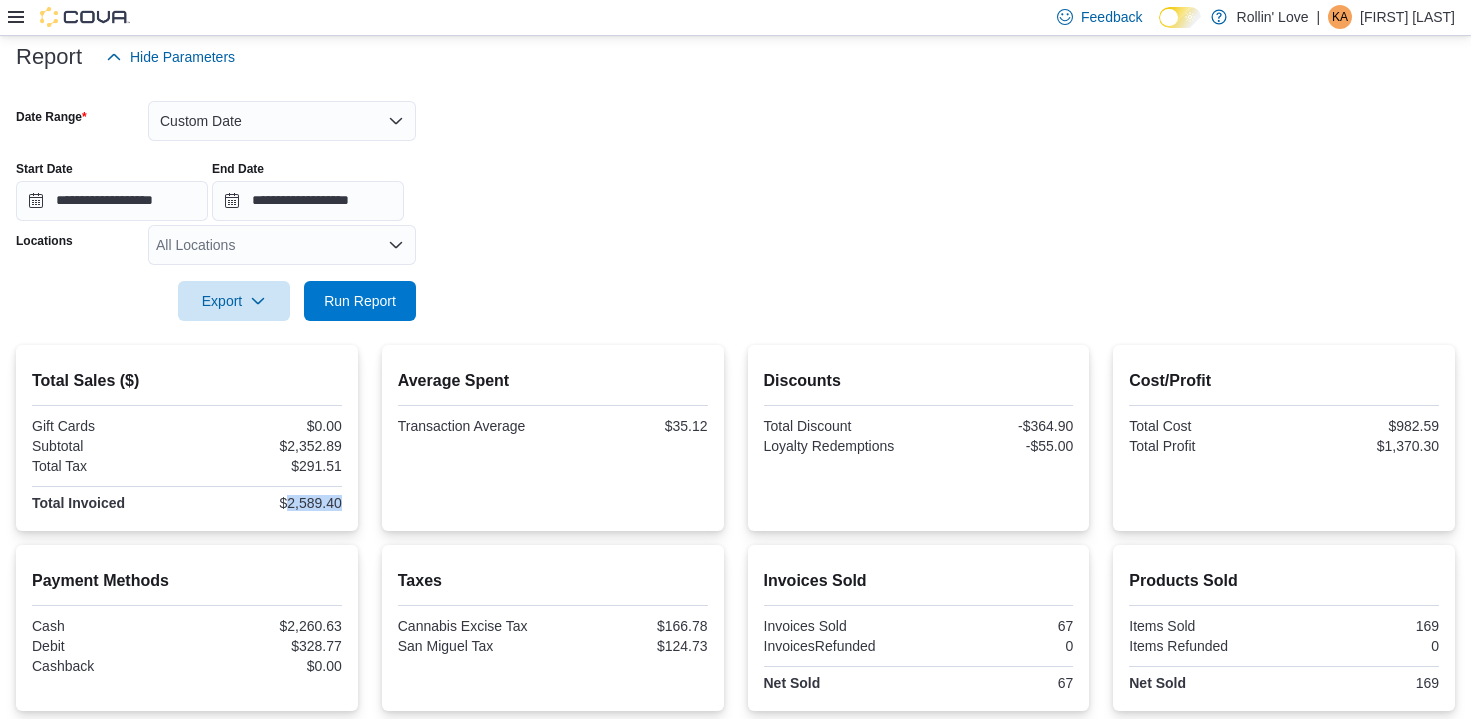 copy on "2,589.40" 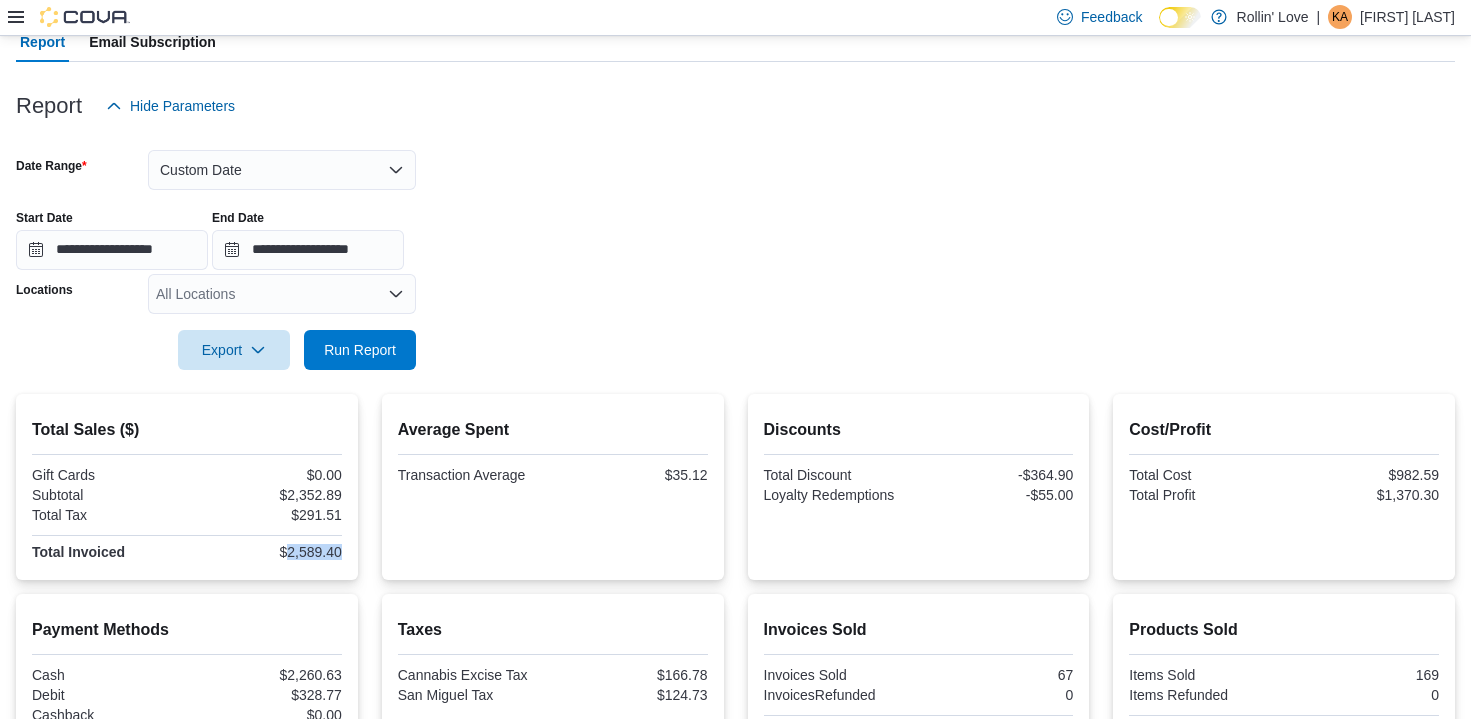 scroll, scrollTop: 245, scrollLeft: 0, axis: vertical 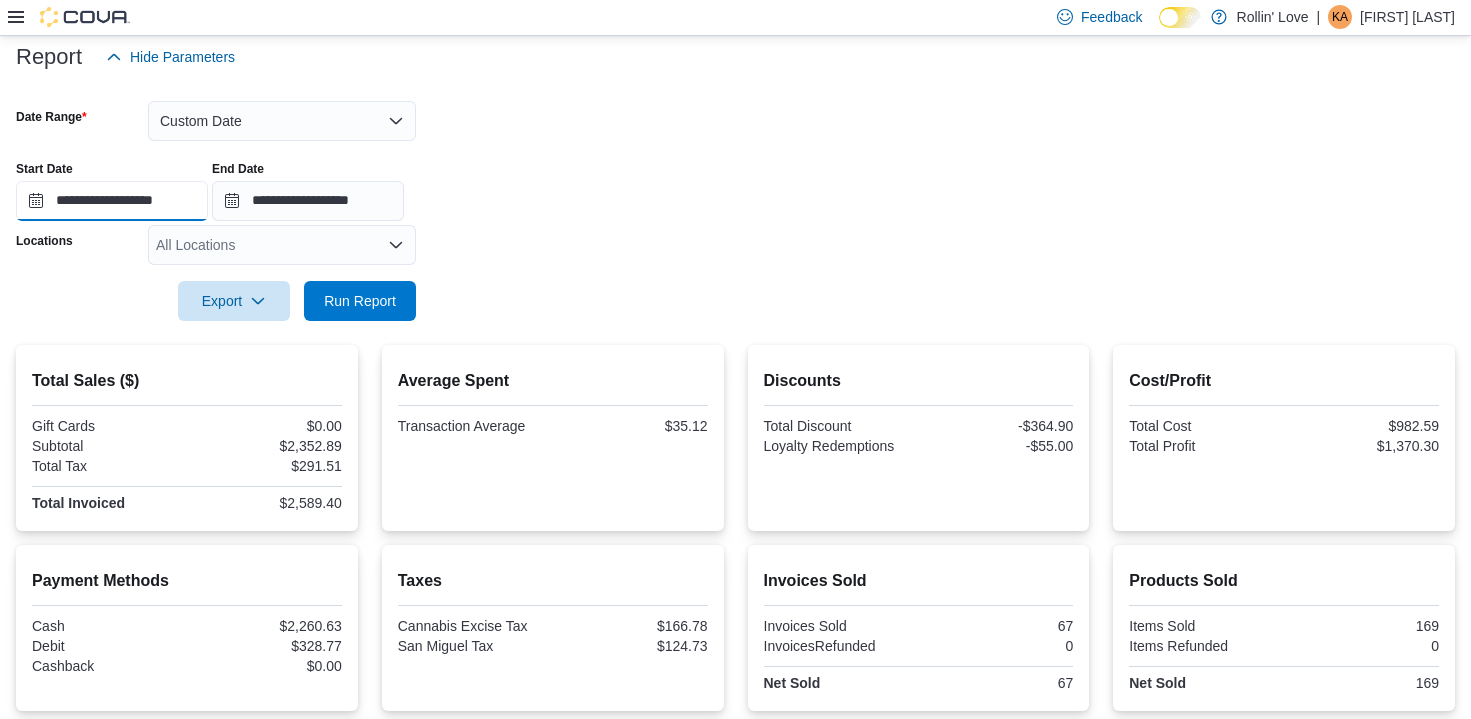 click on "**********" at bounding box center [112, 201] 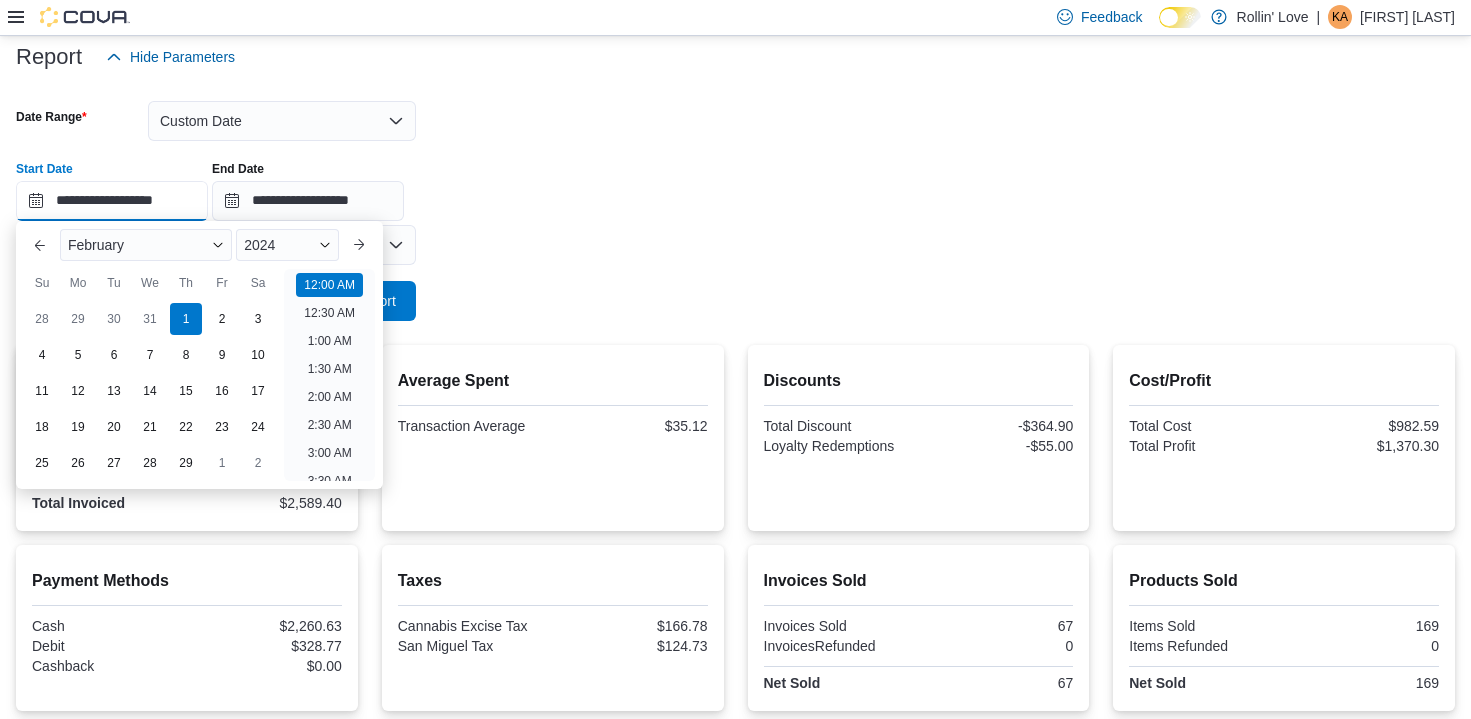 scroll, scrollTop: 62, scrollLeft: 0, axis: vertical 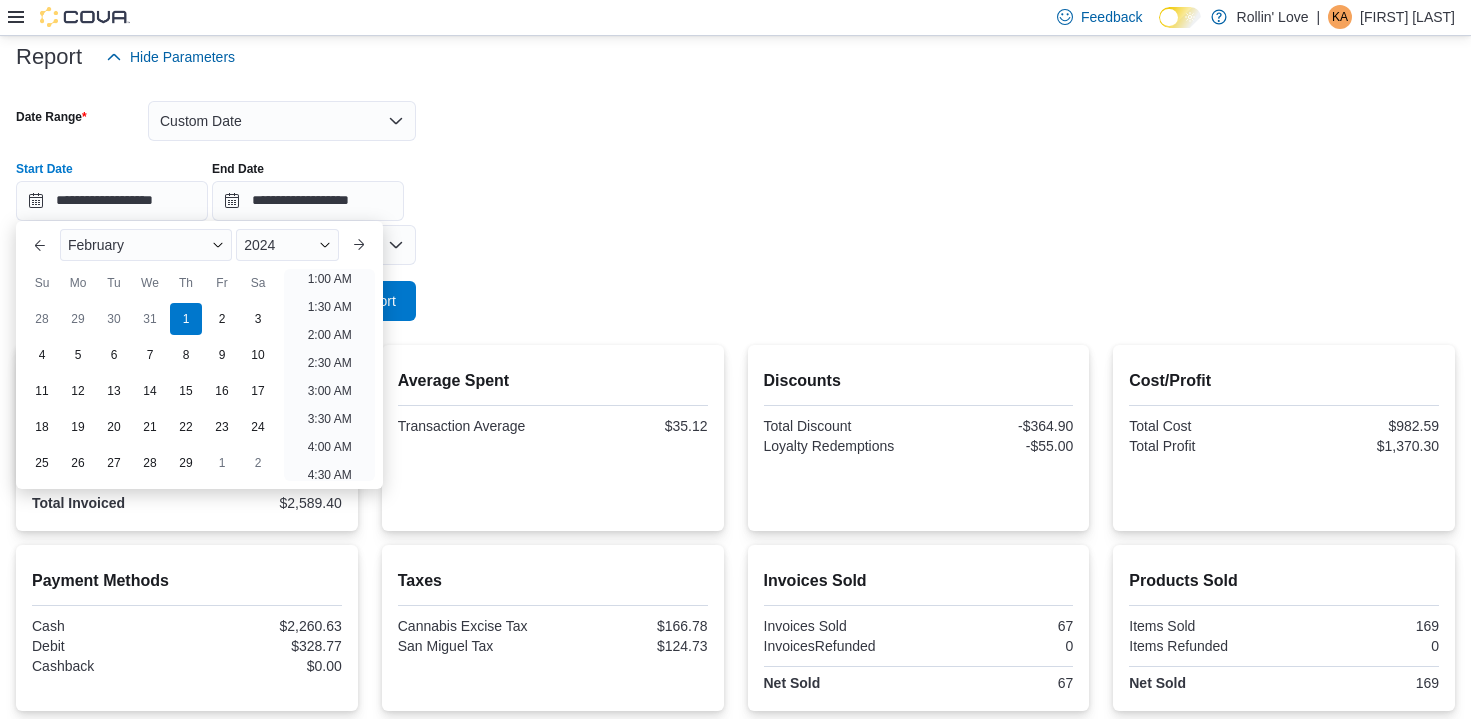 drag, startPoint x: 220, startPoint y: 318, endPoint x: 480, endPoint y: 305, distance: 260.3248 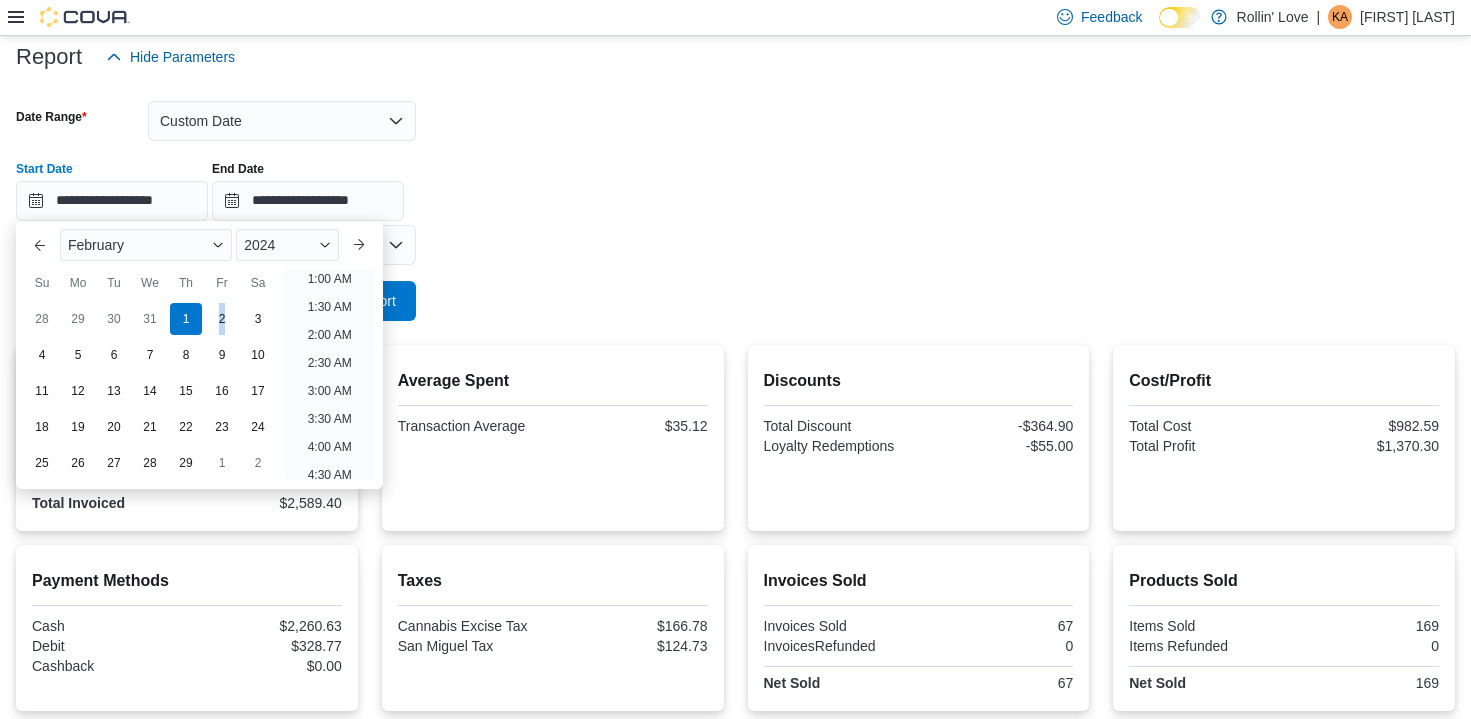 scroll, scrollTop: 4, scrollLeft: 0, axis: vertical 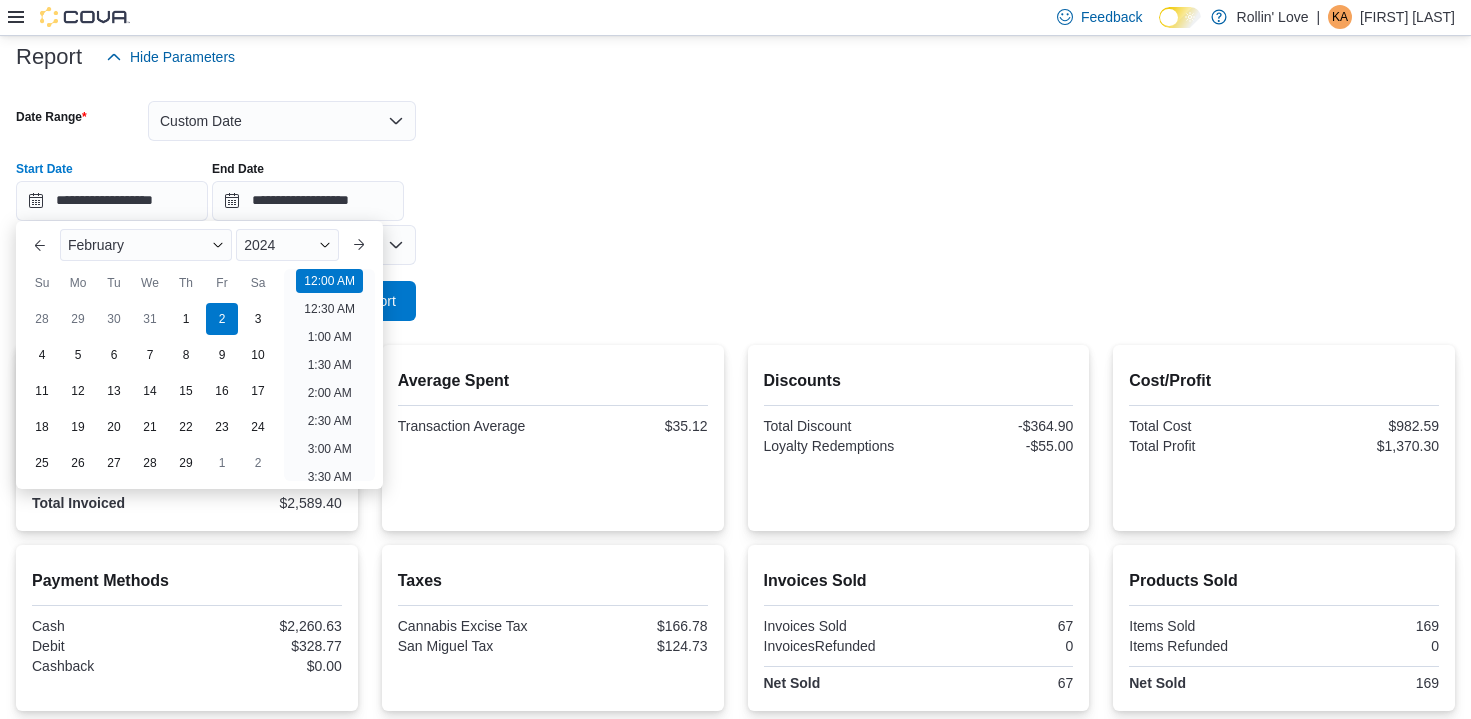 drag, startPoint x: 504, startPoint y: 300, endPoint x: 428, endPoint y: 314, distance: 77.27872 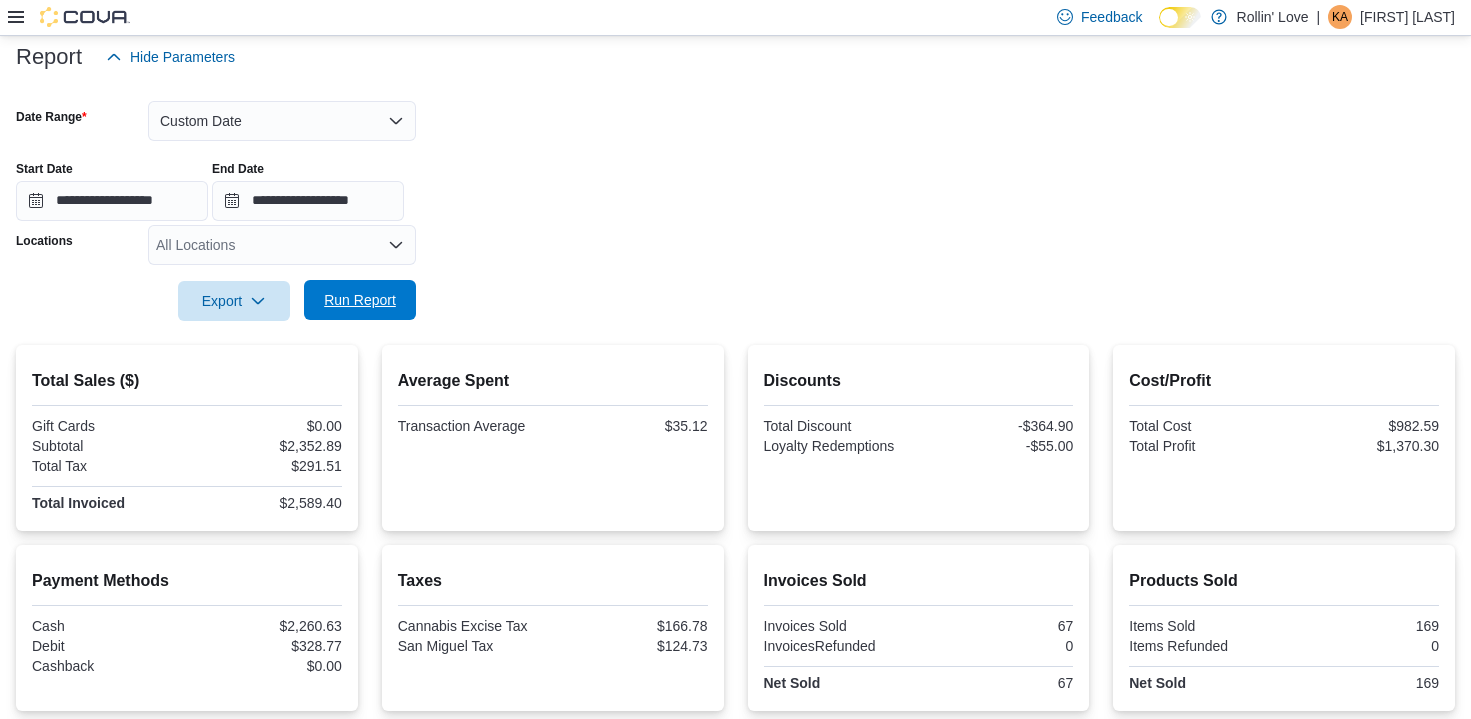 drag, startPoint x: 397, startPoint y: 312, endPoint x: 181, endPoint y: 256, distance: 223.1412 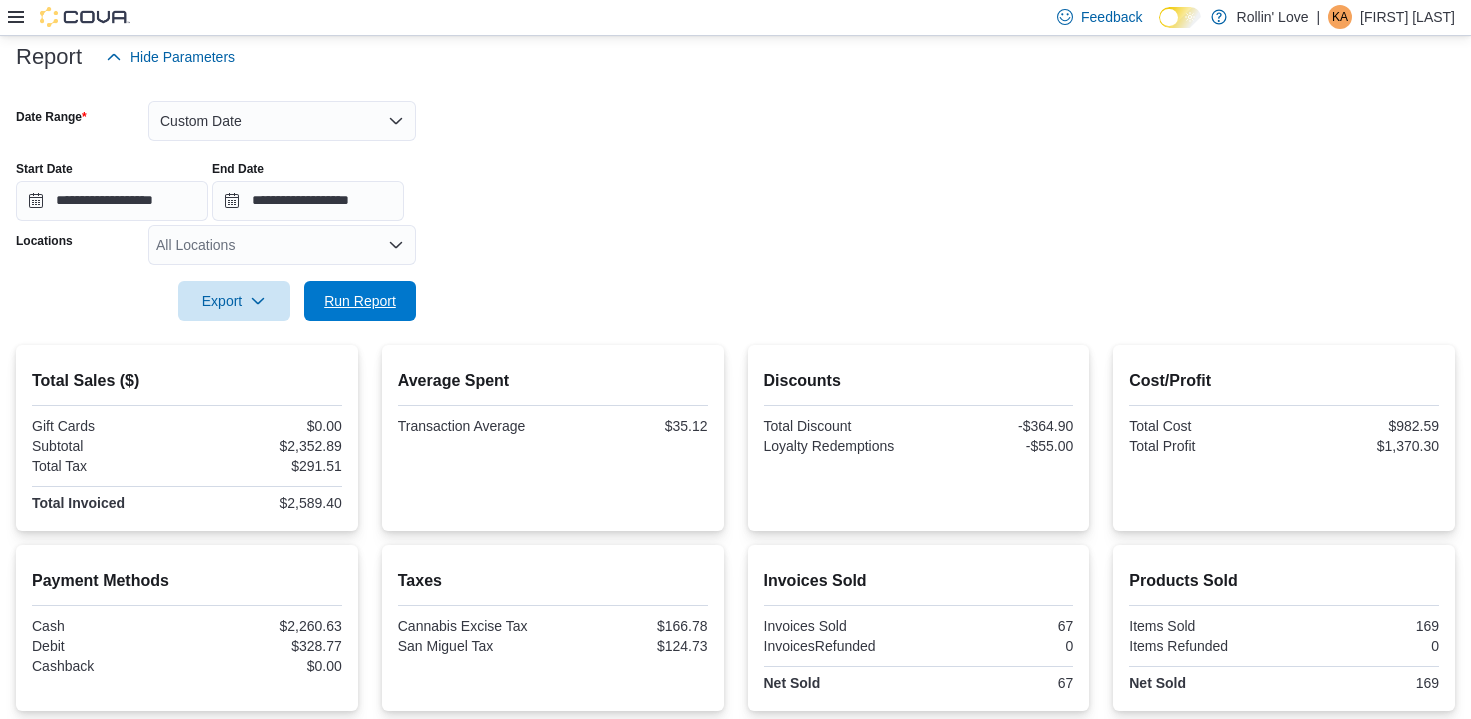 click on "Run Report" at bounding box center (360, 301) 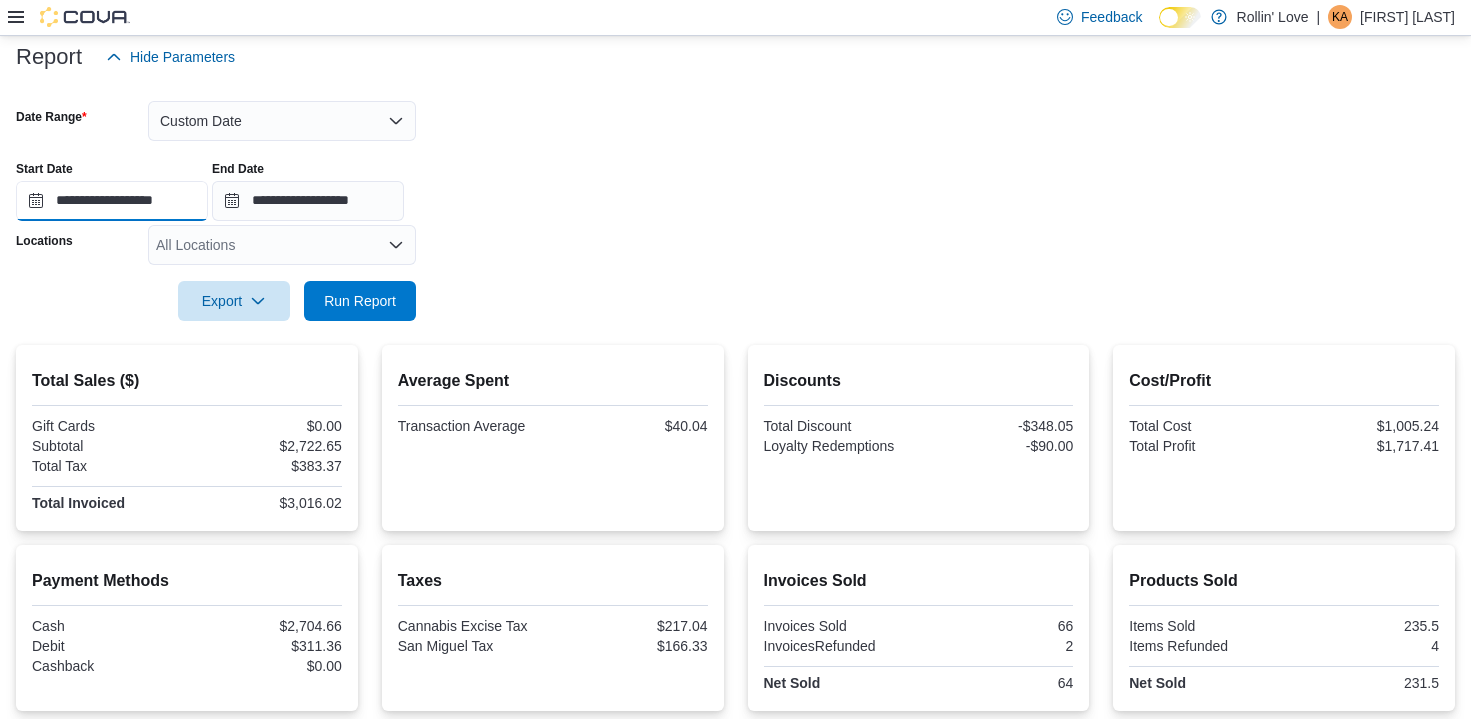 click on "**********" at bounding box center (112, 201) 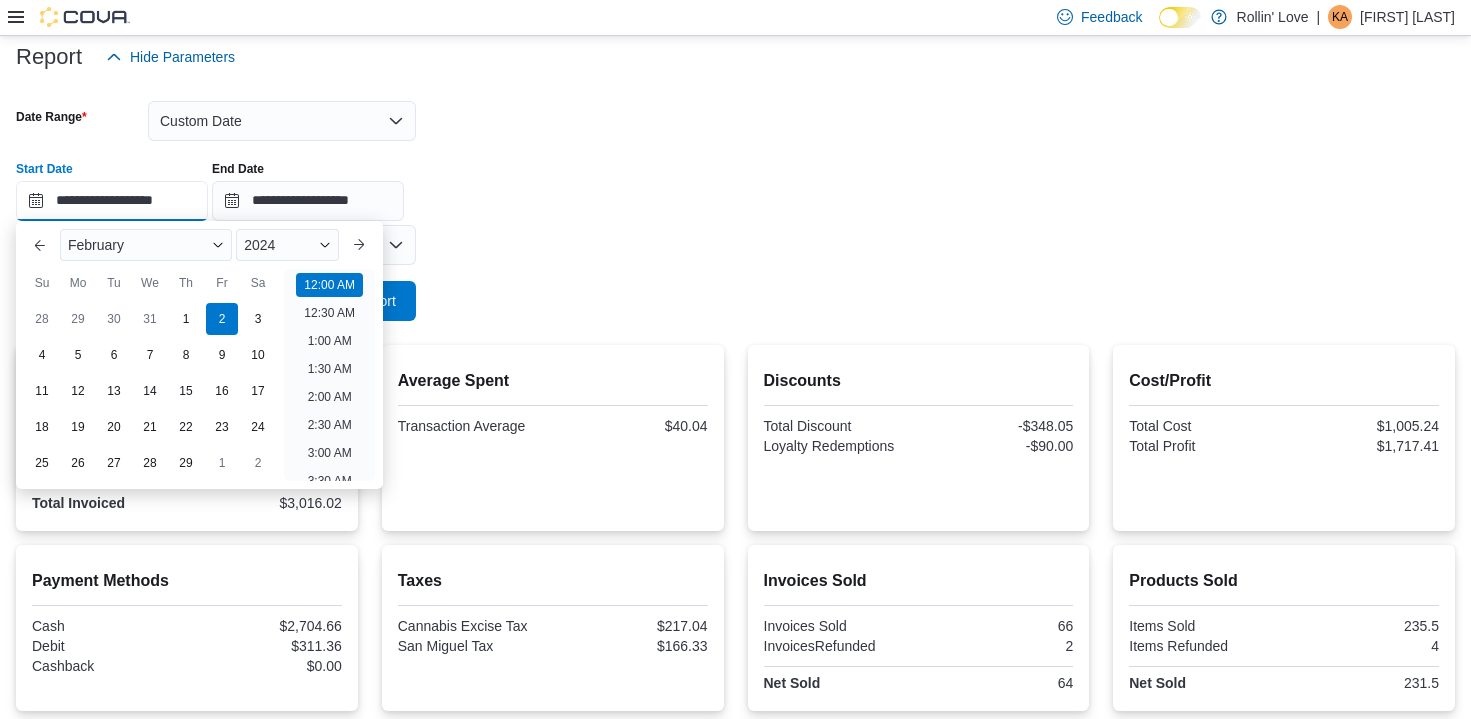 scroll, scrollTop: 62, scrollLeft: 0, axis: vertical 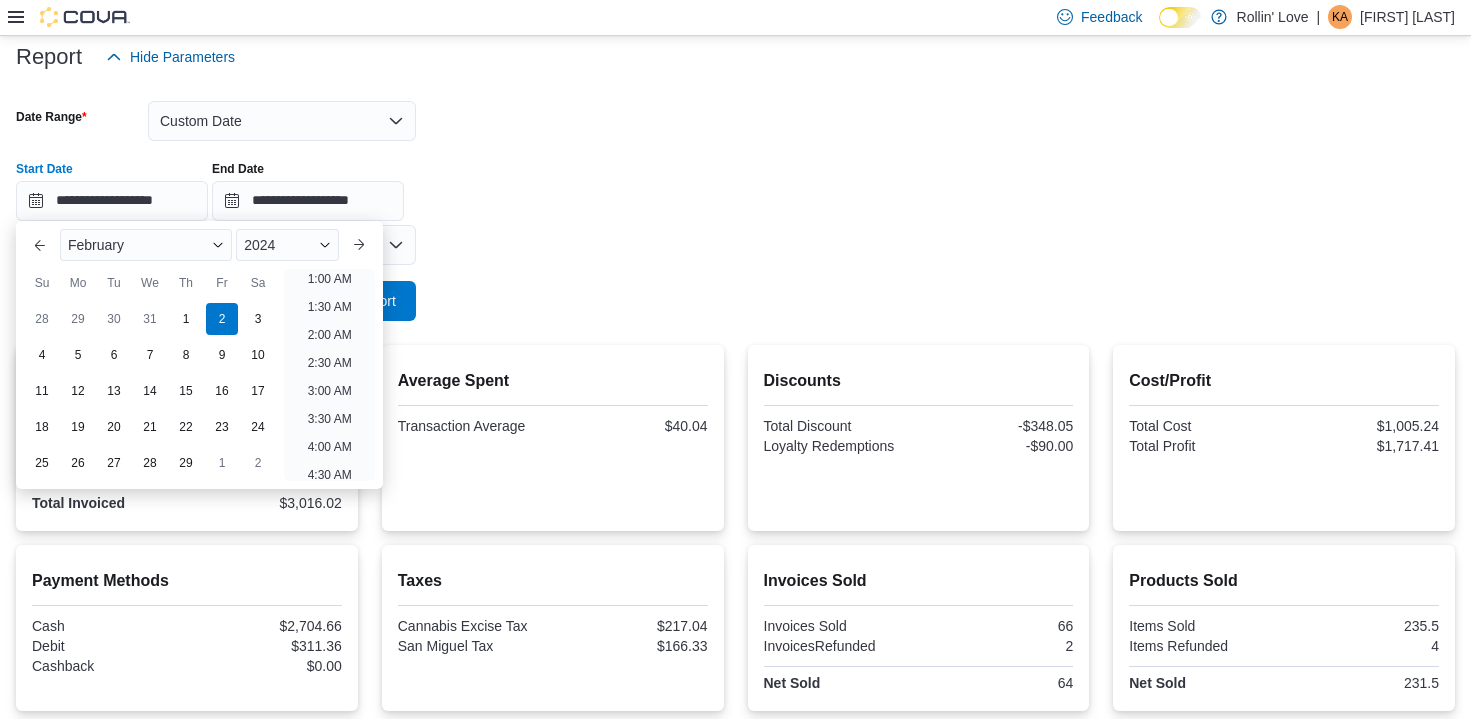 drag, startPoint x: 244, startPoint y: 312, endPoint x: 427, endPoint y: 305, distance: 183.13383 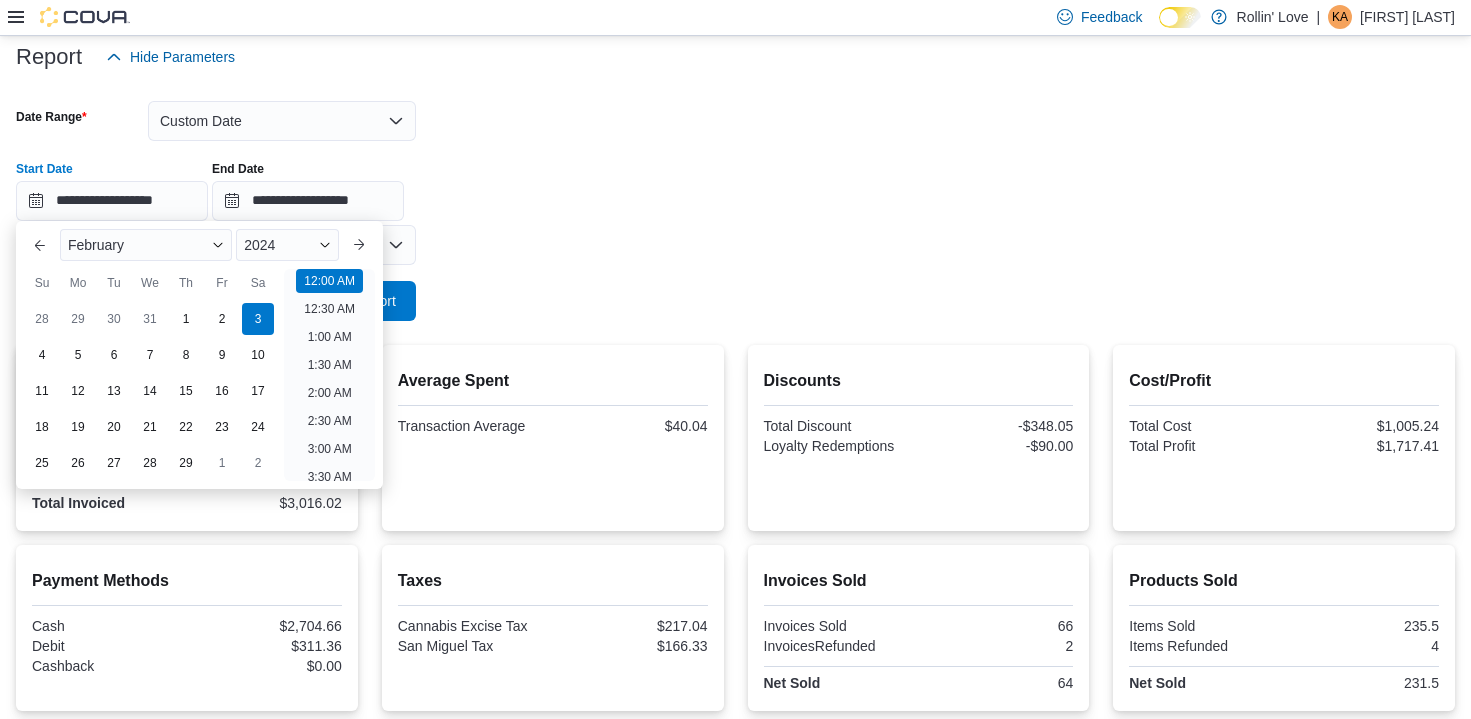 click on "**********" at bounding box center (735, 199) 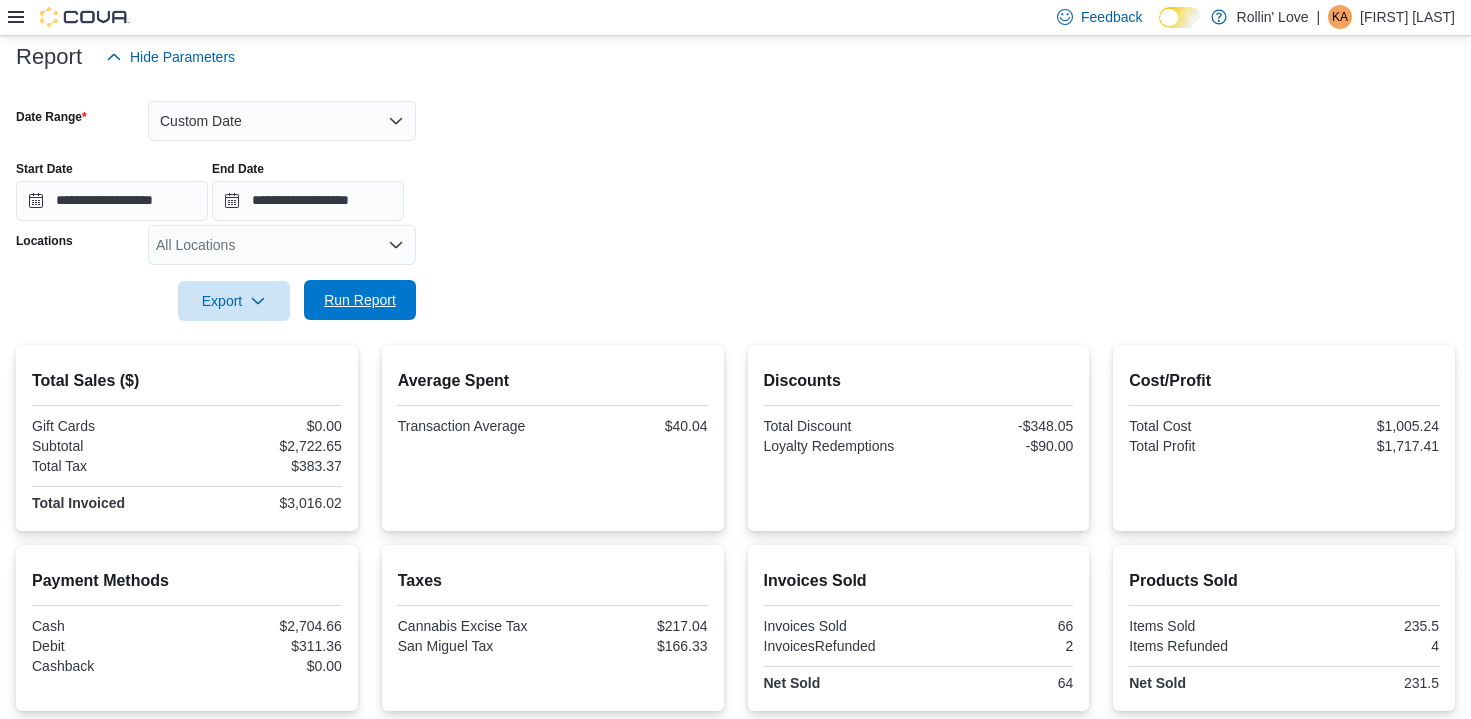 click on "Run Report" at bounding box center [360, 300] 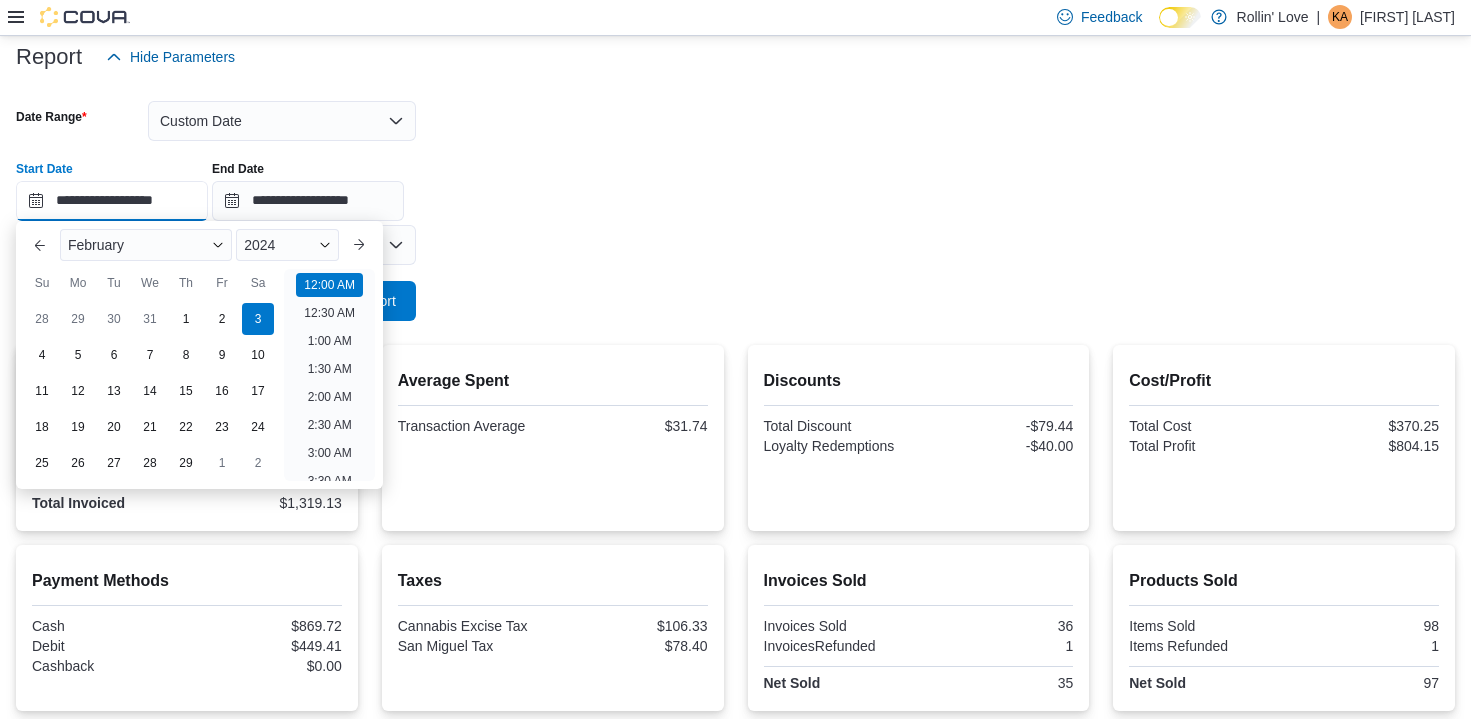 scroll, scrollTop: 62, scrollLeft: 0, axis: vertical 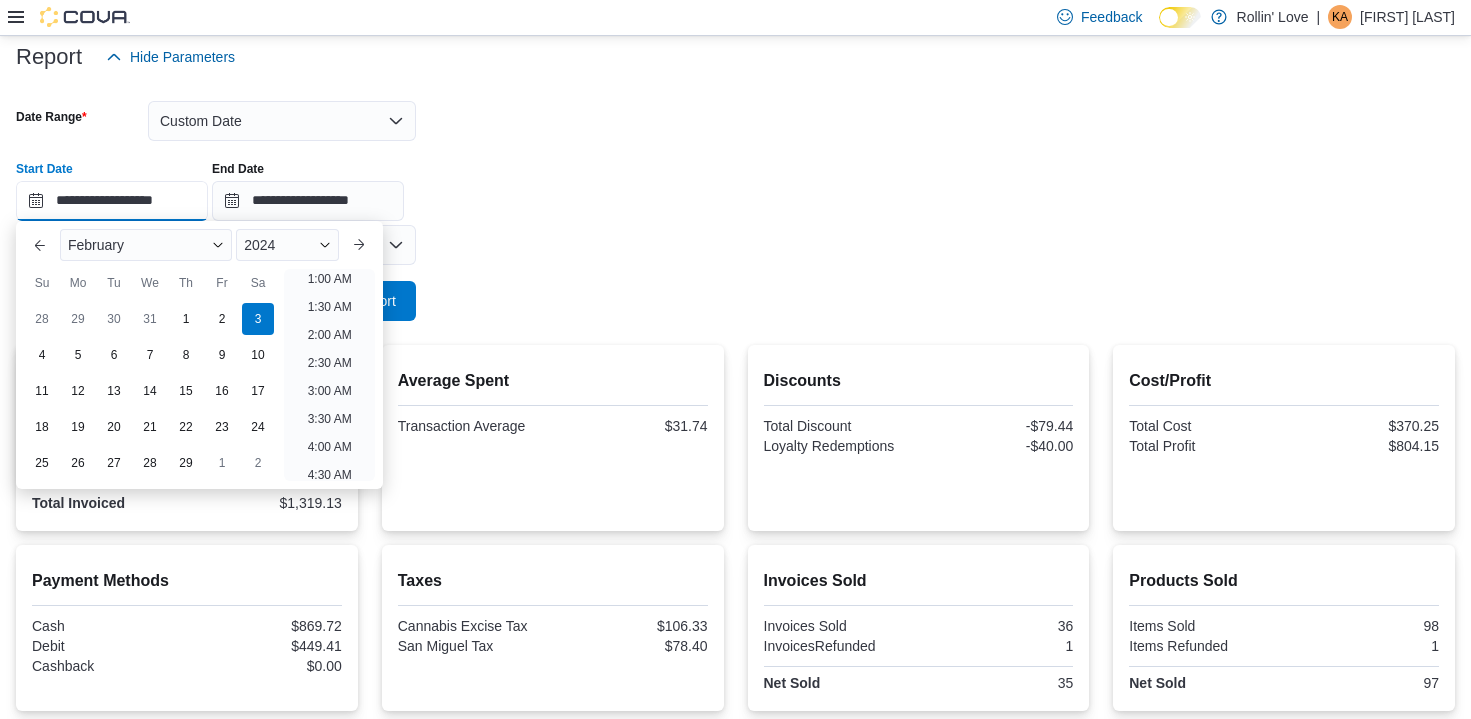 click on "**********" at bounding box center [112, 201] 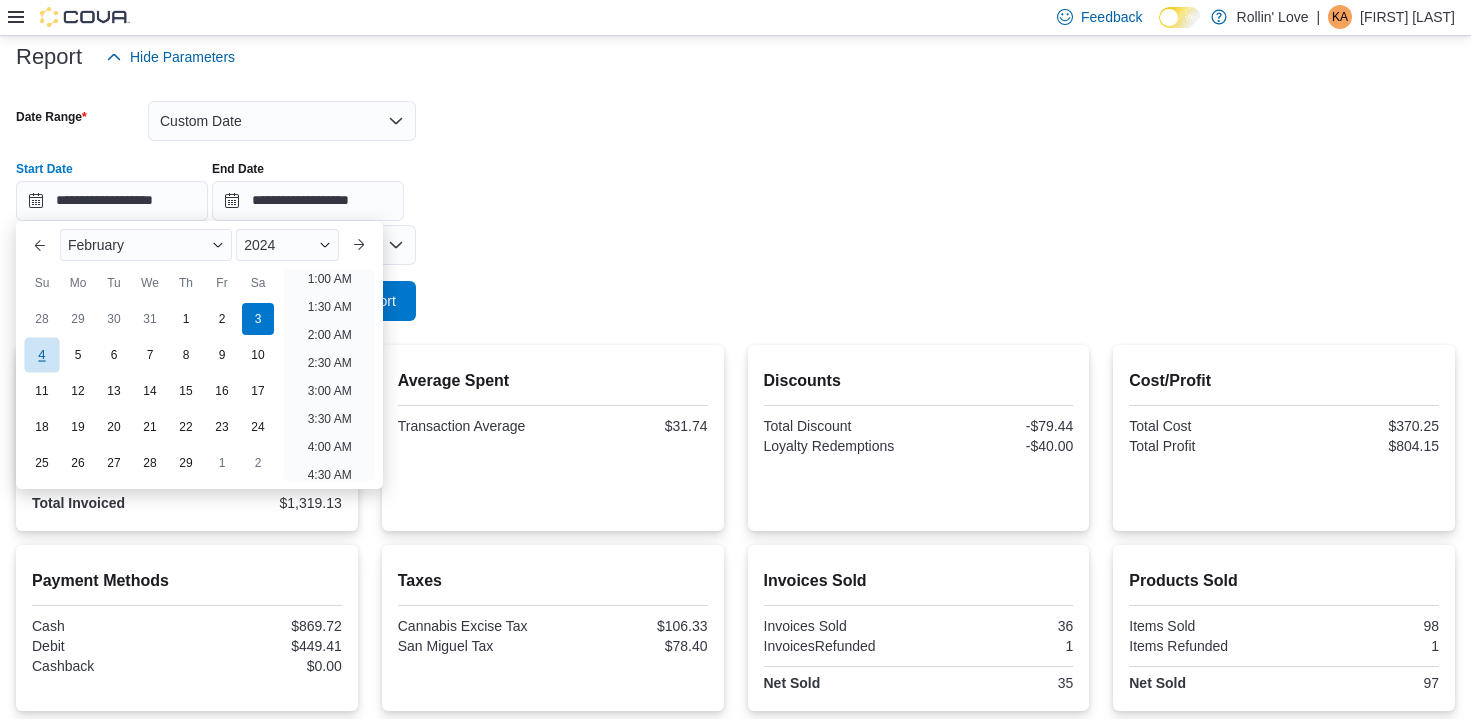 drag, startPoint x: 45, startPoint y: 358, endPoint x: 85, endPoint y: 349, distance: 41 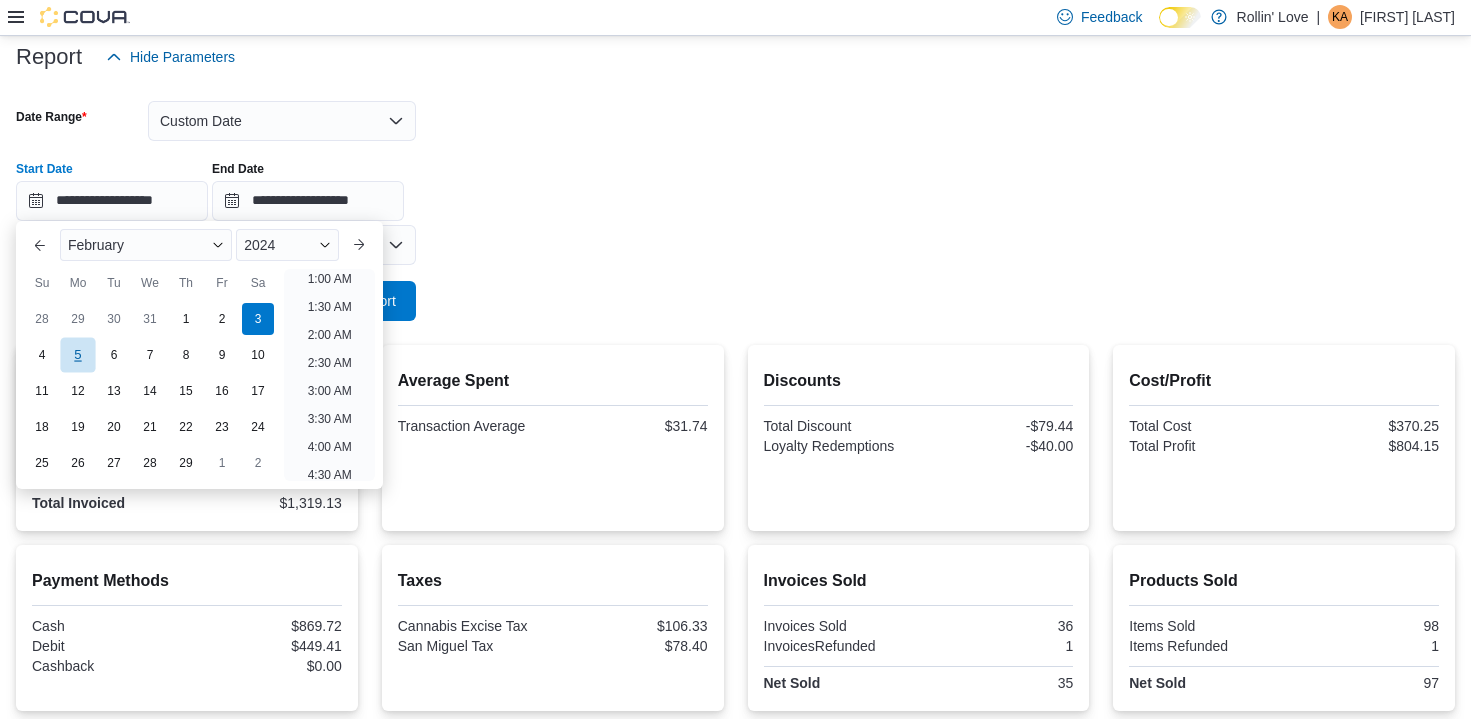 click on "4" at bounding box center (42, 355) 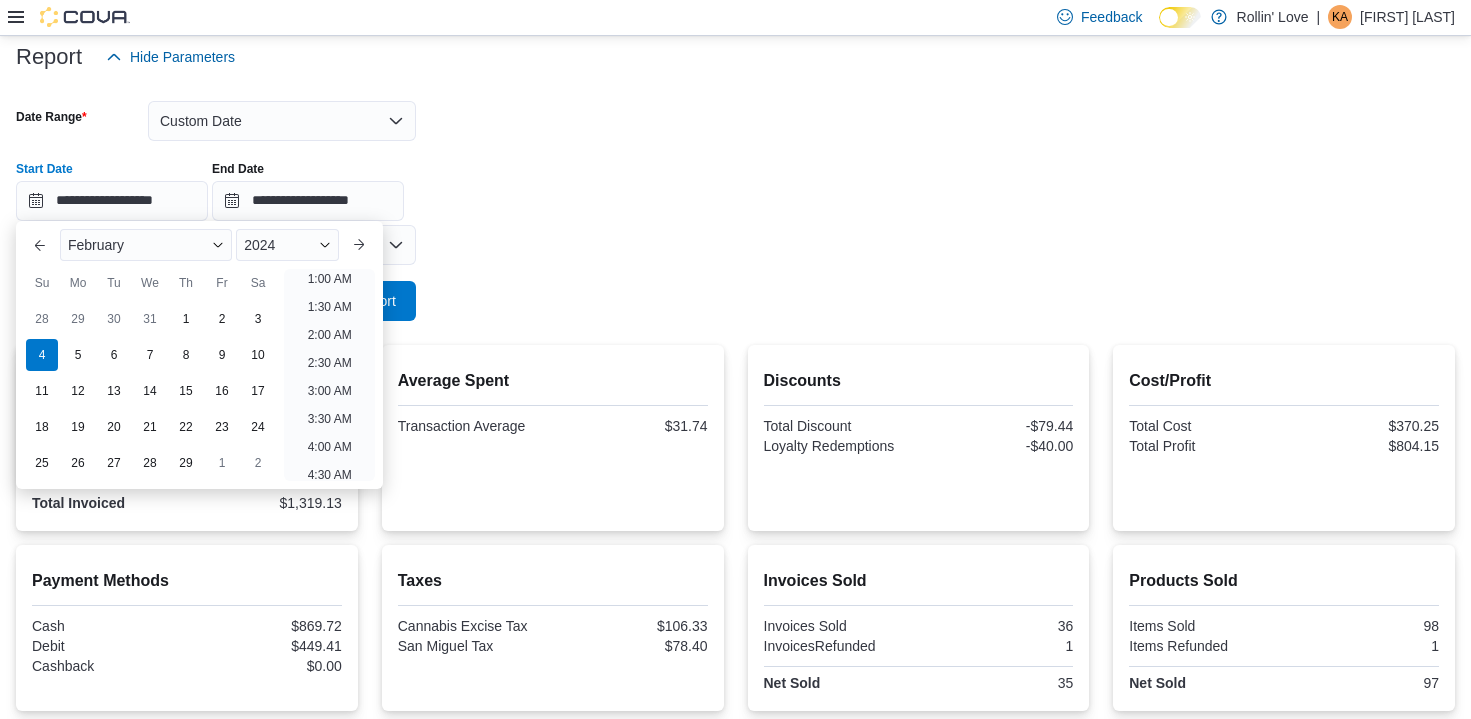 scroll, scrollTop: 4, scrollLeft: 0, axis: vertical 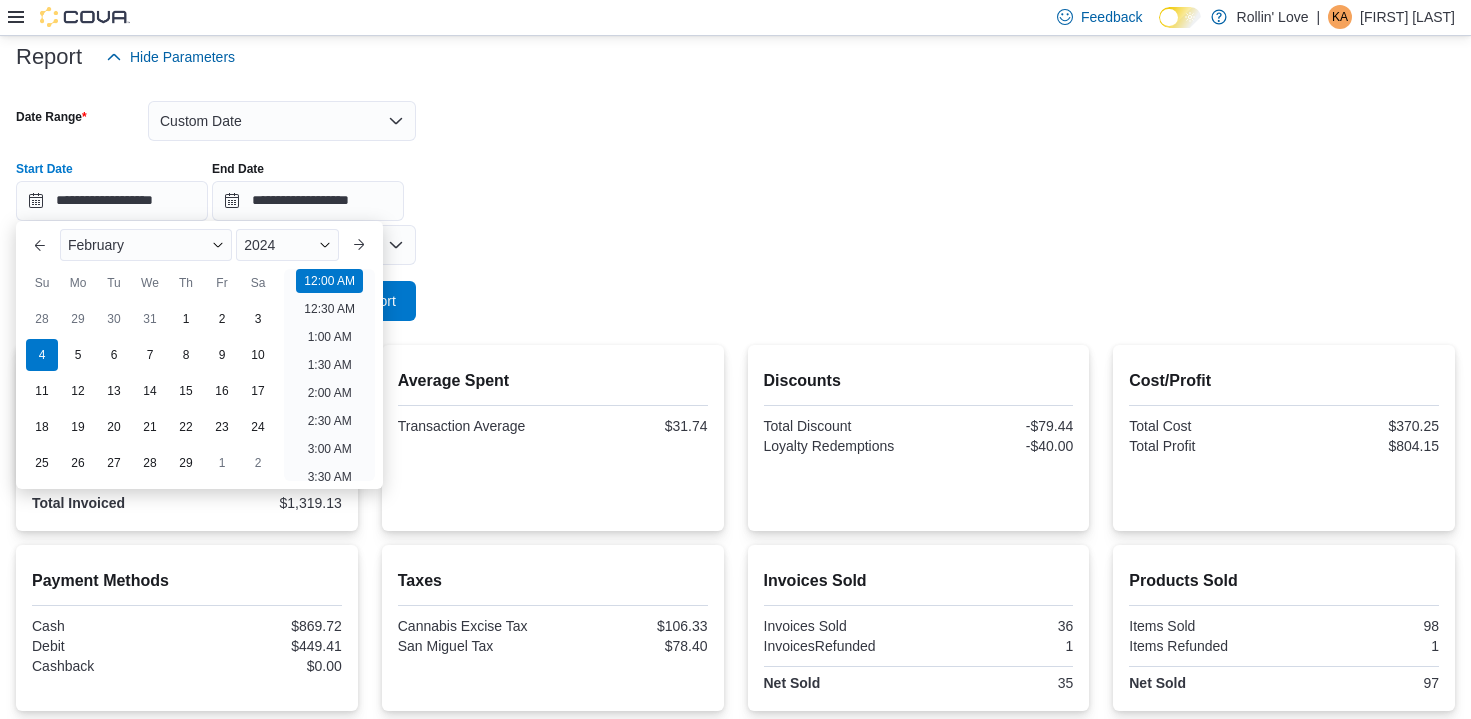 click on "**********" at bounding box center (735, 199) 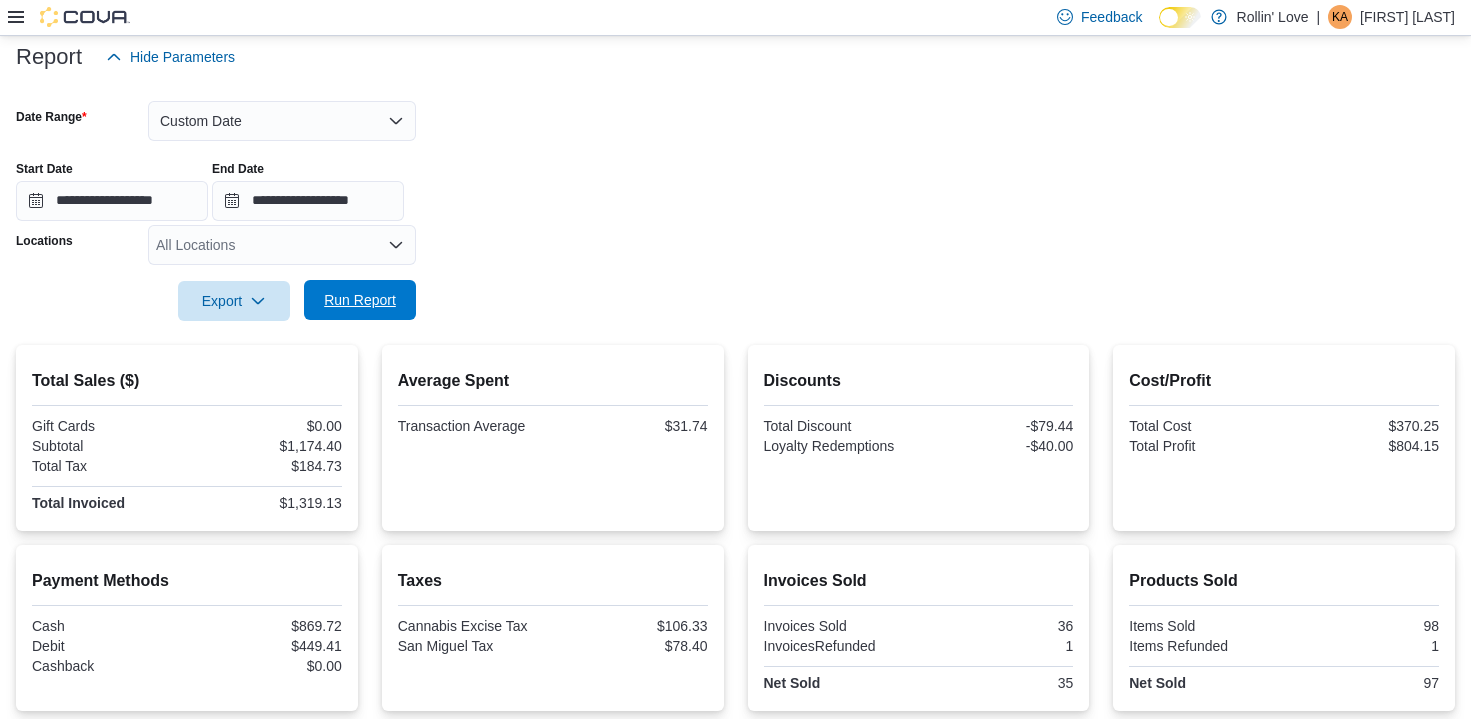 click on "Run Report" at bounding box center (360, 300) 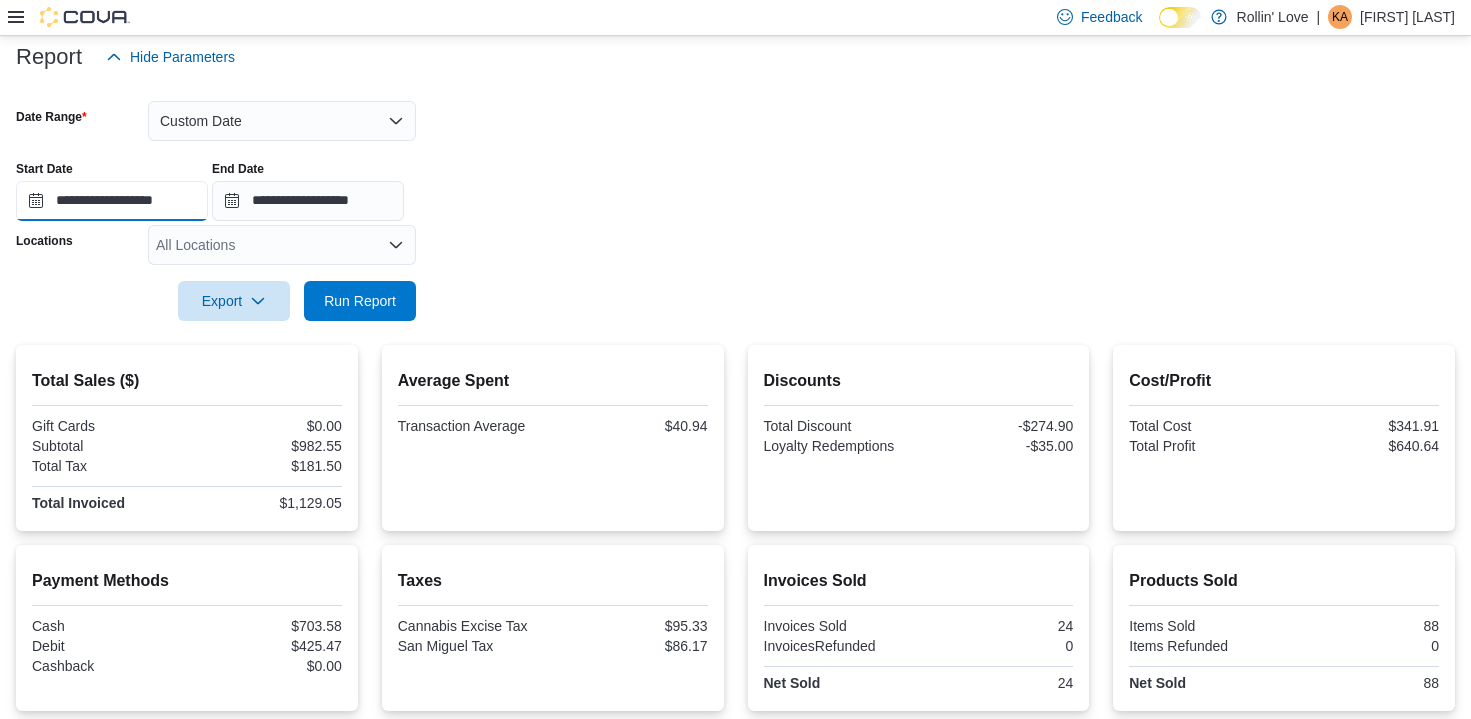click on "**********" at bounding box center (112, 201) 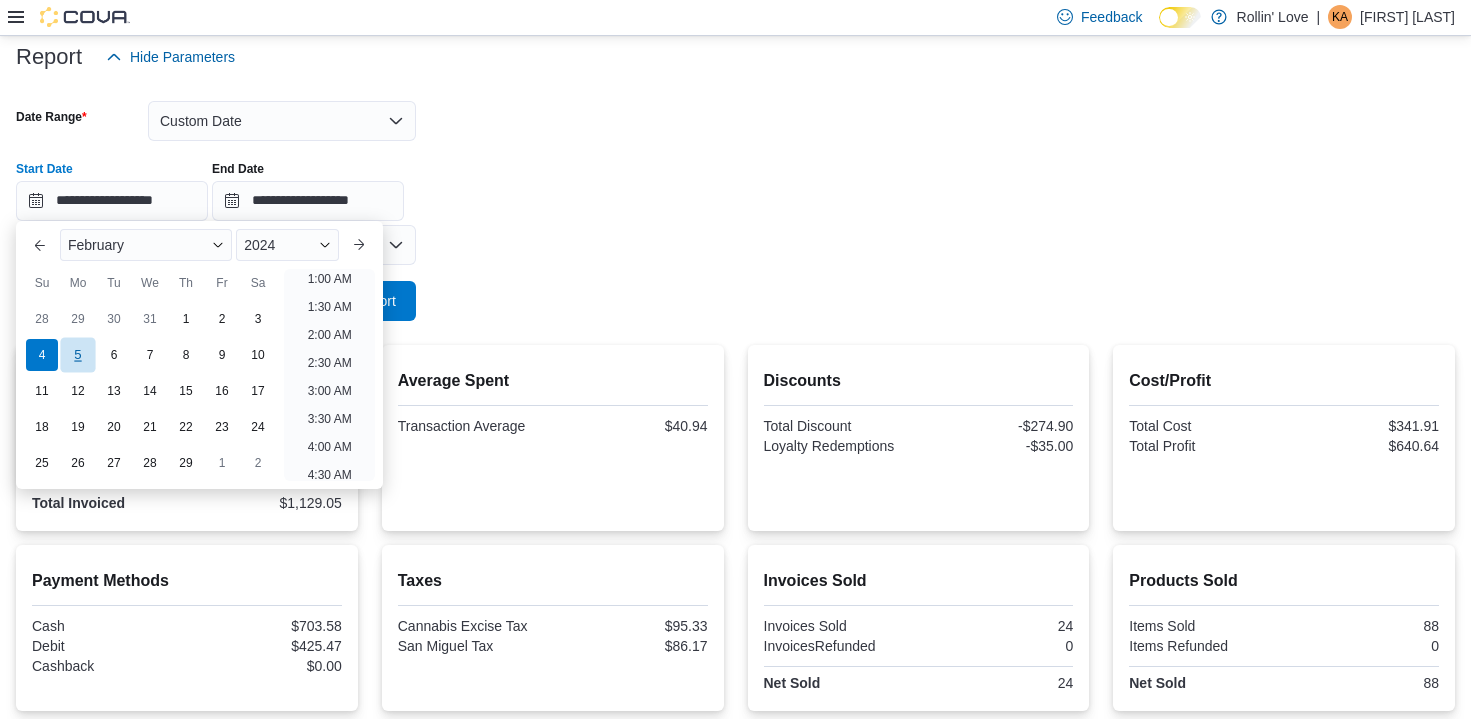 click on "5" at bounding box center [77, 354] 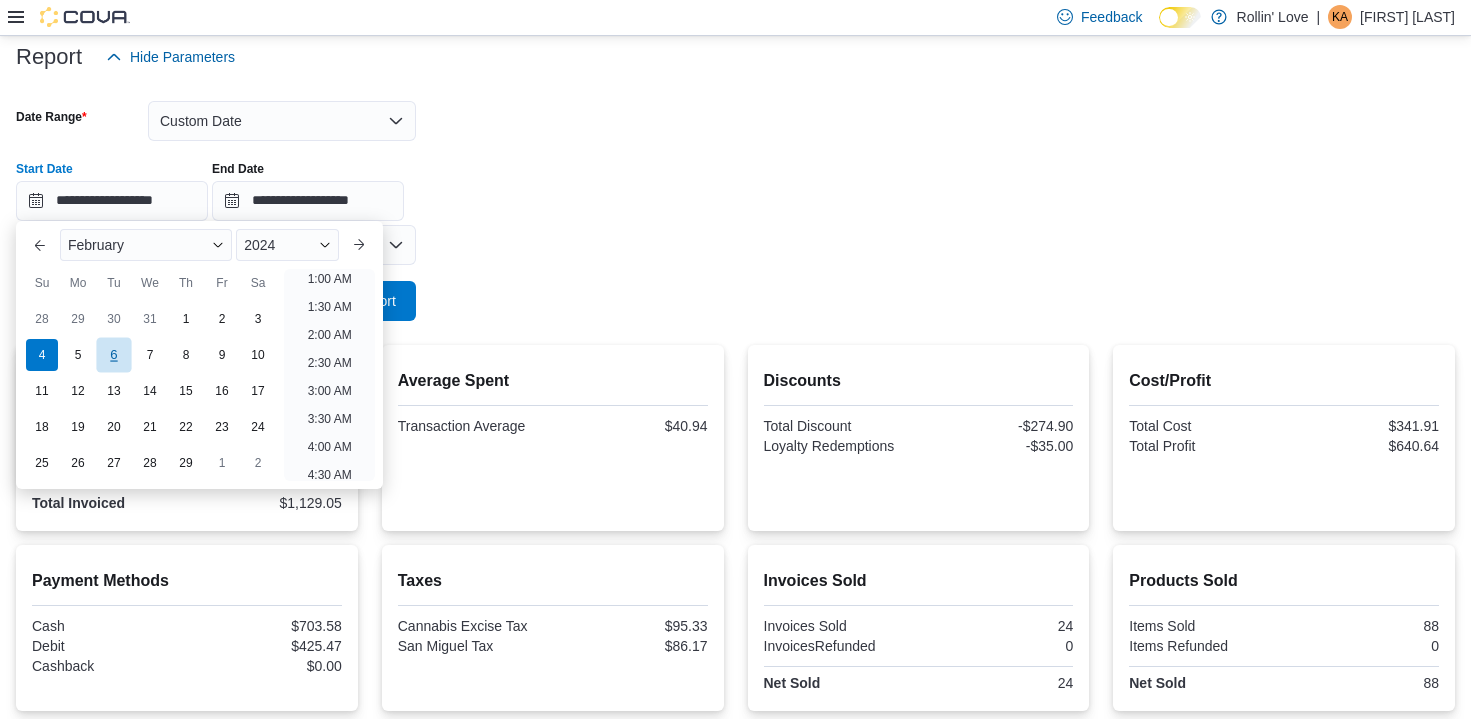 type on "**********" 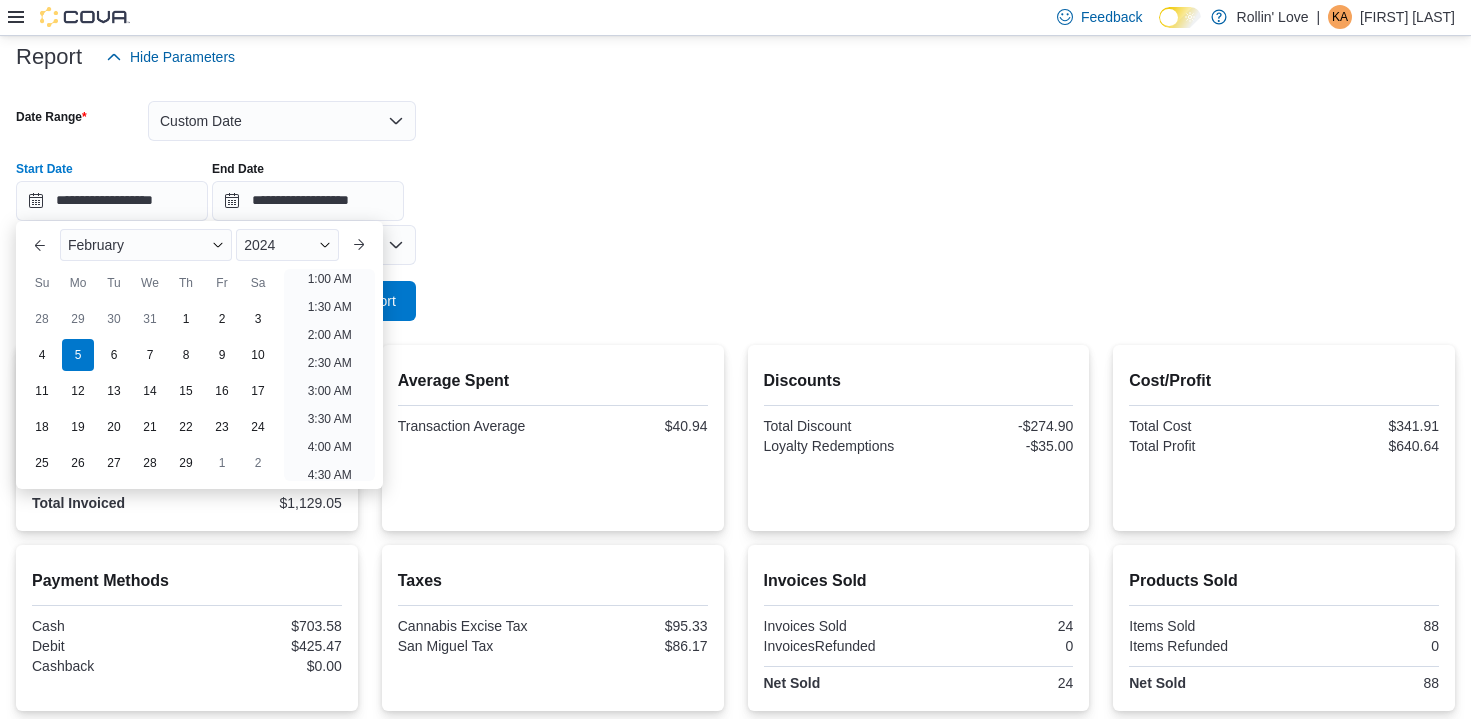 scroll, scrollTop: 4, scrollLeft: 0, axis: vertical 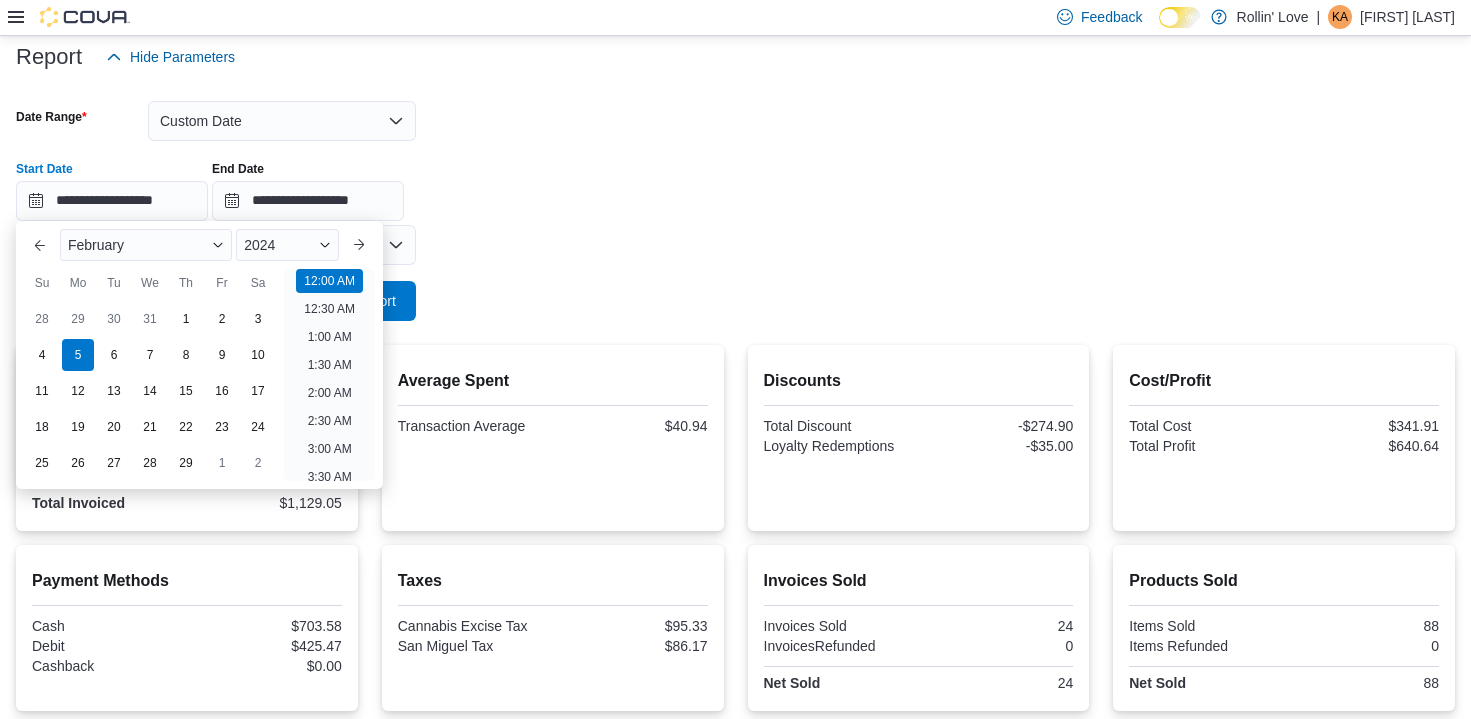 drag, startPoint x: 653, startPoint y: 286, endPoint x: 432, endPoint y: 329, distance: 225.1444 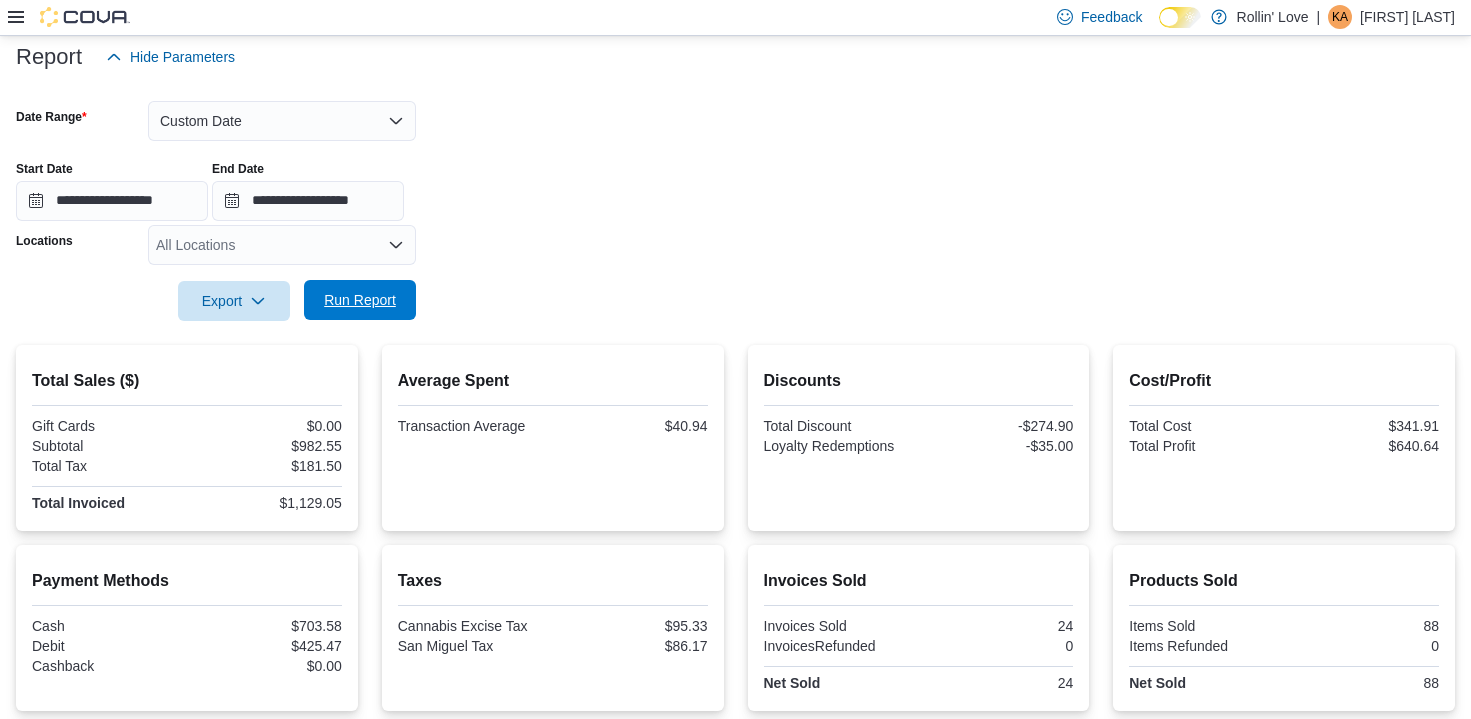 click on "Run Report" at bounding box center (360, 300) 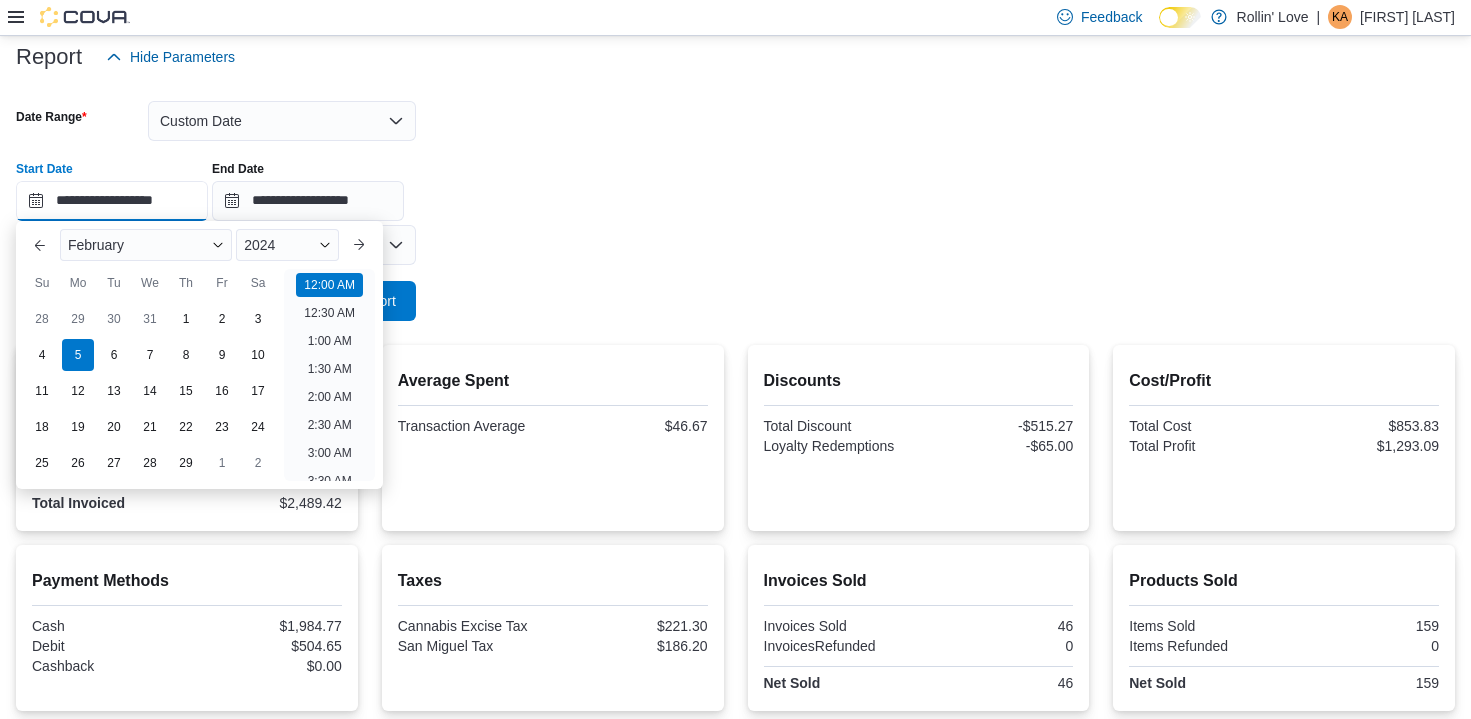 click on "**********" at bounding box center [112, 201] 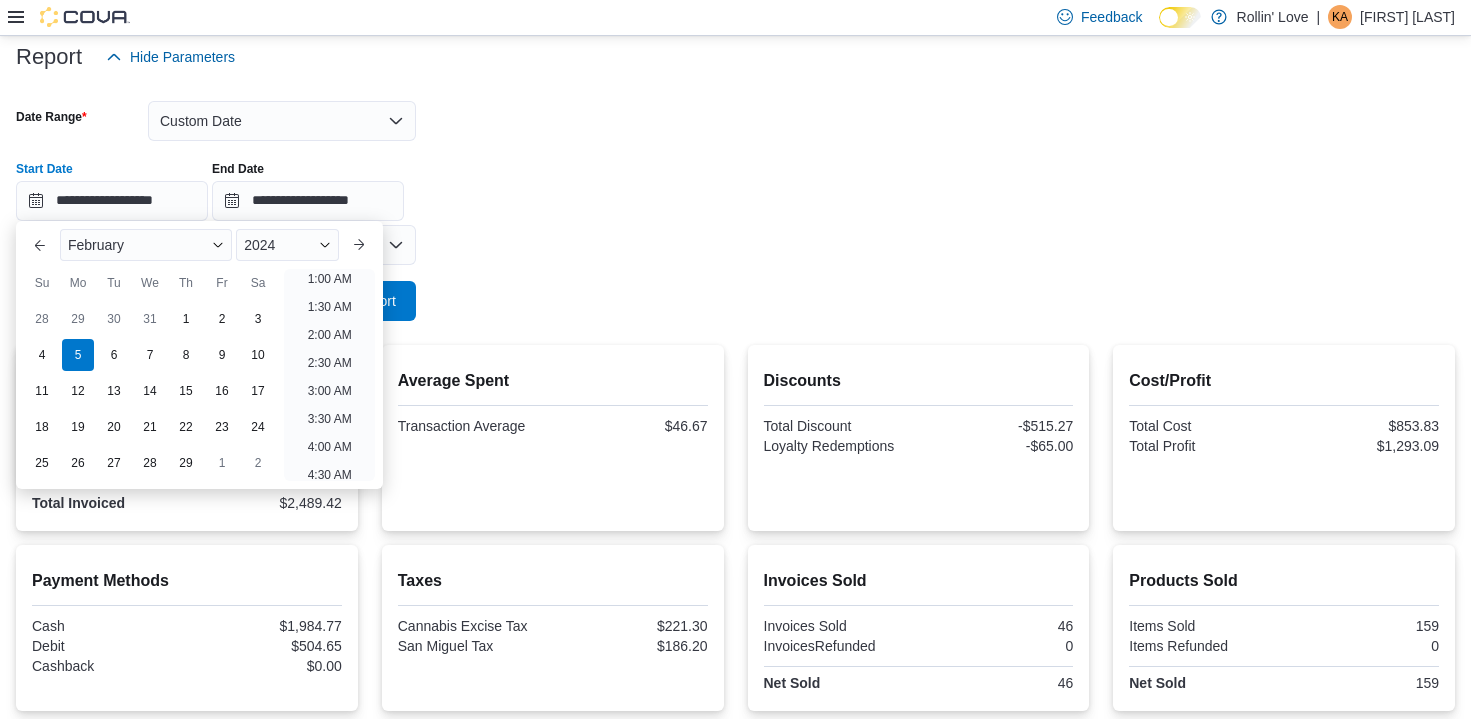 drag, startPoint x: 110, startPoint y: 347, endPoint x: 145, endPoint y: 337, distance: 36.40055 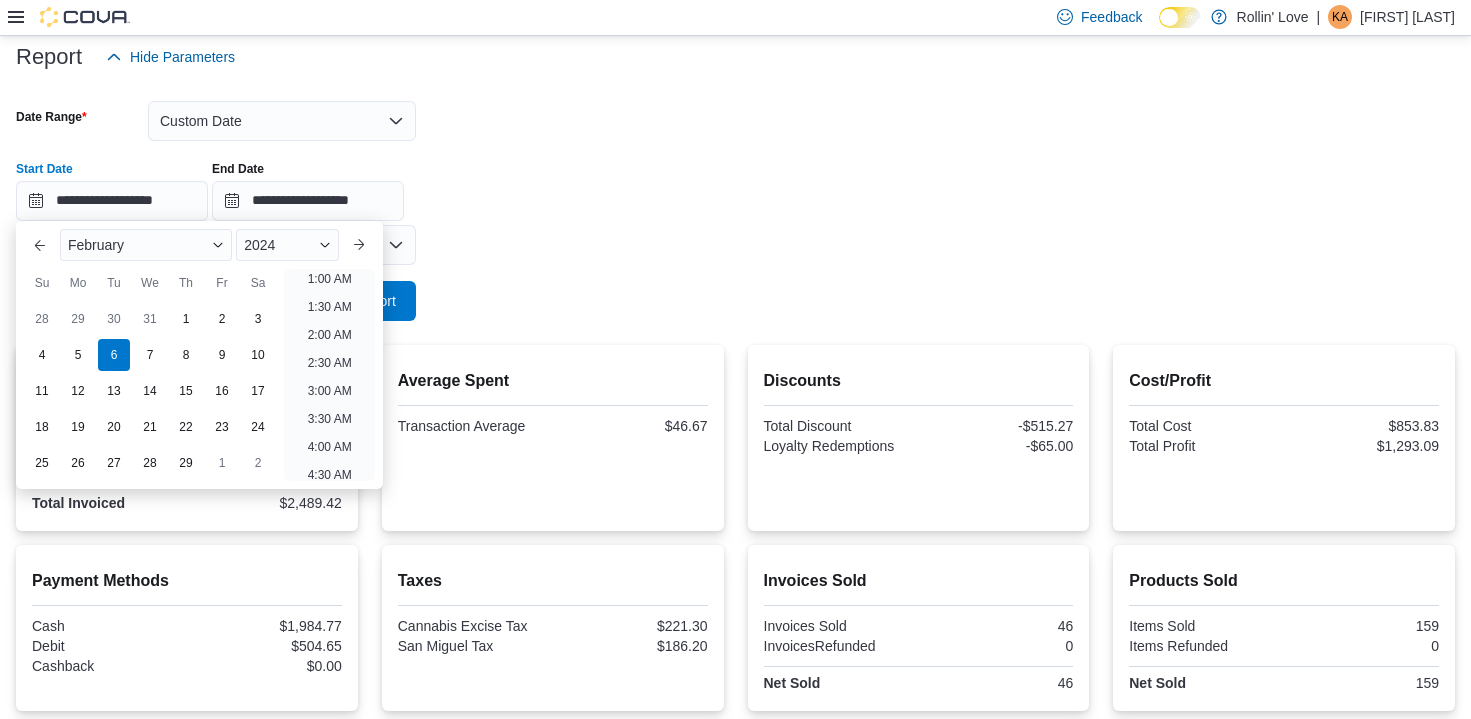 scroll, scrollTop: 4, scrollLeft: 0, axis: vertical 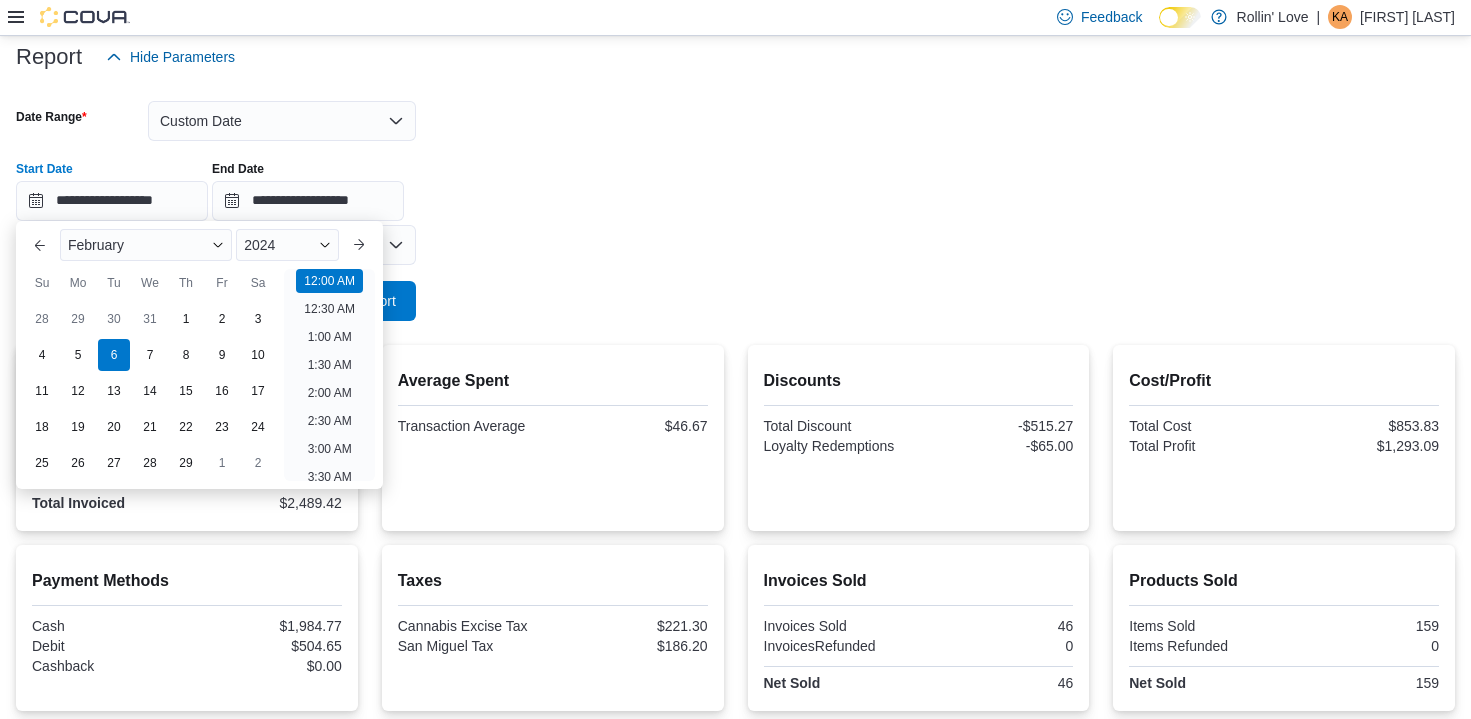 click on "**********" at bounding box center (735, 199) 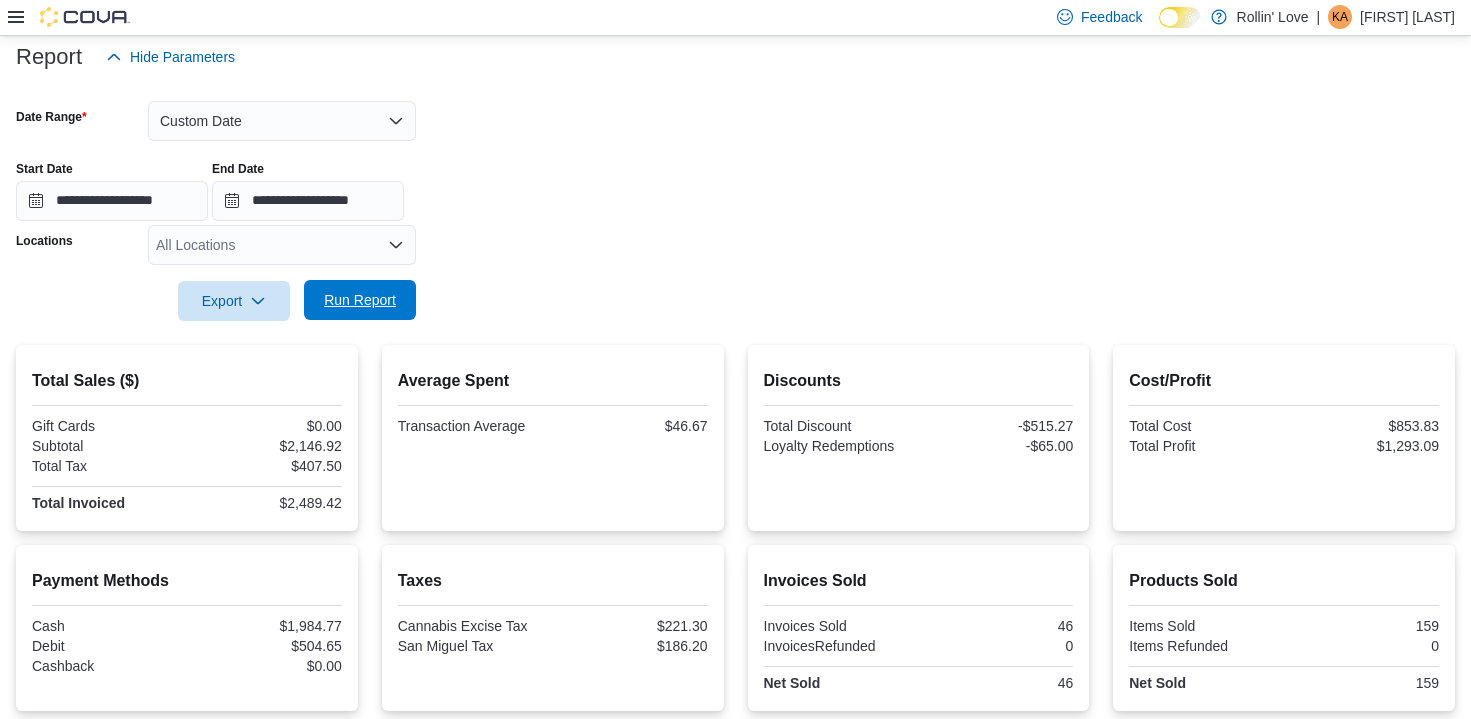 click on "Run Report" at bounding box center (360, 300) 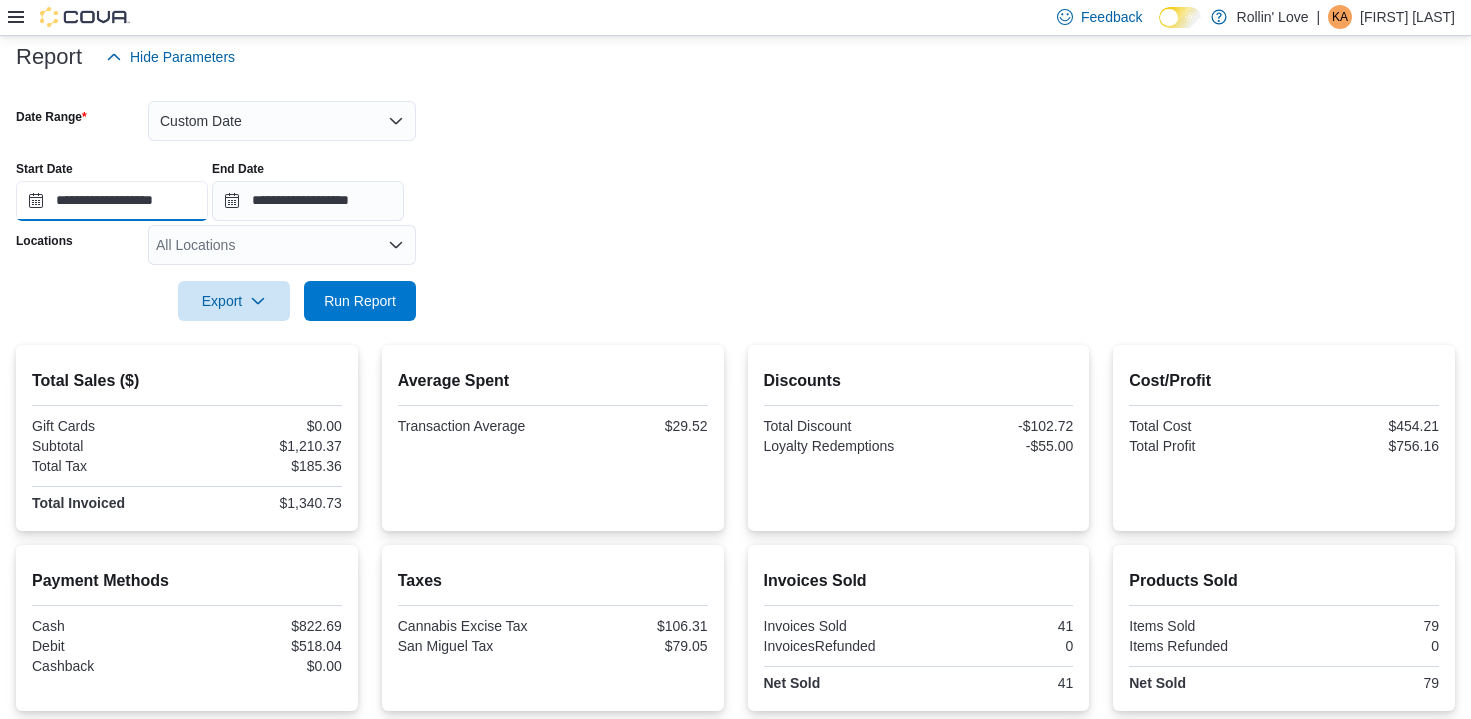 click on "**********" at bounding box center [112, 201] 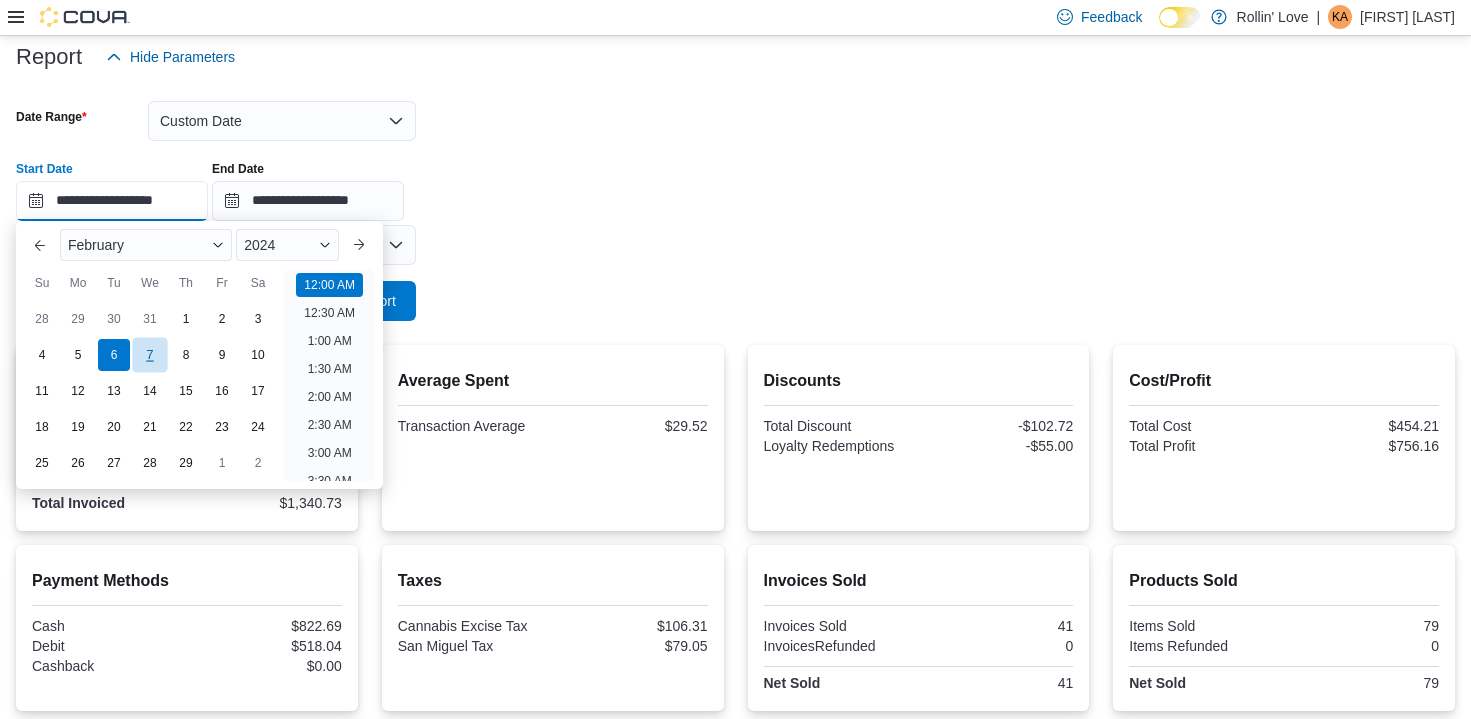 scroll, scrollTop: 62, scrollLeft: 0, axis: vertical 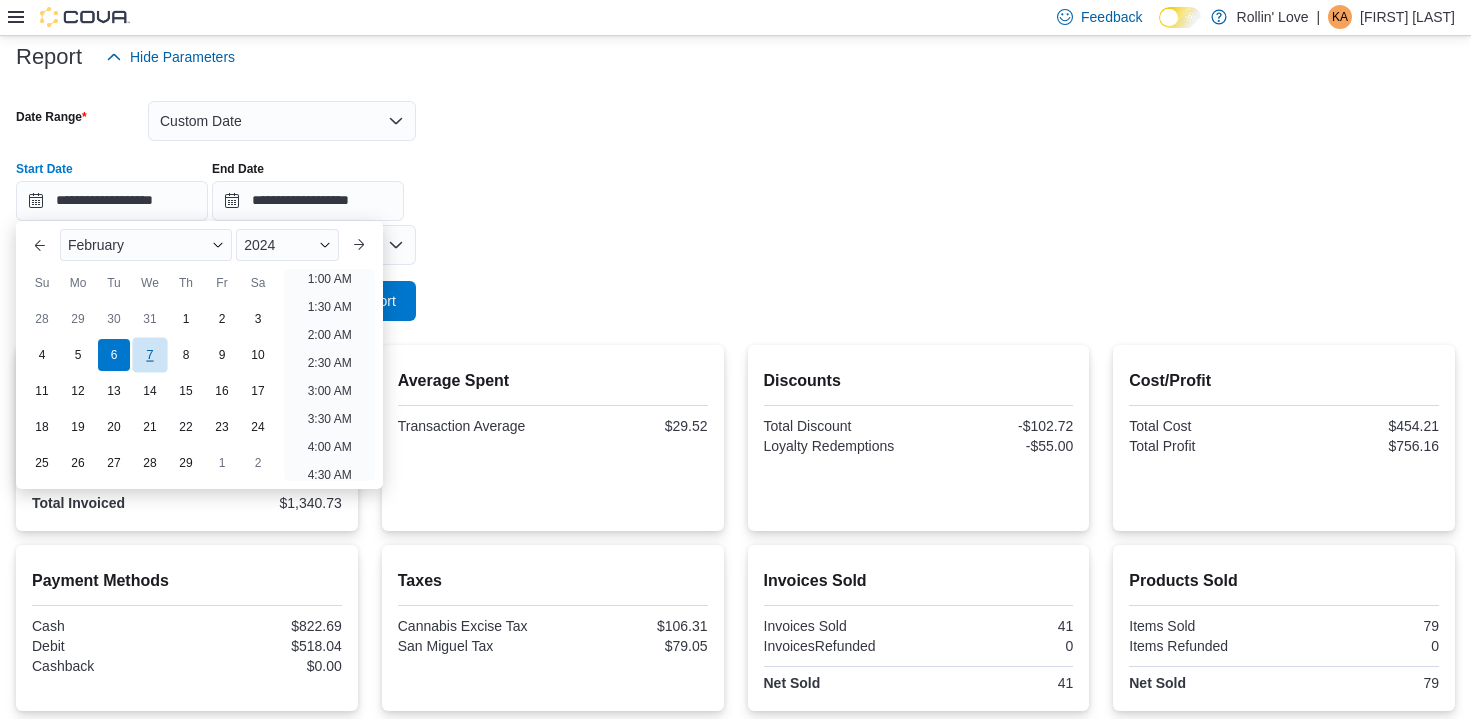 click on "4 5 6 7 8 9 10" at bounding box center (150, 355) 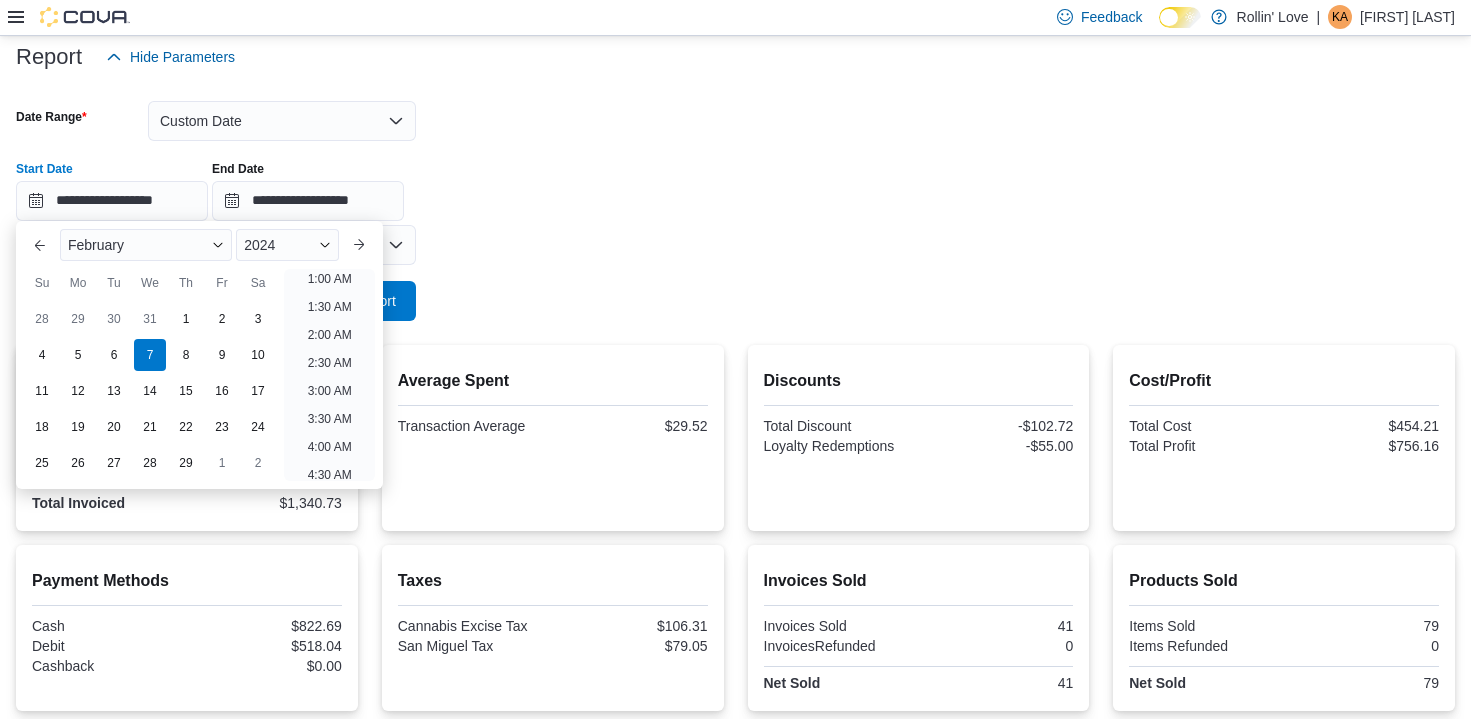 scroll, scrollTop: 4, scrollLeft: 0, axis: vertical 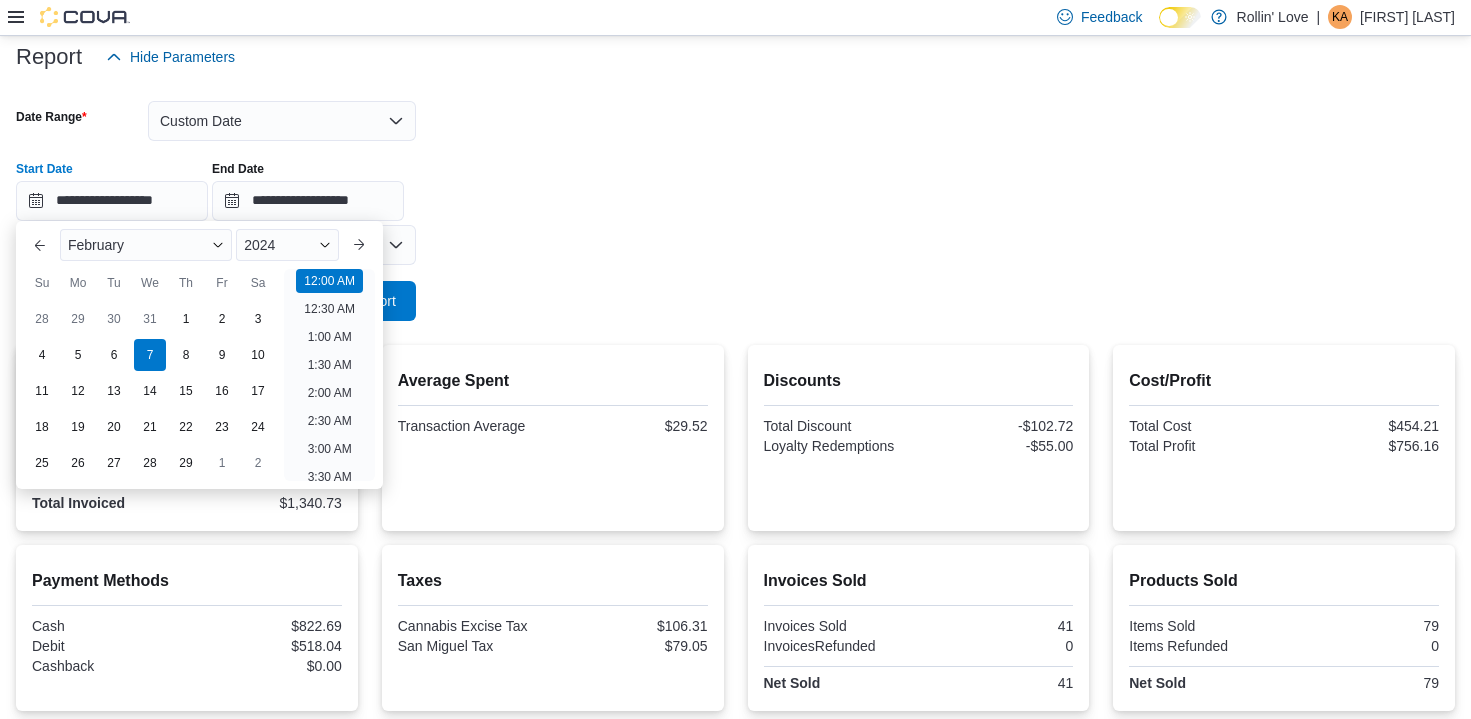 click at bounding box center [735, 273] 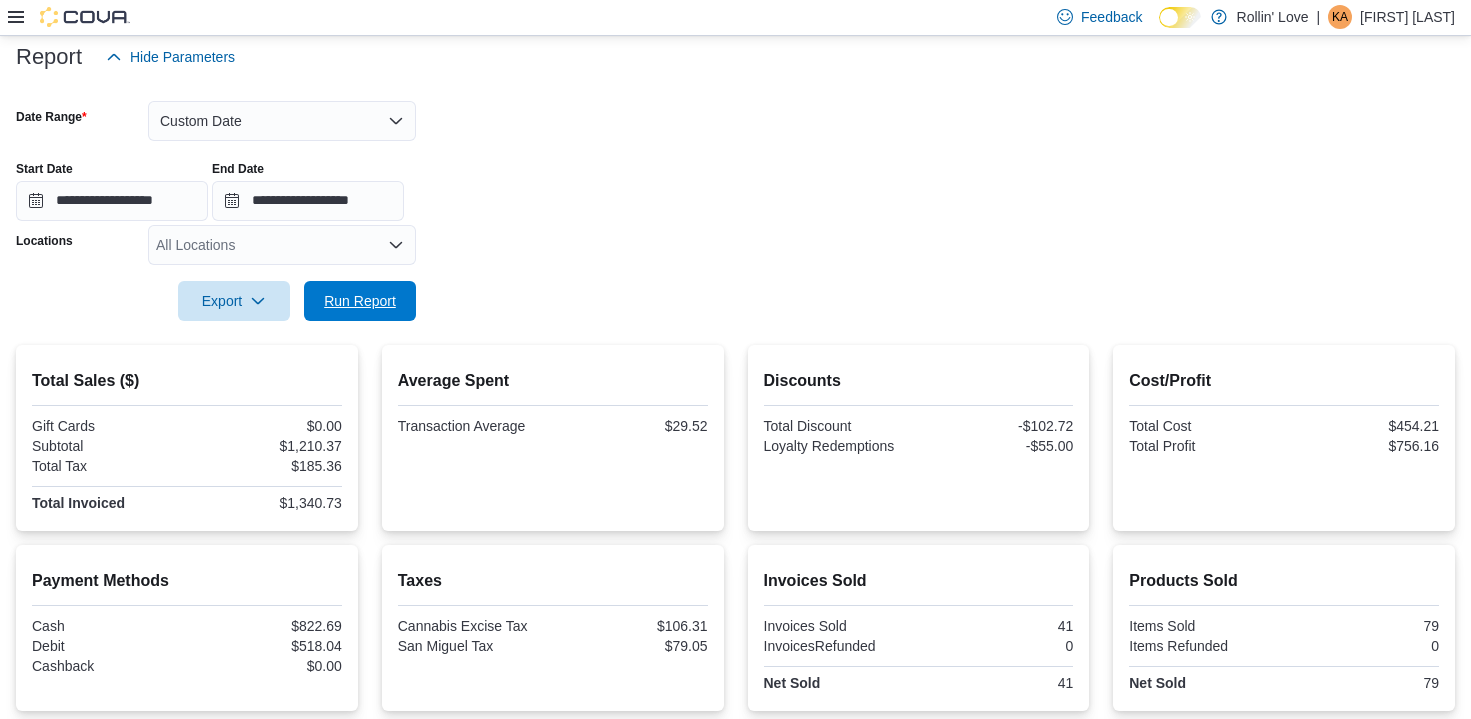 click on "Run Report" at bounding box center (360, 301) 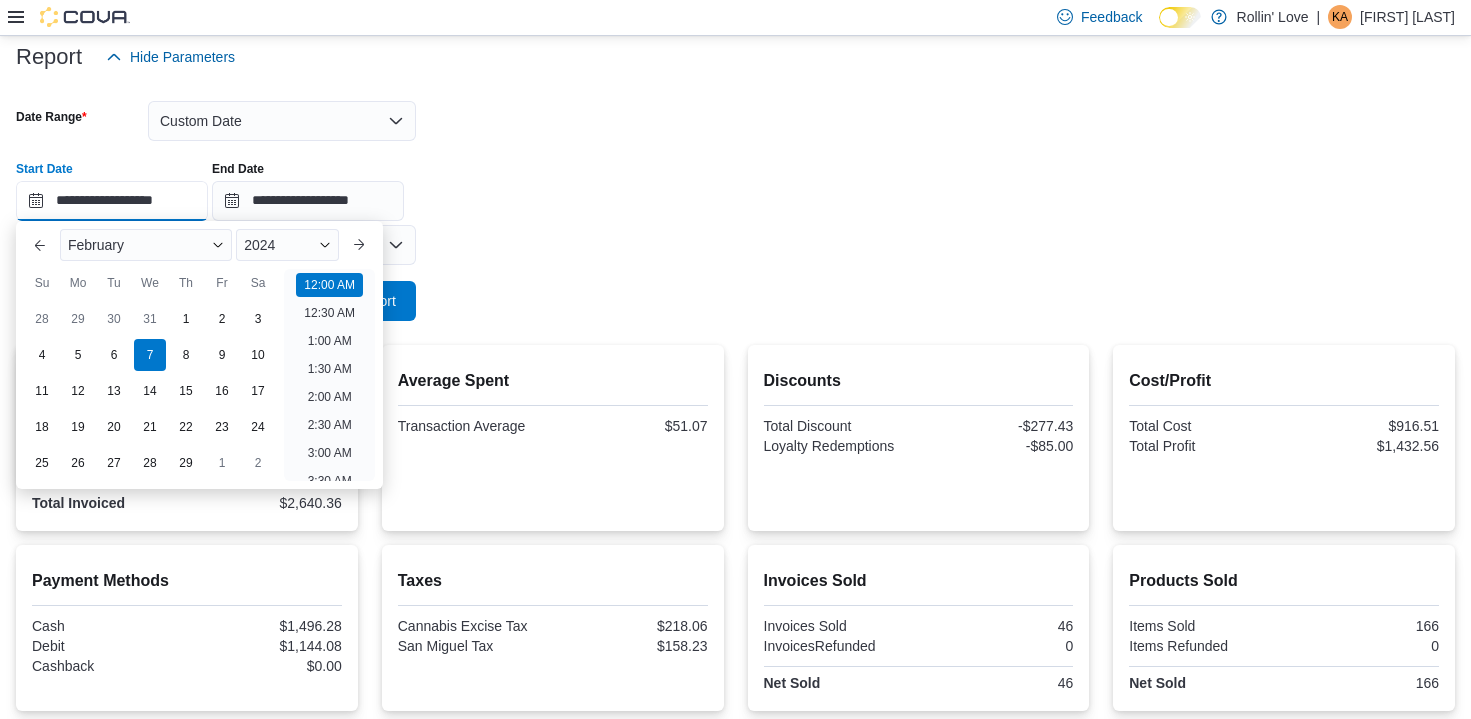 scroll, scrollTop: 62, scrollLeft: 0, axis: vertical 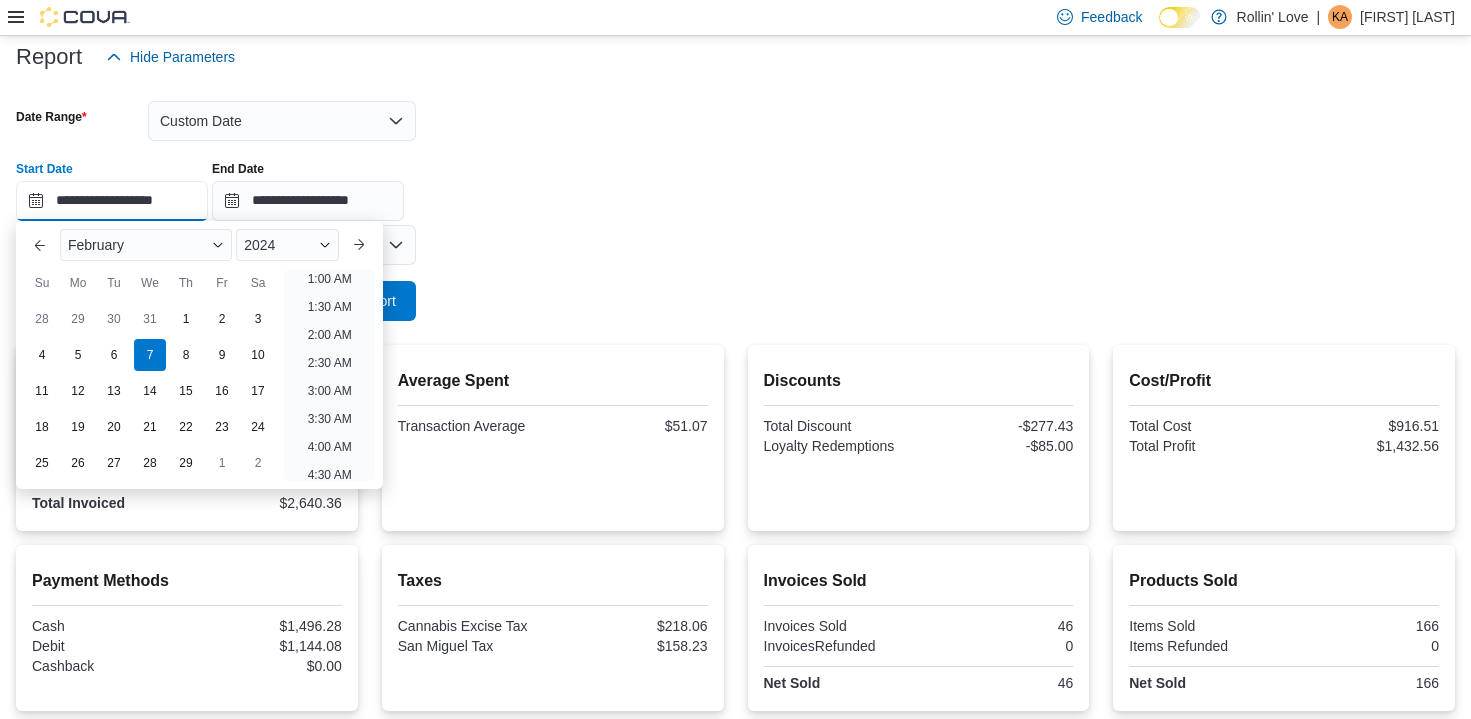 click on "**********" at bounding box center (112, 201) 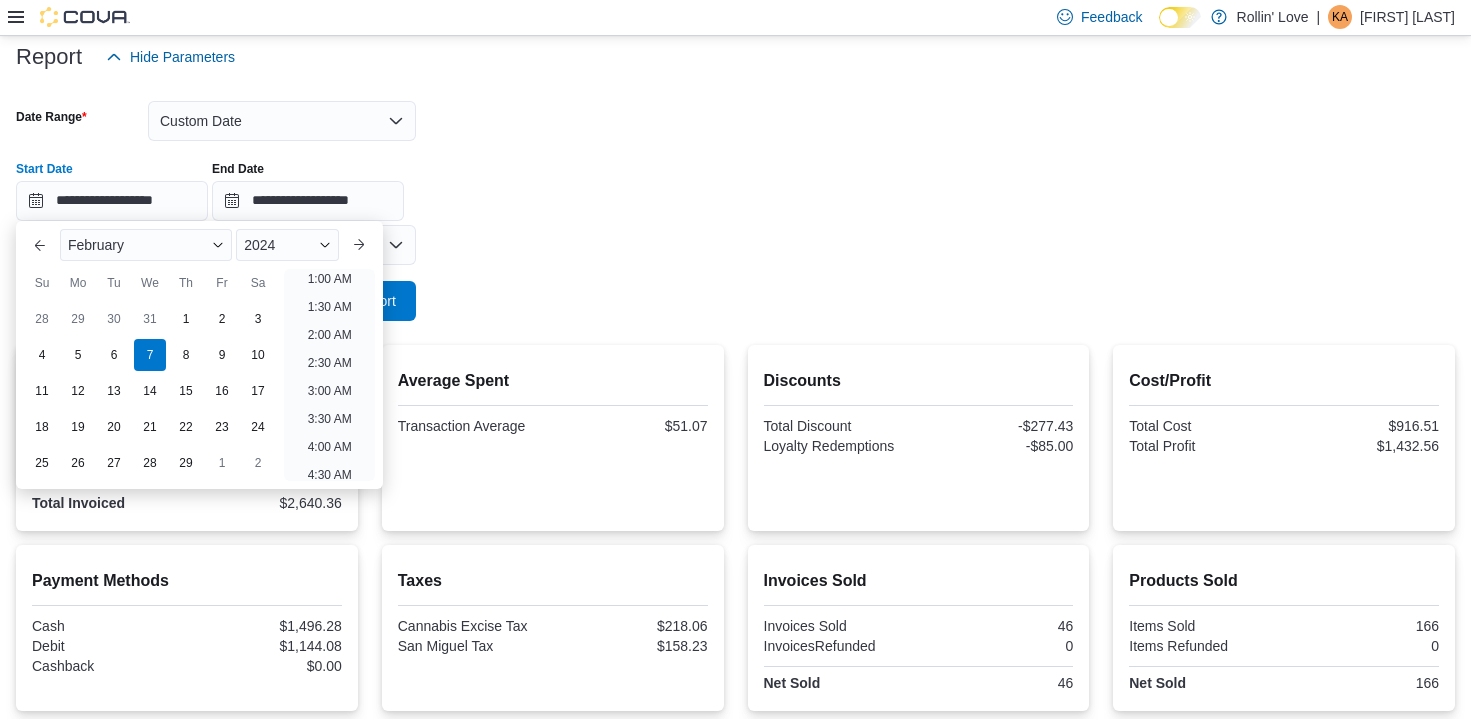 drag, startPoint x: 186, startPoint y: 345, endPoint x: 290, endPoint y: 336, distance: 104.388695 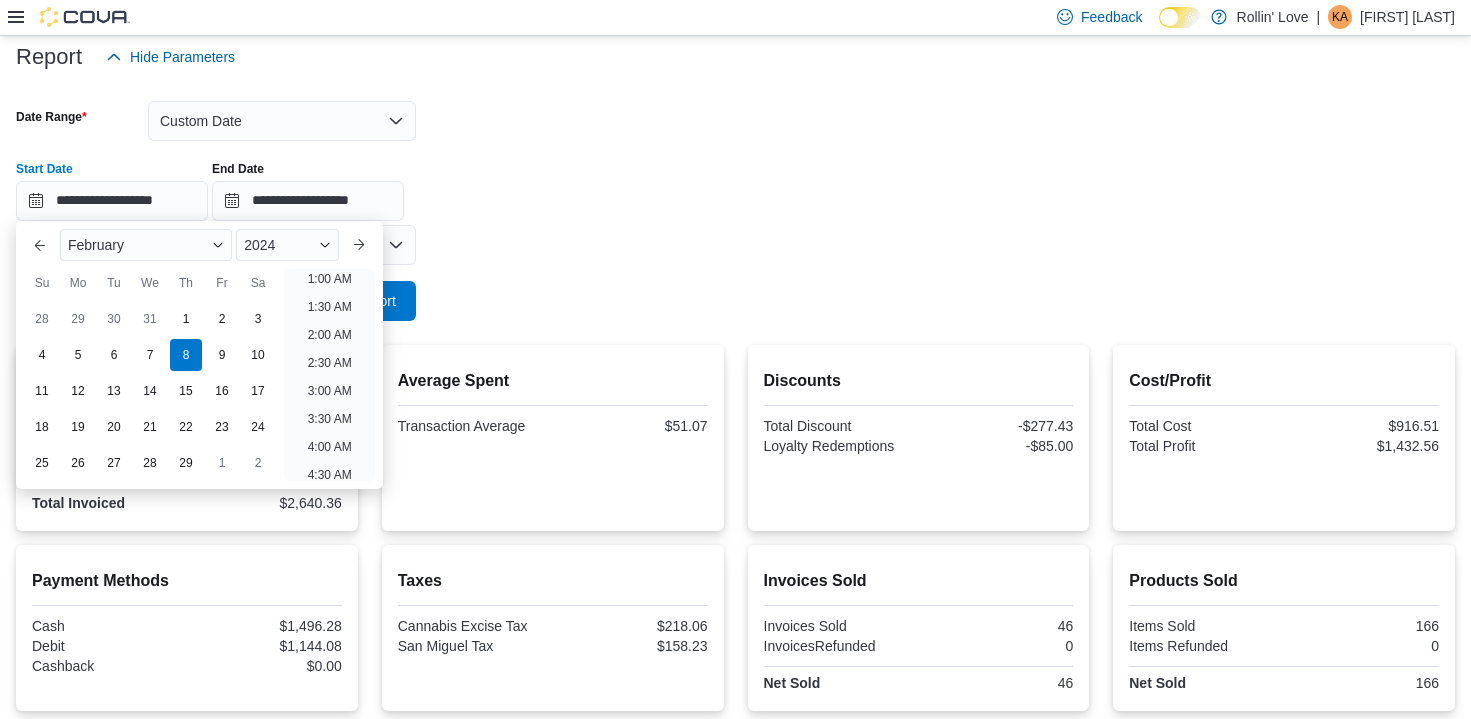 scroll, scrollTop: 4, scrollLeft: 0, axis: vertical 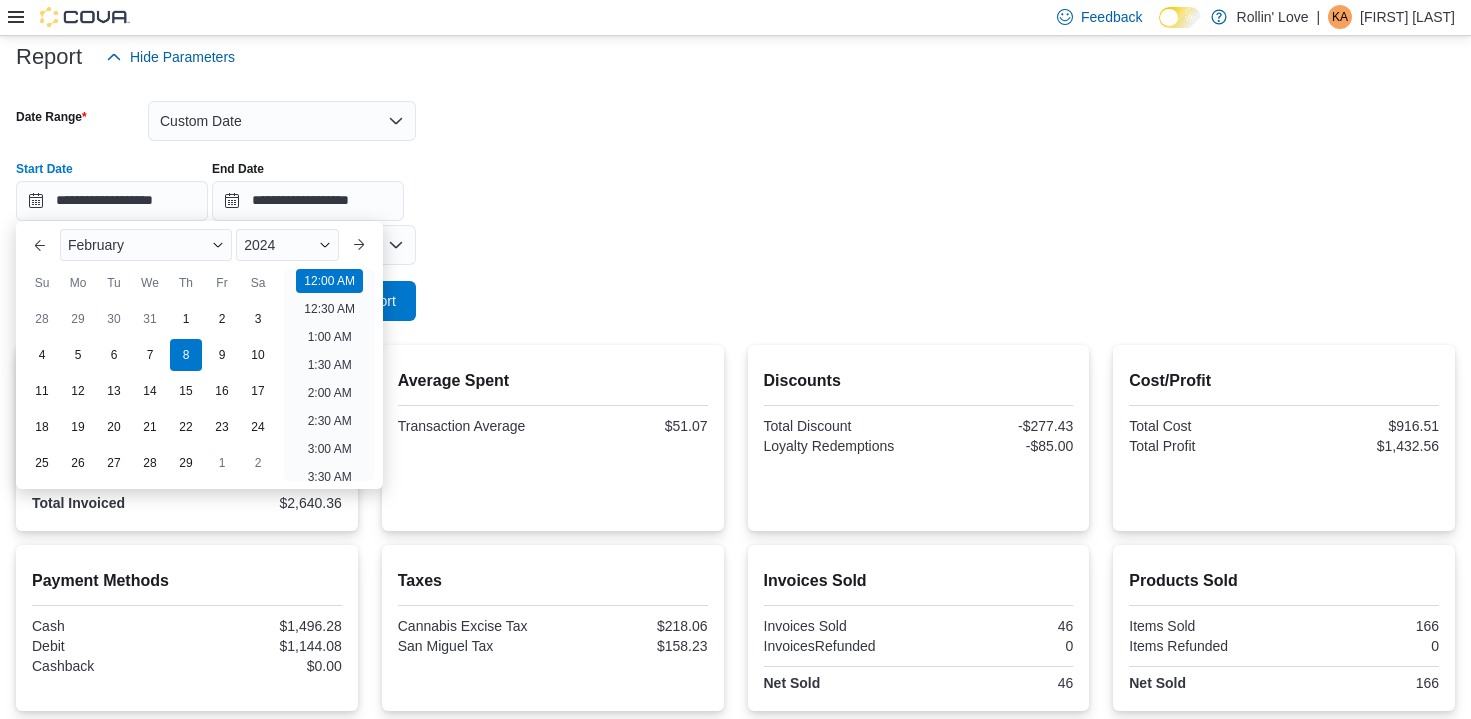 drag, startPoint x: 531, startPoint y: 290, endPoint x: 520, endPoint y: 290, distance: 11 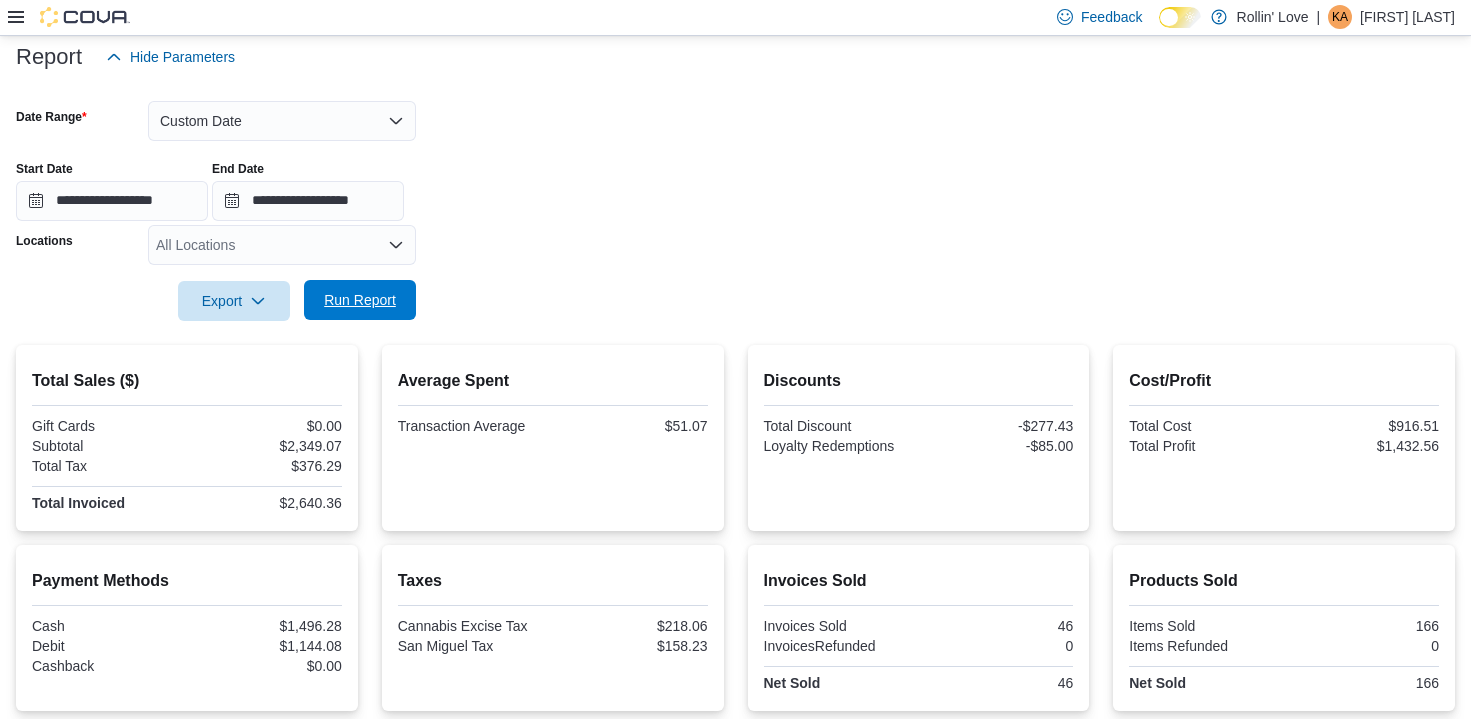 click on "Run Report" at bounding box center (360, 300) 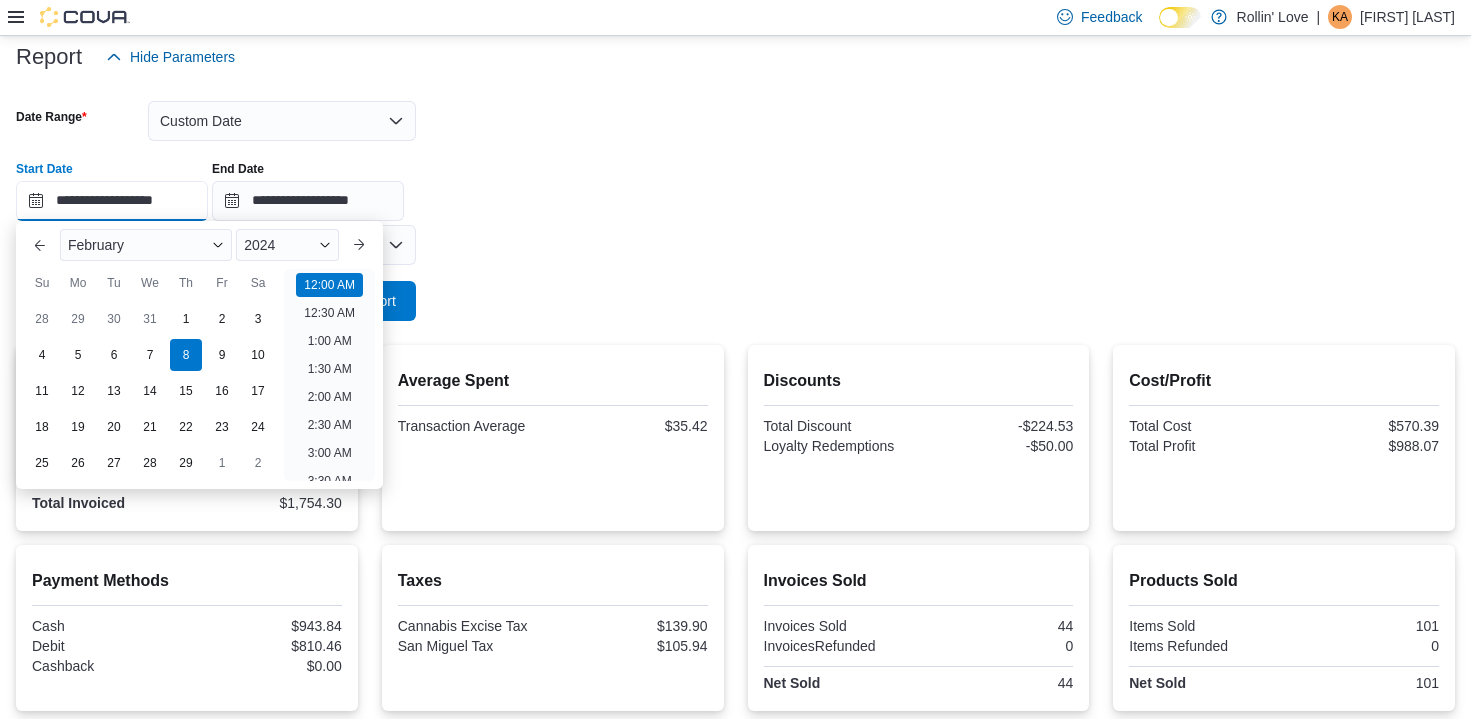 click on "**********" at bounding box center (112, 201) 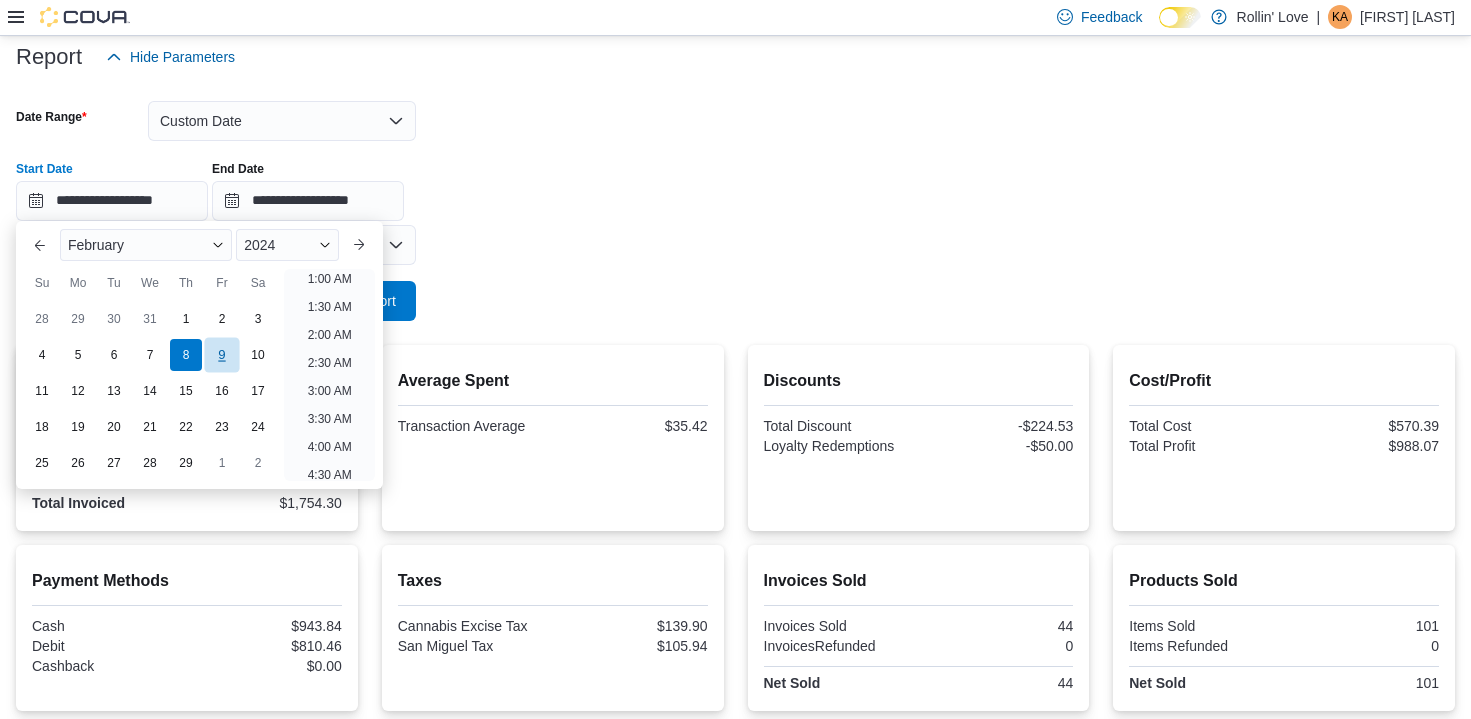 click on "9" at bounding box center (221, 354) 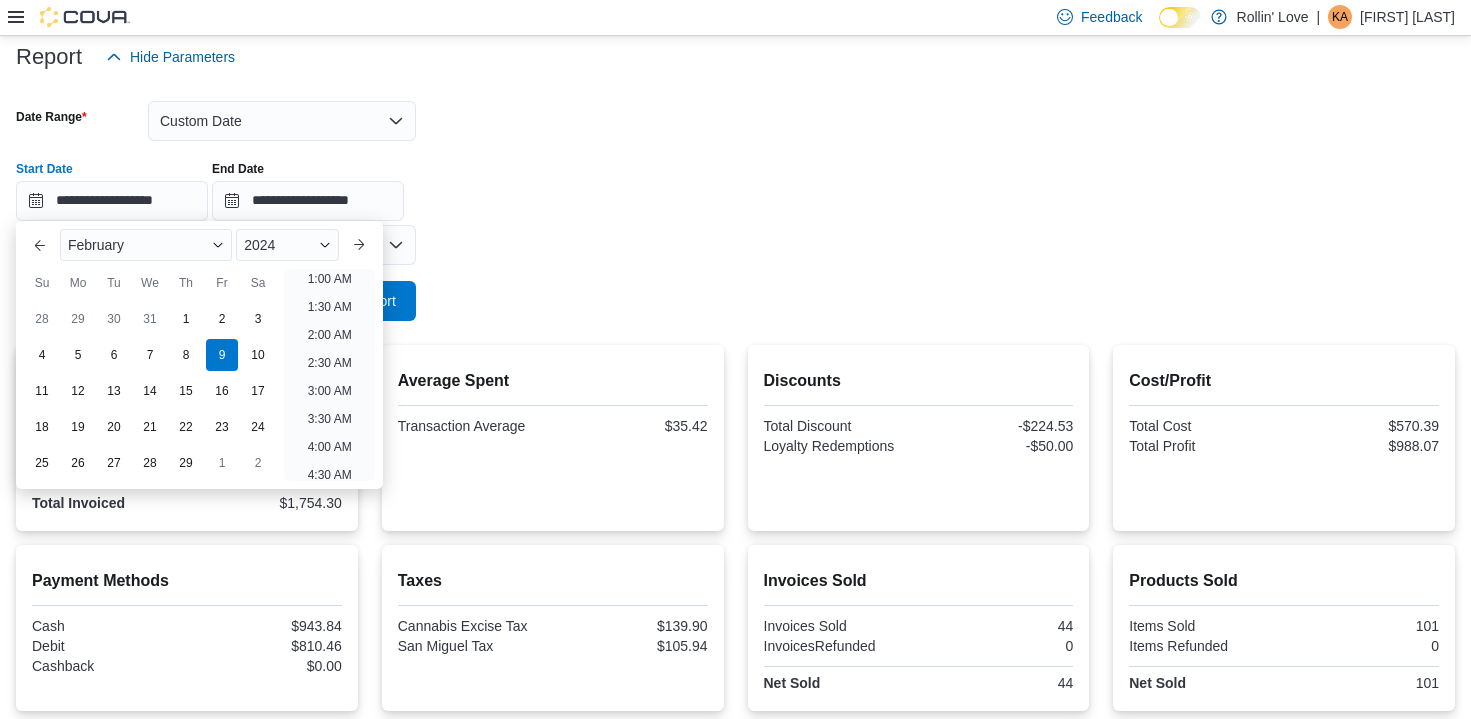 scroll, scrollTop: 4, scrollLeft: 0, axis: vertical 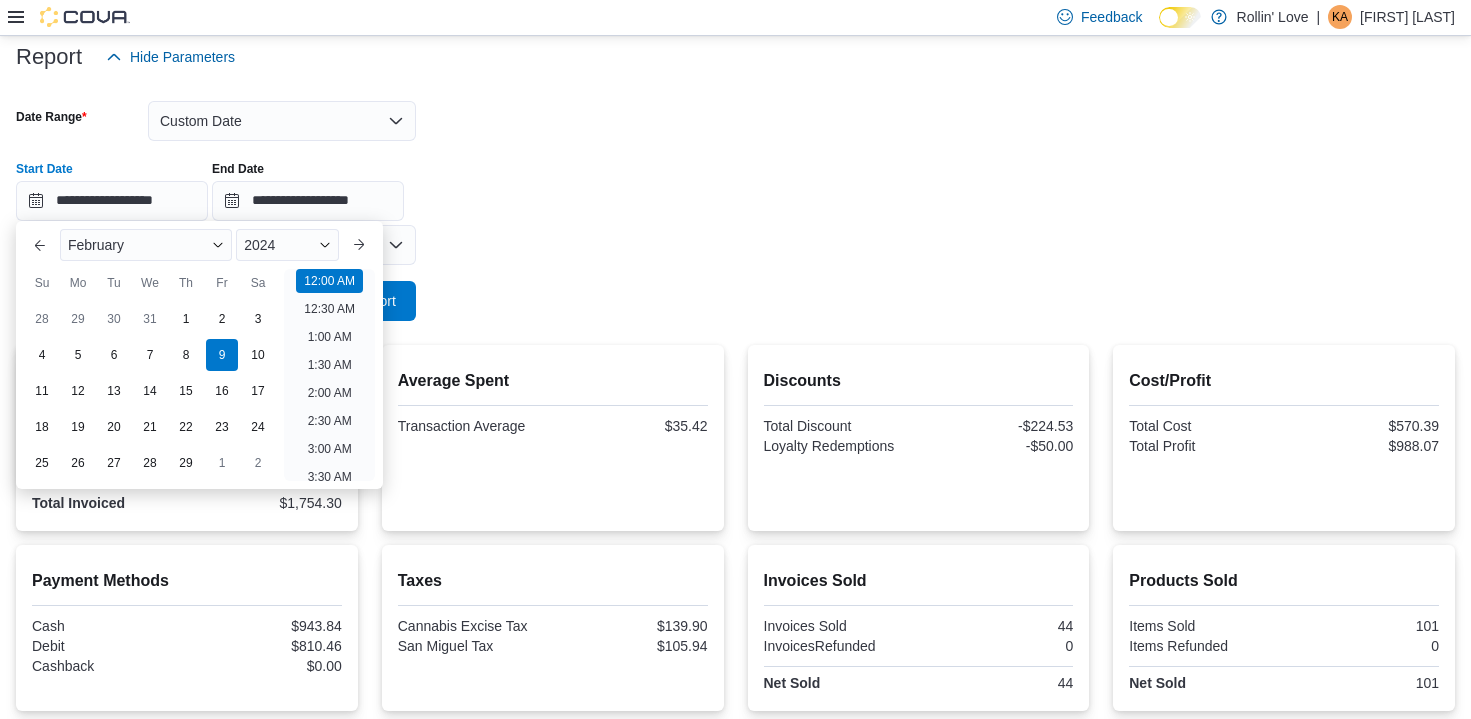 click on "**********" at bounding box center (735, 199) 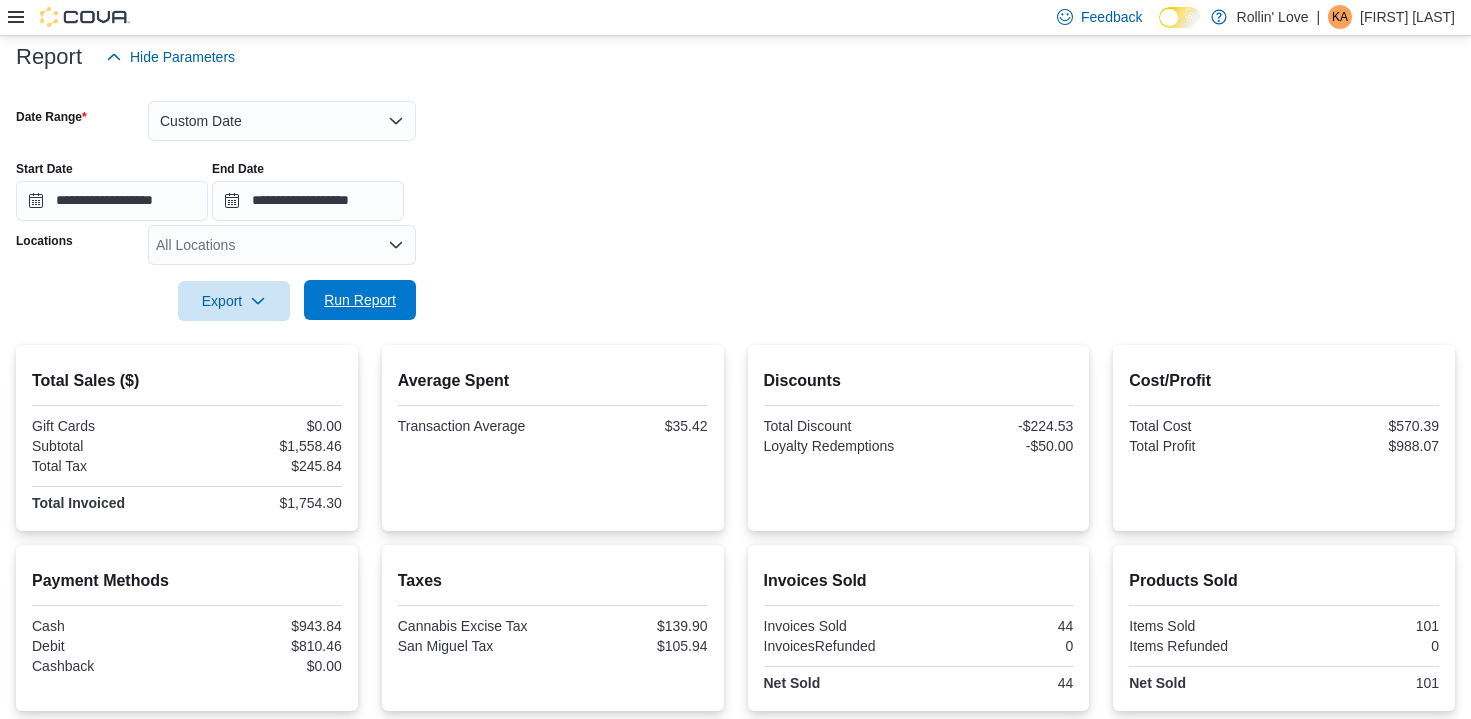 click on "Run Report" at bounding box center [360, 300] 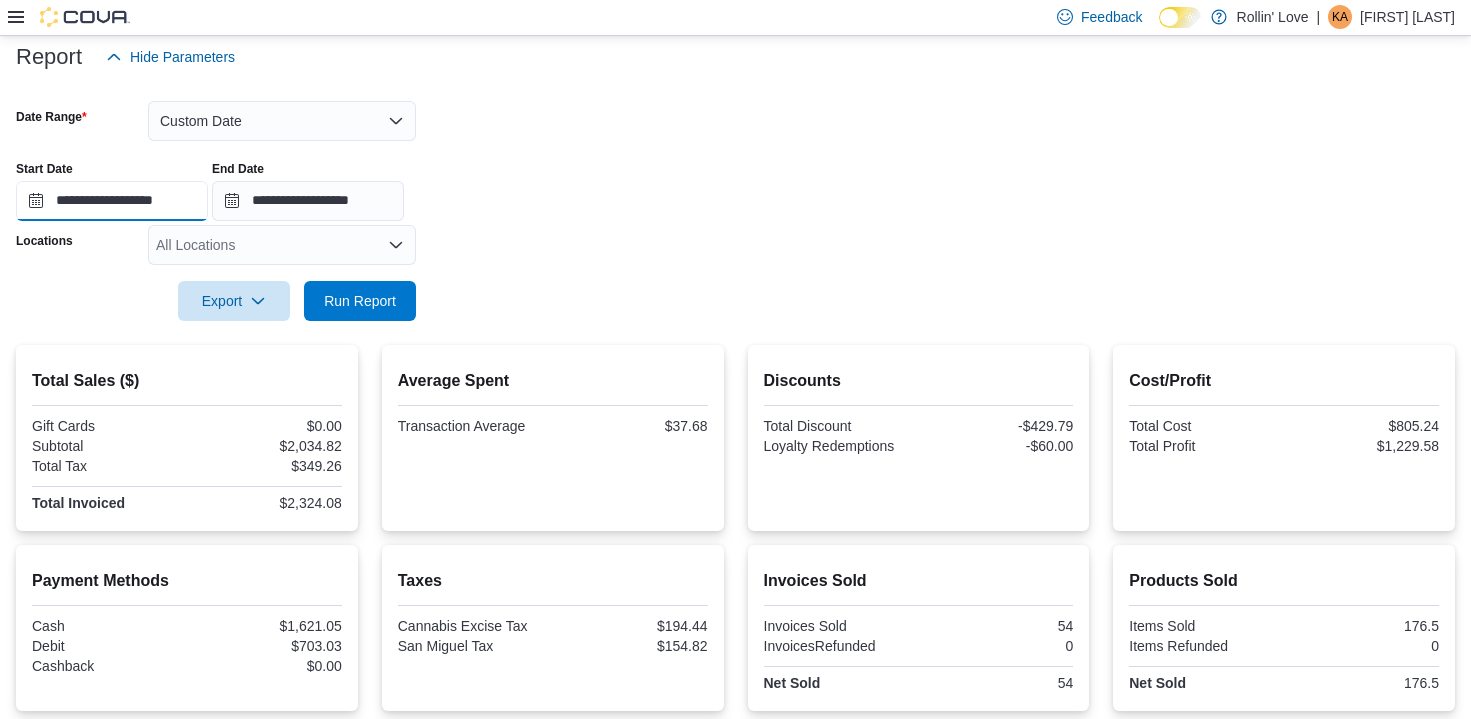 click on "**********" at bounding box center [112, 201] 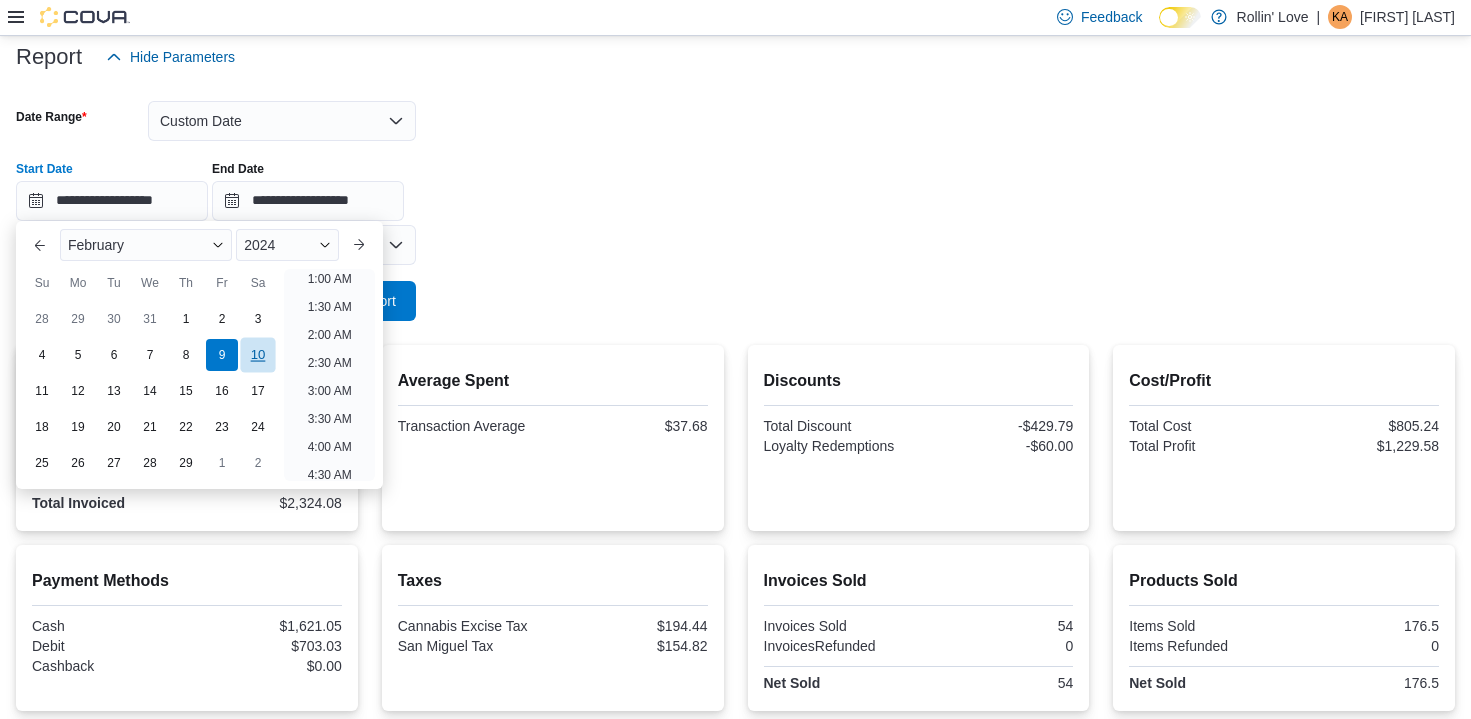 click on "10" at bounding box center [257, 354] 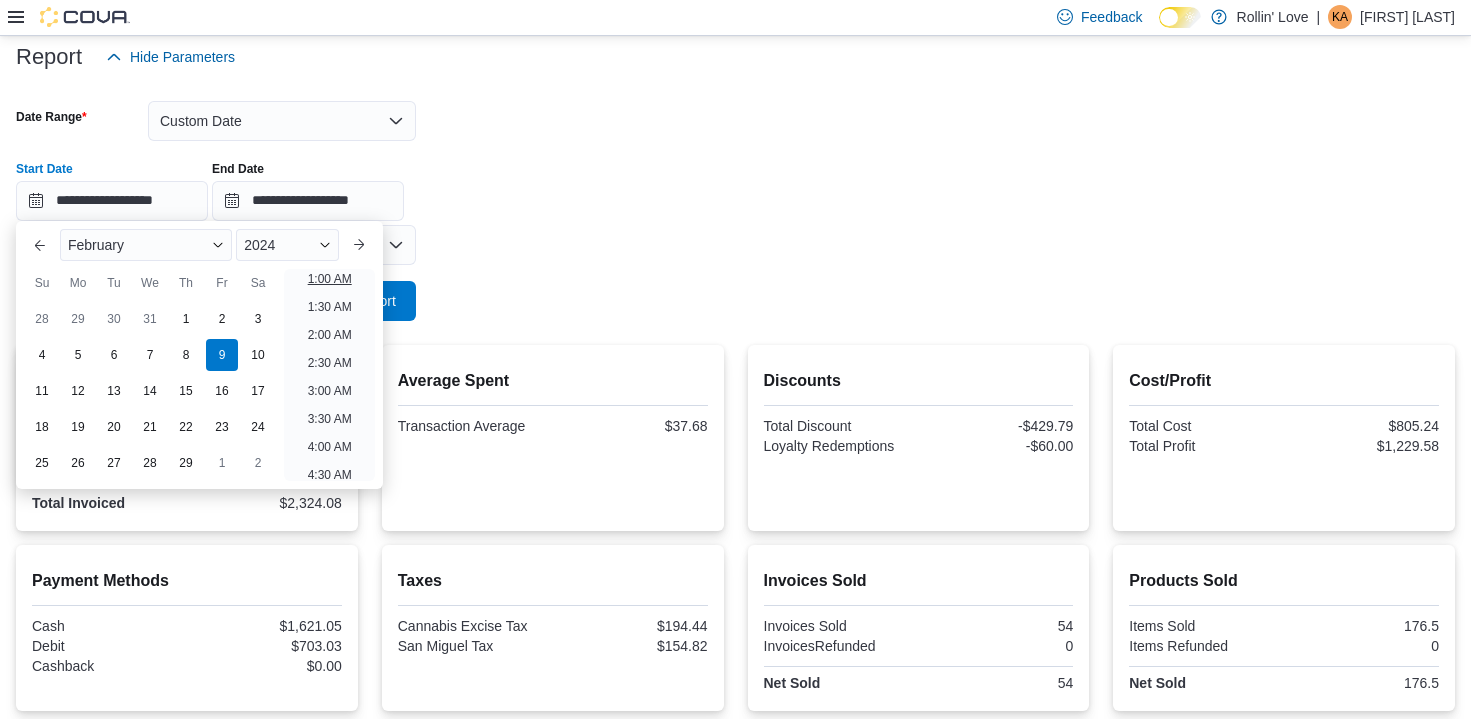 type on "**********" 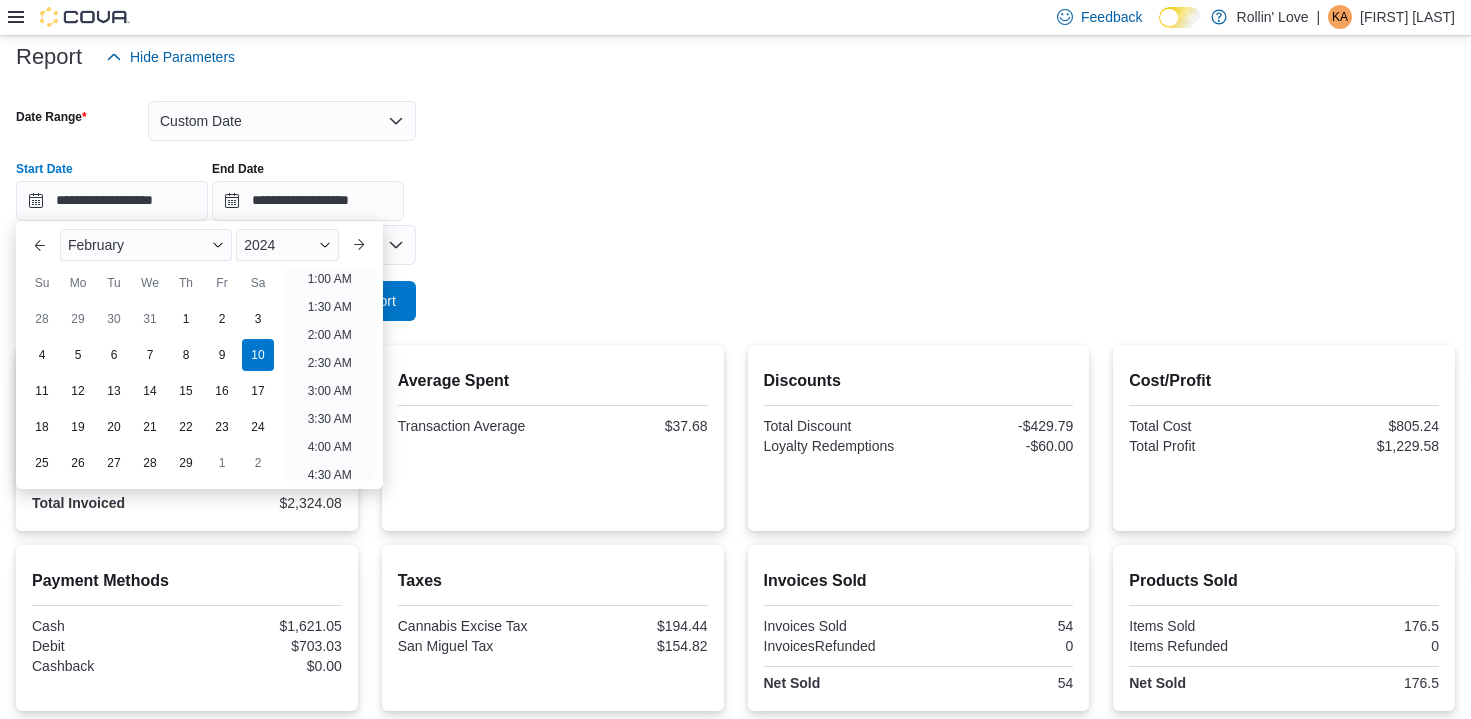 scroll, scrollTop: 4, scrollLeft: 0, axis: vertical 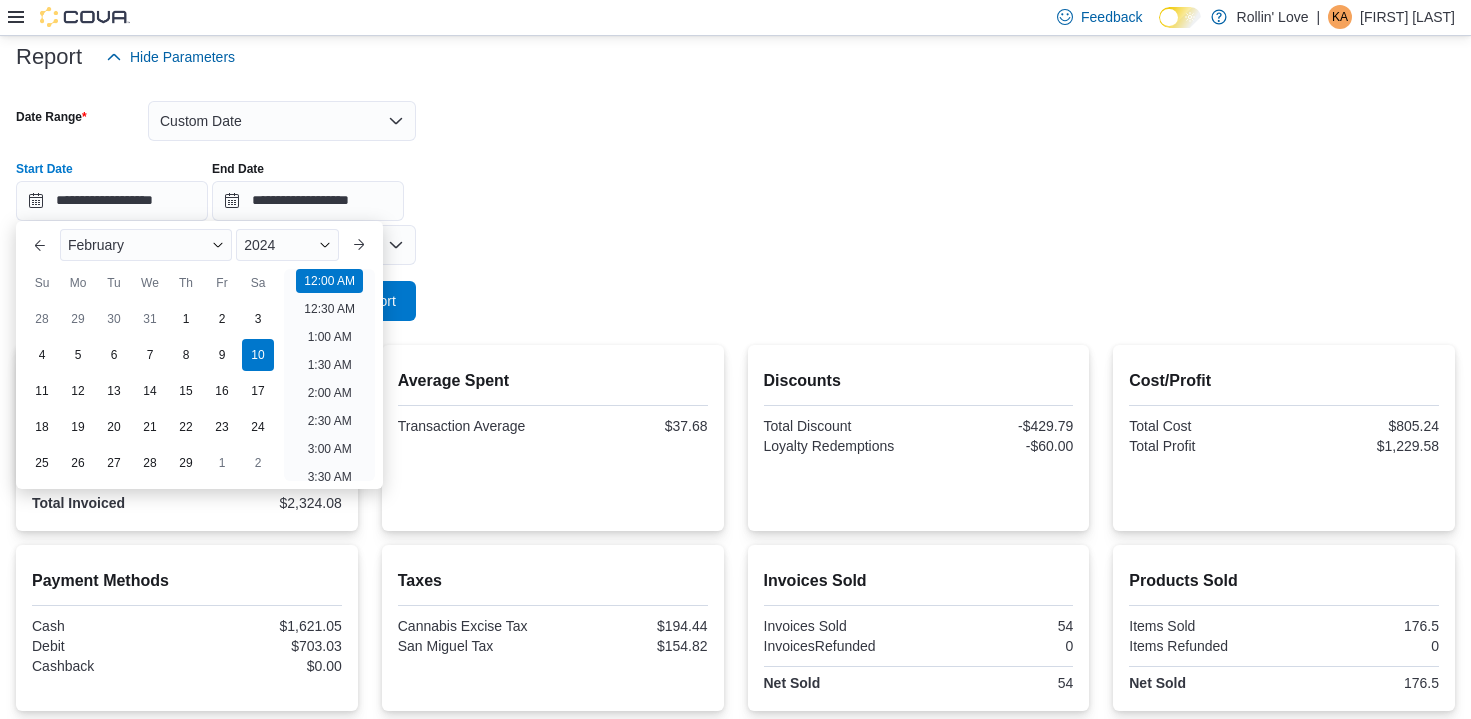 drag, startPoint x: 654, startPoint y: 261, endPoint x: 642, endPoint y: 264, distance: 12.369317 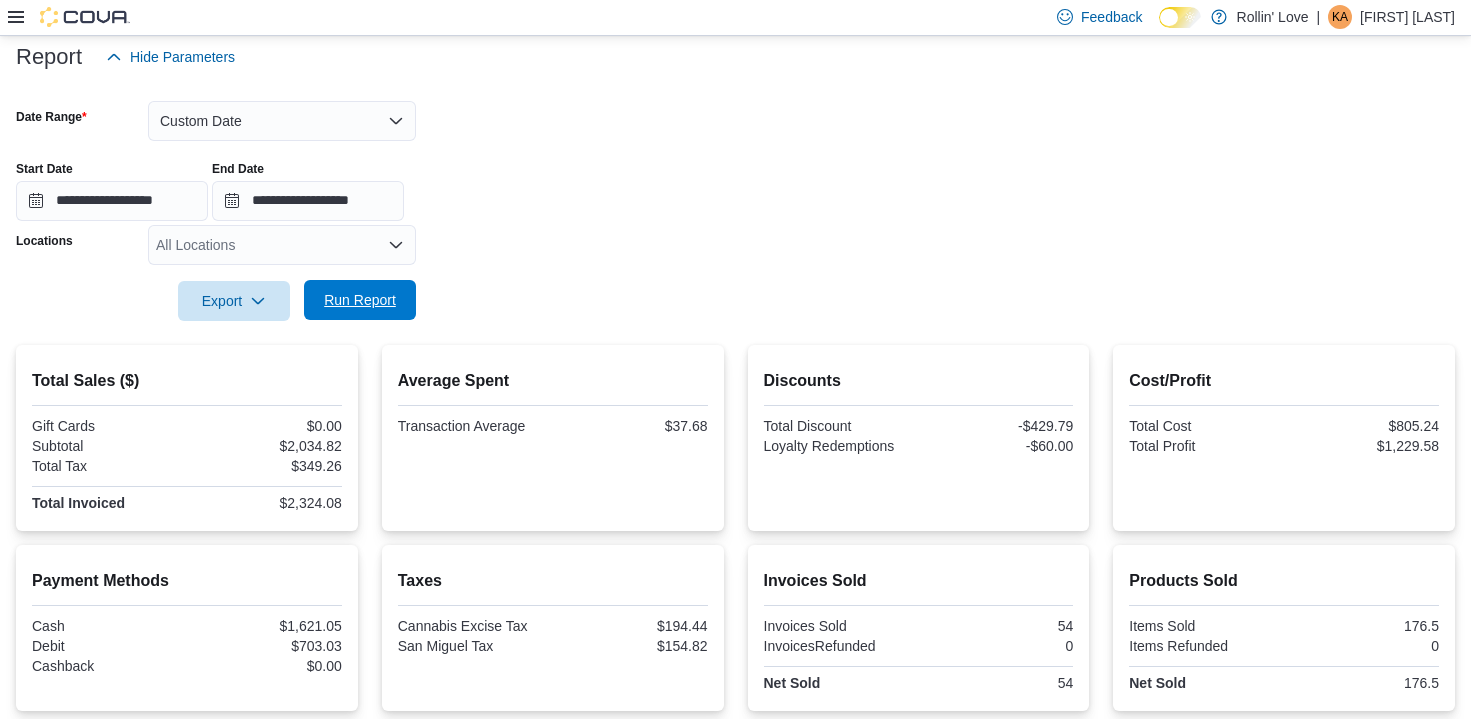 click on "Run Report" at bounding box center (360, 300) 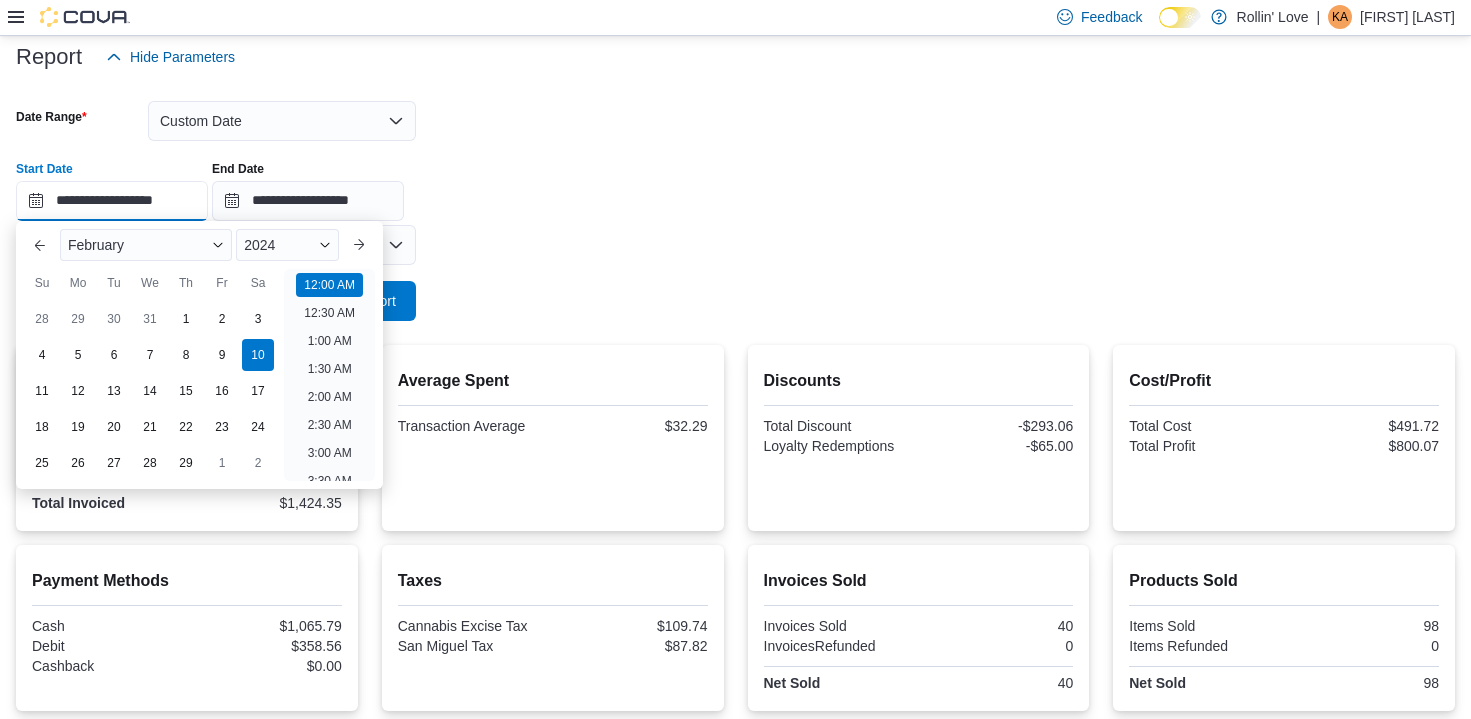 click on "**********" at bounding box center [112, 201] 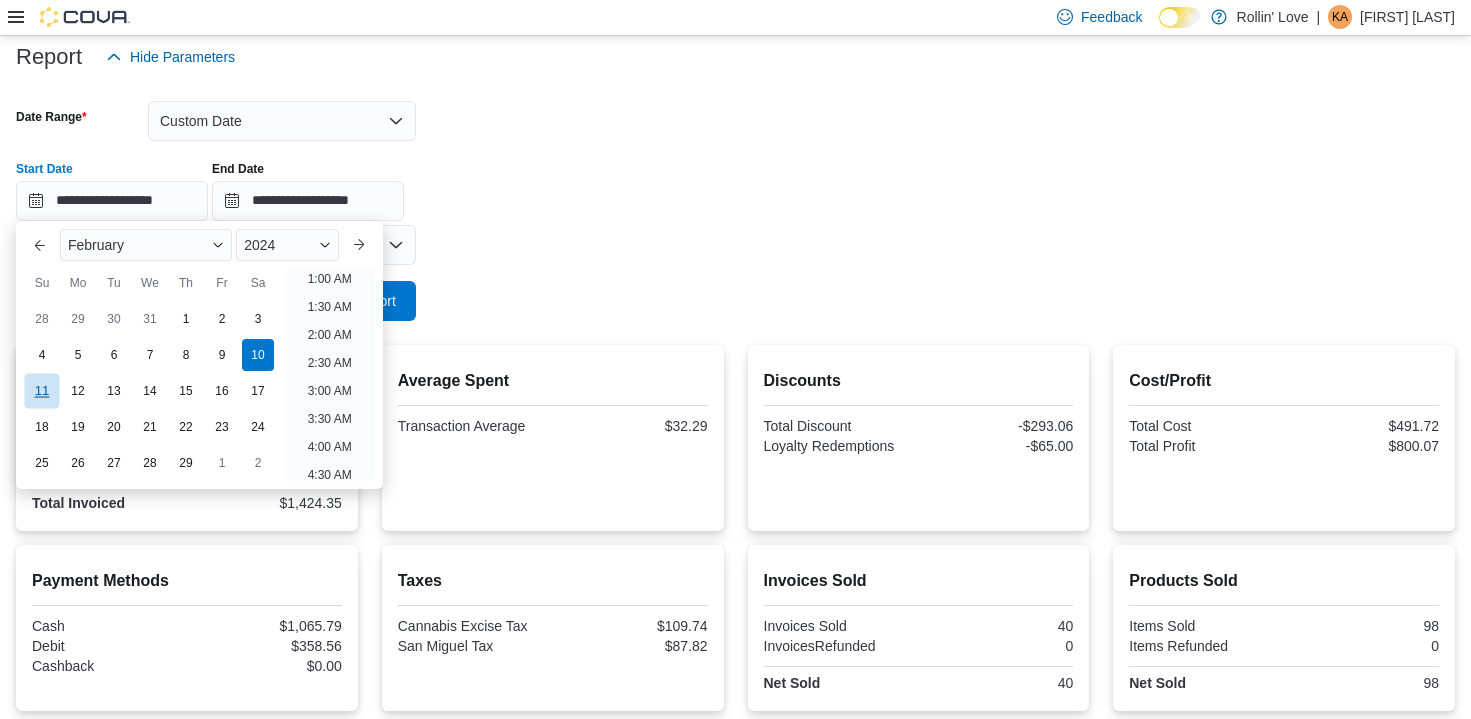 drag, startPoint x: 34, startPoint y: 392, endPoint x: 348, endPoint y: 361, distance: 315.52655 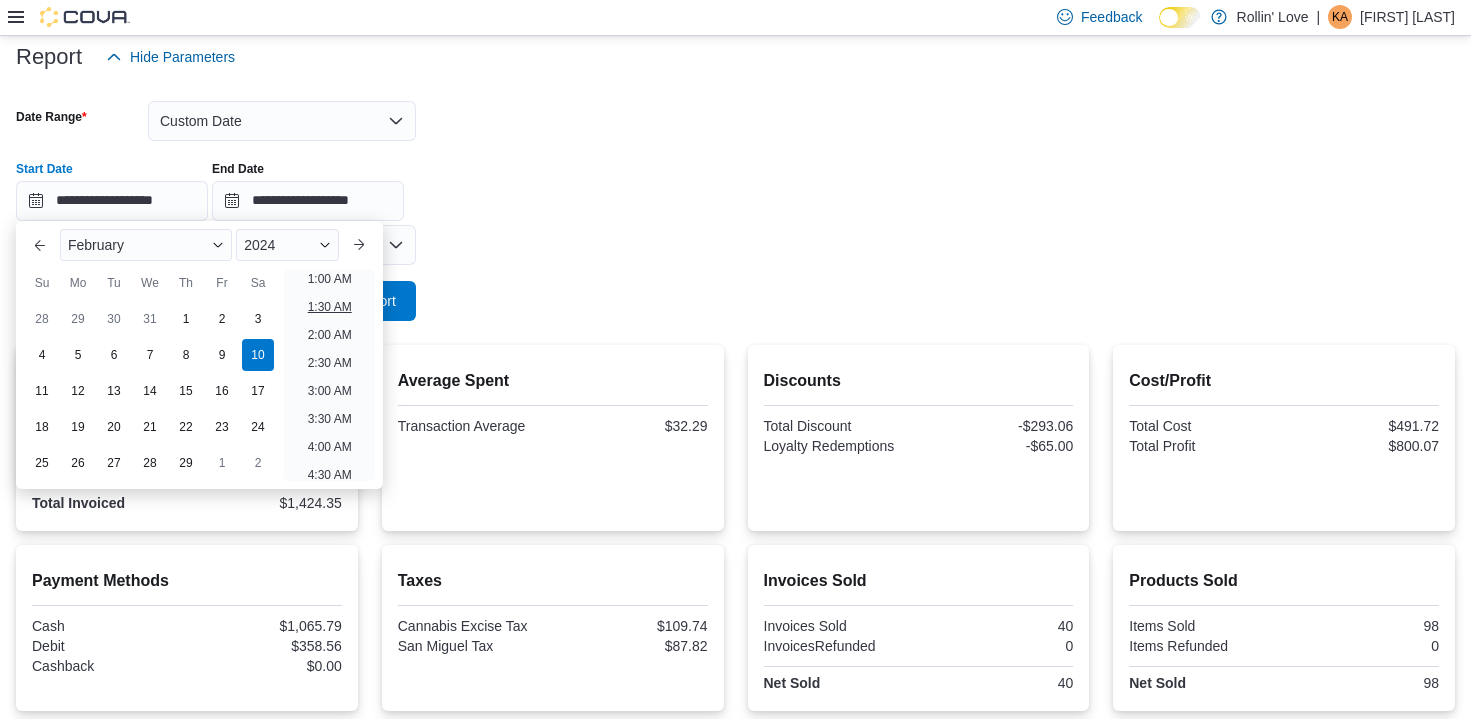 type on "**********" 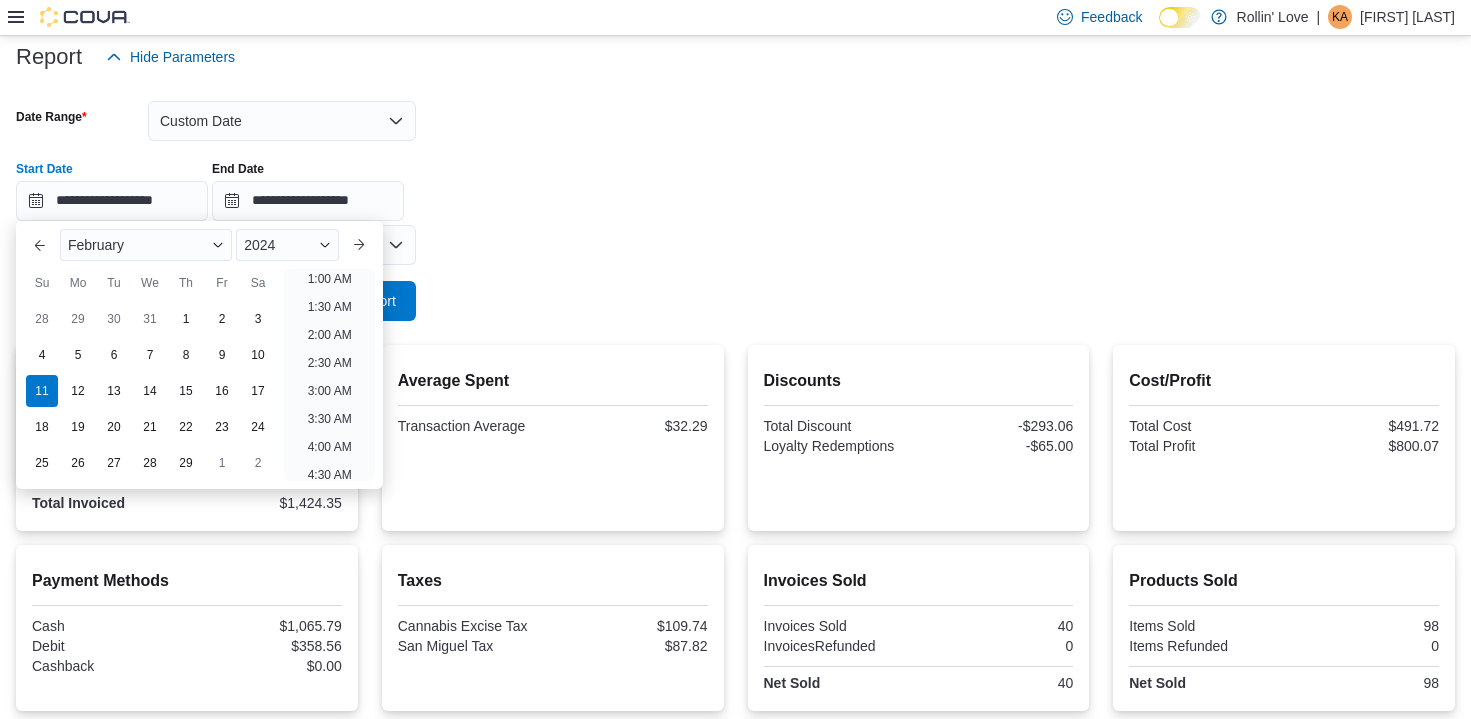 scroll, scrollTop: 4, scrollLeft: 0, axis: vertical 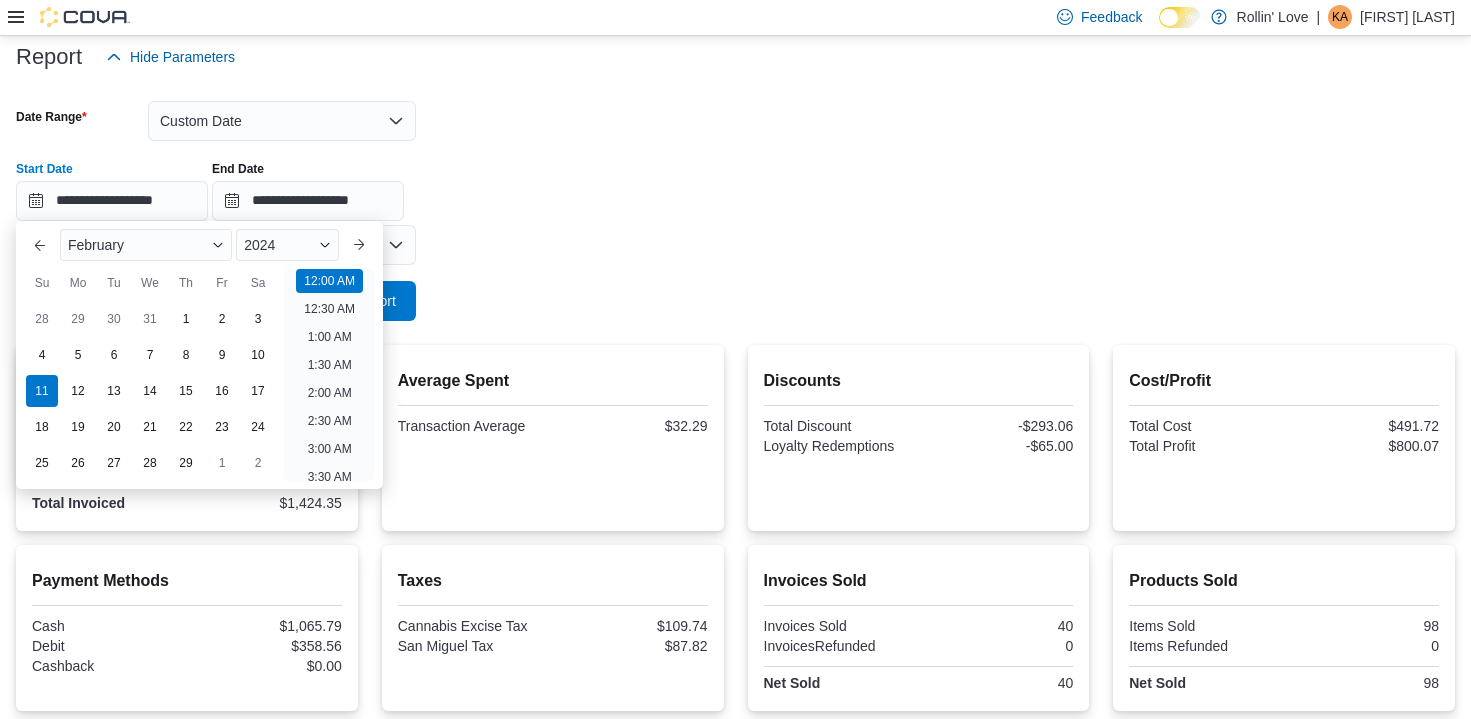 click at bounding box center [735, 333] 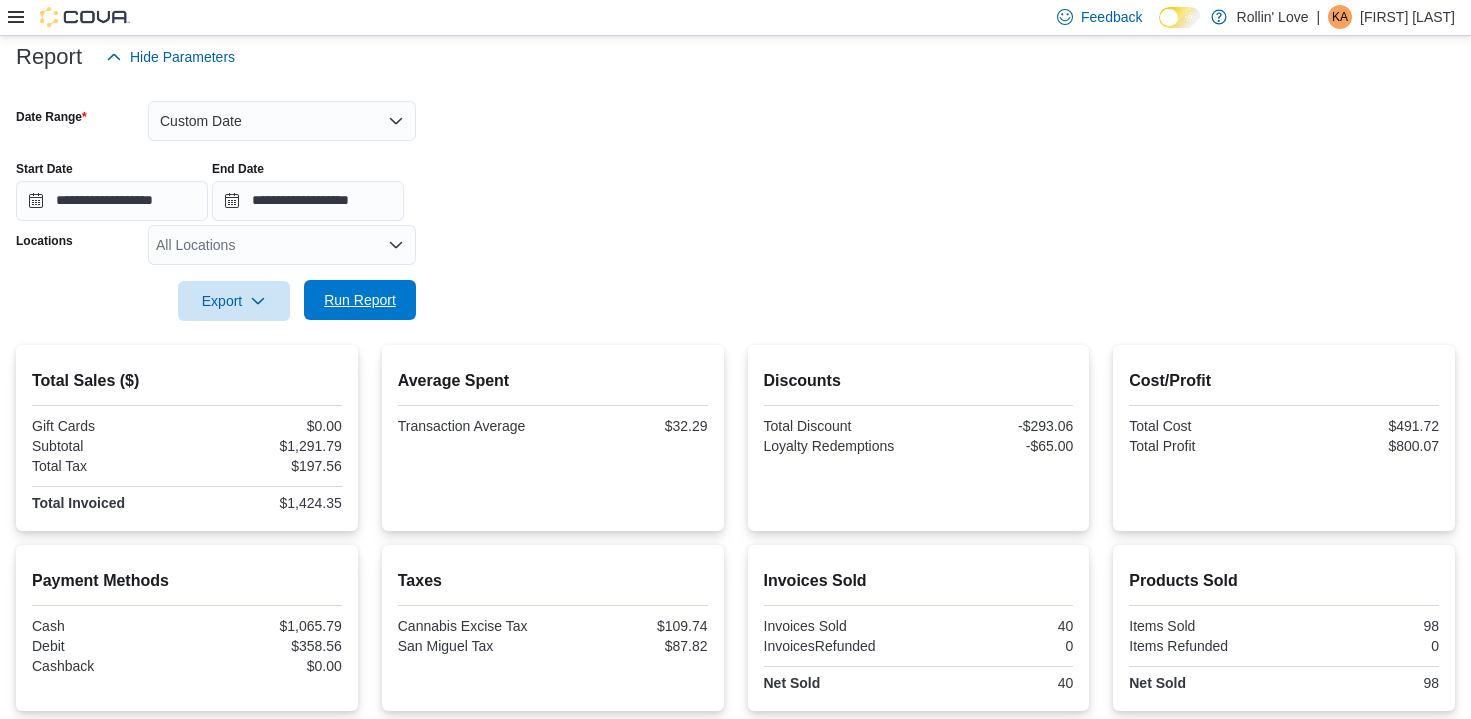 click on "Run Report" at bounding box center (360, 300) 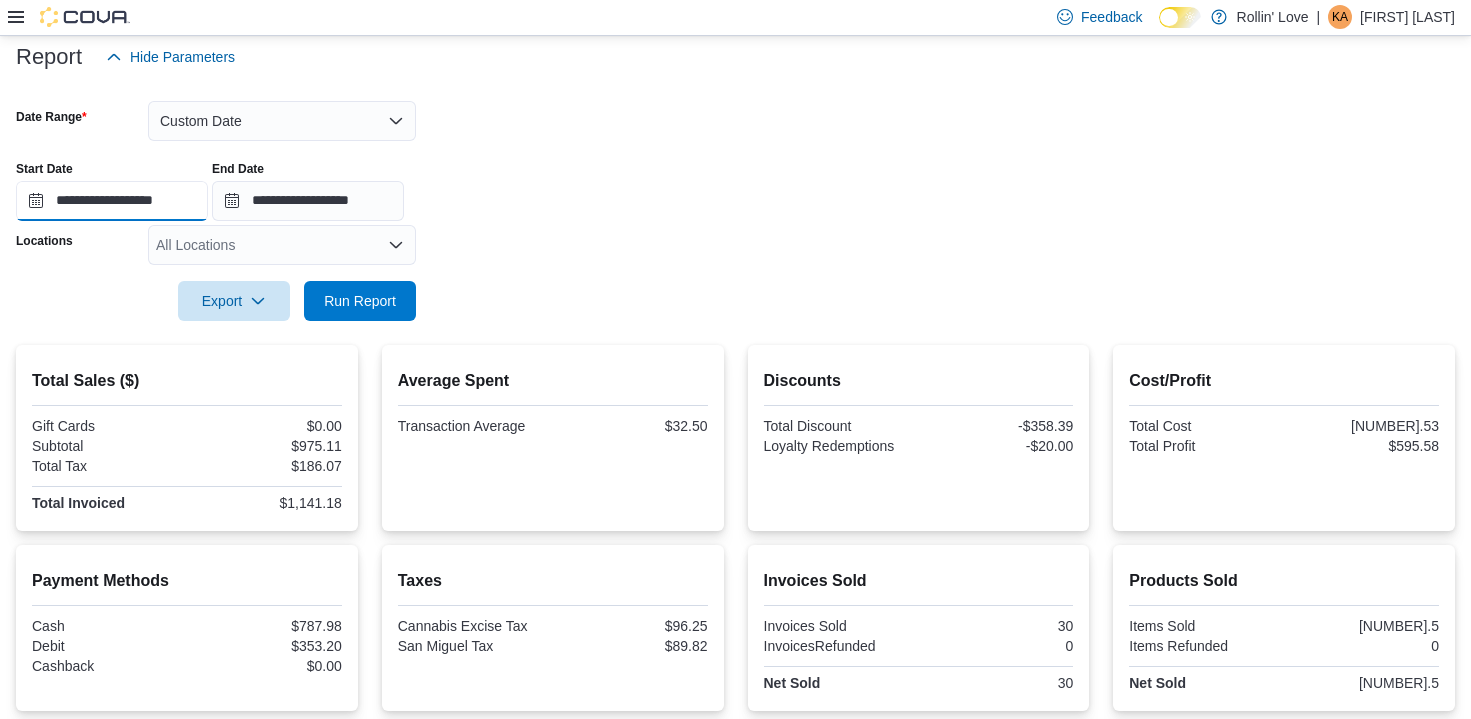 click on "**********" at bounding box center [112, 201] 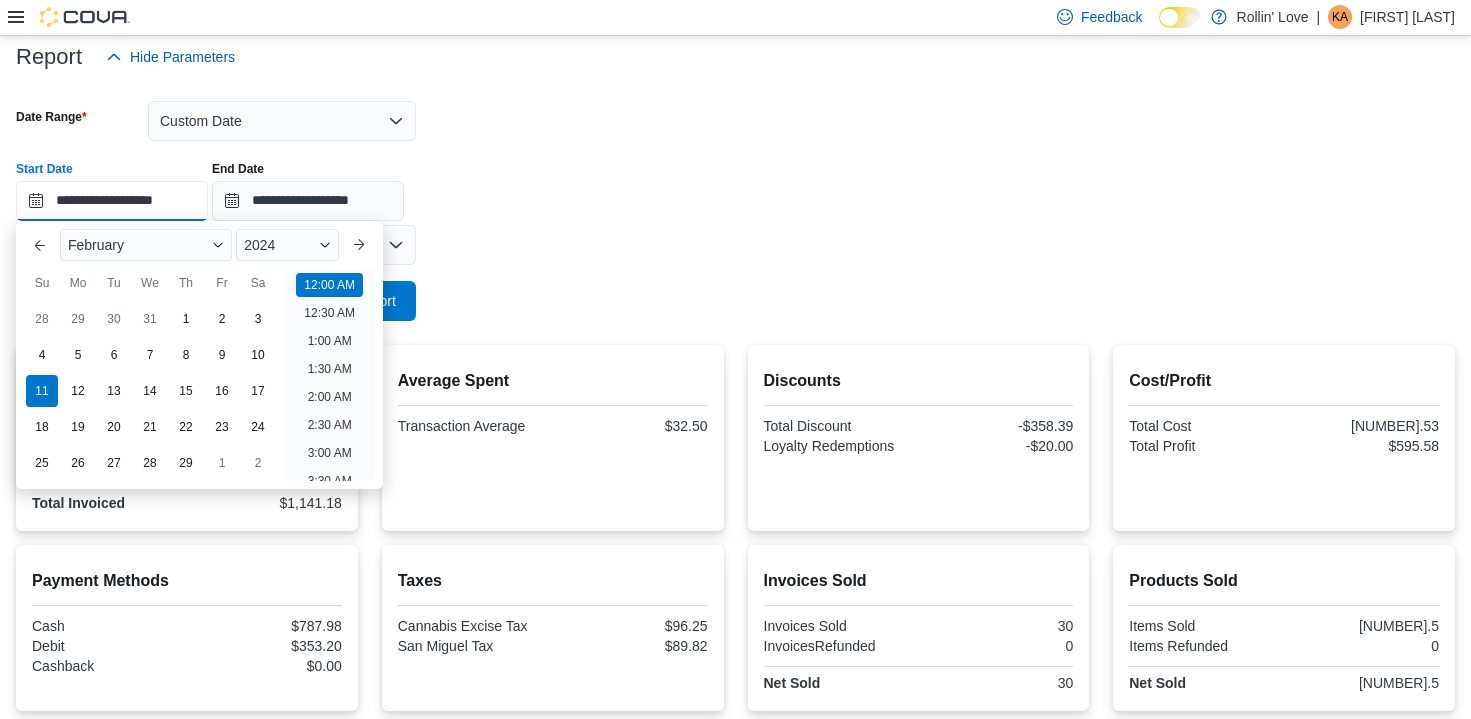 scroll, scrollTop: 62, scrollLeft: 0, axis: vertical 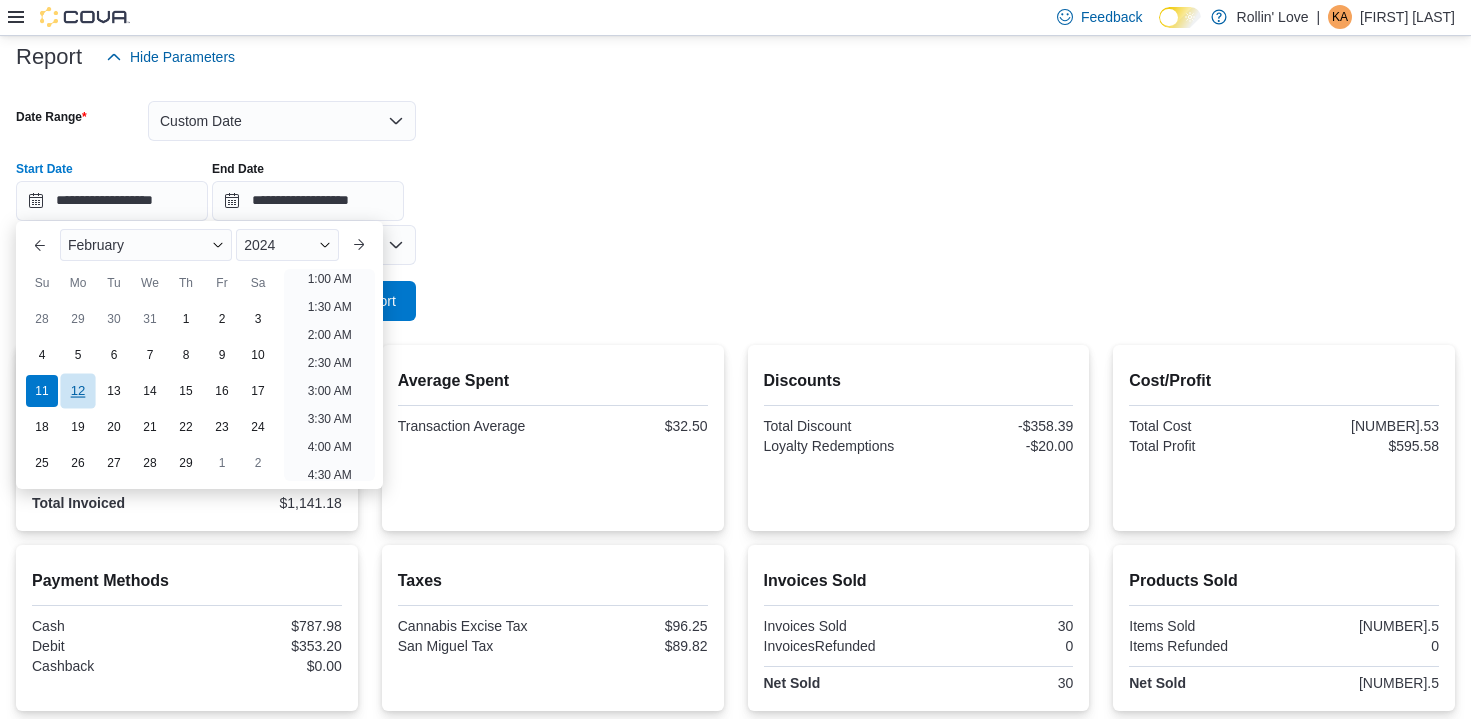click on "12" at bounding box center [77, 390] 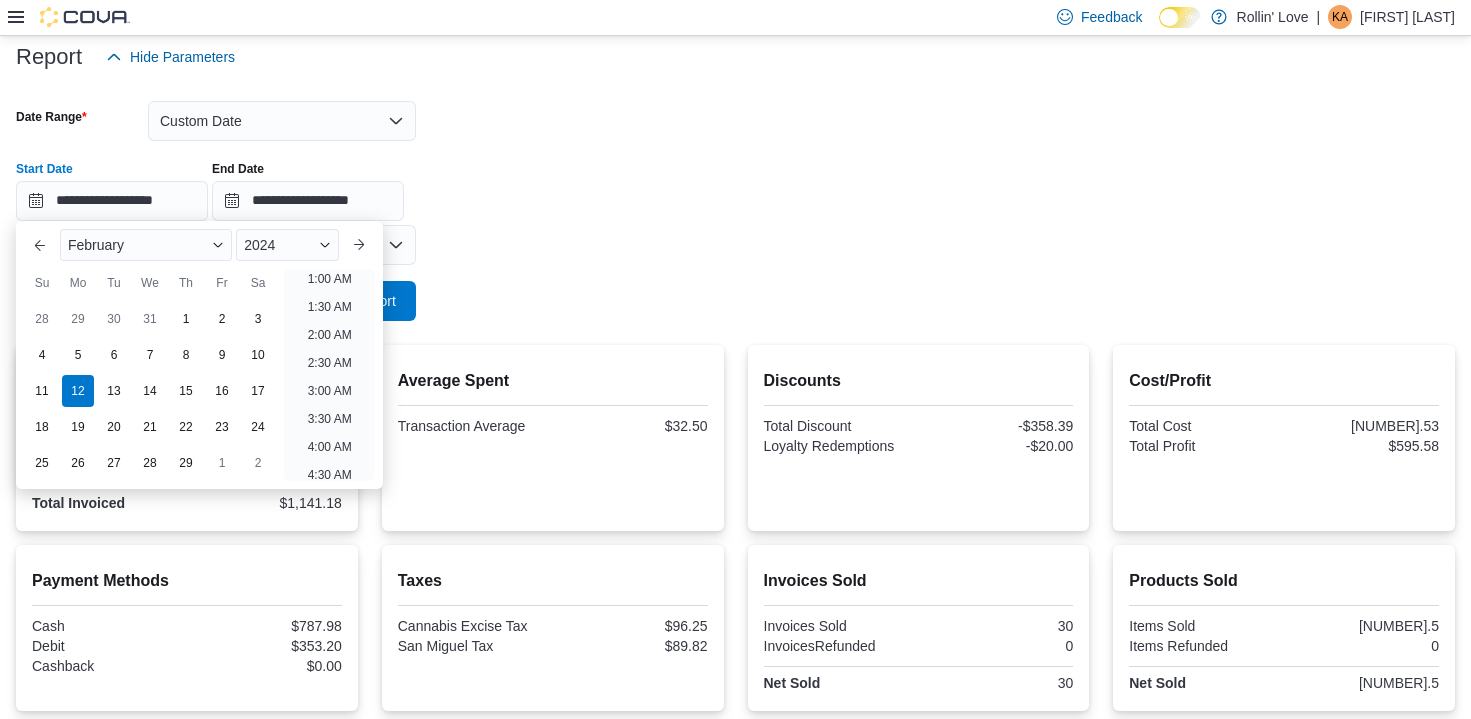 scroll, scrollTop: 4, scrollLeft: 0, axis: vertical 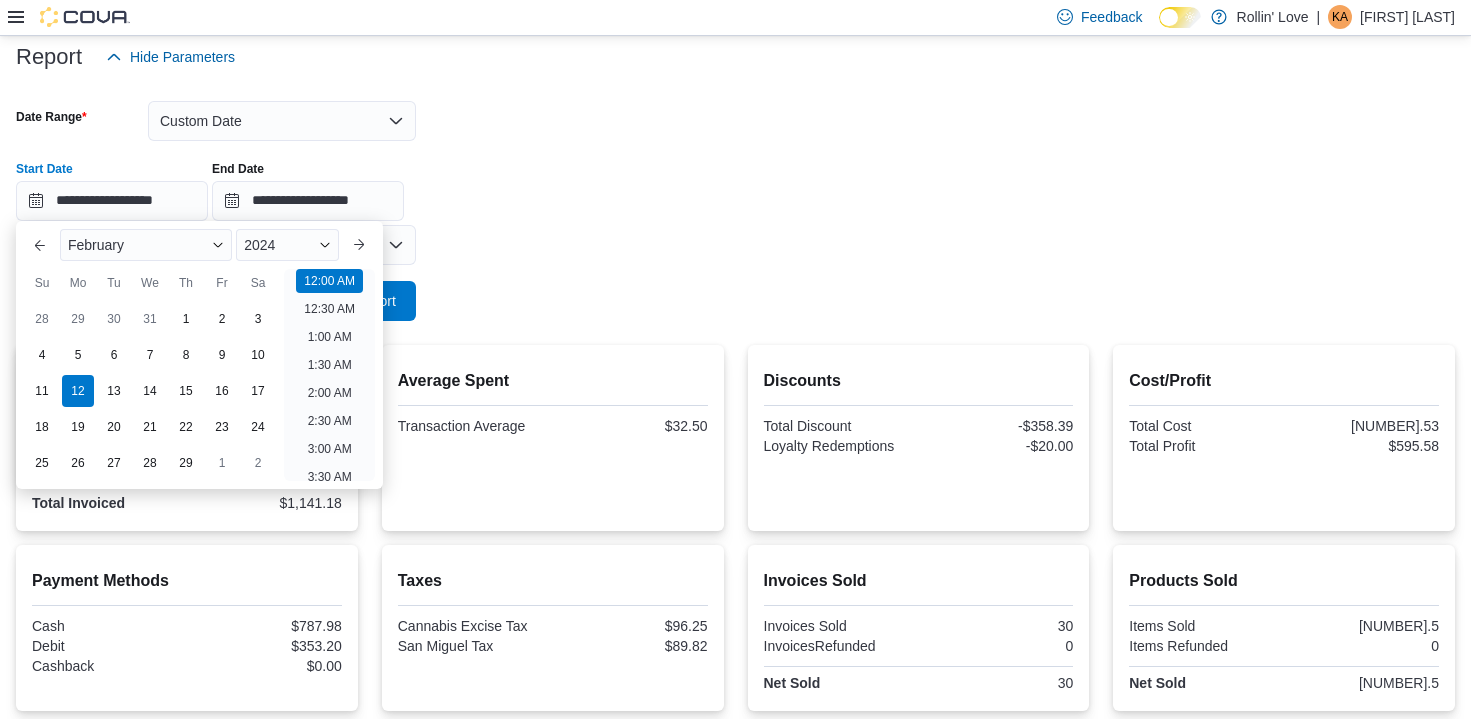 click at bounding box center (735, 273) 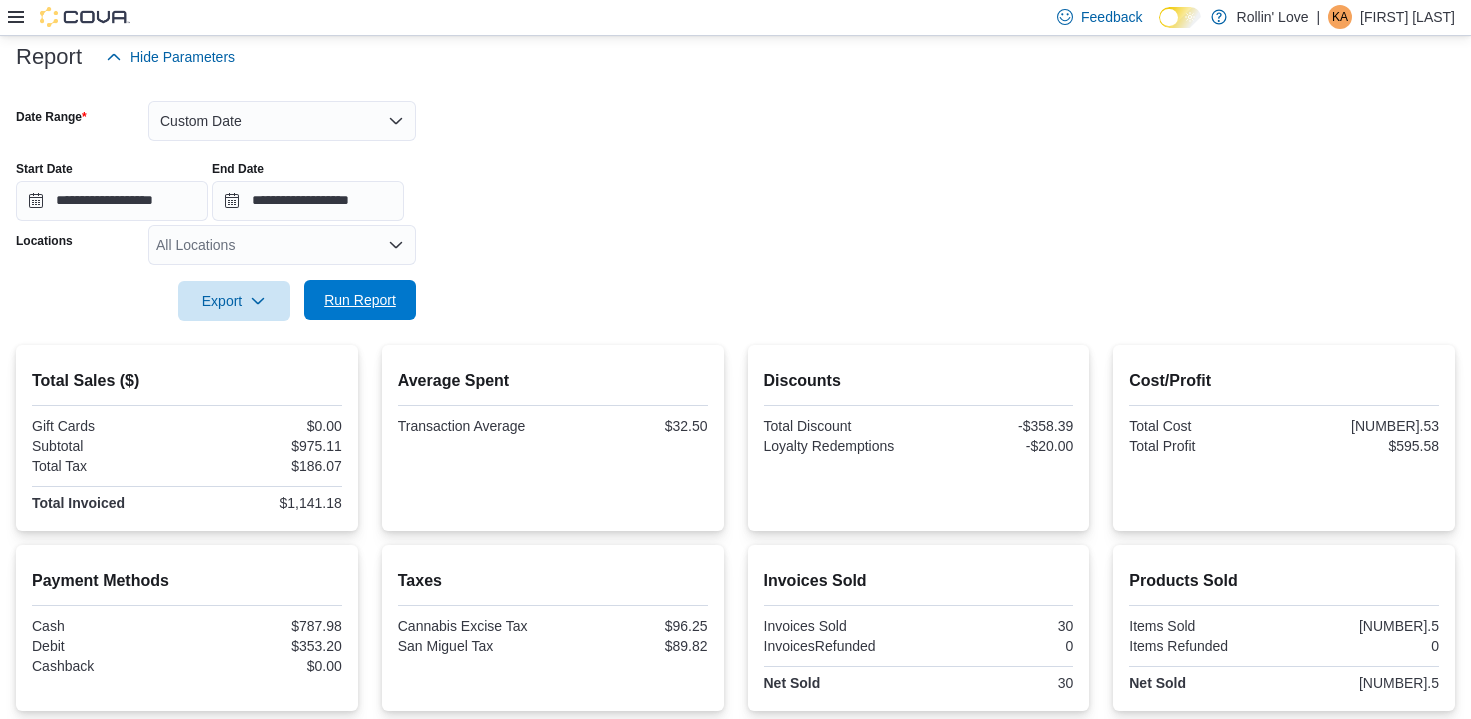 click on "Run Report" at bounding box center [360, 300] 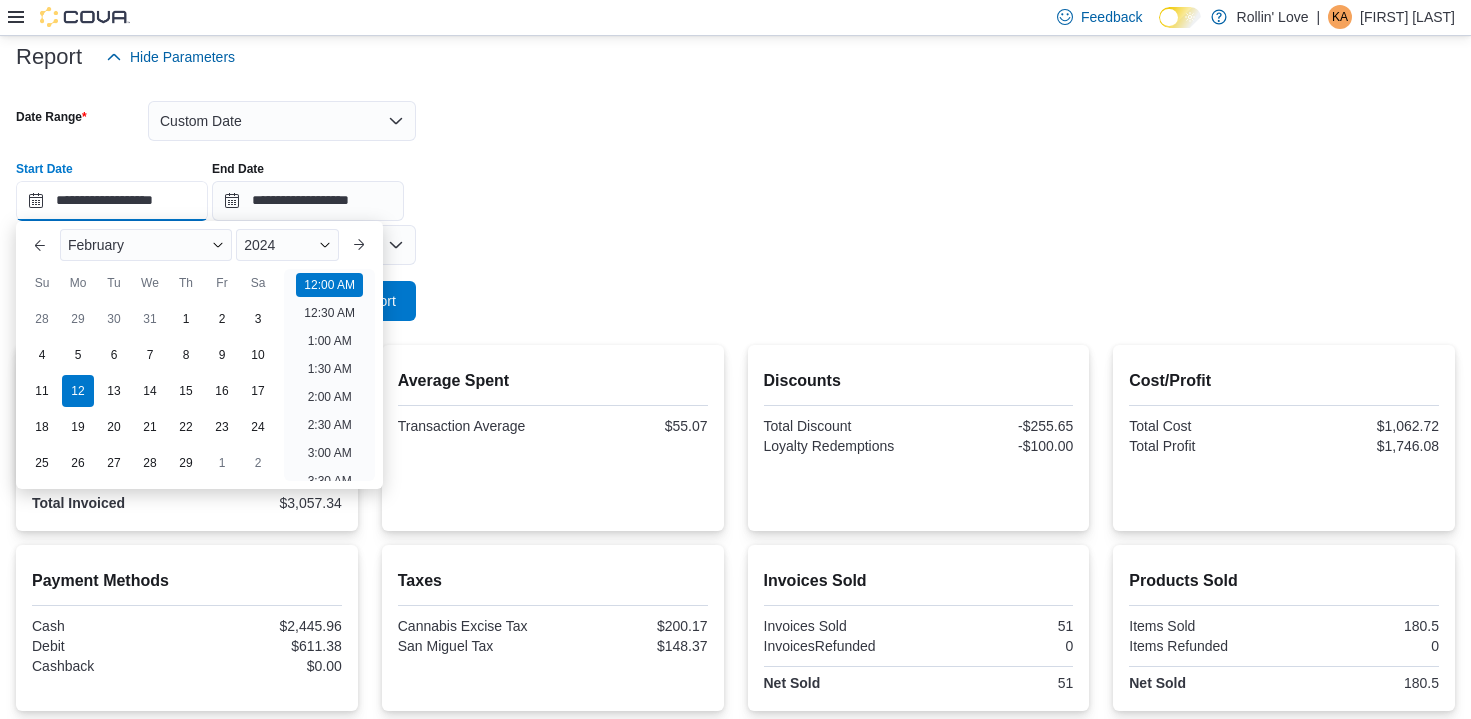 click on "**********" at bounding box center [112, 201] 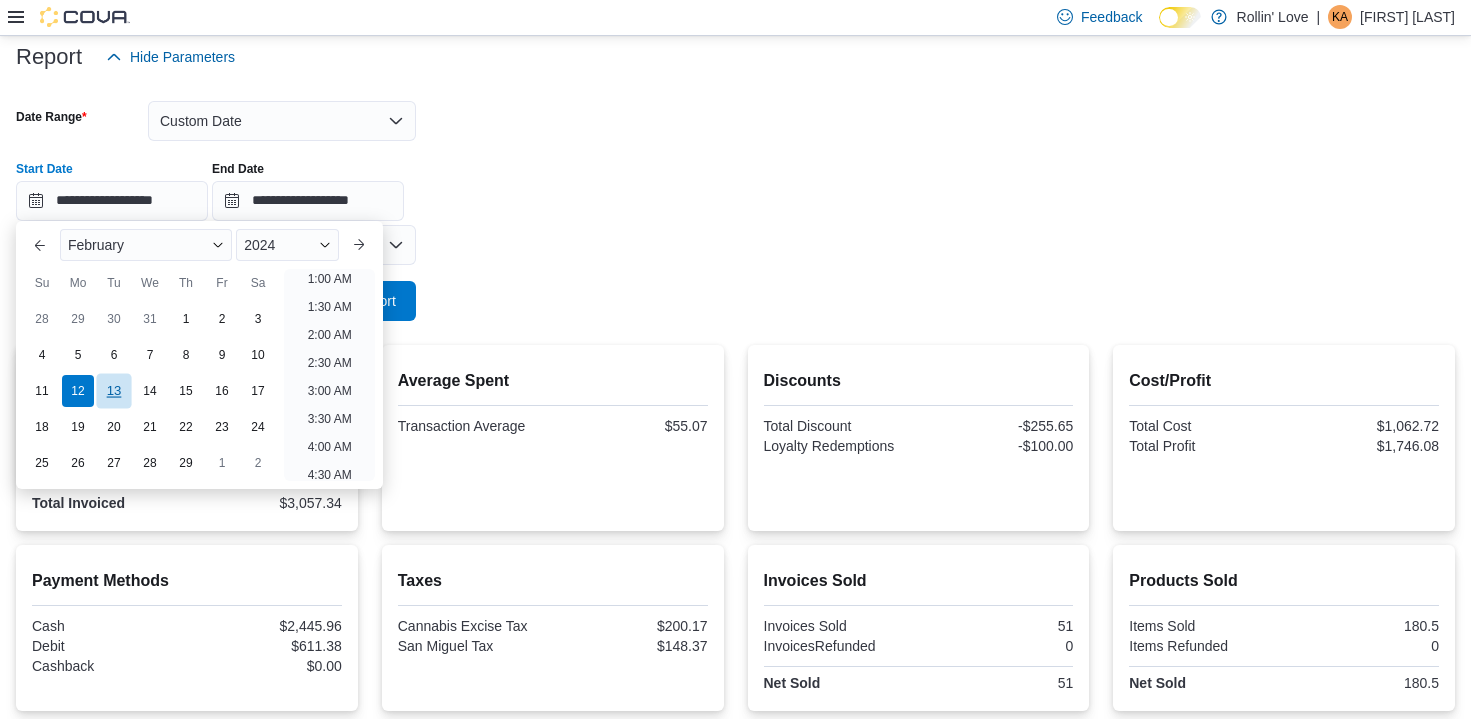 click on "13" at bounding box center (113, 390) 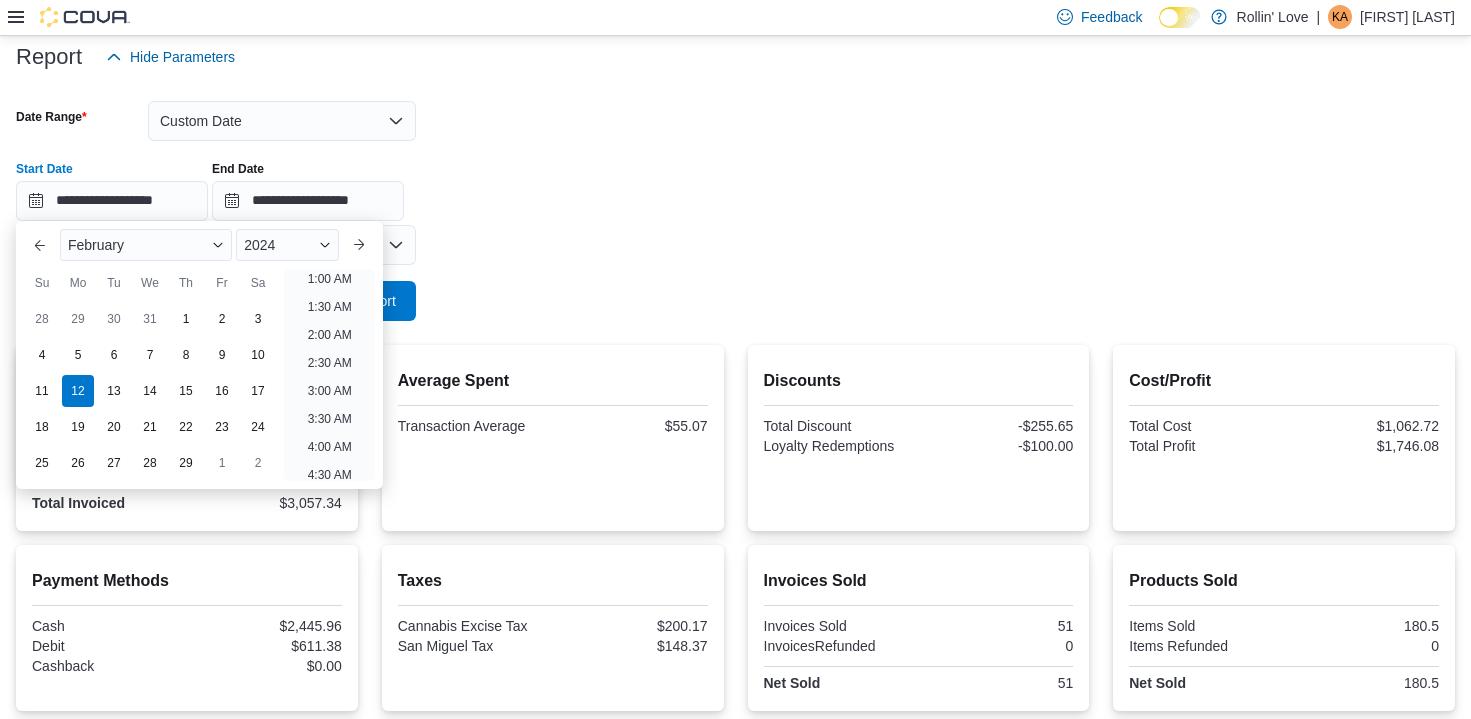 type on "**********" 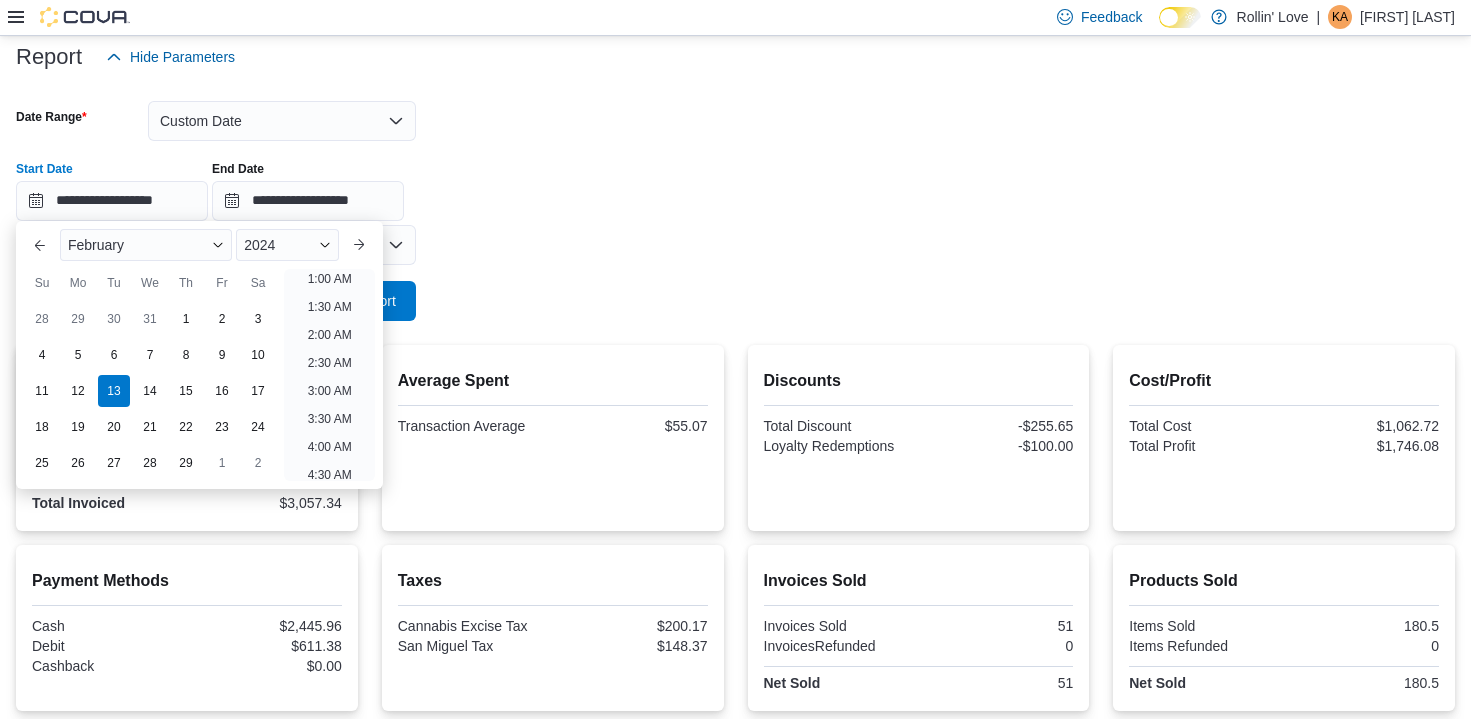 scroll, scrollTop: 4, scrollLeft: 0, axis: vertical 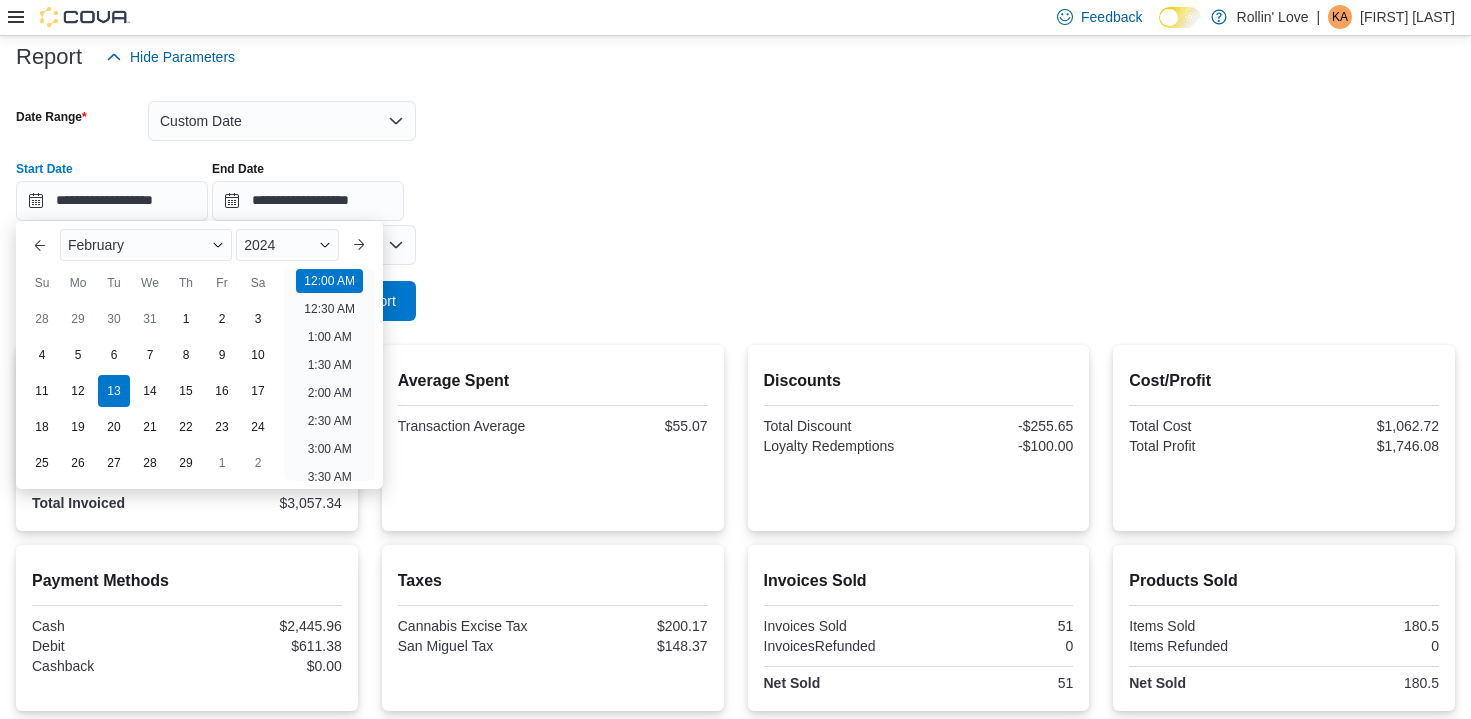 drag, startPoint x: 688, startPoint y: 271, endPoint x: 477, endPoint y: 272, distance: 211.00237 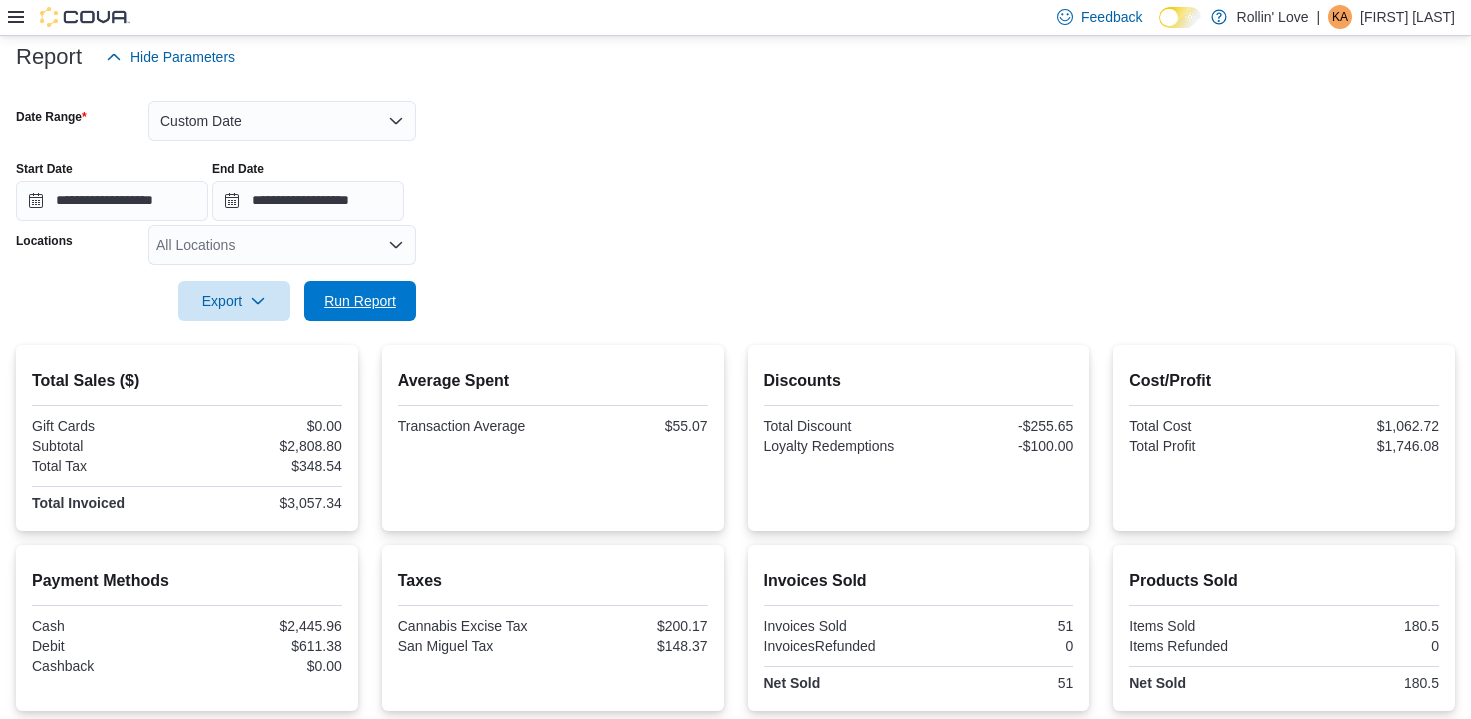 click on "Run Report" at bounding box center [360, 301] 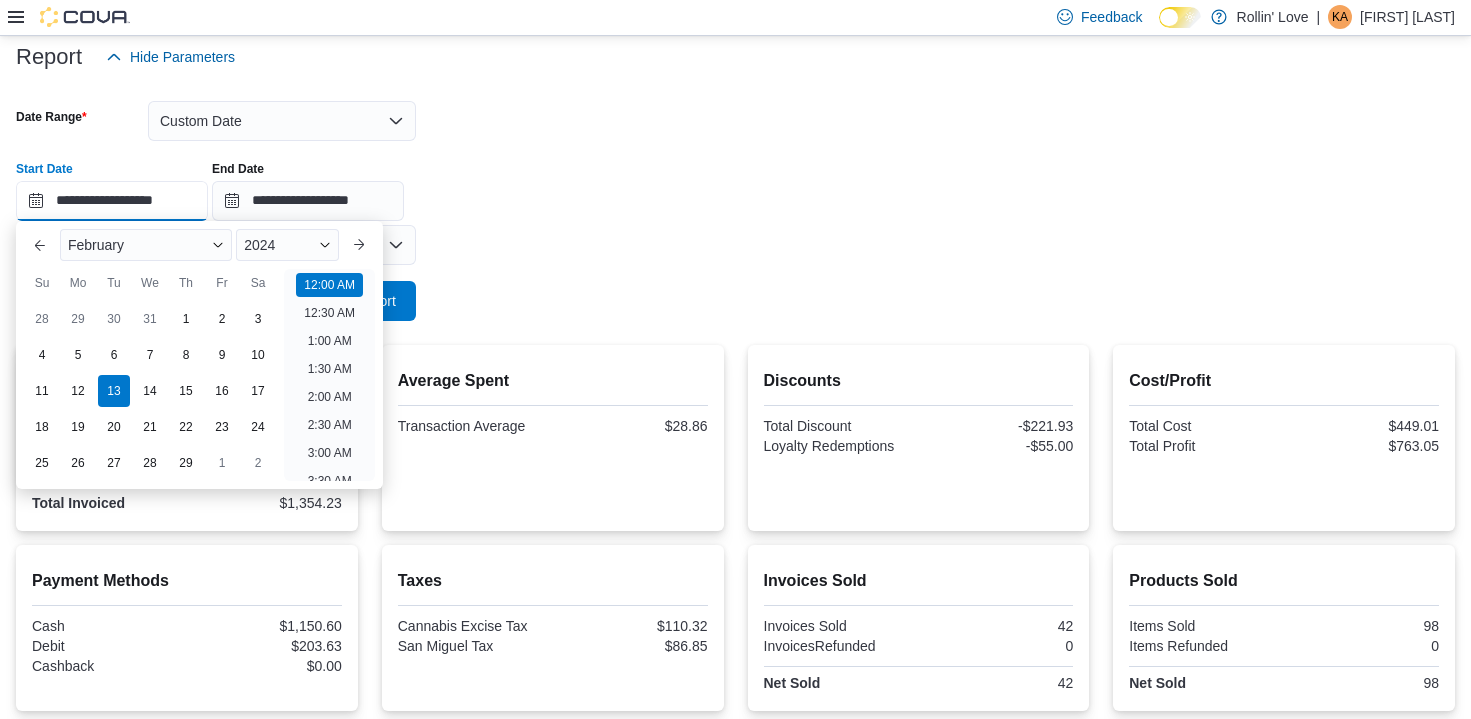 click on "**********" at bounding box center [112, 201] 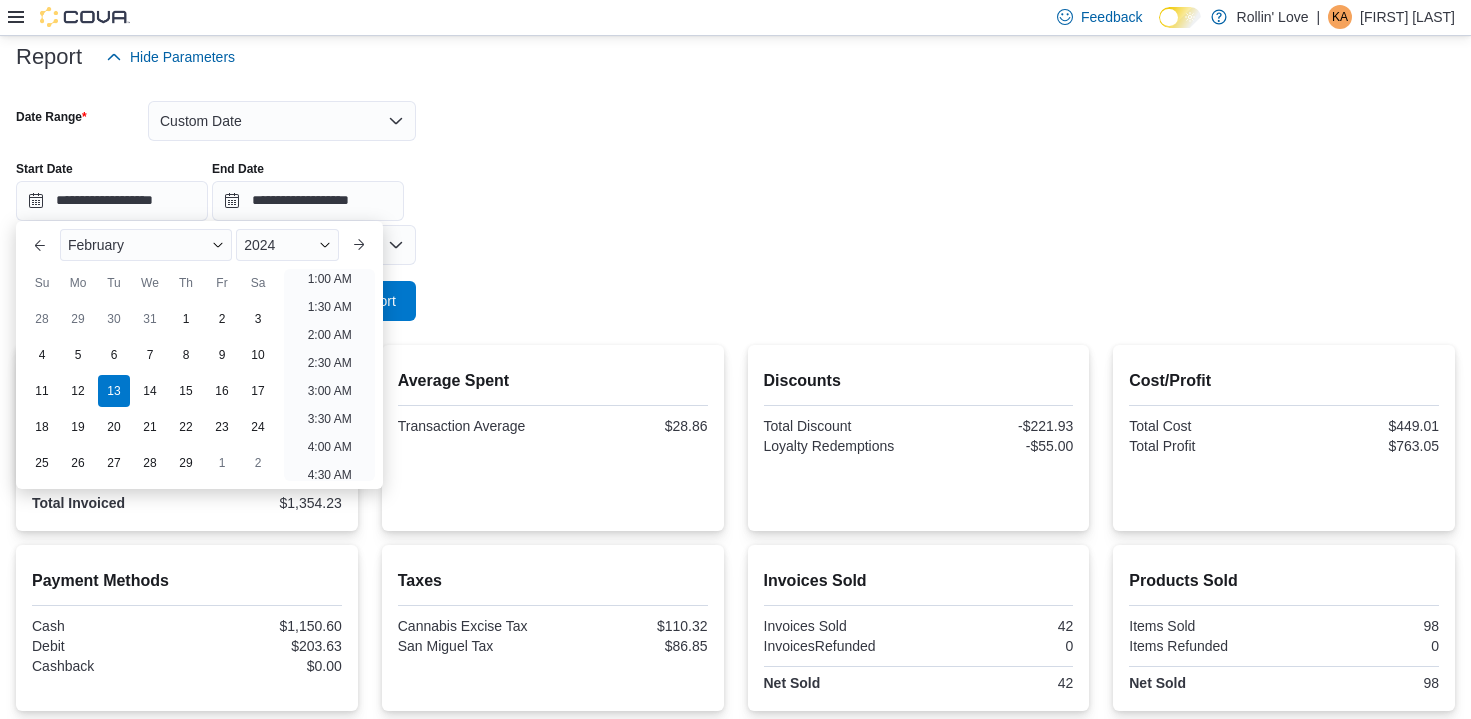 click on "**********" at bounding box center [735, 199] 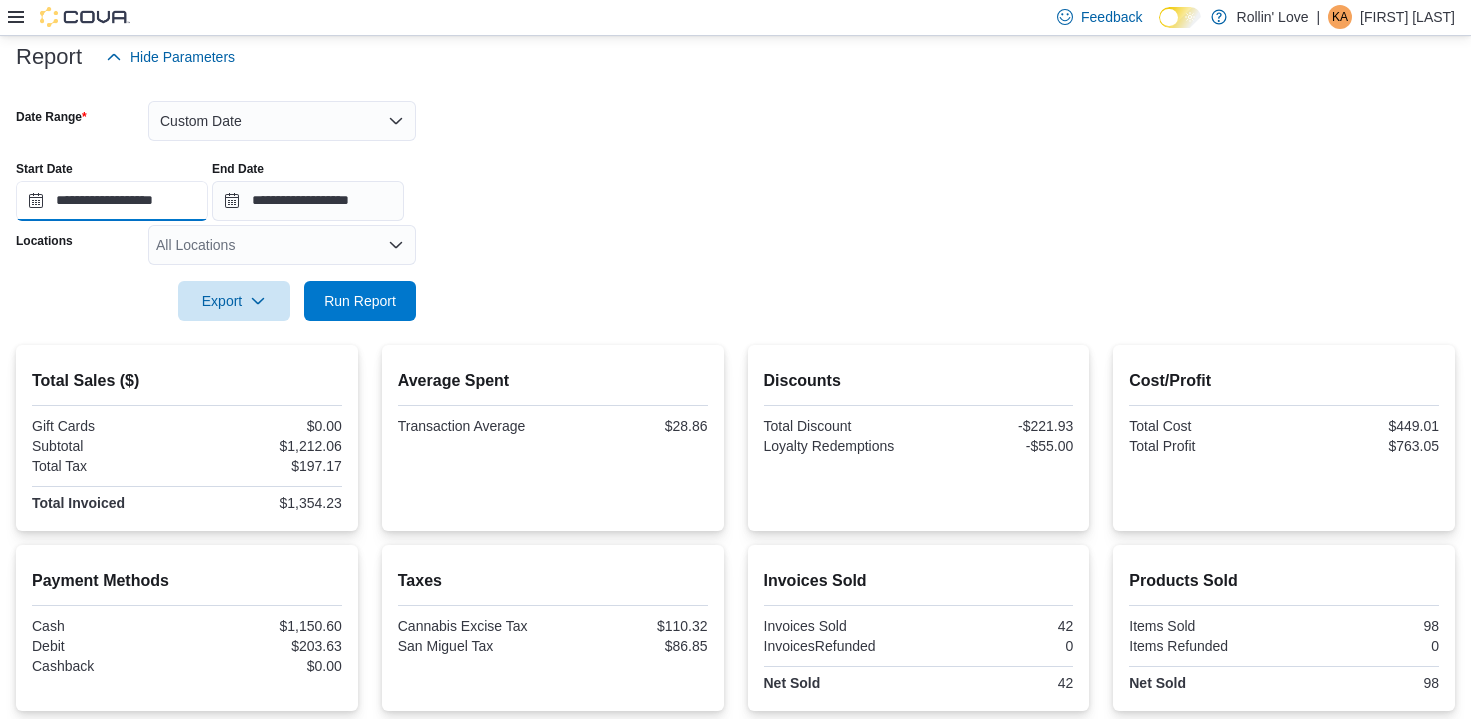 click on "**********" at bounding box center (112, 201) 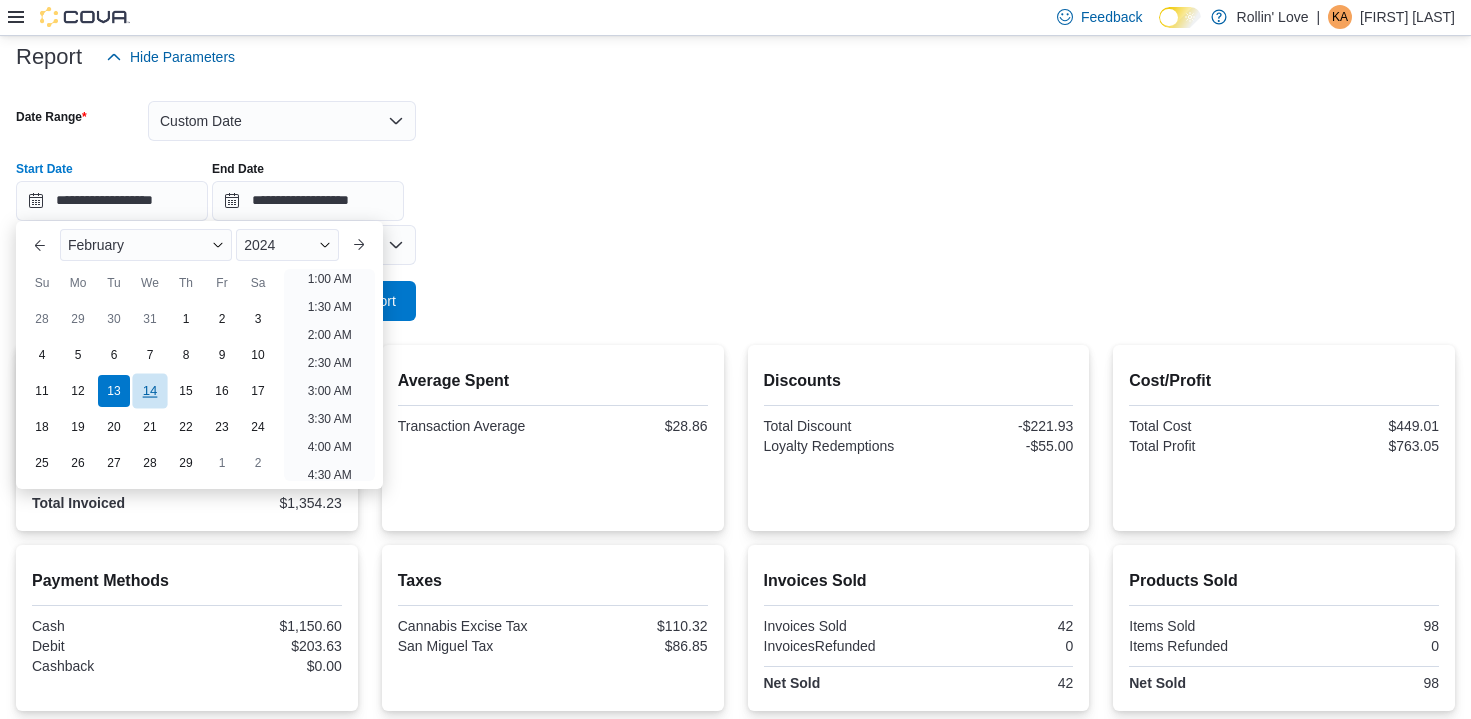 click on "14" at bounding box center [149, 390] 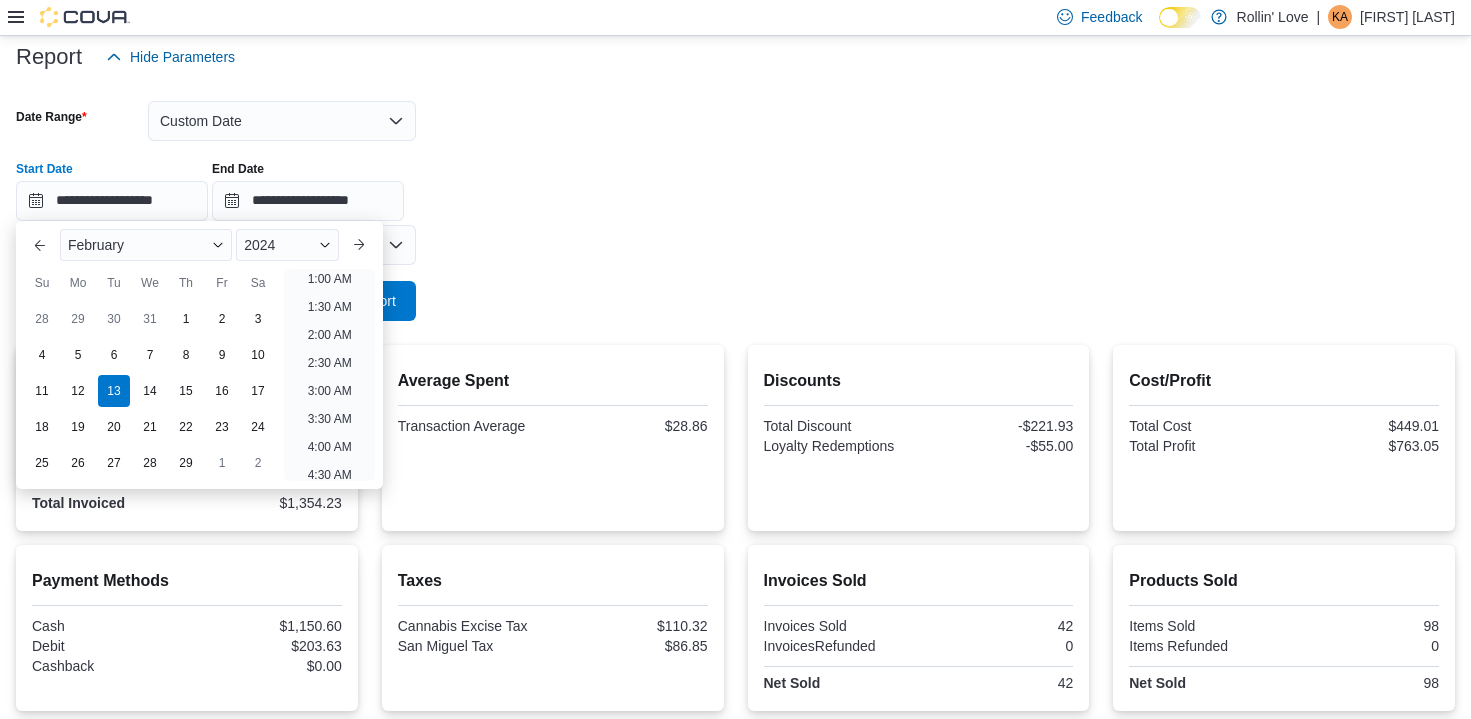 type on "**********" 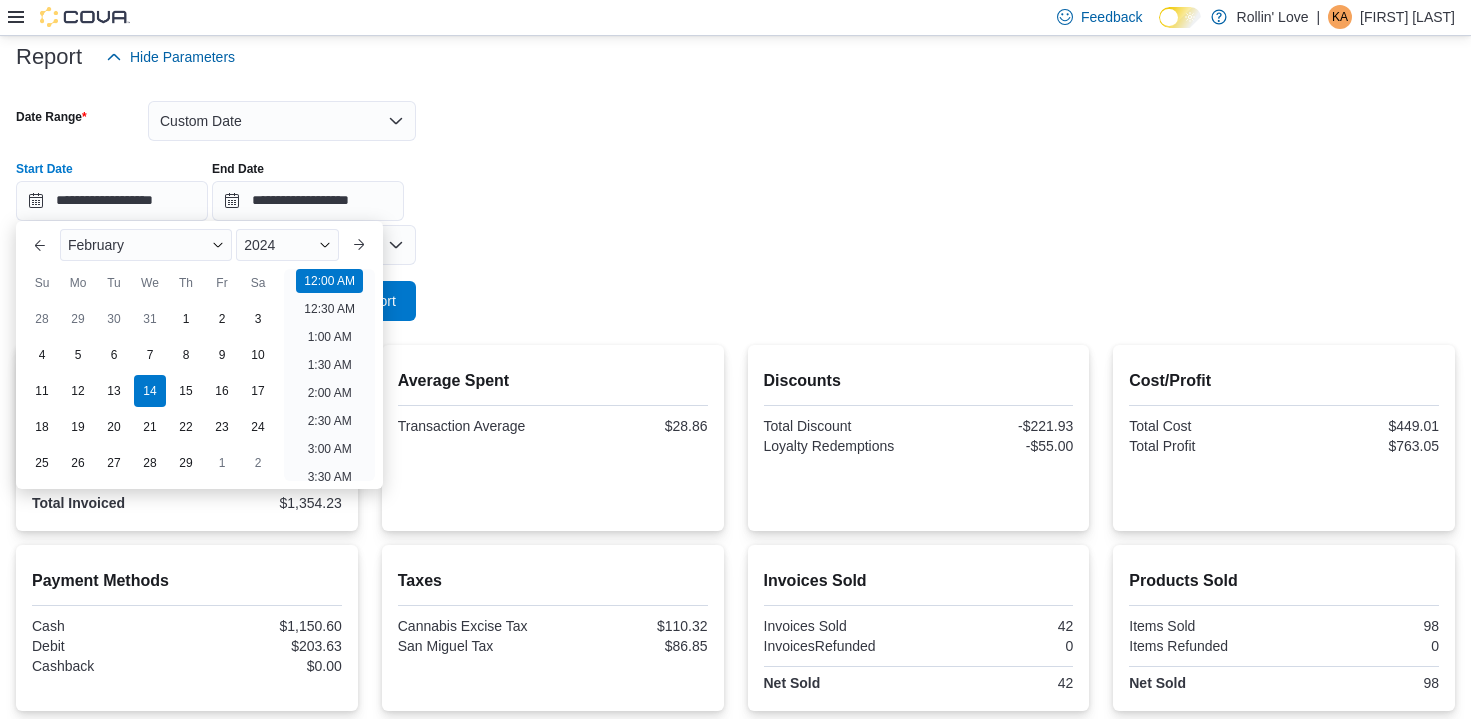 click on "**********" at bounding box center [735, 199] 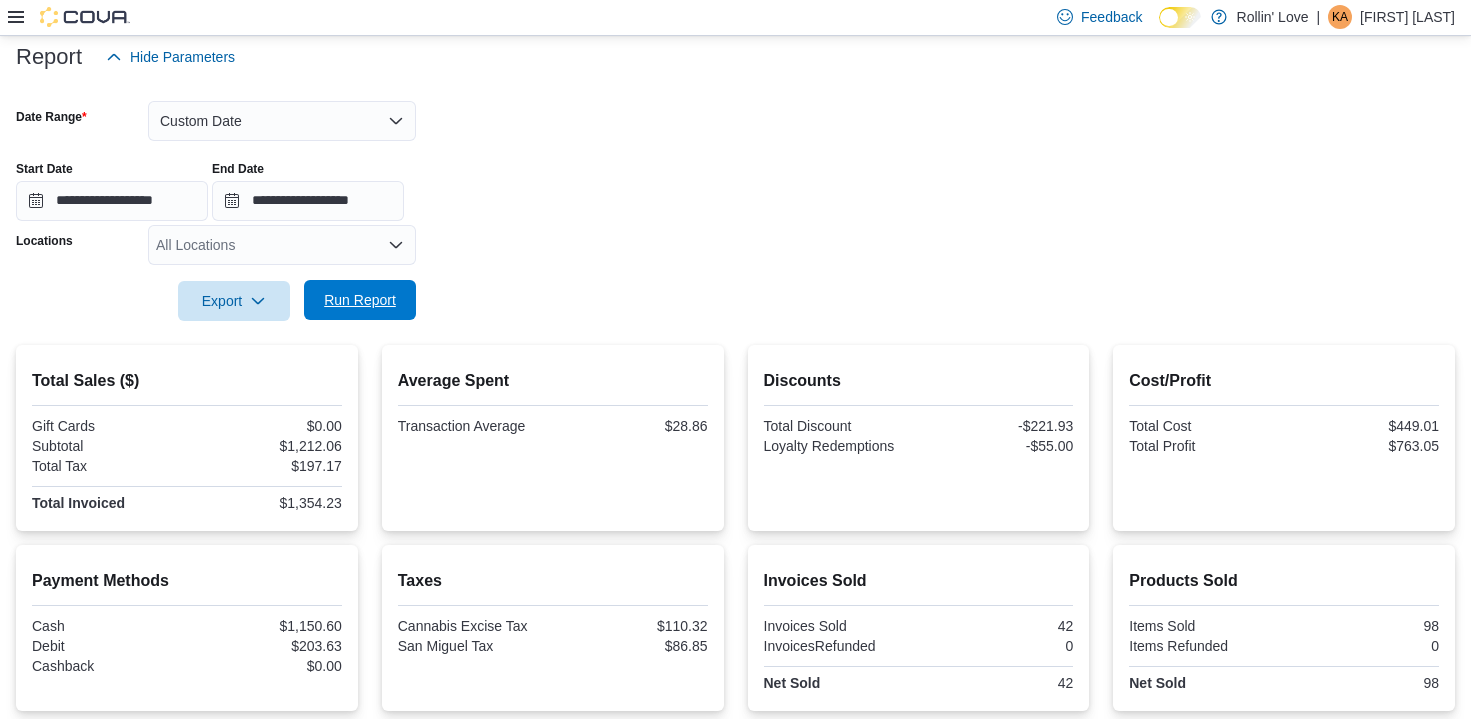 click on "Run Report" at bounding box center (360, 300) 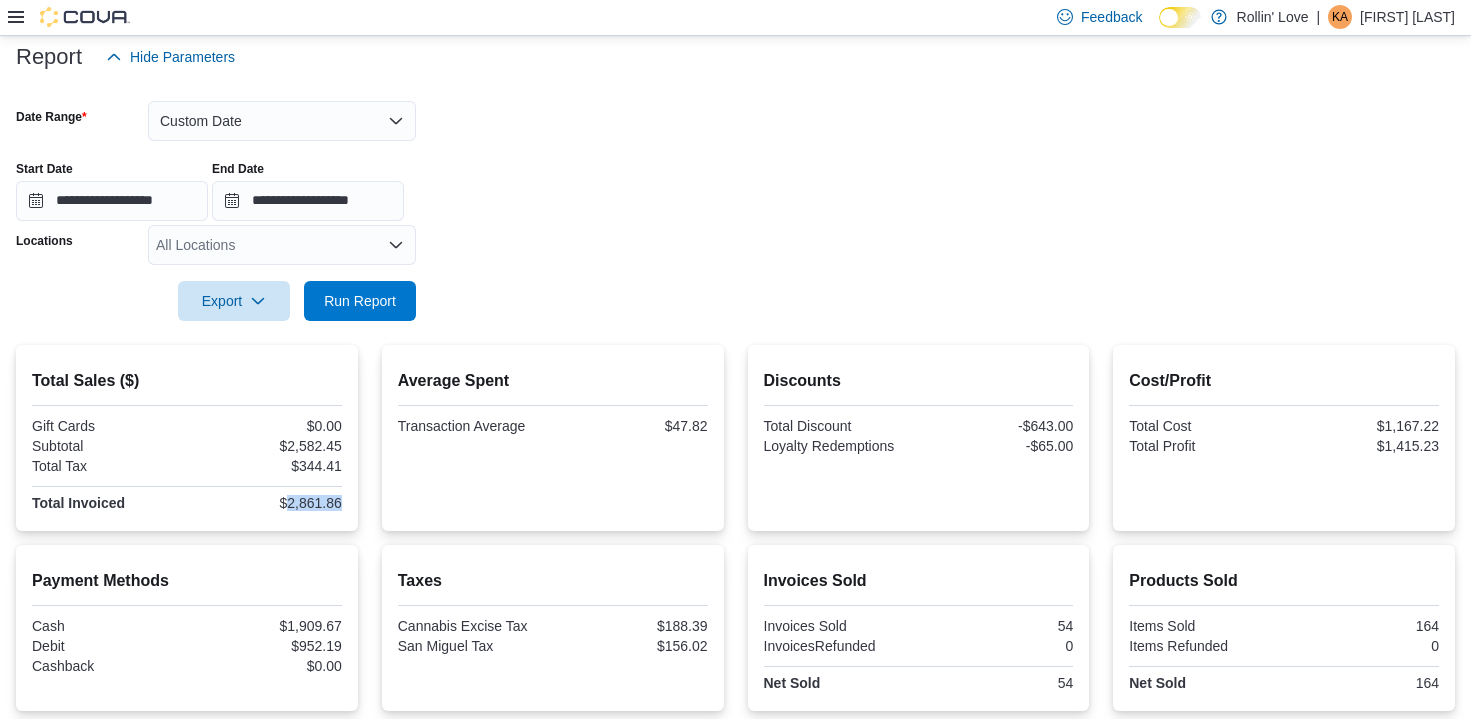 drag, startPoint x: 294, startPoint y: 506, endPoint x: 363, endPoint y: 503, distance: 69.065186 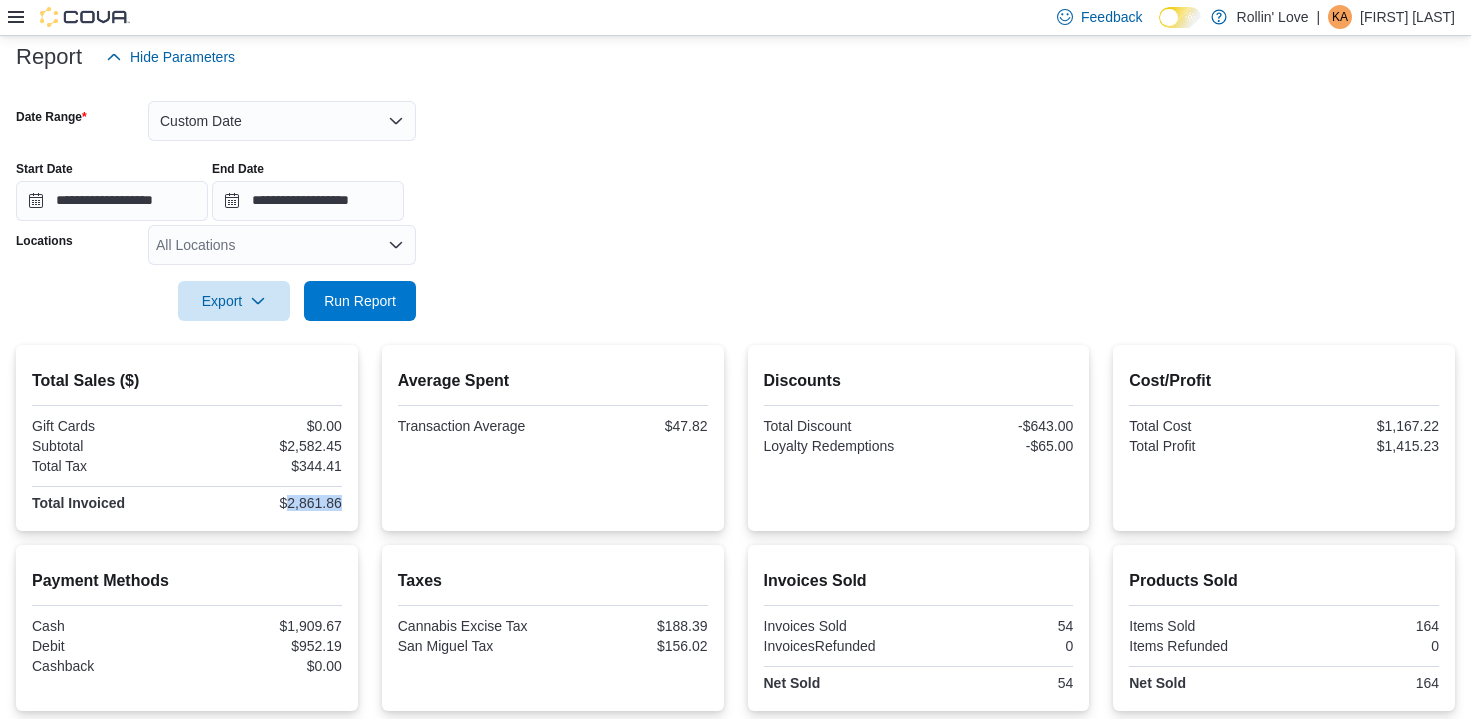 copy on "2,861.86" 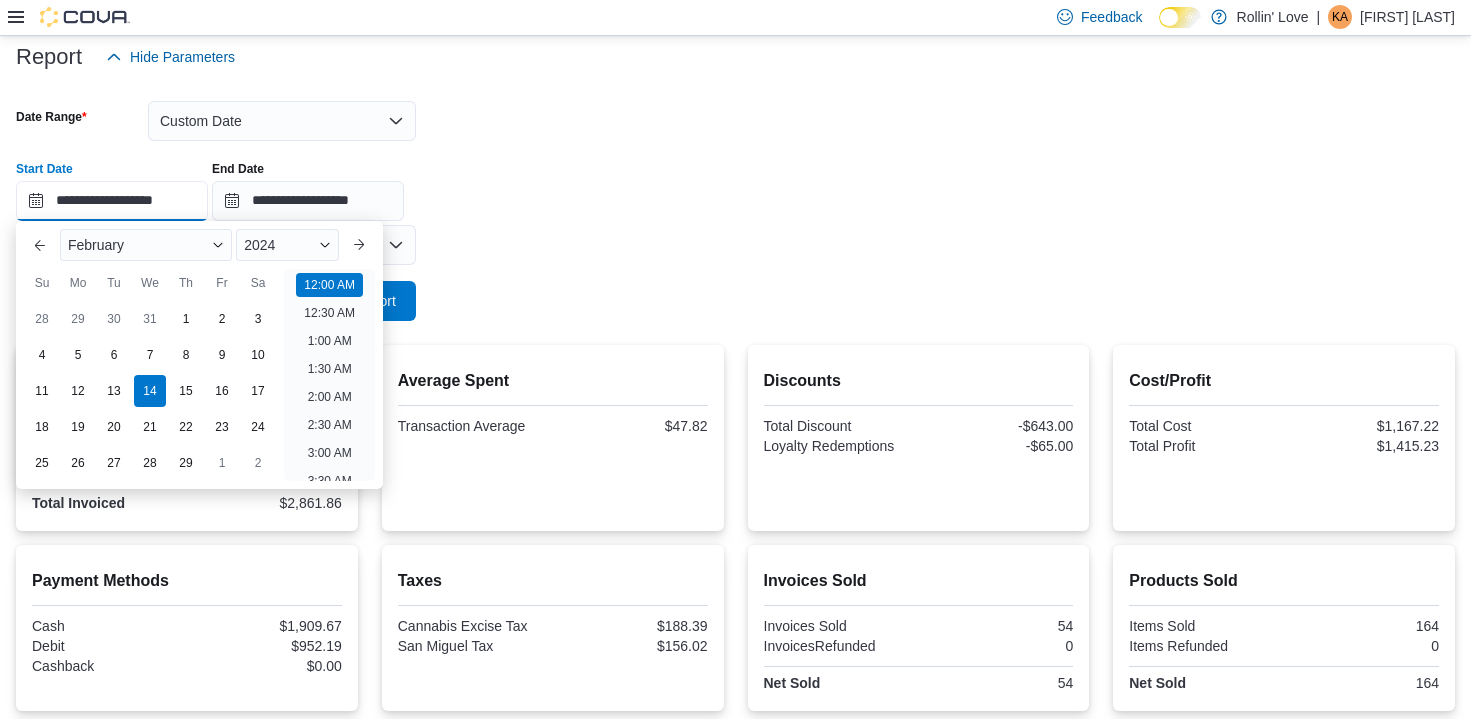 click on "**********" at bounding box center (112, 201) 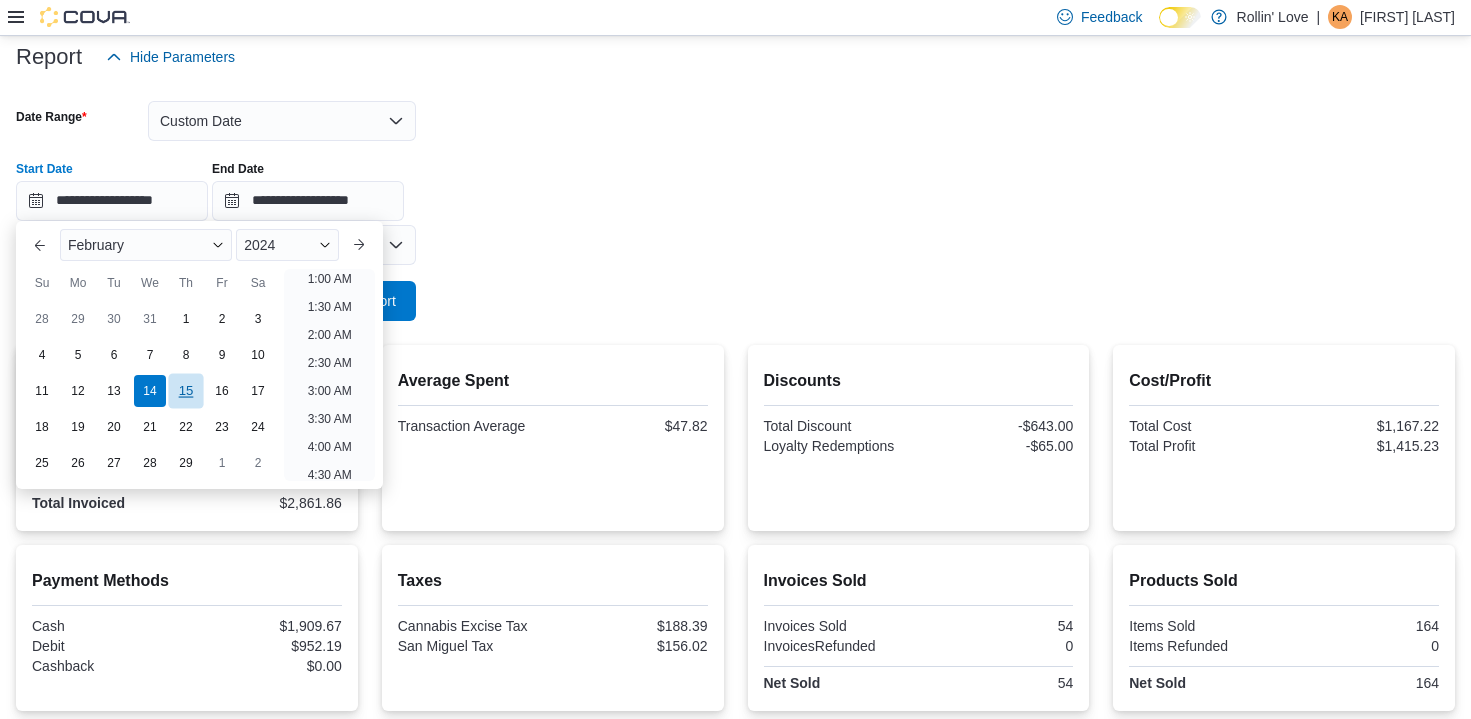 click on "15" at bounding box center [185, 390] 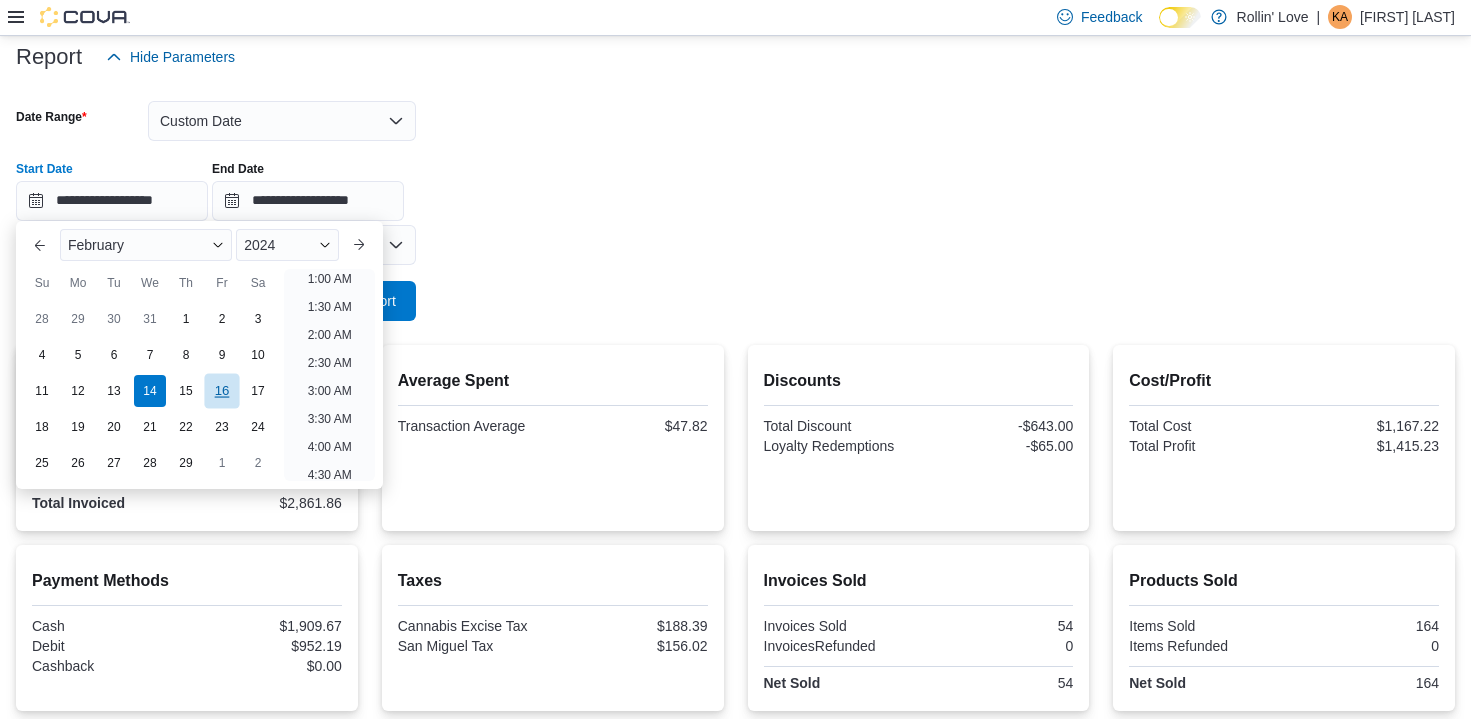 type on "**********" 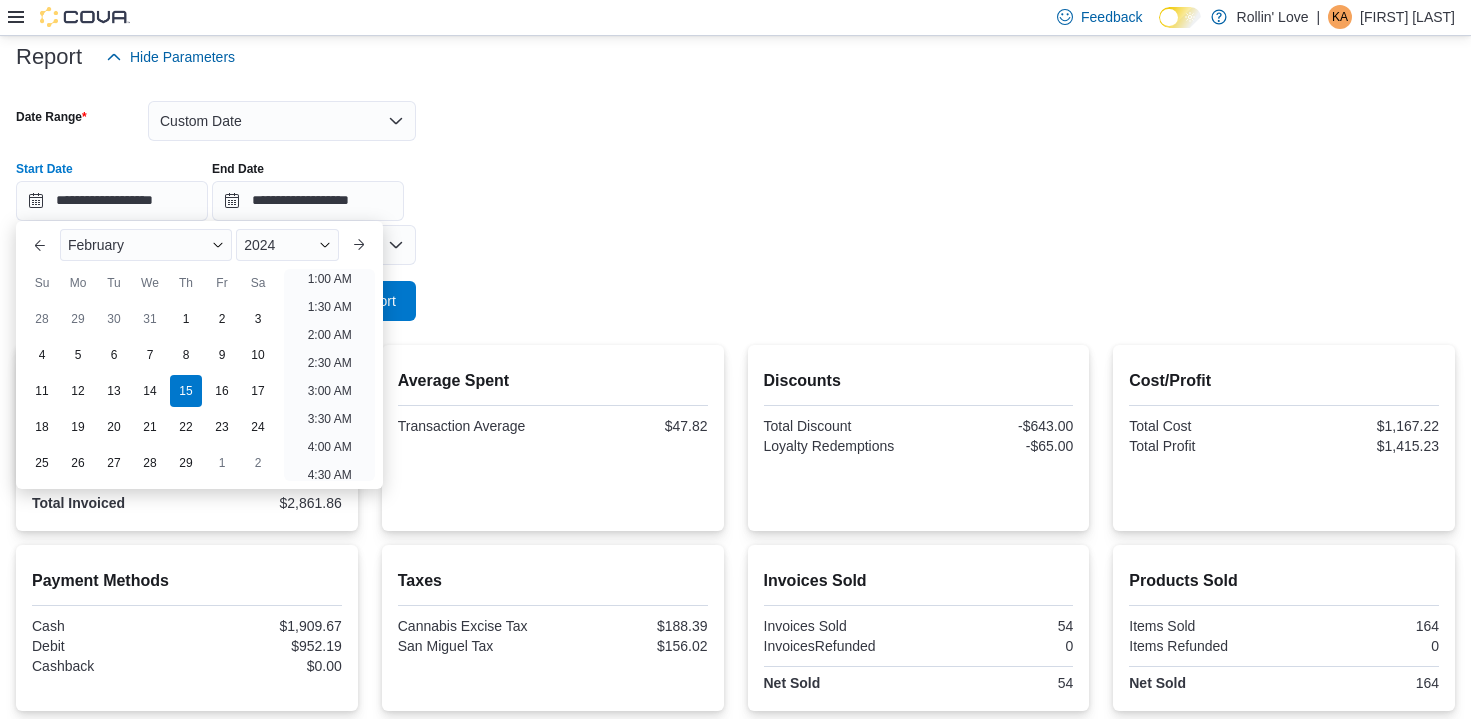 scroll, scrollTop: 4, scrollLeft: 0, axis: vertical 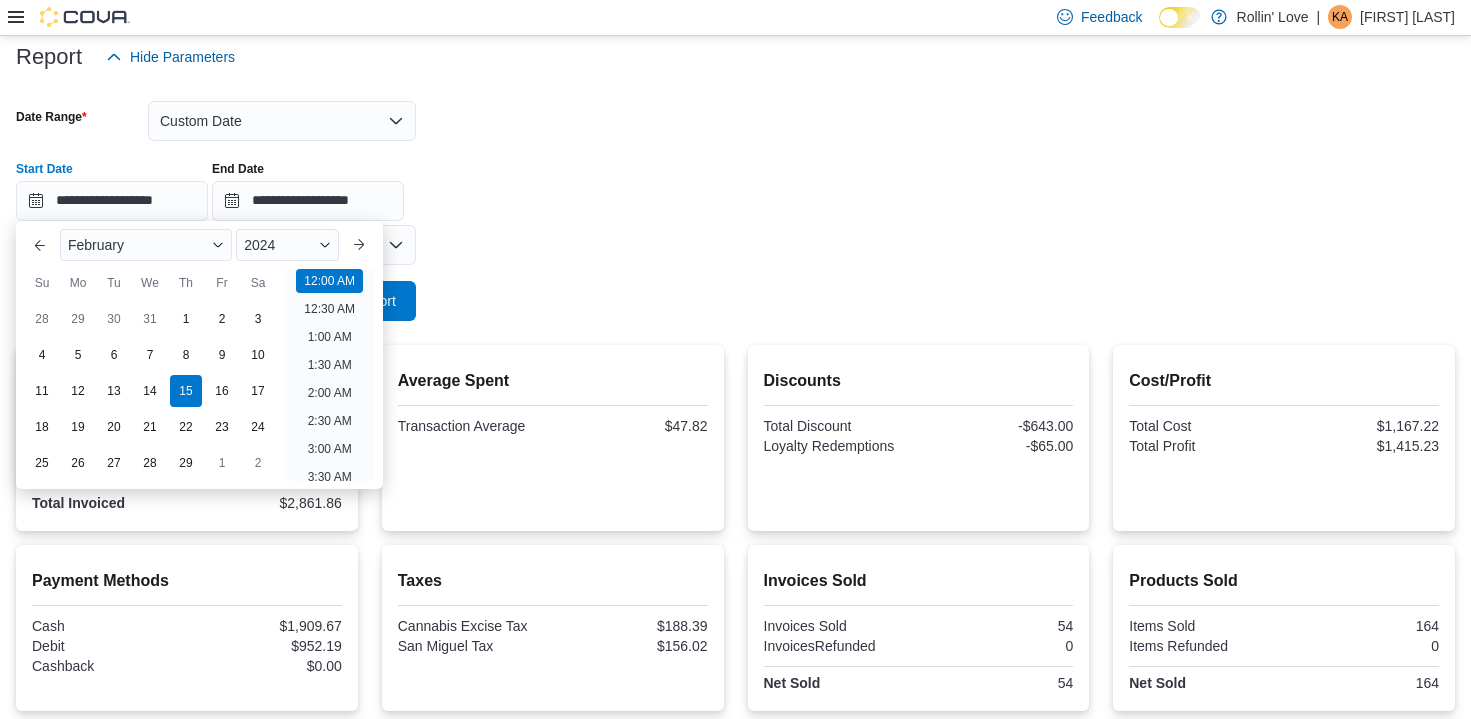 drag, startPoint x: 548, startPoint y: 312, endPoint x: 441, endPoint y: 312, distance: 107 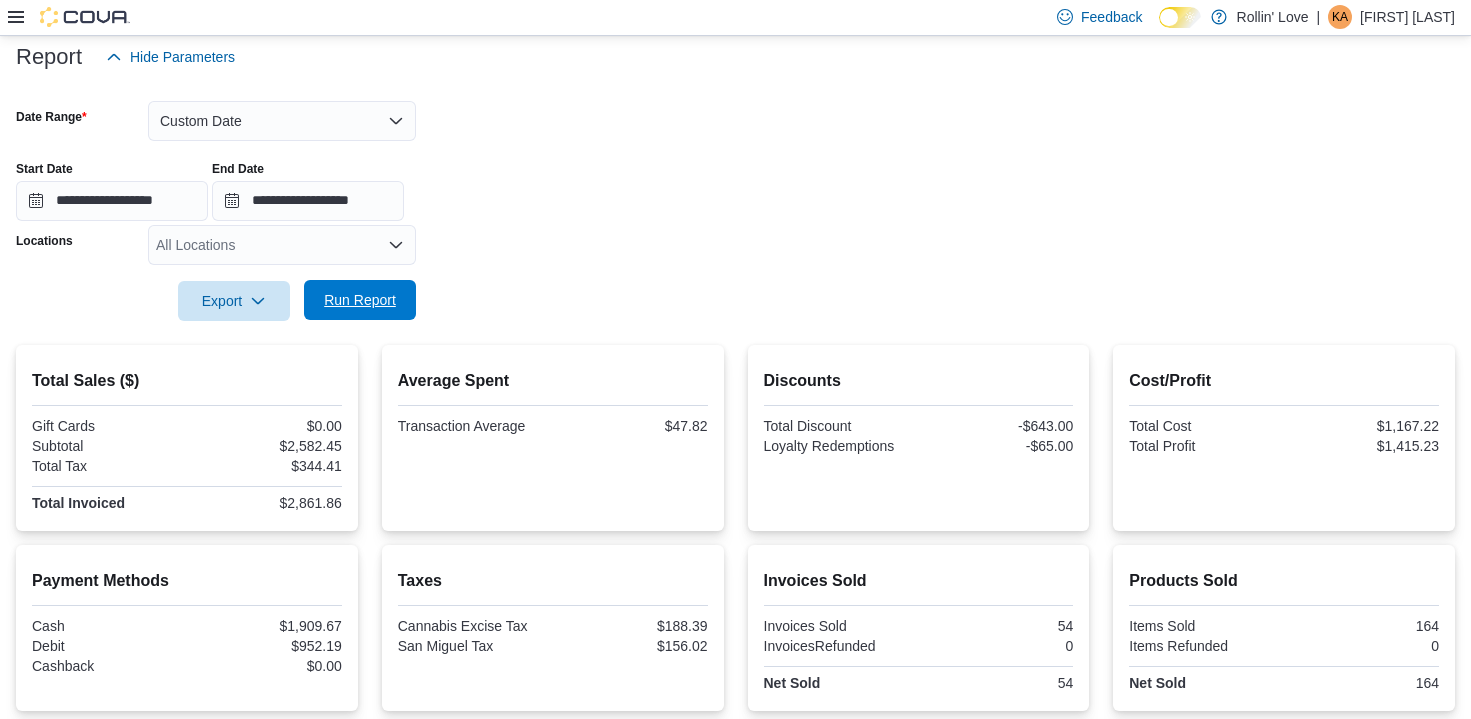 click on "Run Report" at bounding box center (360, 300) 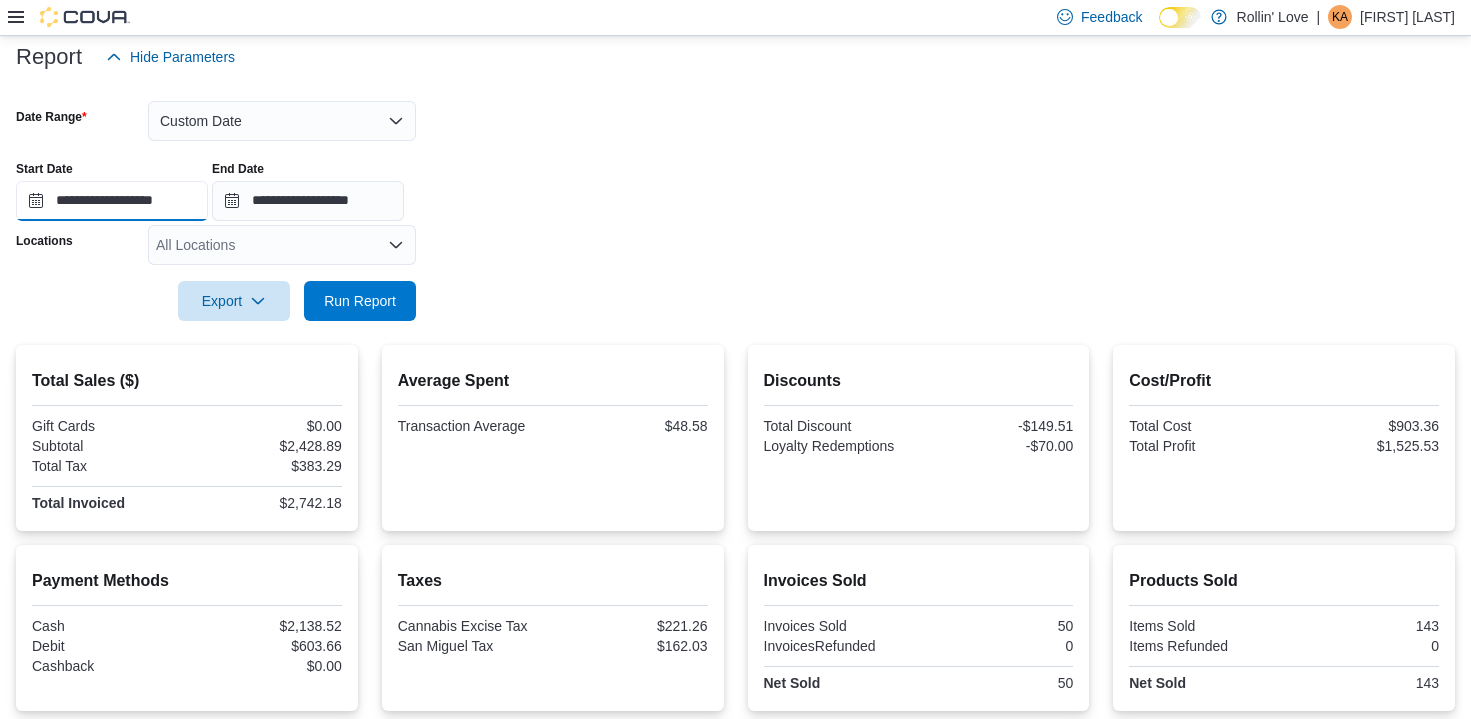 click on "**********" at bounding box center (112, 201) 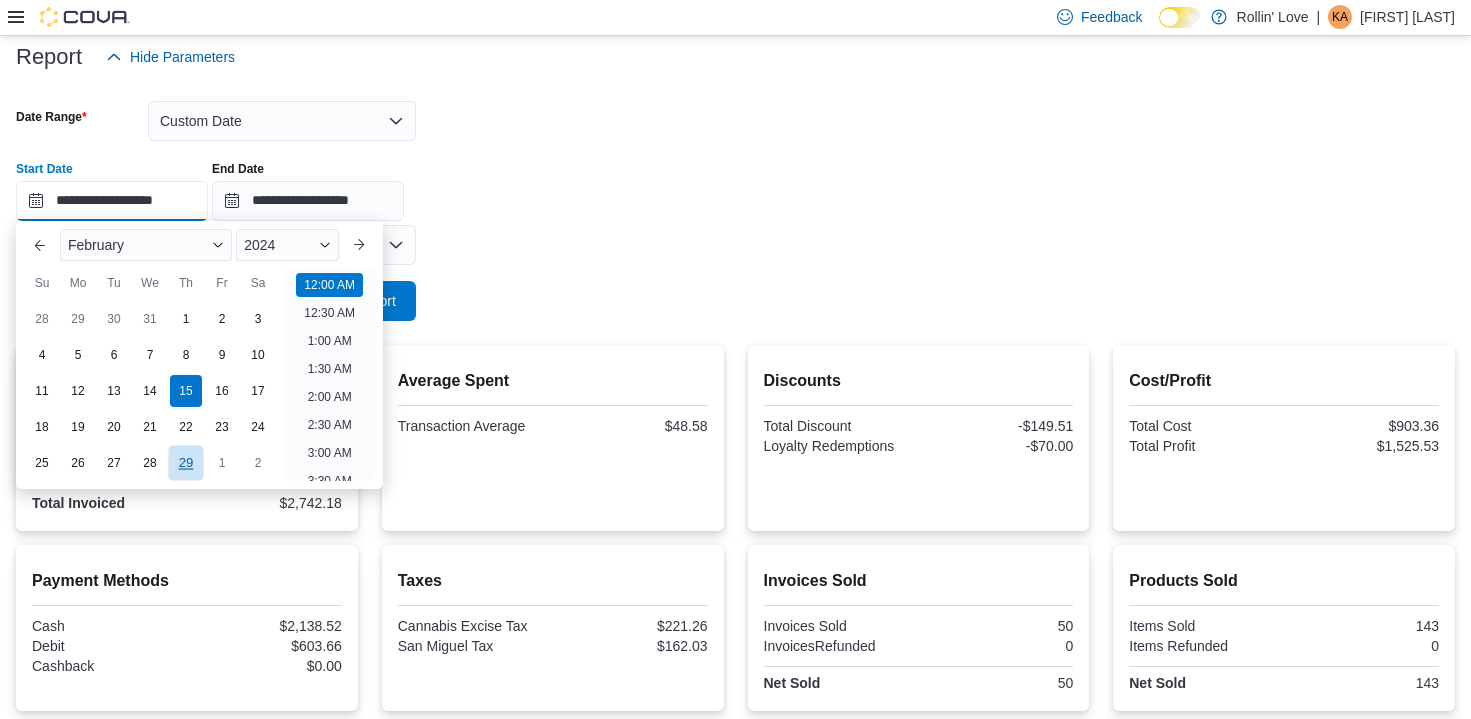 scroll, scrollTop: 62, scrollLeft: 0, axis: vertical 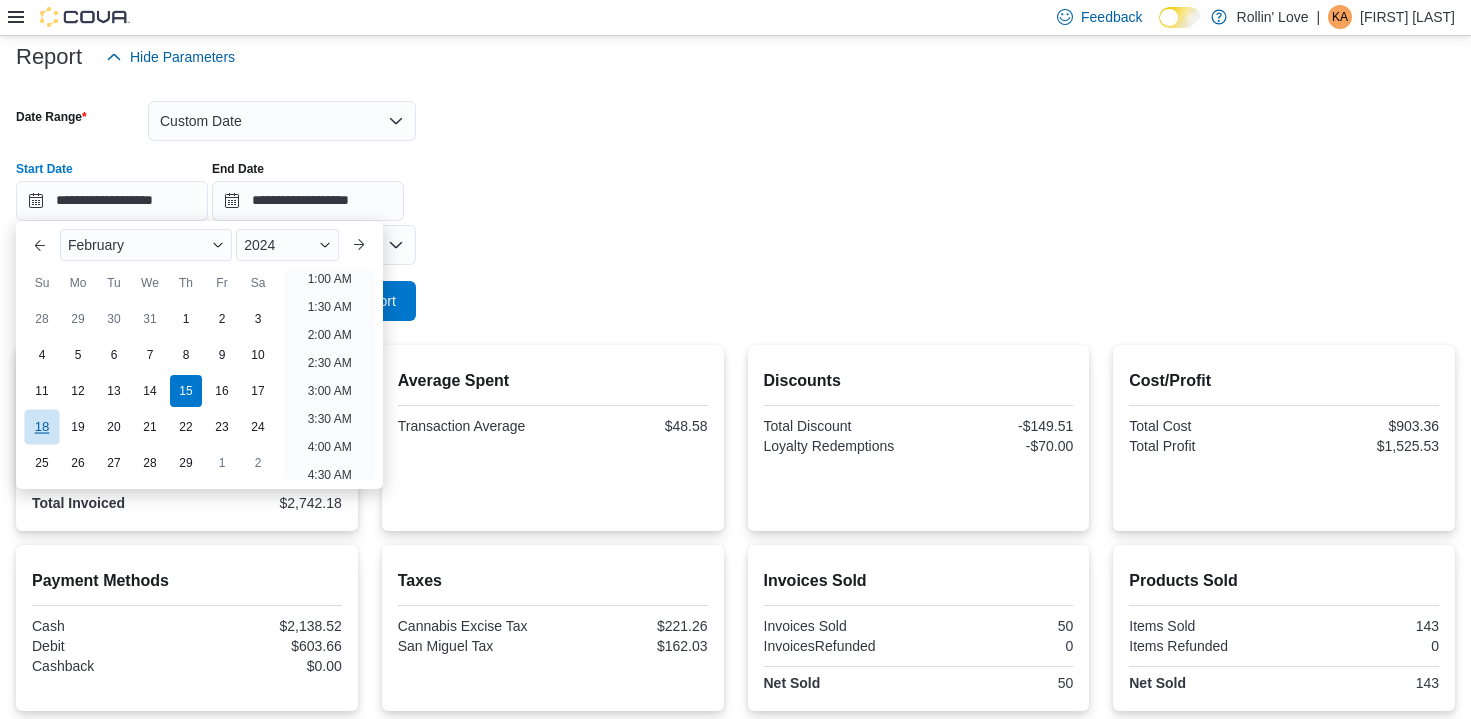 click on "18" at bounding box center [41, 426] 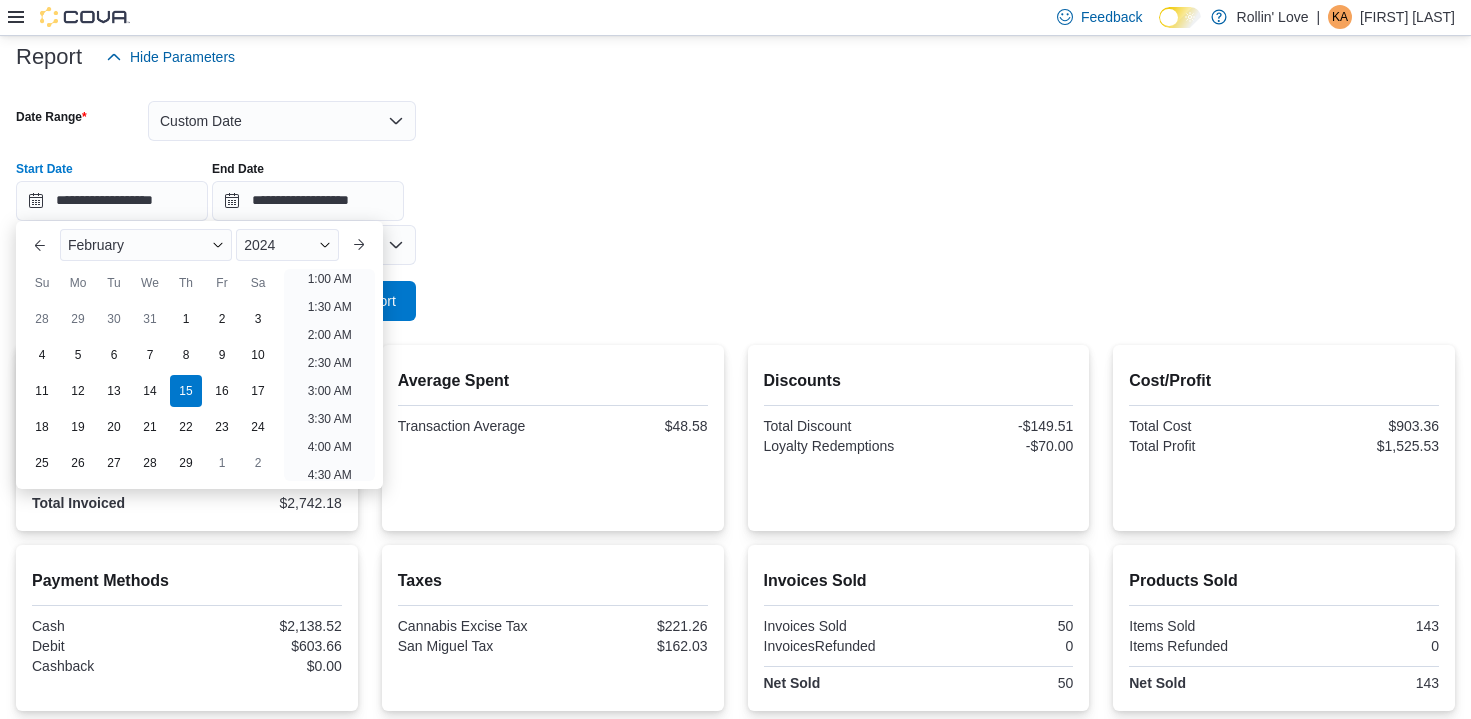 type on "**********" 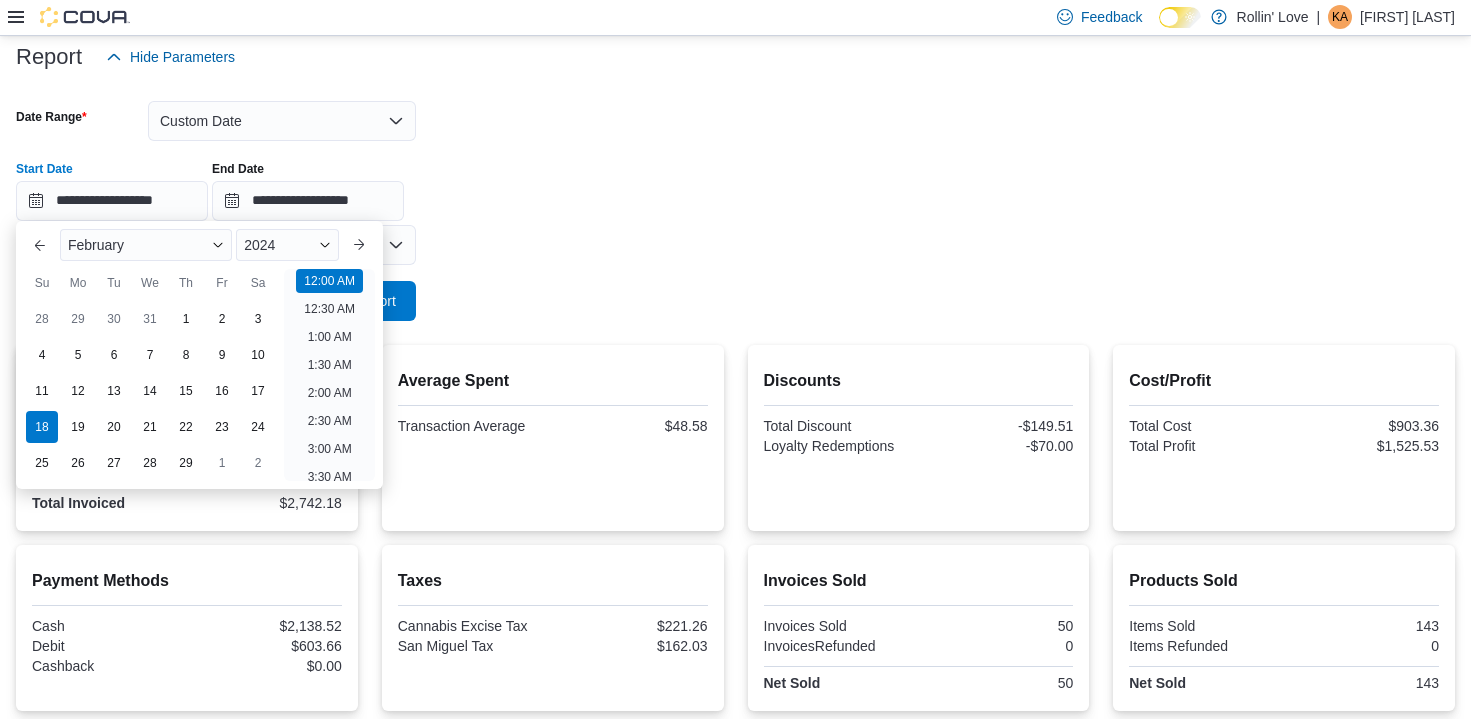 drag, startPoint x: 546, startPoint y: 328, endPoint x: 425, endPoint y: 315, distance: 121.69634 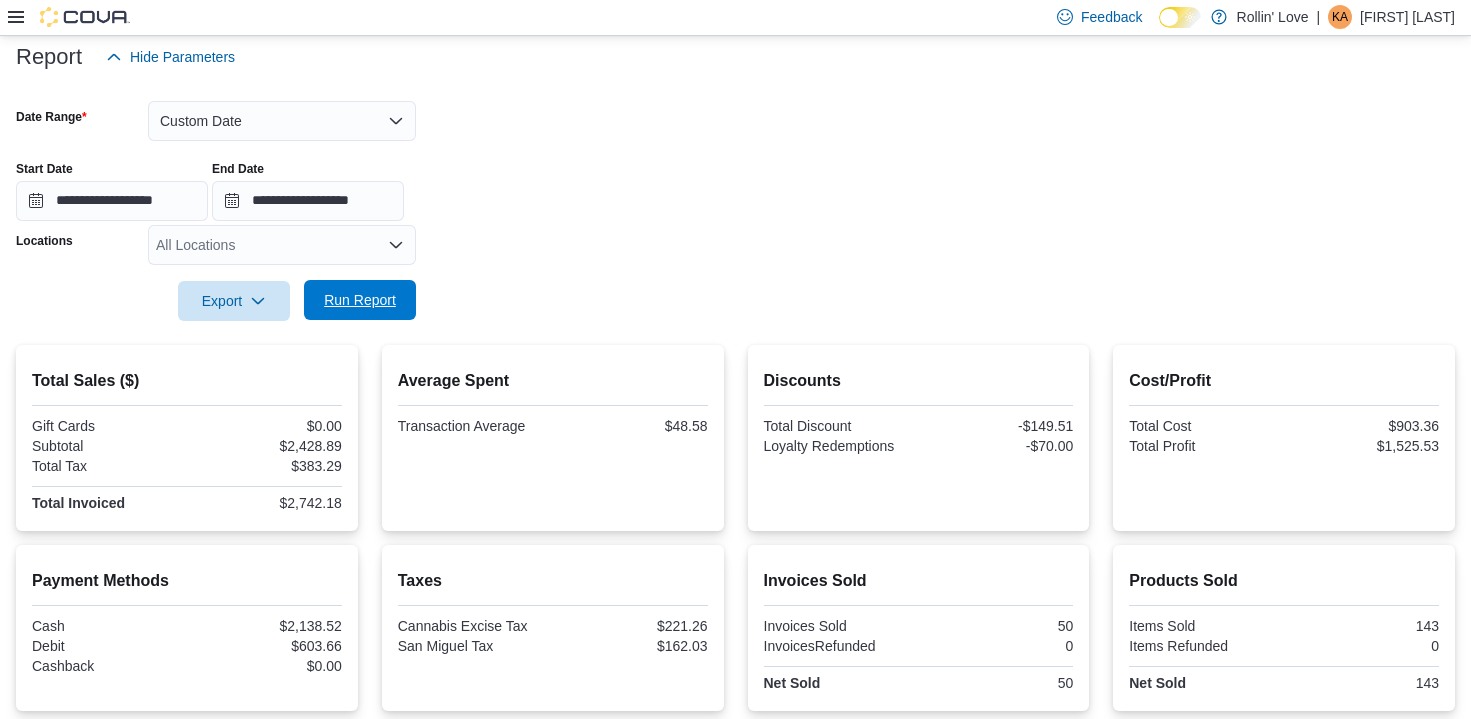 click on "Run Report" at bounding box center (360, 300) 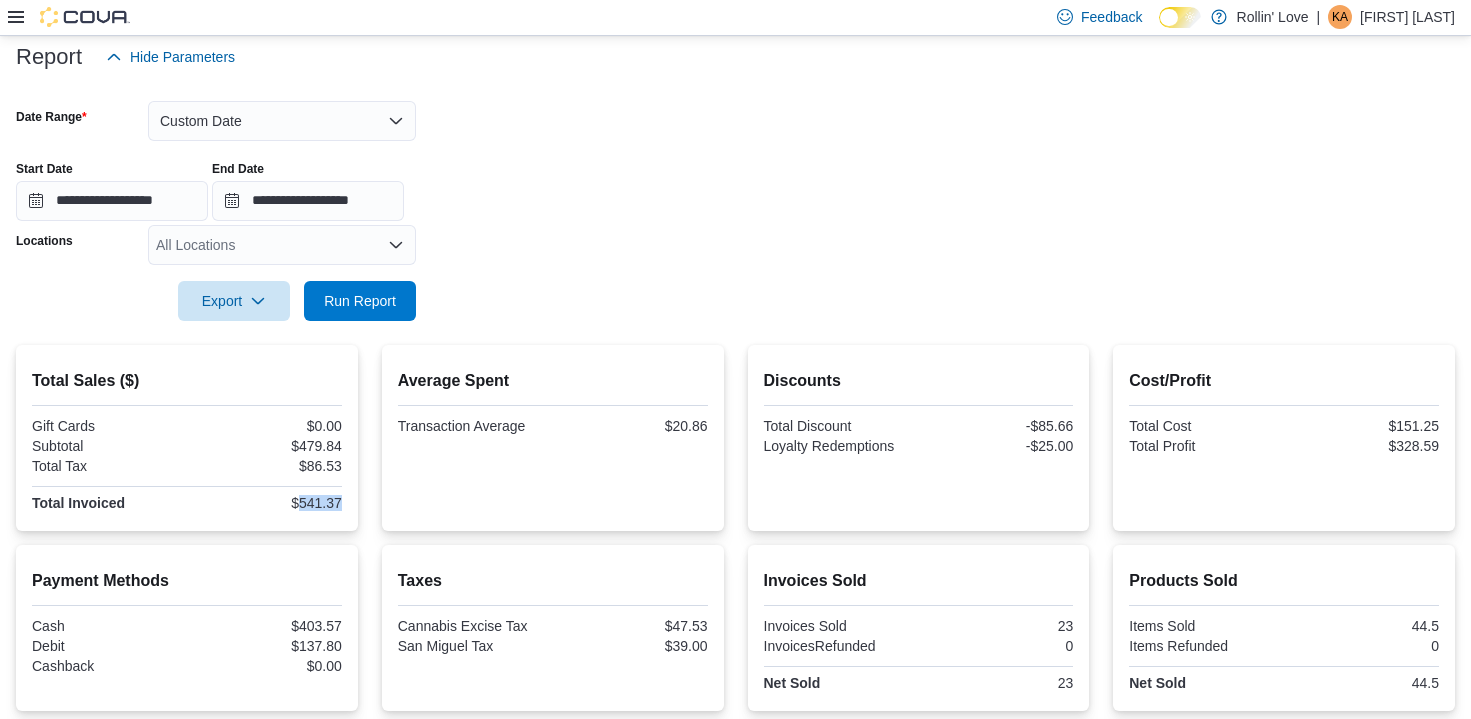drag, startPoint x: 303, startPoint y: 501, endPoint x: 348, endPoint y: 503, distance: 45.044422 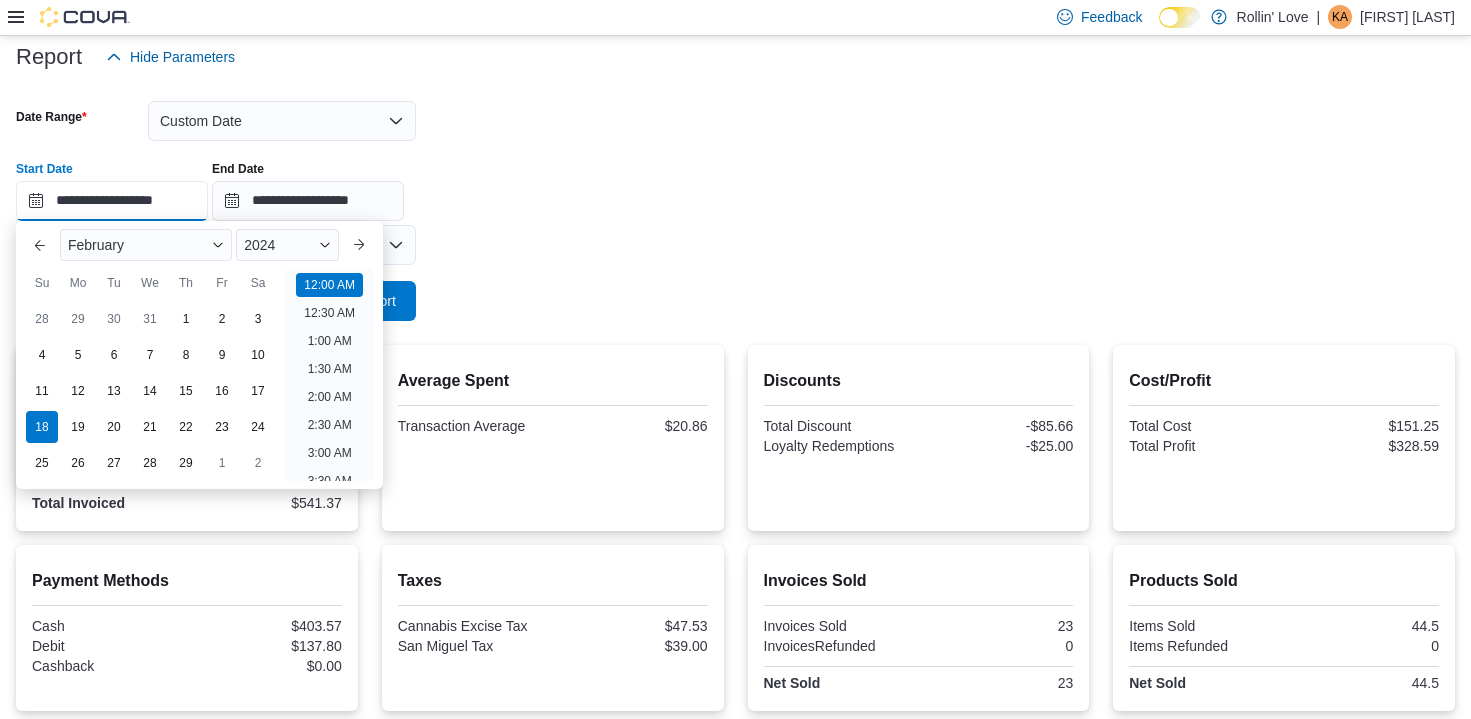 click on "**********" at bounding box center [112, 201] 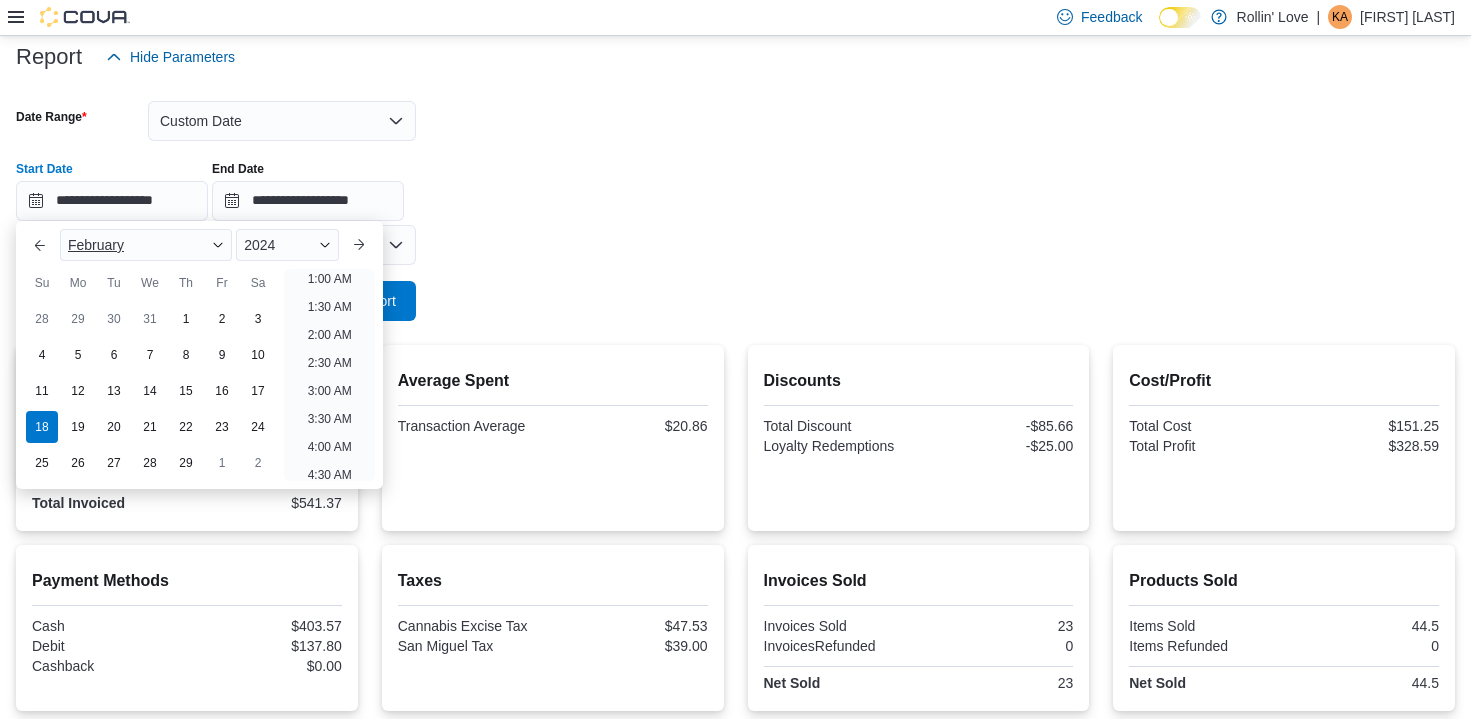click on "February" at bounding box center [96, 245] 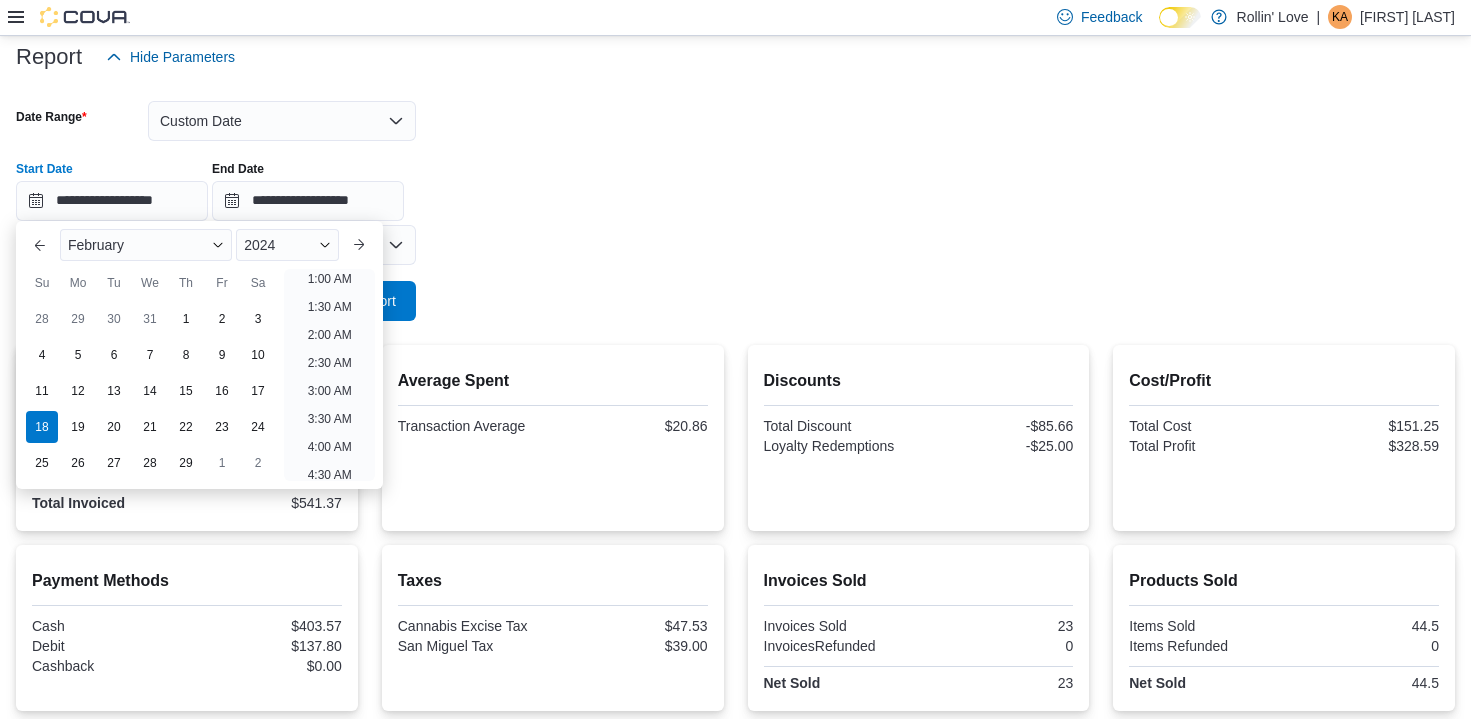 drag, startPoint x: 463, startPoint y: 319, endPoint x: 382, endPoint y: 230, distance: 120.34118 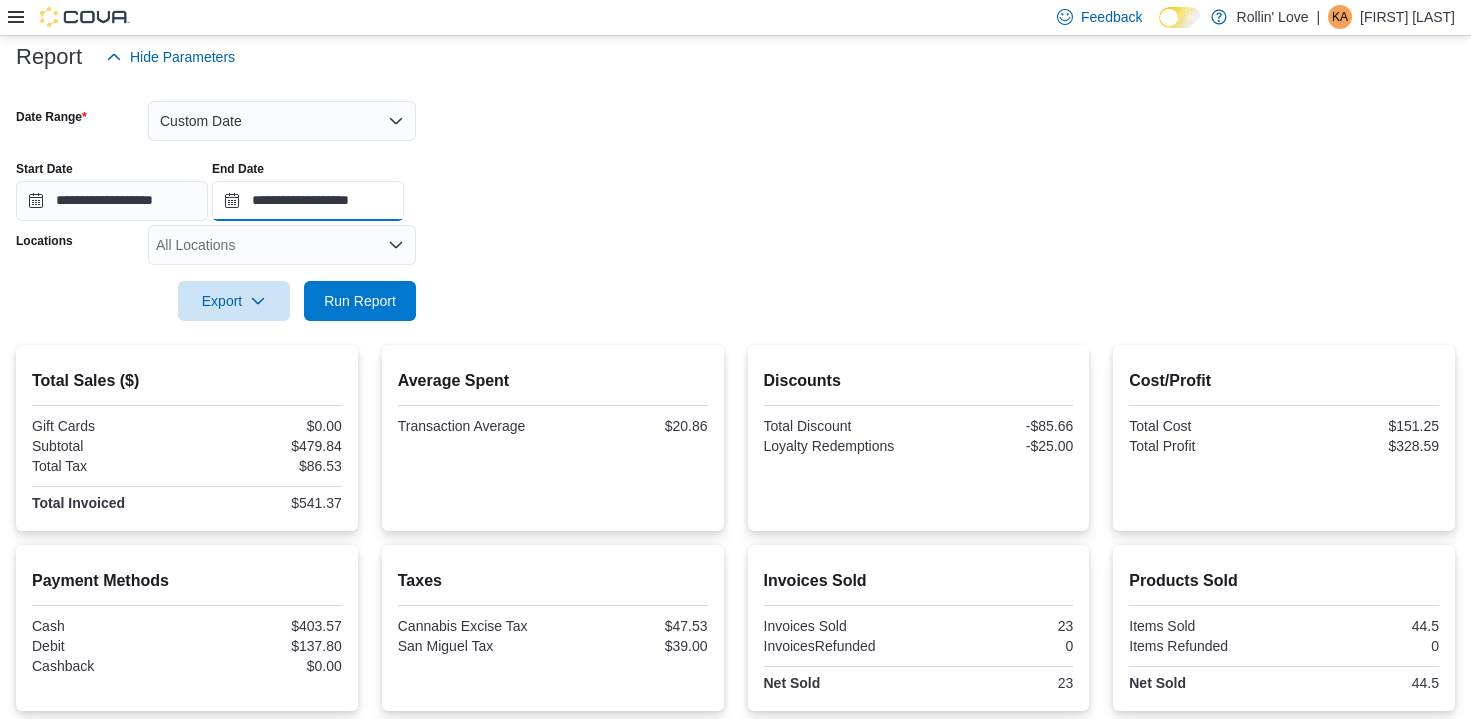 drag, startPoint x: 353, startPoint y: 189, endPoint x: 349, endPoint y: 210, distance: 21.377558 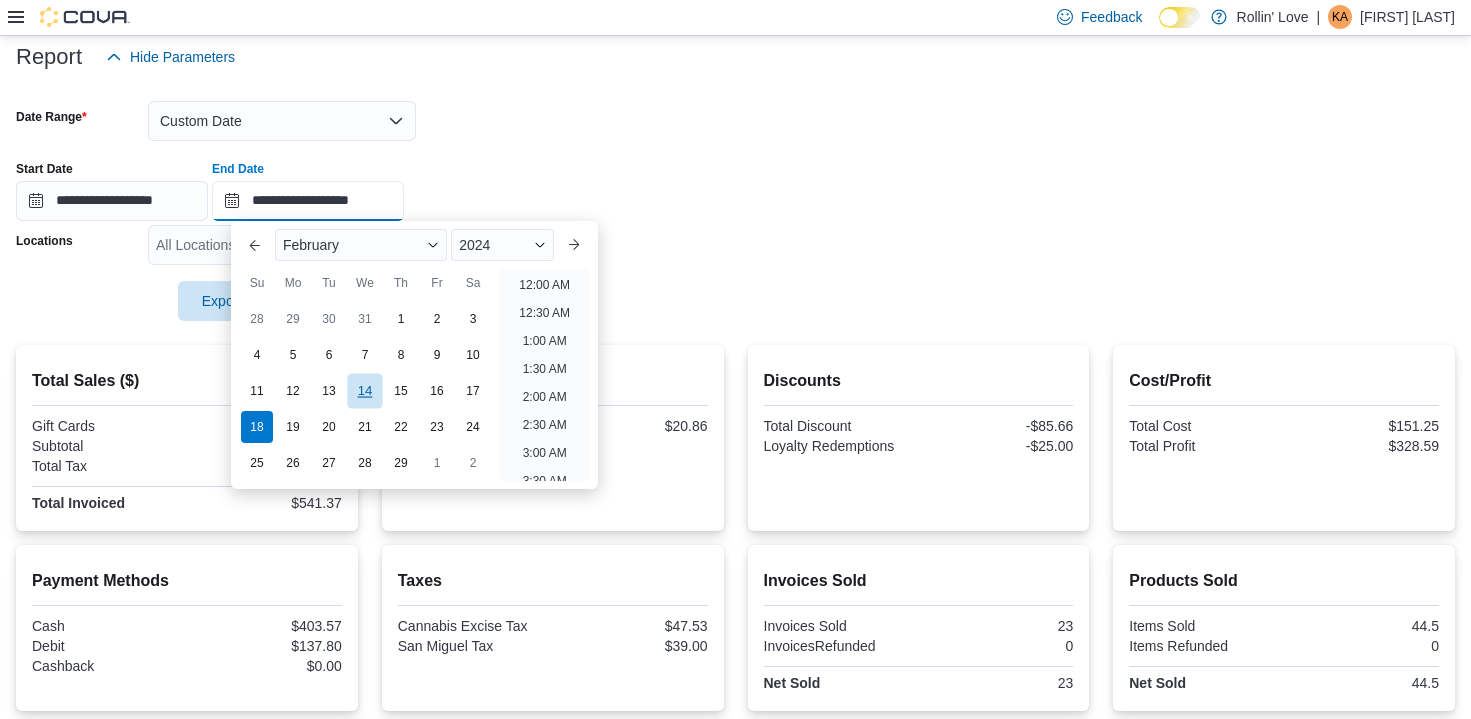 scroll, scrollTop: 1136, scrollLeft: 0, axis: vertical 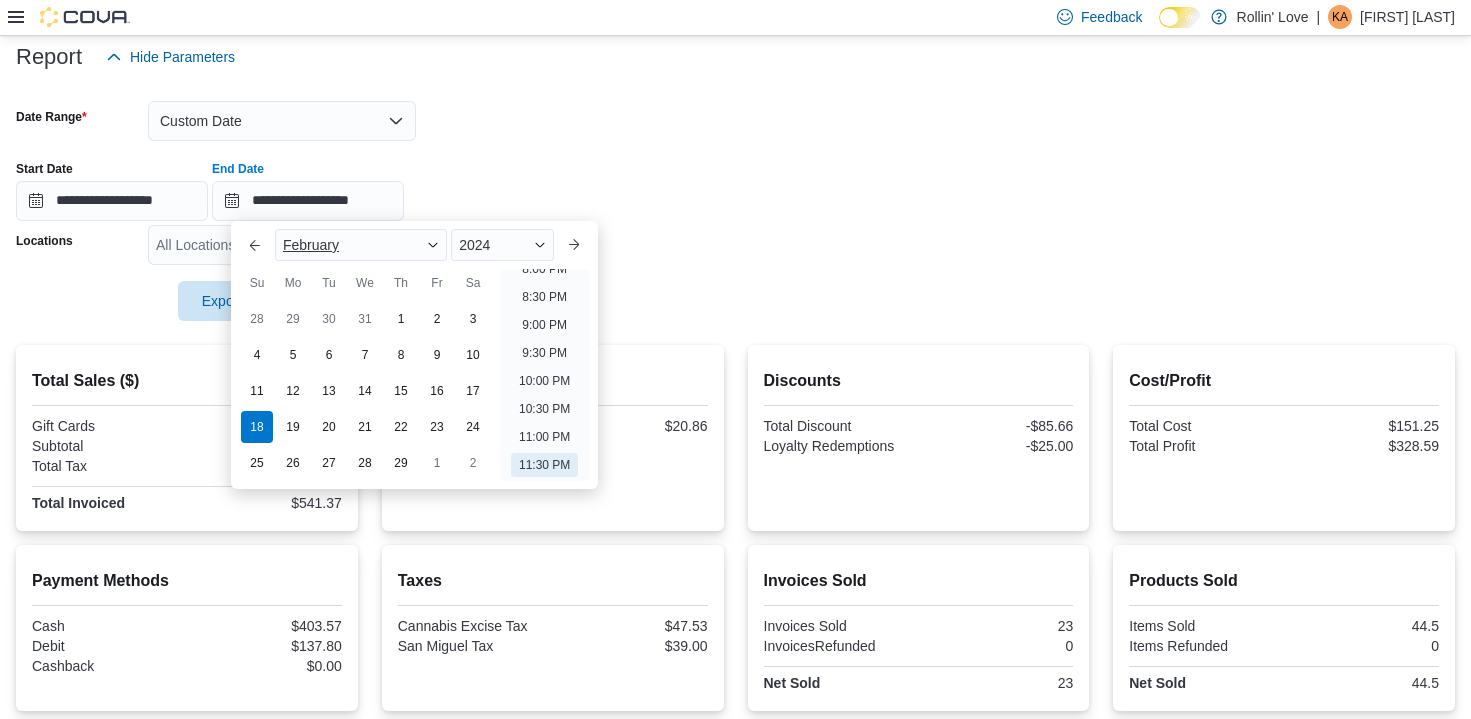 click on "February" at bounding box center [311, 245] 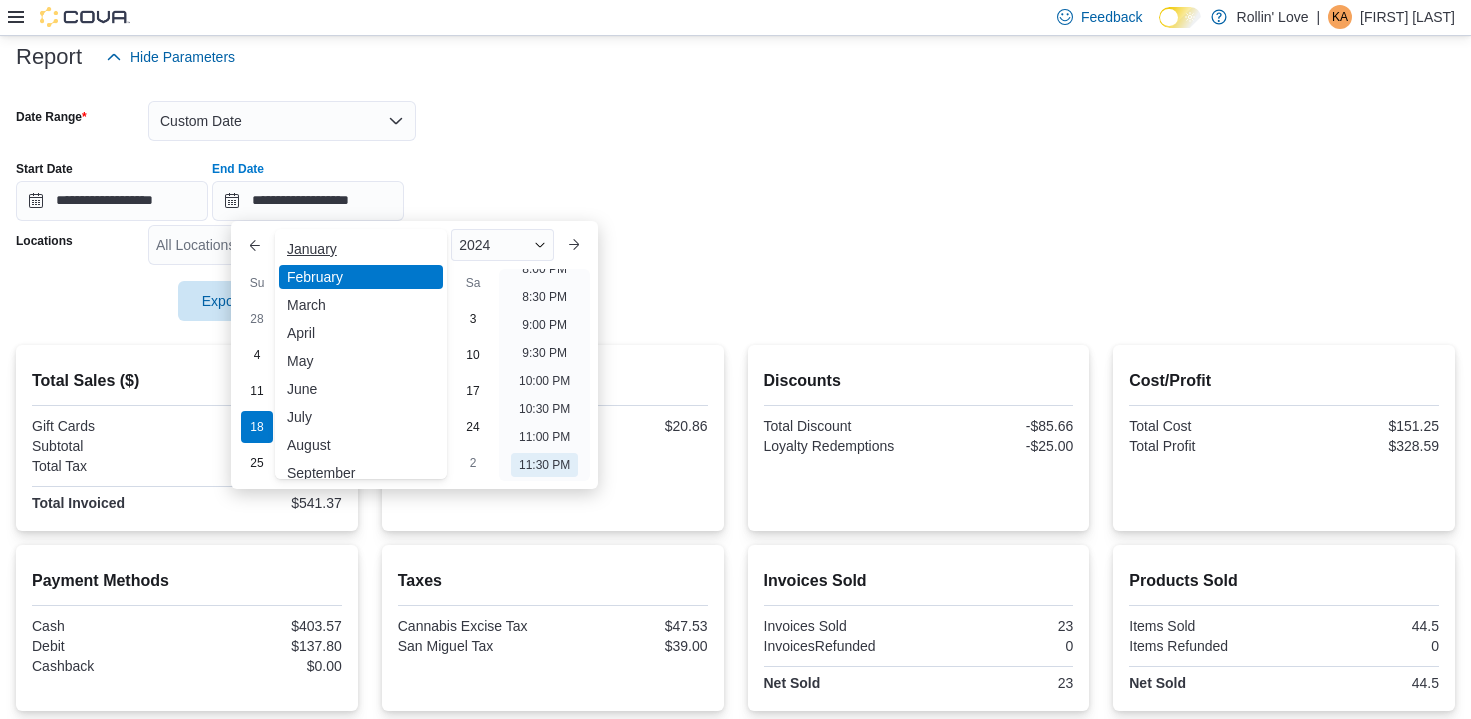click on "January" at bounding box center (361, 249) 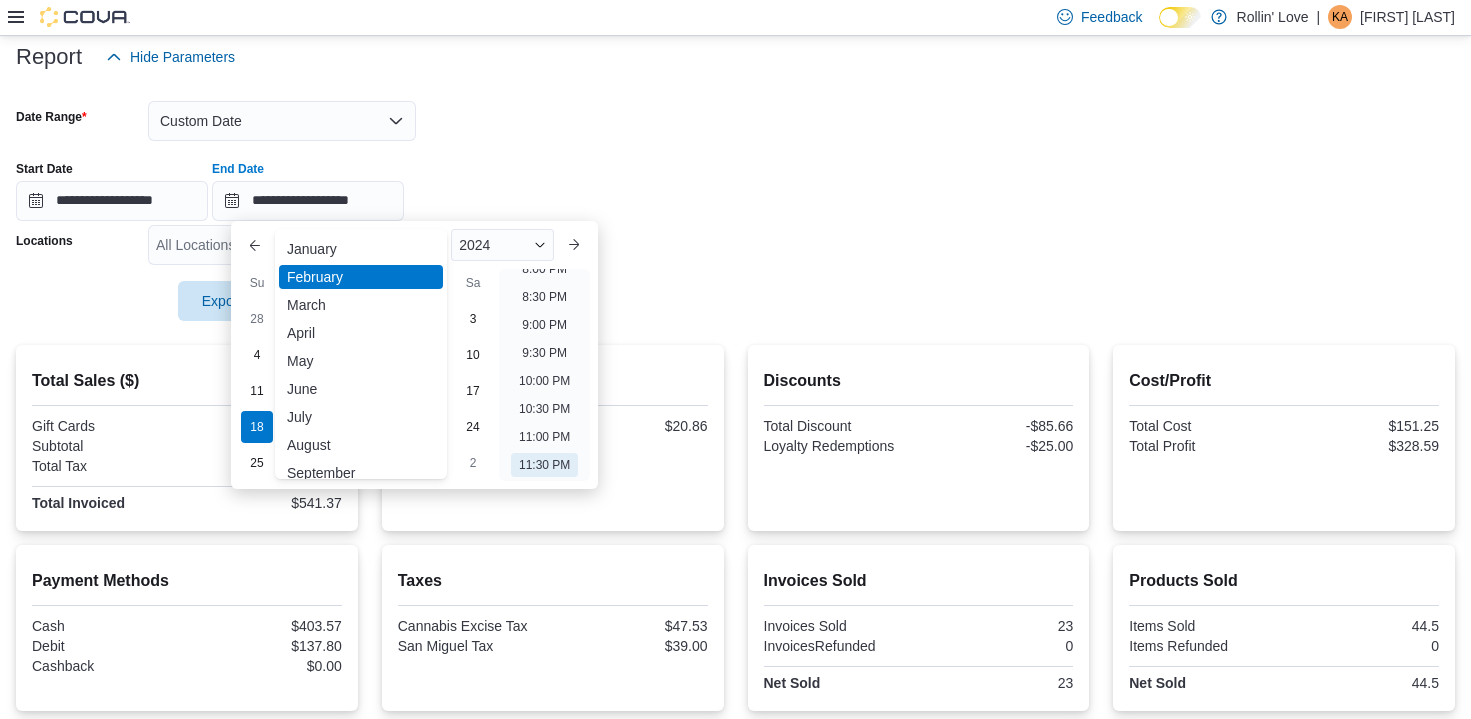 type on "**********" 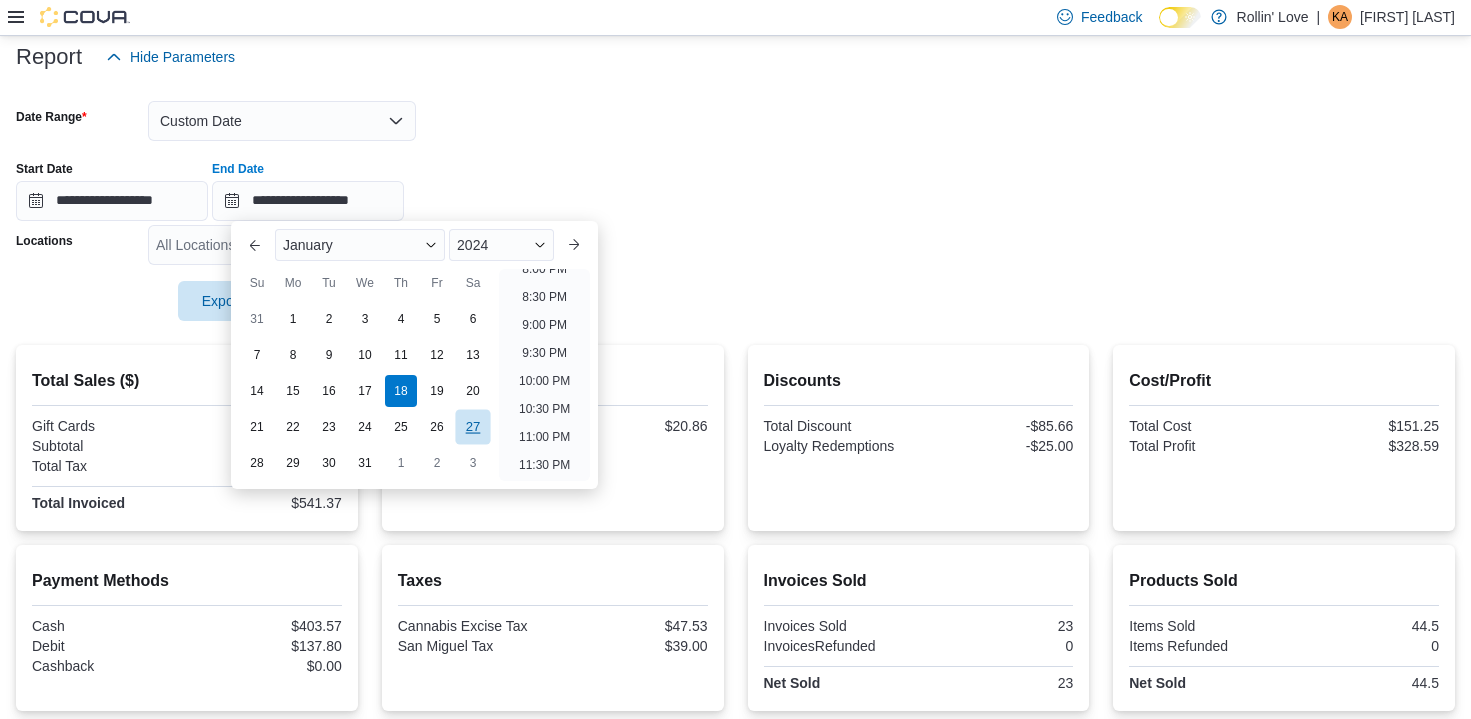 click on "27" at bounding box center [472, 426] 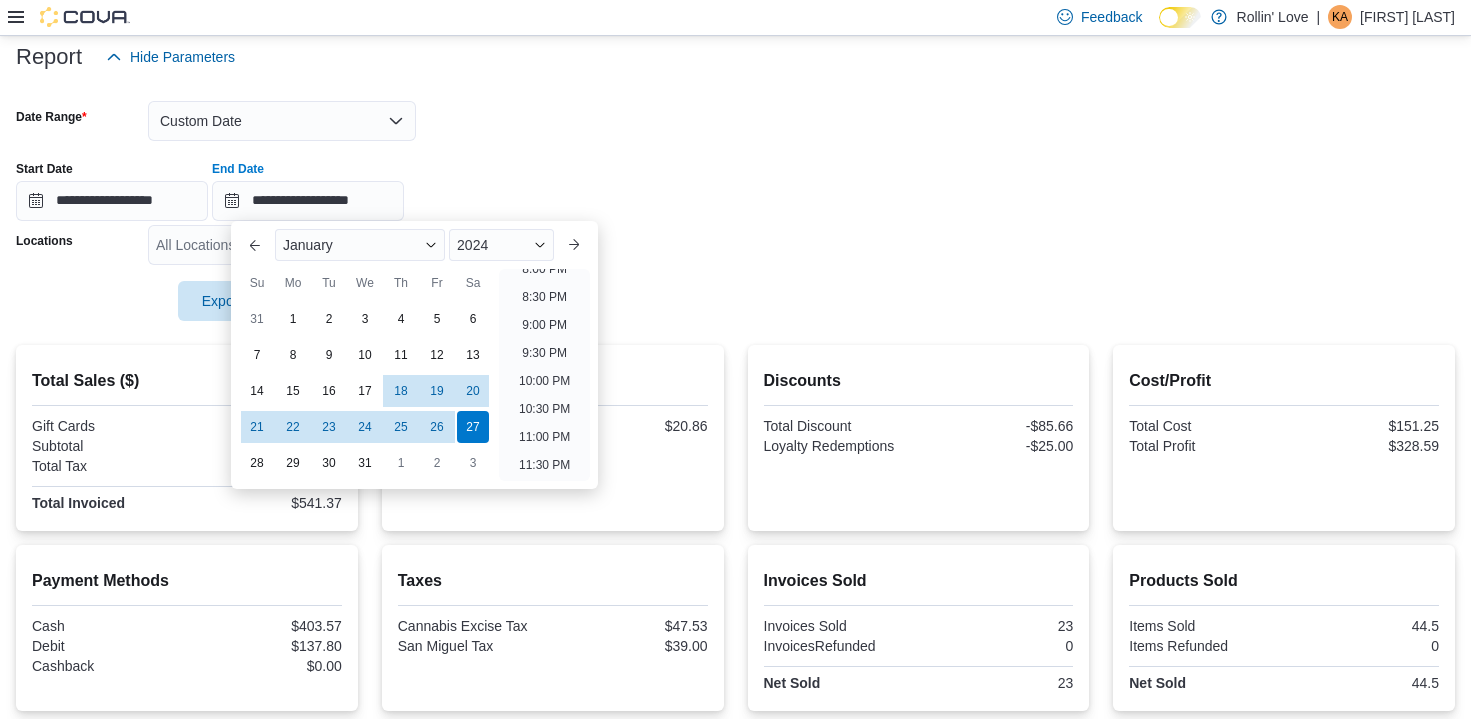 drag, startPoint x: 877, startPoint y: 246, endPoint x: 545, endPoint y: 240, distance: 332.0542 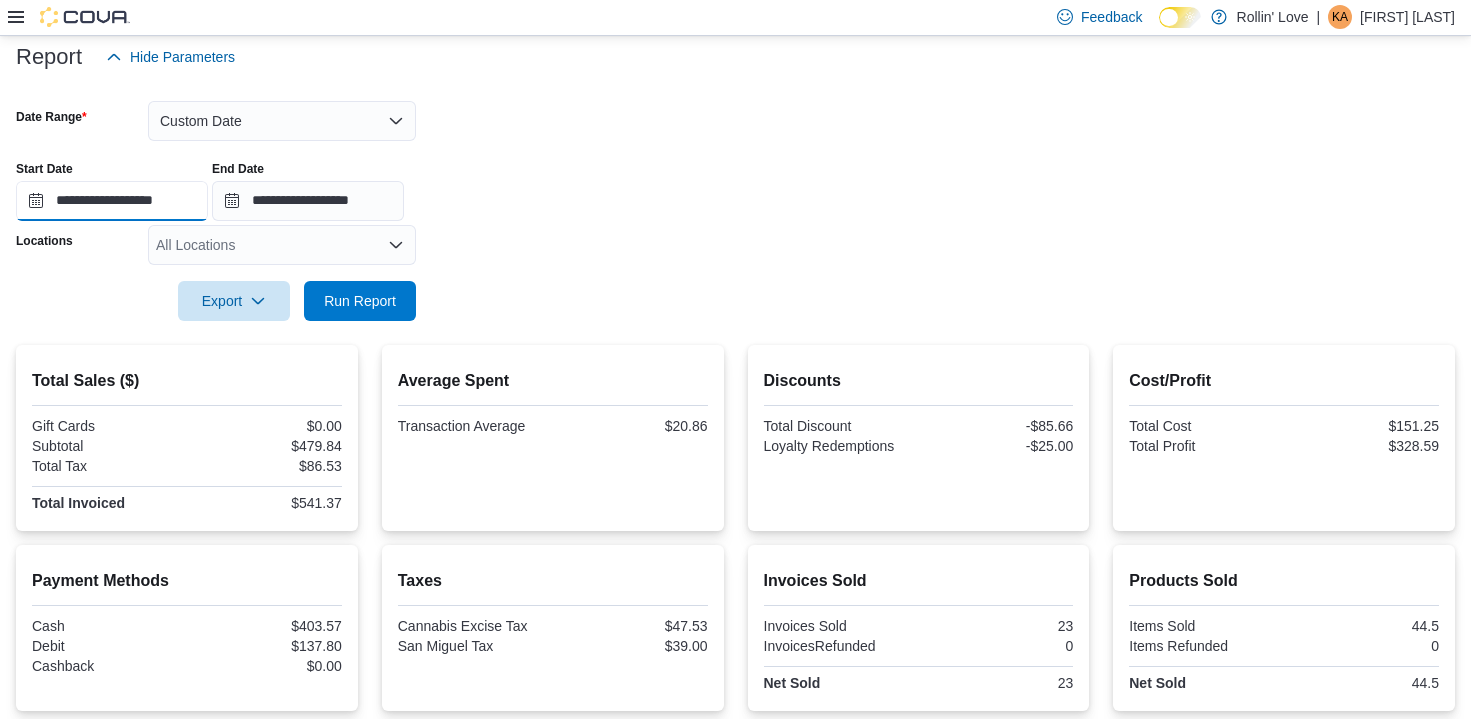 click on "**********" at bounding box center (112, 201) 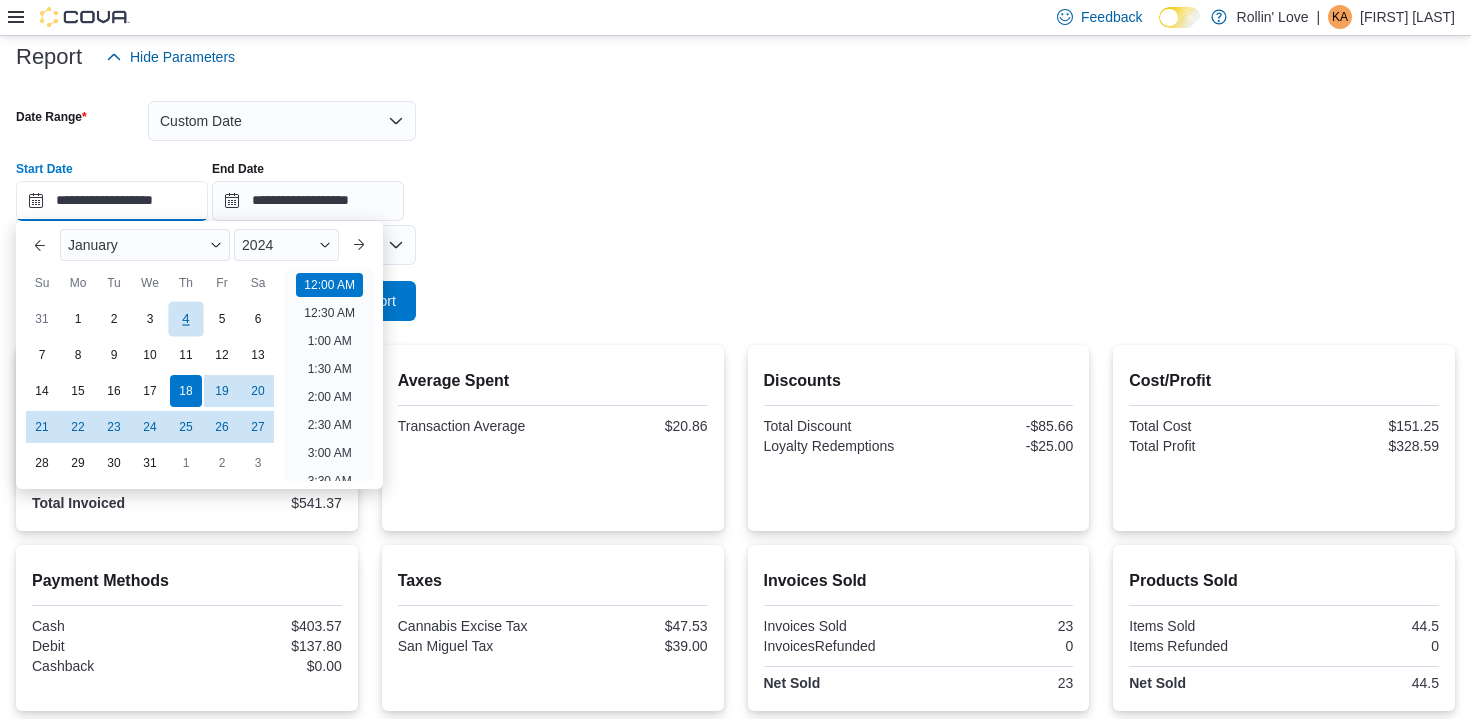 scroll, scrollTop: 62, scrollLeft: 0, axis: vertical 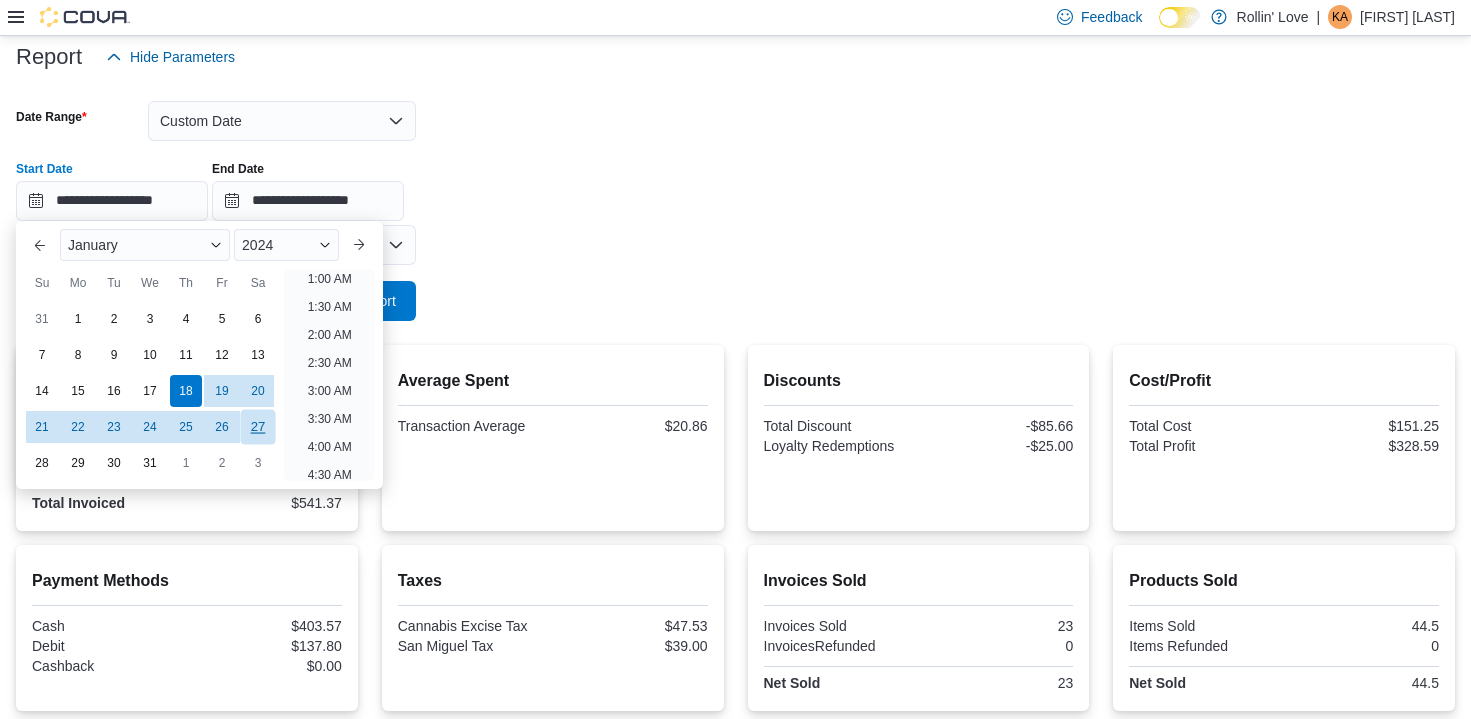 click on "27" at bounding box center (257, 426) 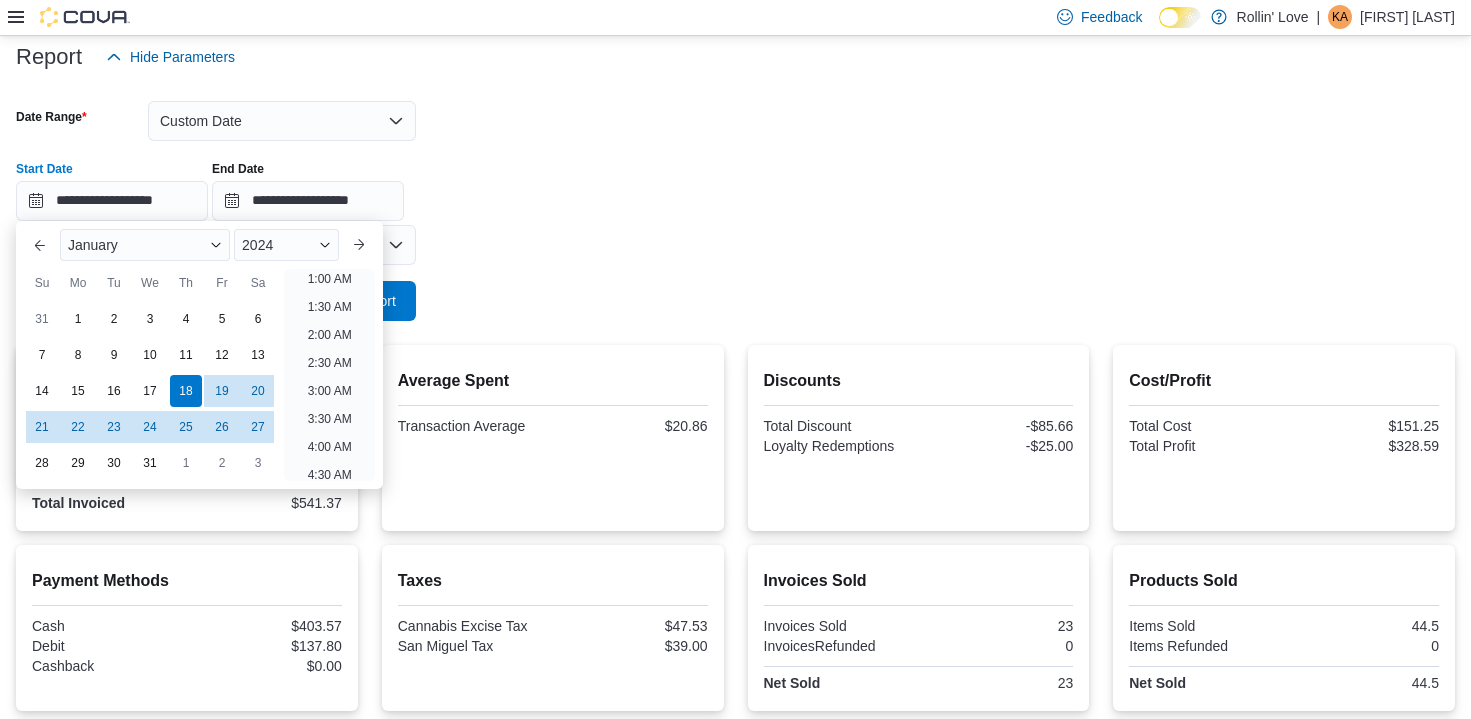 type on "**********" 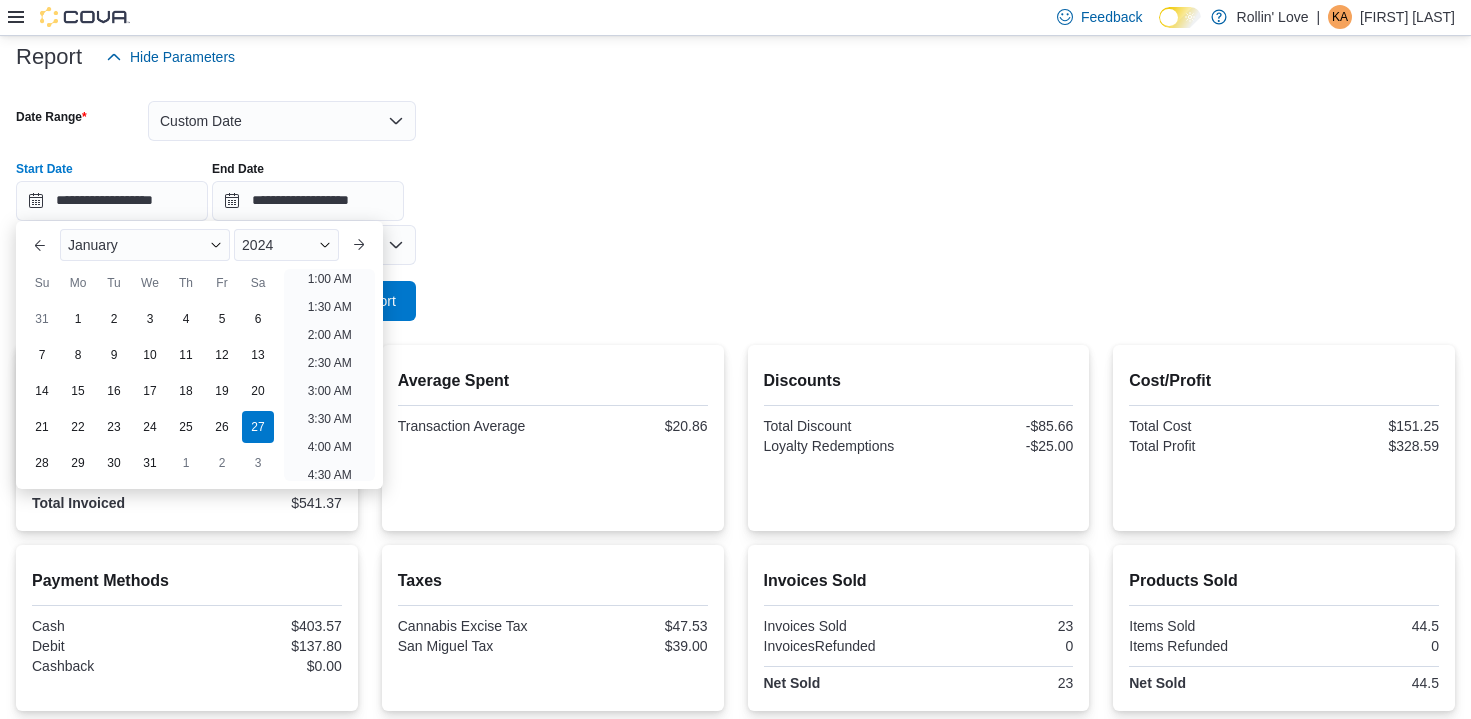 scroll, scrollTop: 4, scrollLeft: 0, axis: vertical 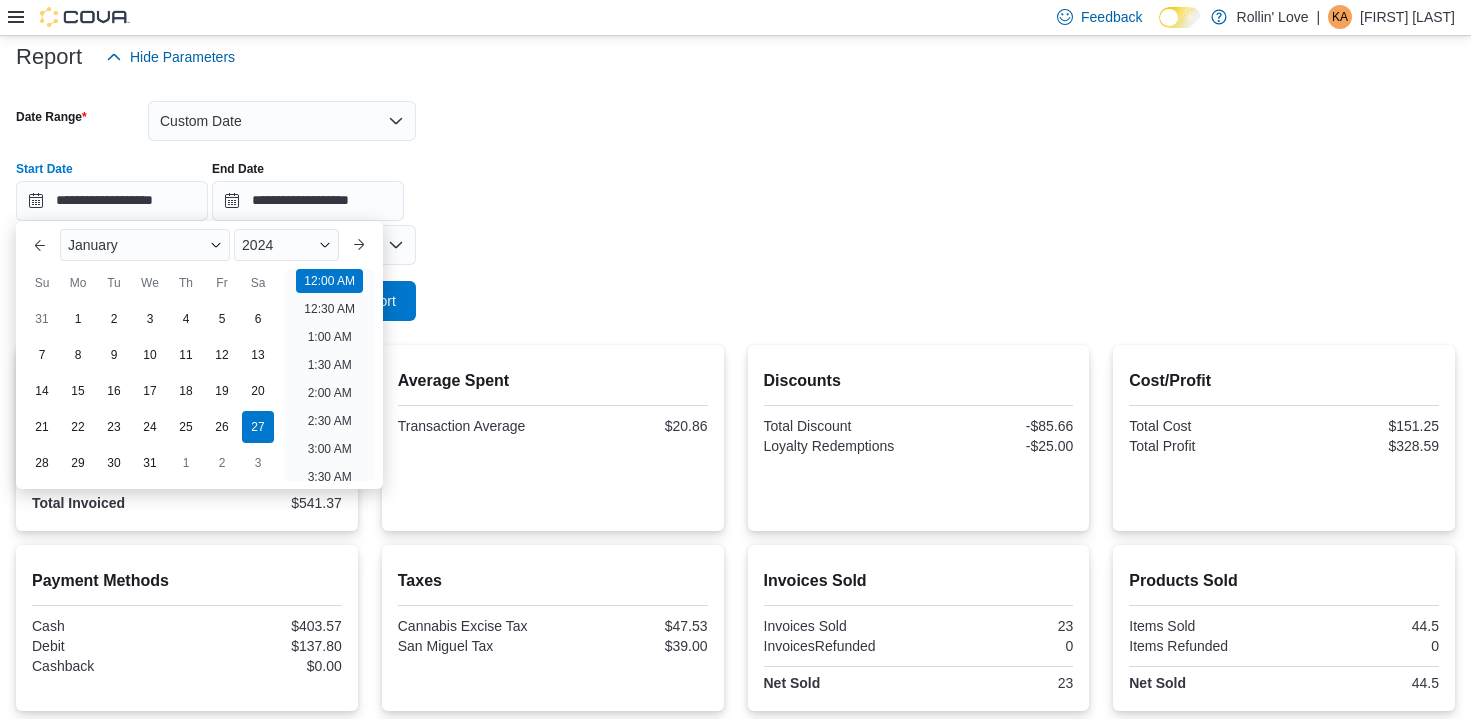 drag, startPoint x: 652, startPoint y: 260, endPoint x: 444, endPoint y: 290, distance: 210.15233 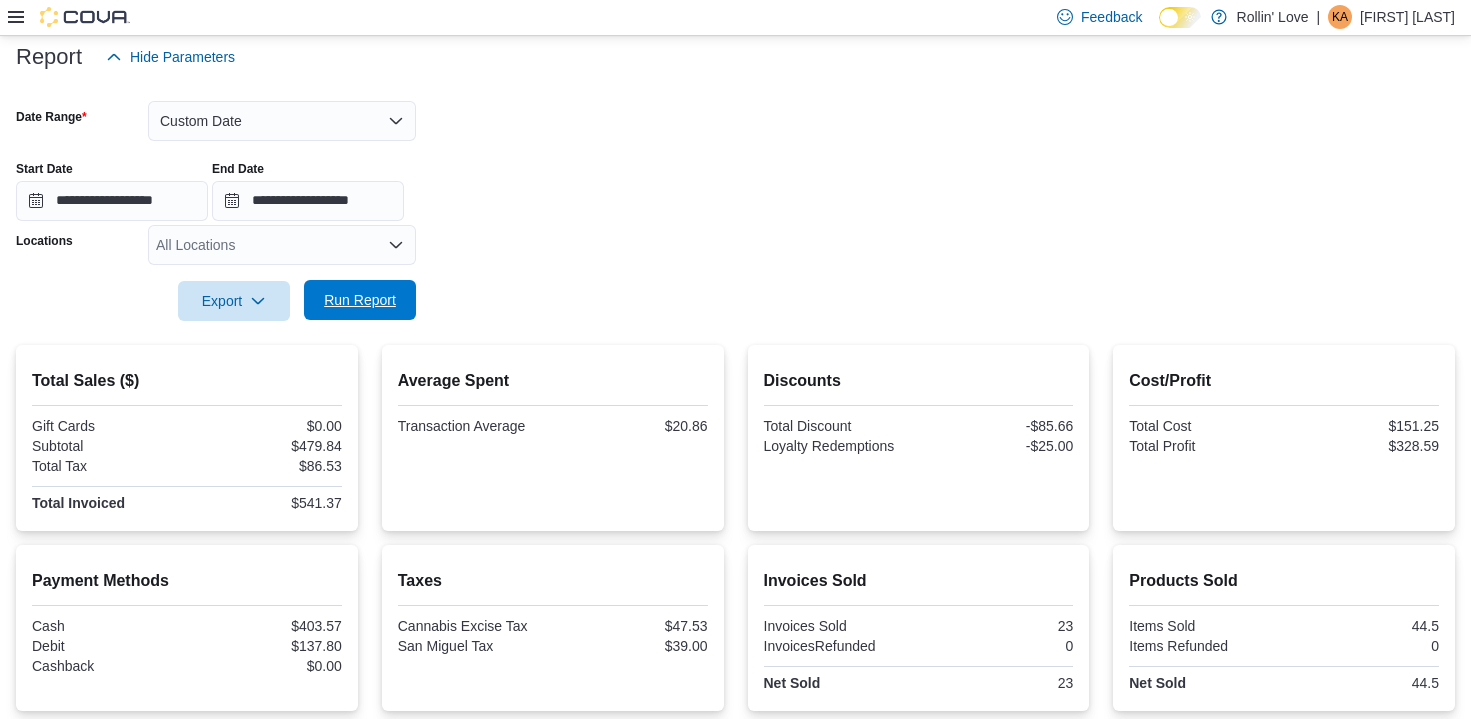 click on "Run Report" at bounding box center [360, 300] 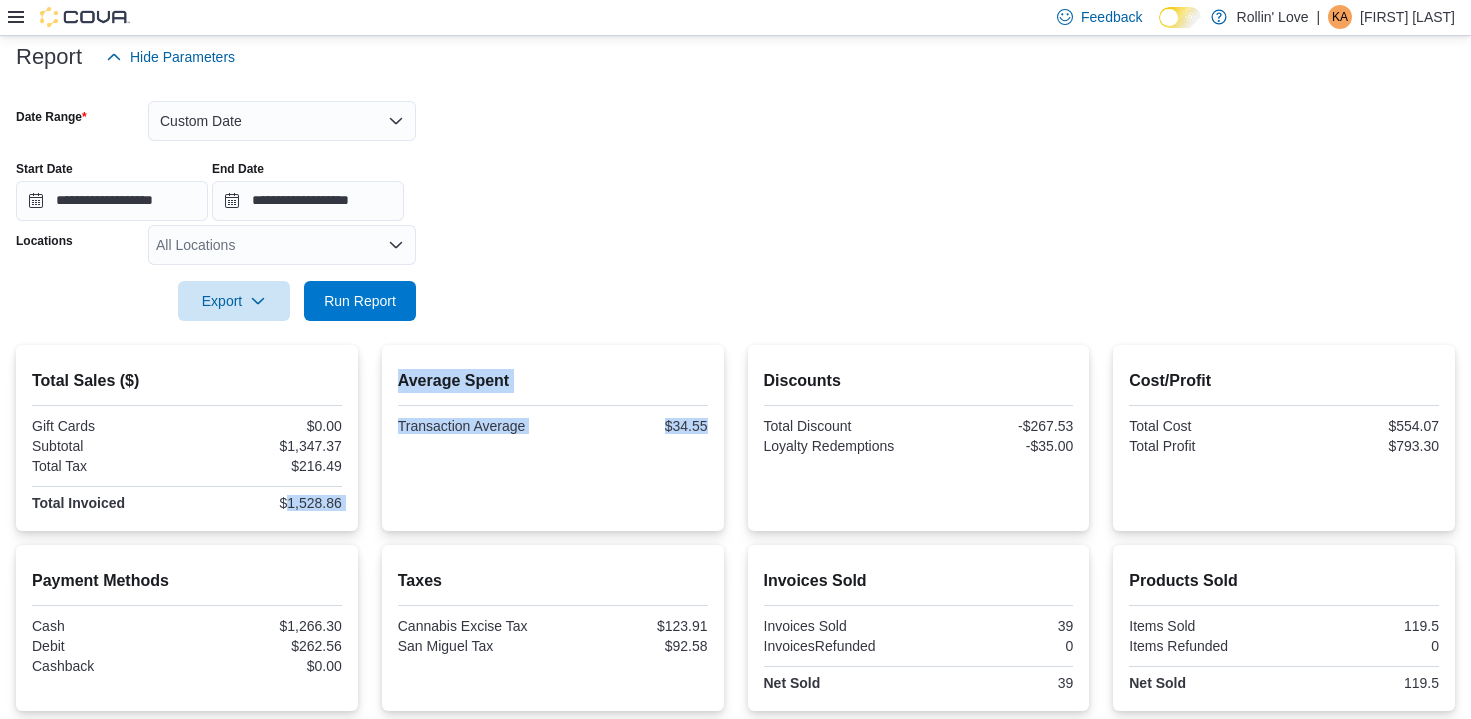 drag, startPoint x: 290, startPoint y: 505, endPoint x: 400, endPoint y: 507, distance: 110.01818 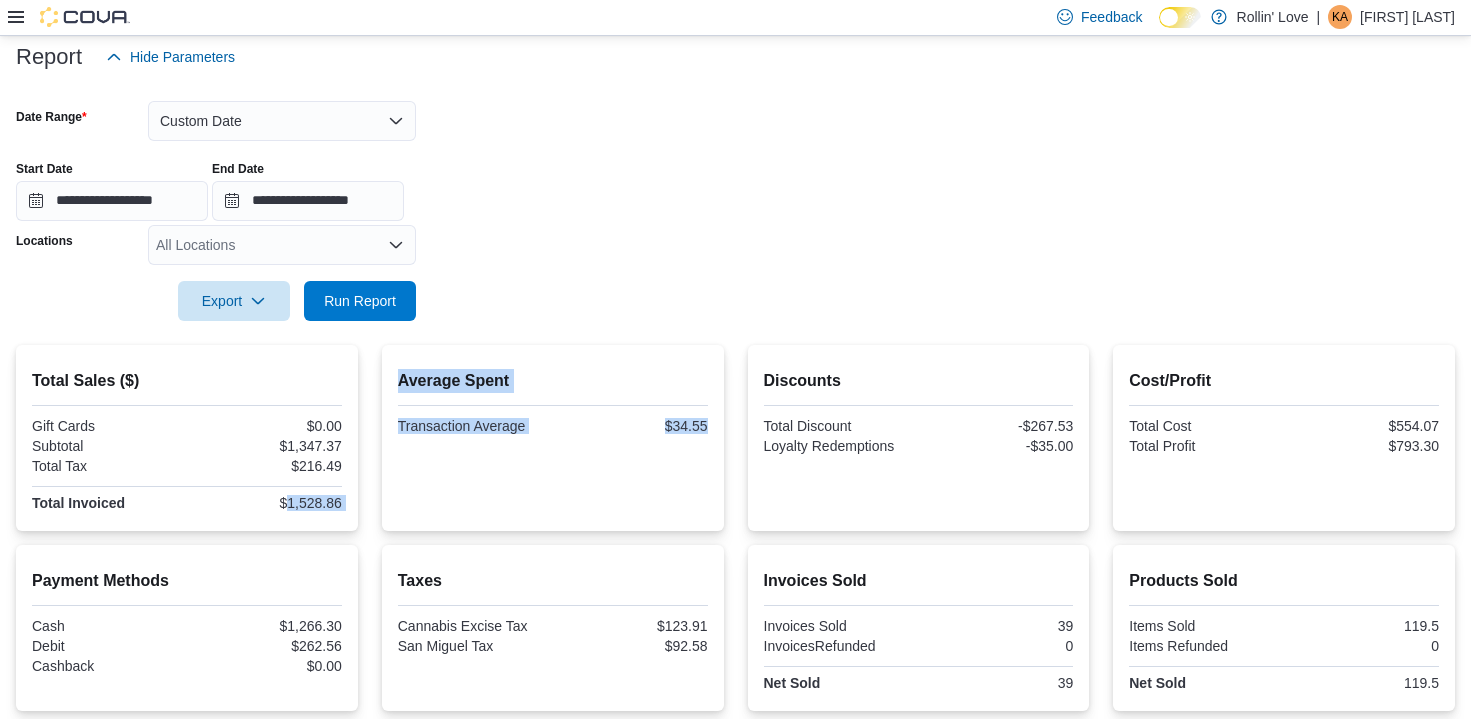 click on "$1,528.86" at bounding box center [266, 503] 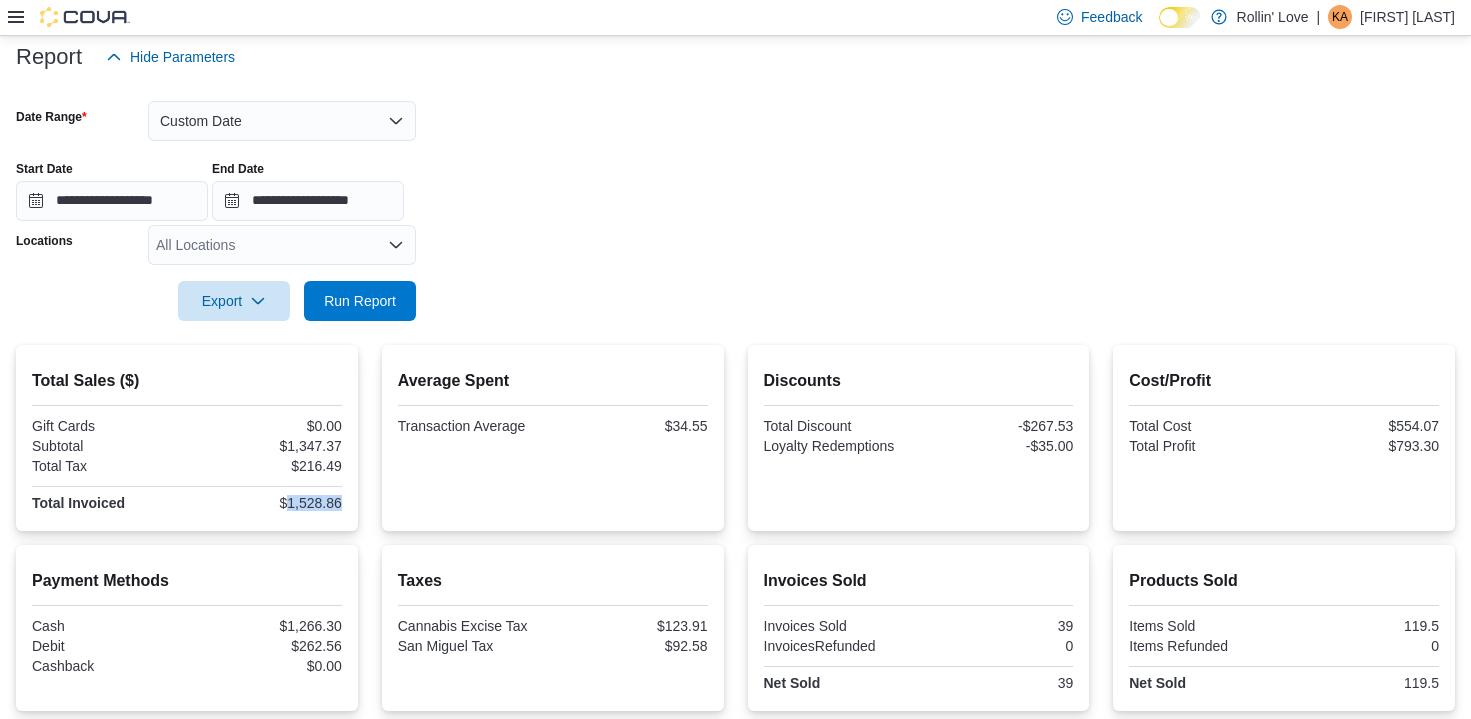 drag, startPoint x: 293, startPoint y: 502, endPoint x: 368, endPoint y: 503, distance: 75.00667 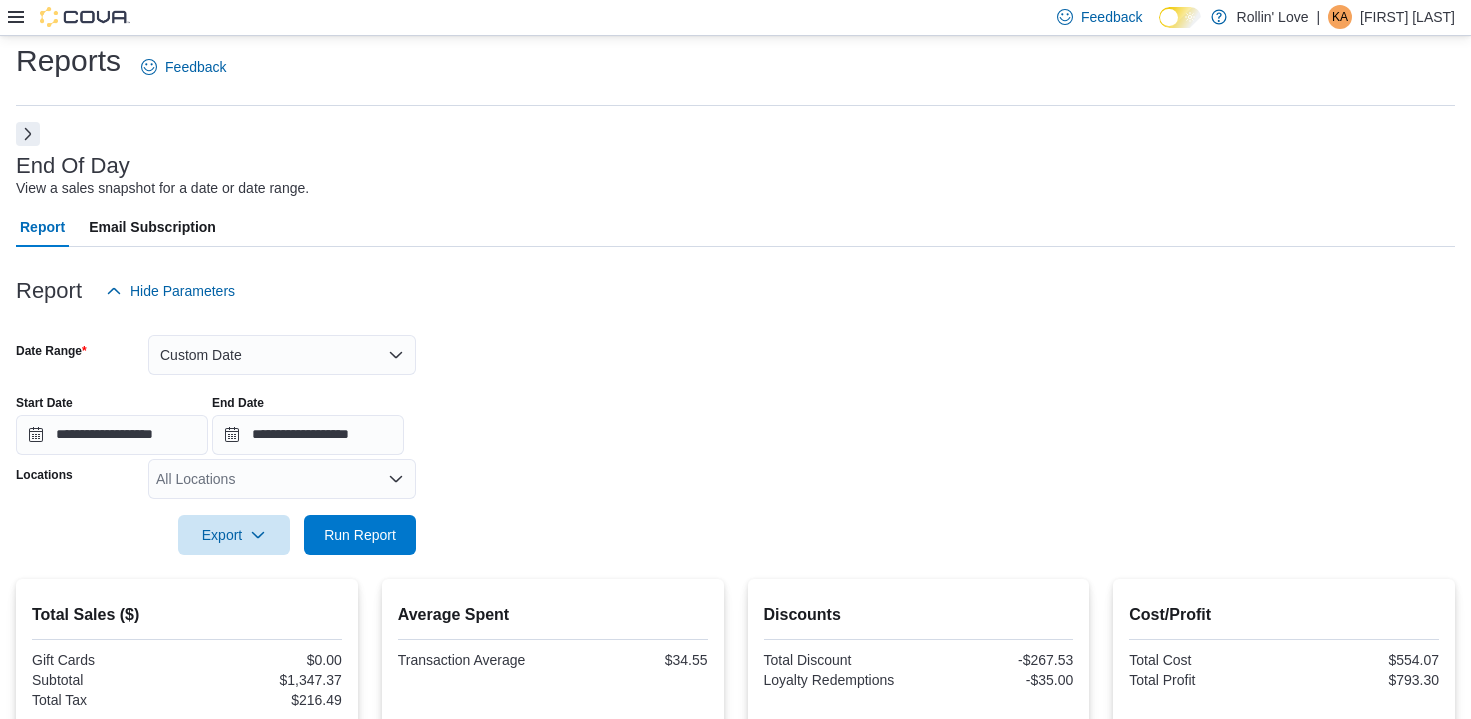 scroll, scrollTop: 0, scrollLeft: 0, axis: both 